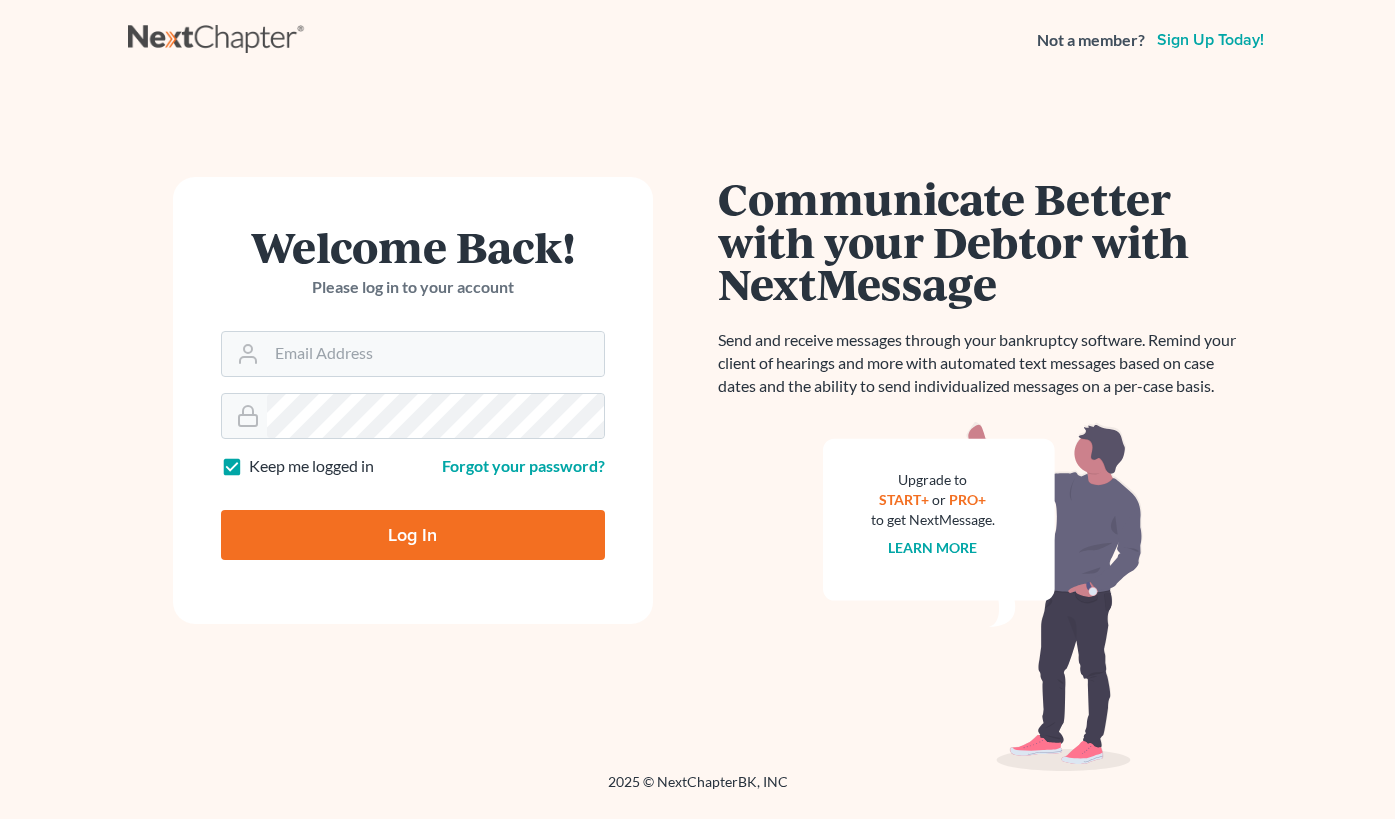 scroll, scrollTop: 0, scrollLeft: 0, axis: both 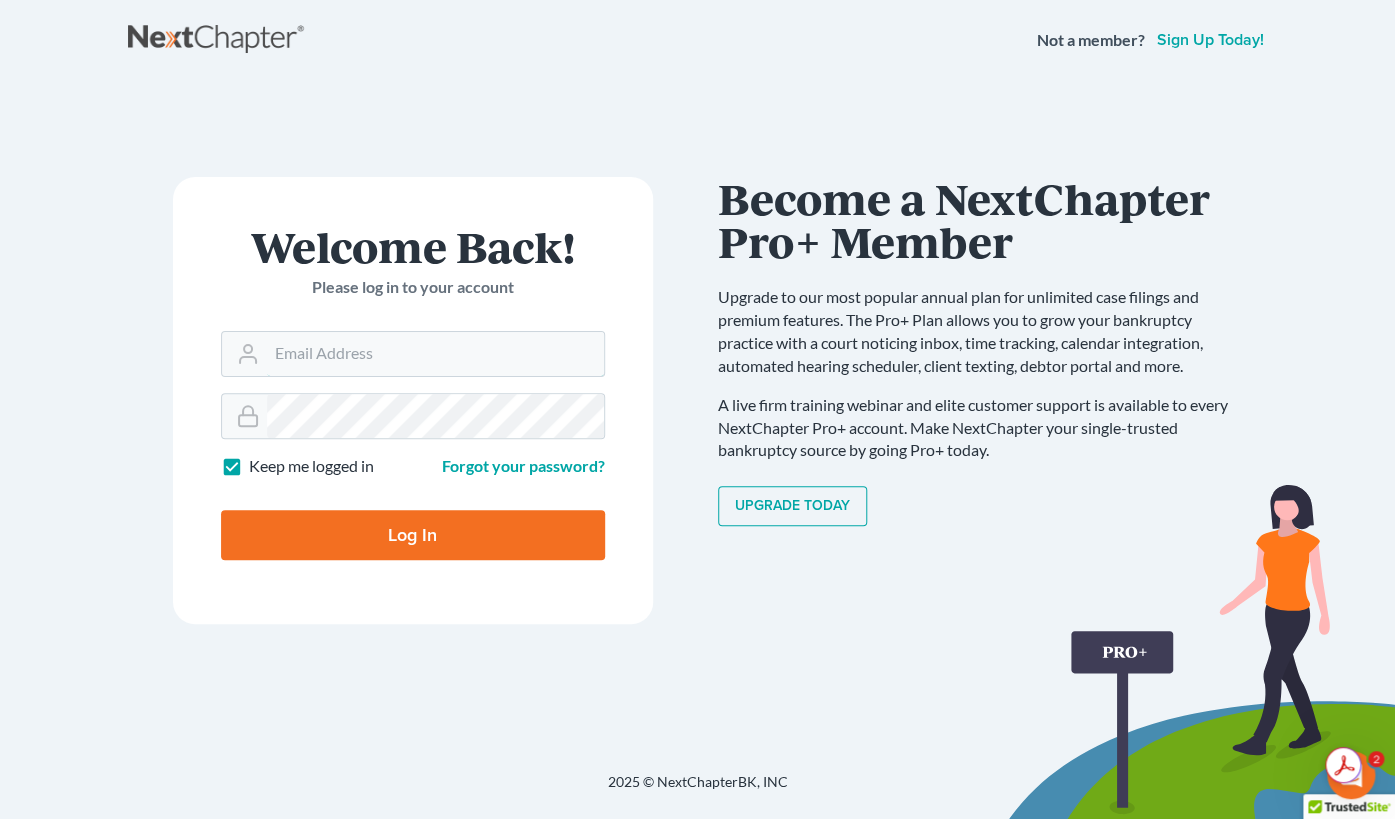 type on "[EMAIL]" 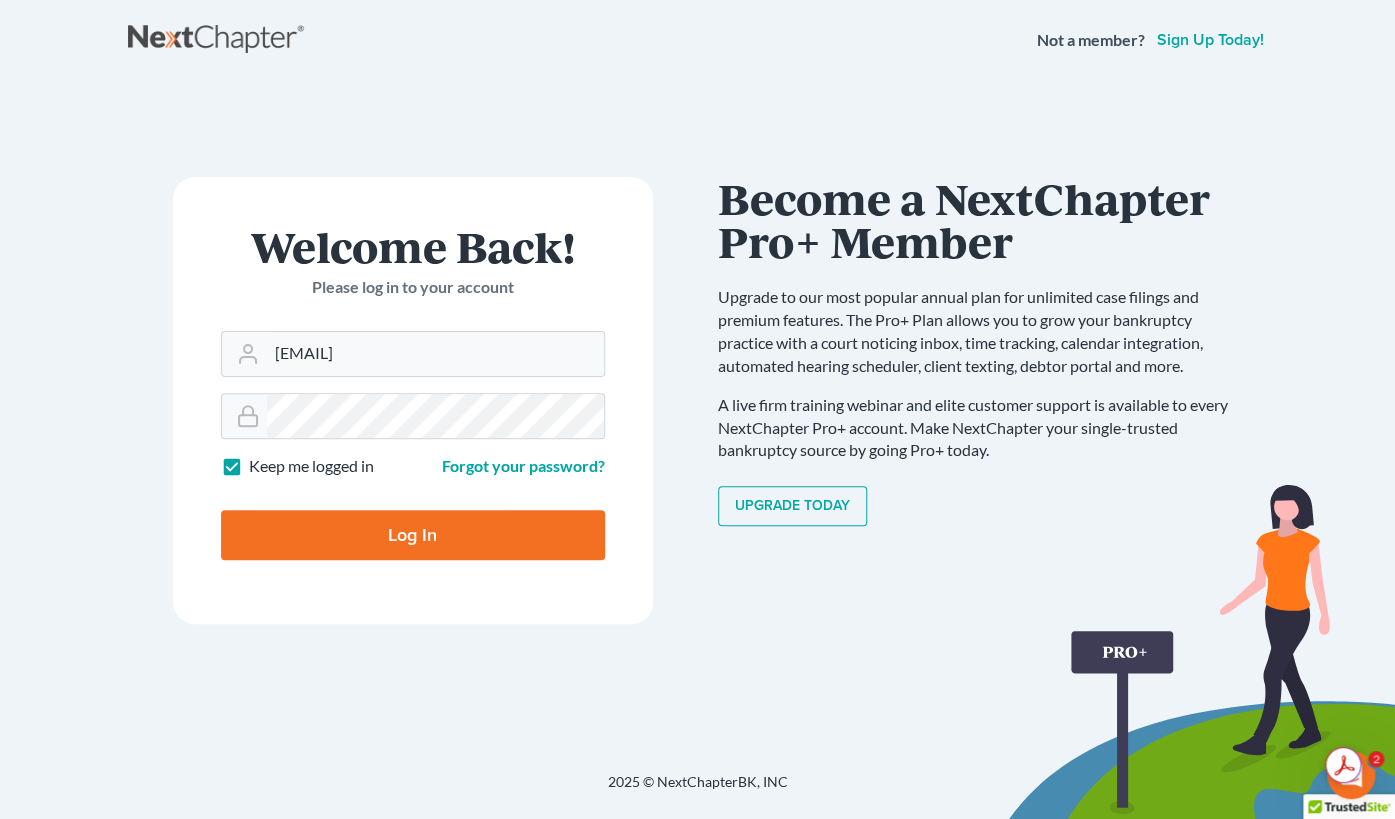 click on "Log In" at bounding box center (413, 535) 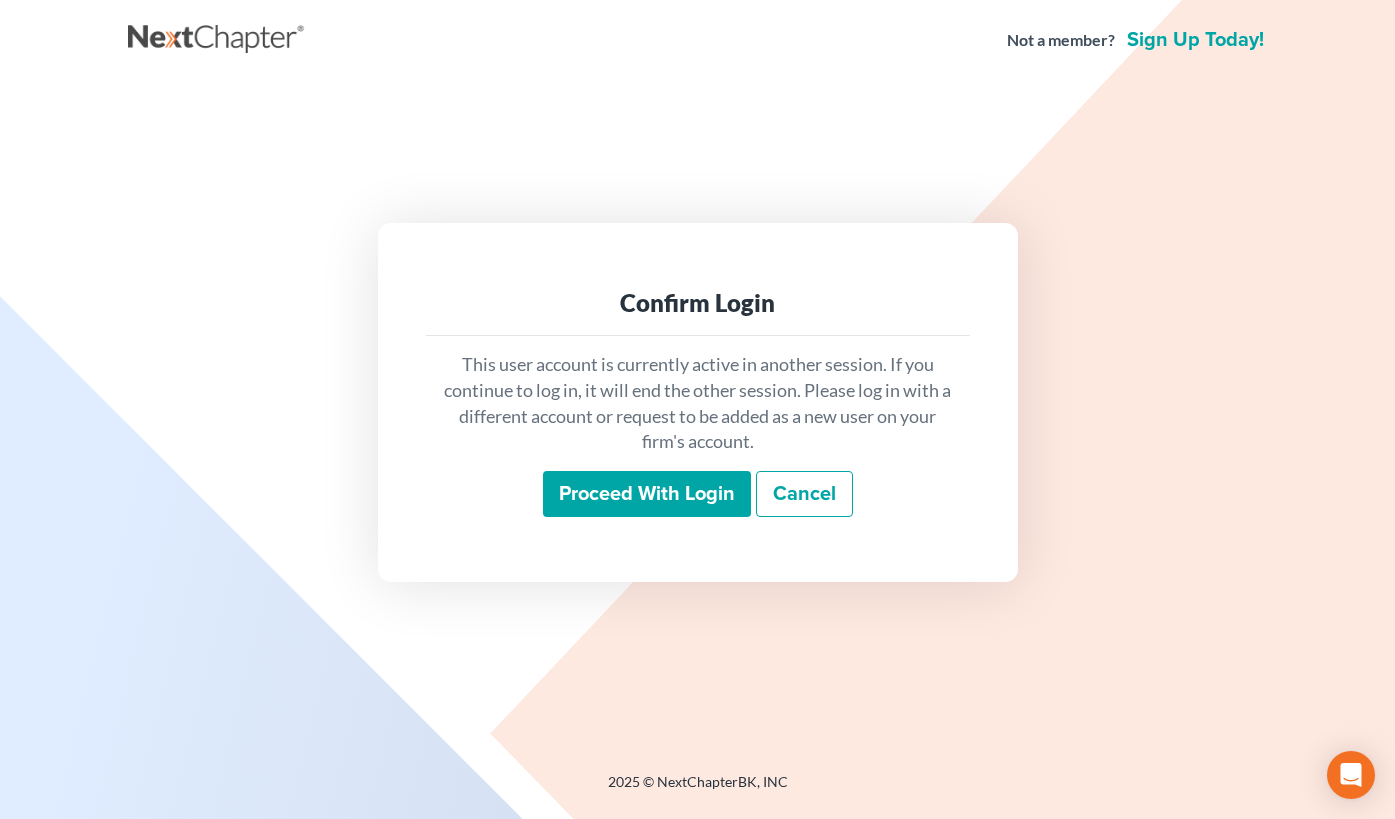 scroll, scrollTop: 0, scrollLeft: 0, axis: both 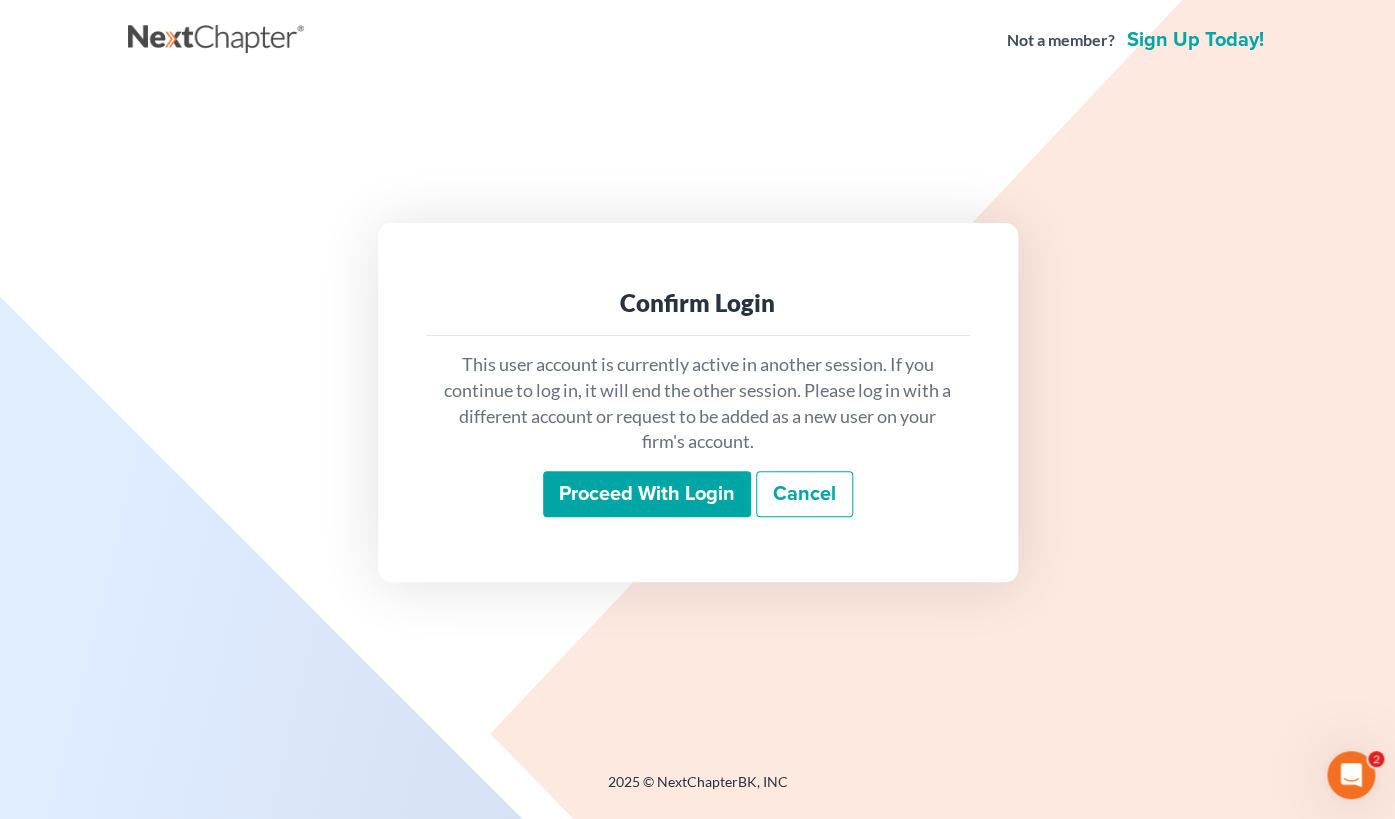 click on "Proceed with login" at bounding box center (647, 494) 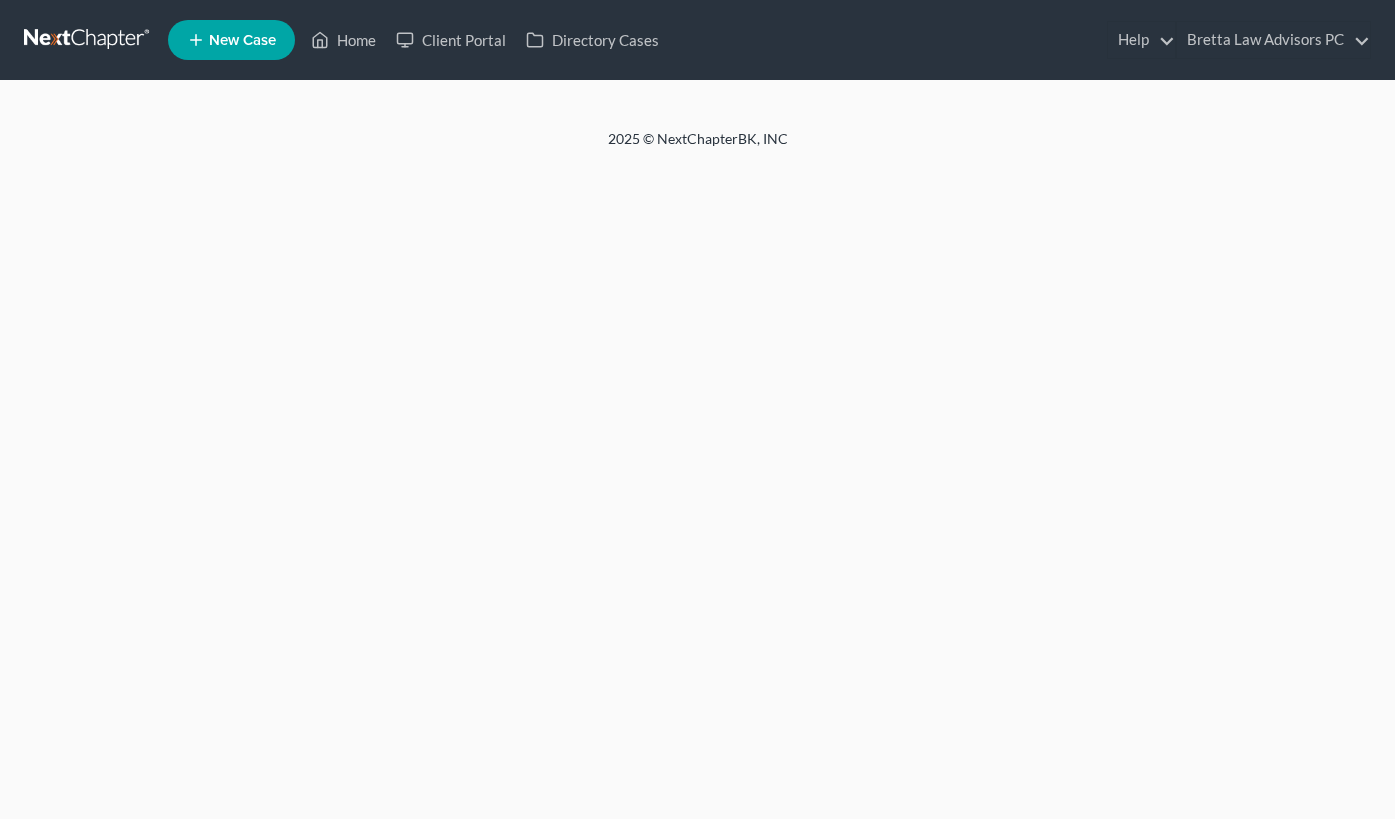 scroll, scrollTop: 0, scrollLeft: 0, axis: both 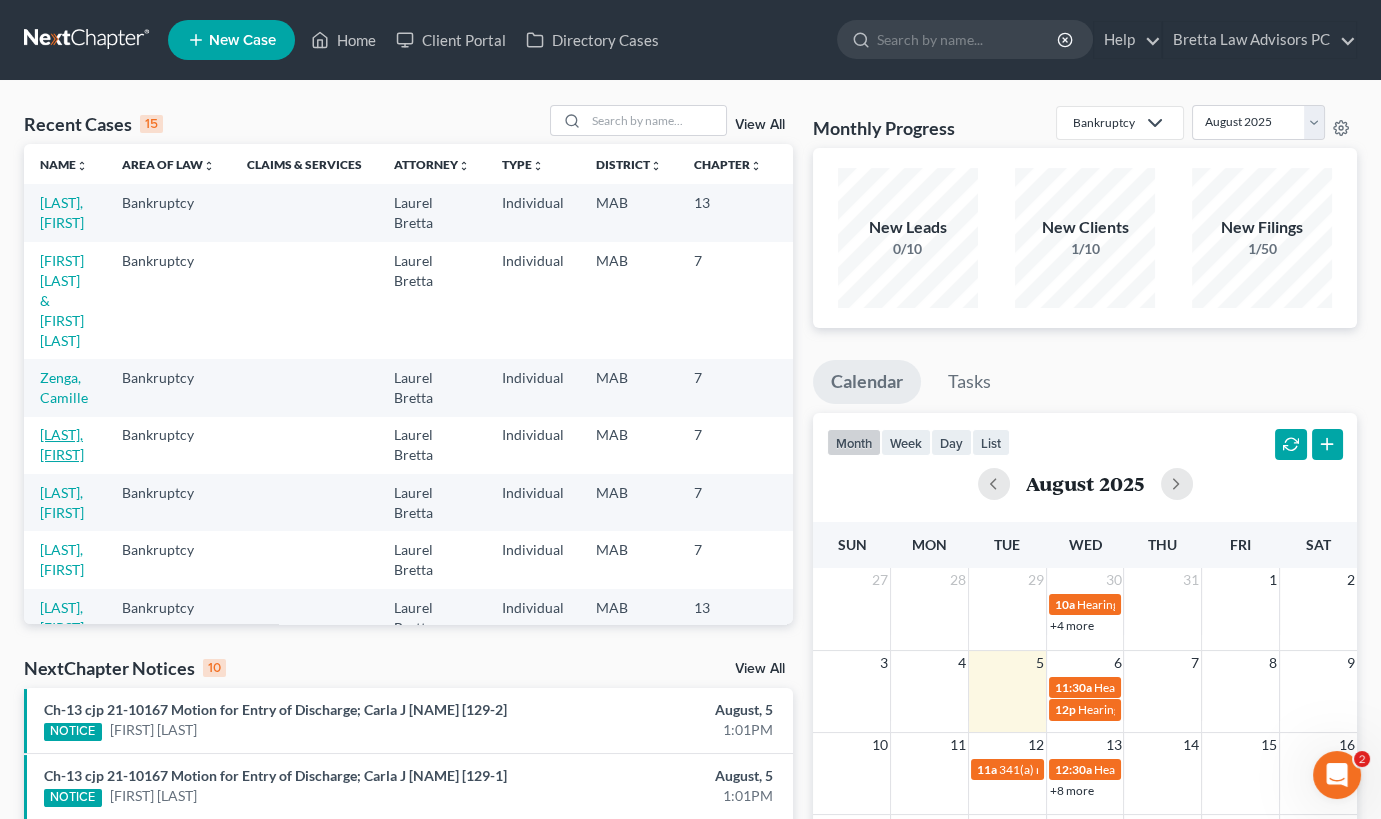 drag, startPoint x: 65, startPoint y: 374, endPoint x: 55, endPoint y: 375, distance: 10.049875 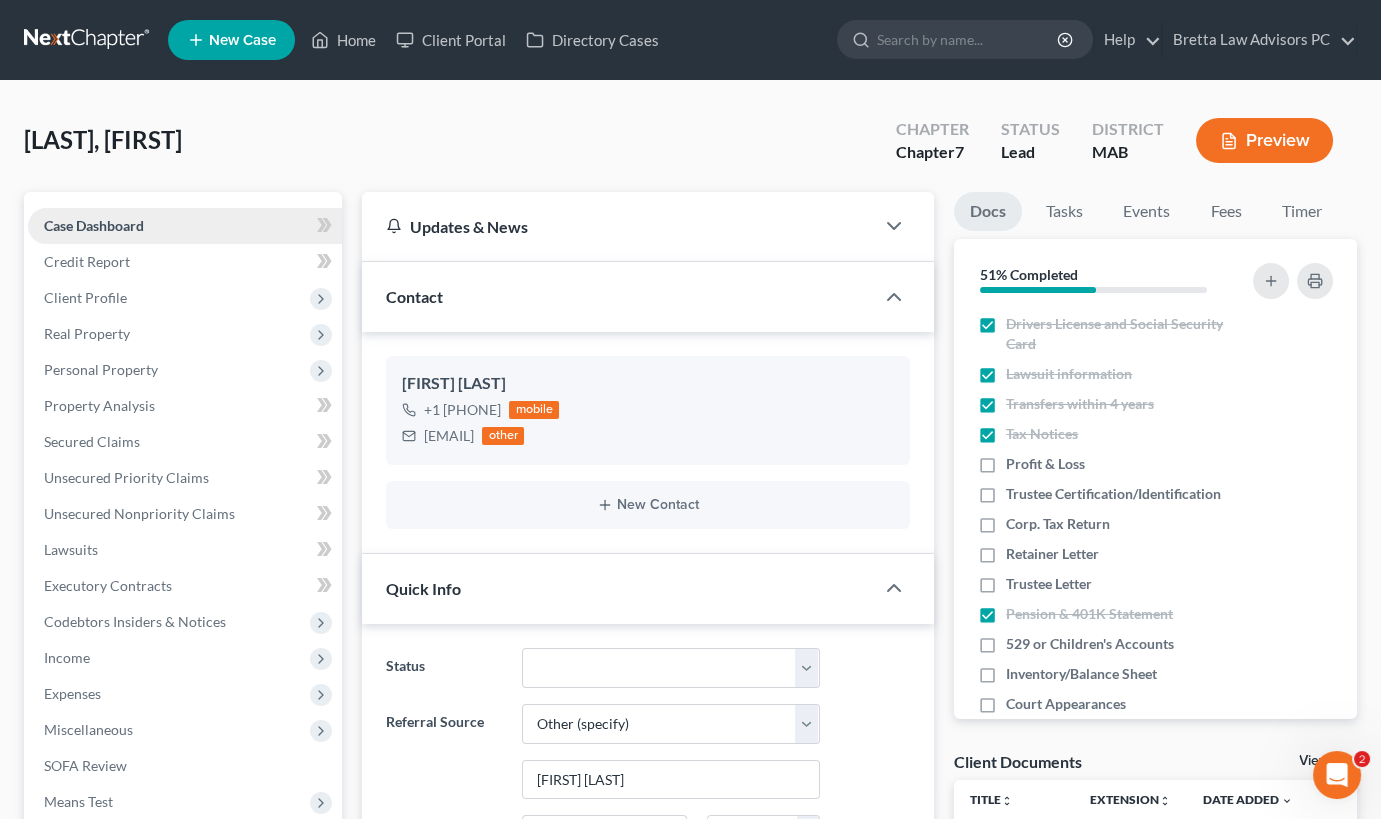 click on "Case Dashboard" at bounding box center (94, 225) 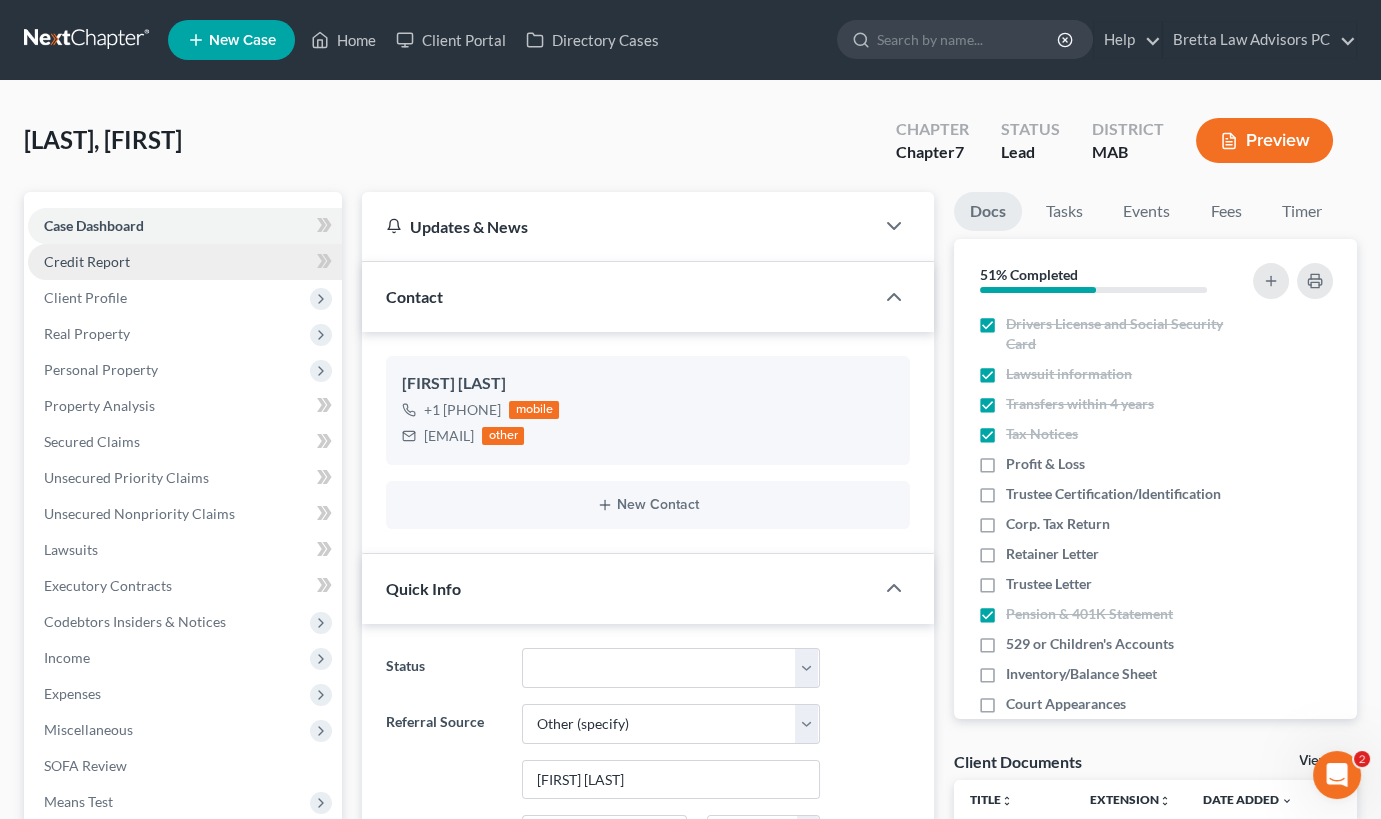 click on "Credit Report" at bounding box center (87, 261) 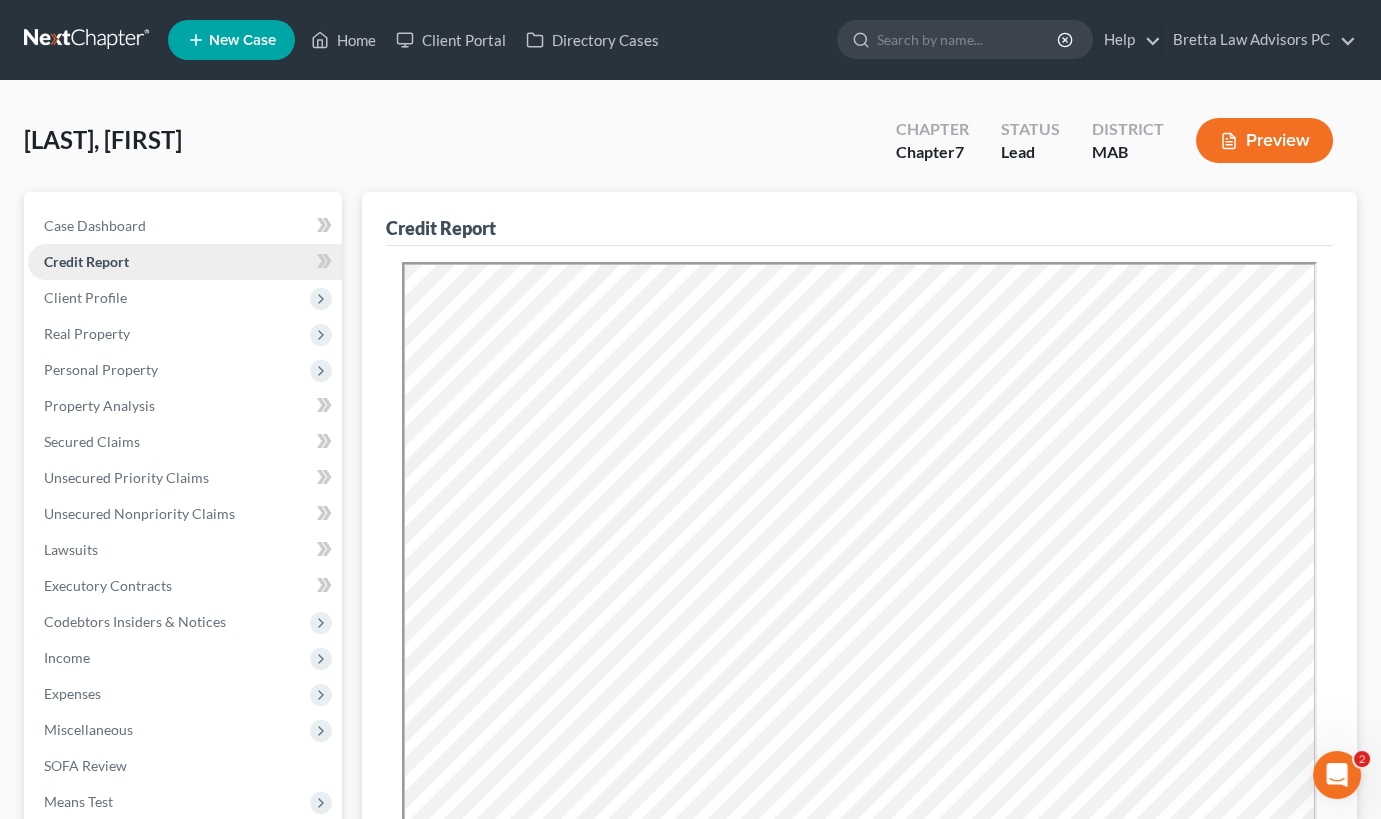 scroll, scrollTop: 0, scrollLeft: 0, axis: both 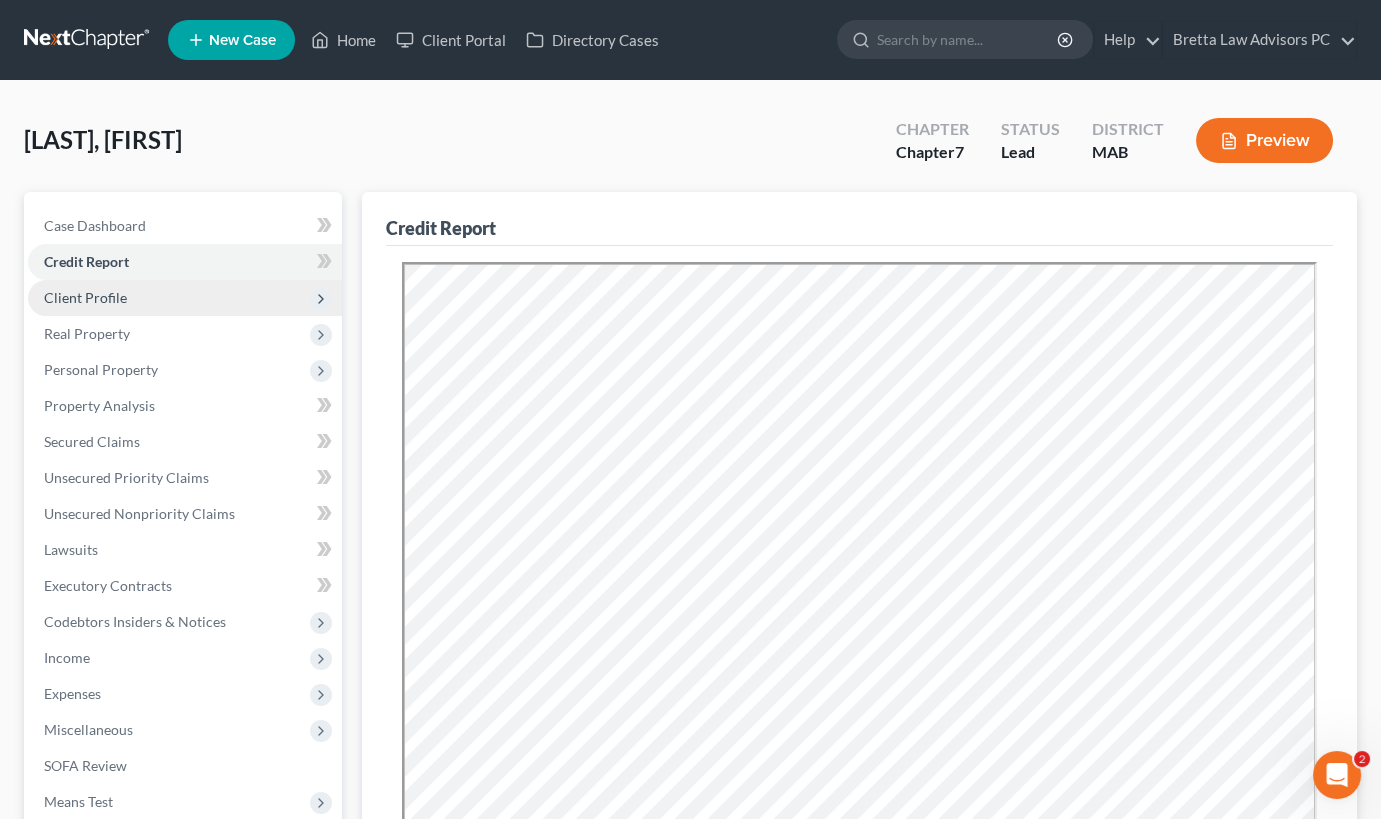 click on "Client Profile" at bounding box center (85, 297) 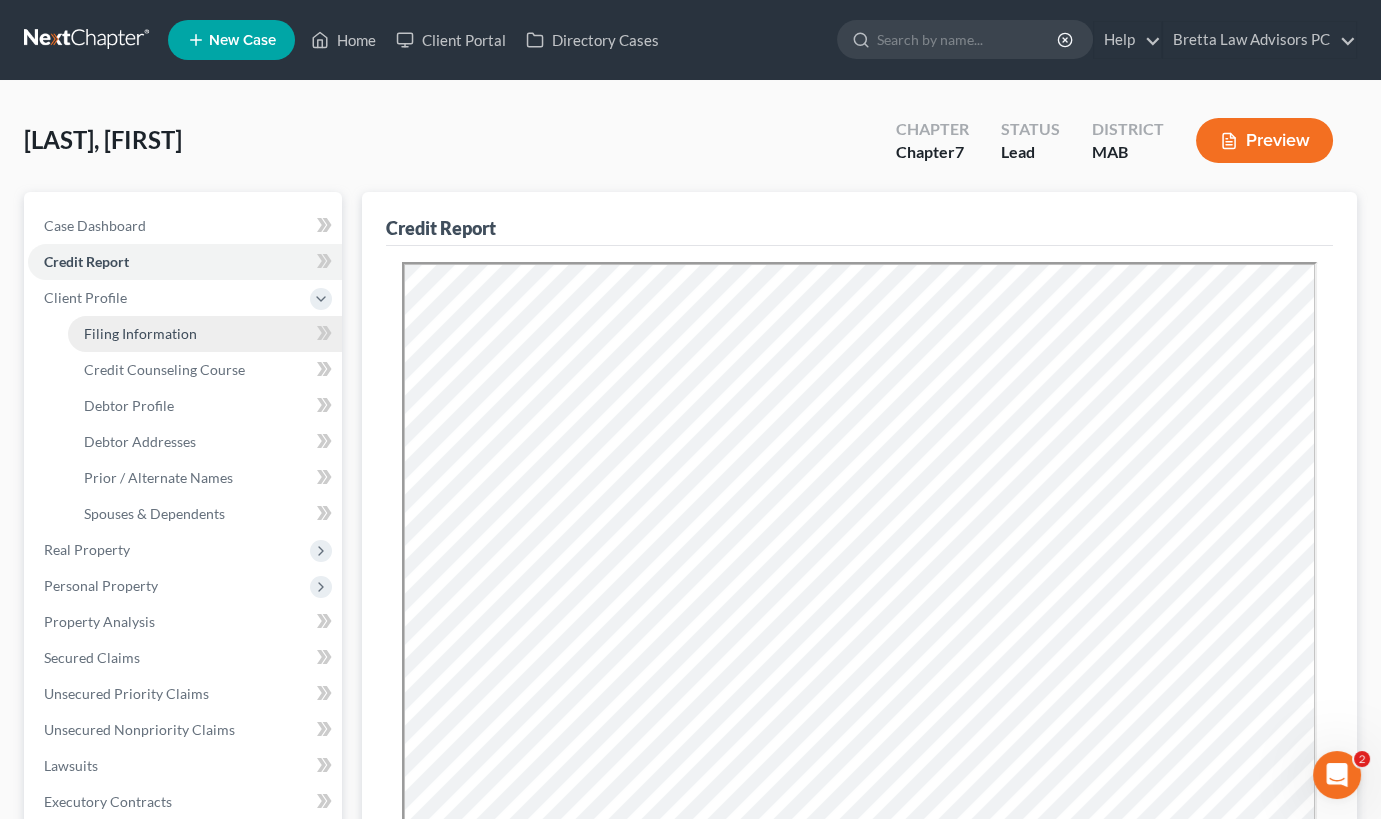 click on "Filing Information" at bounding box center (205, 334) 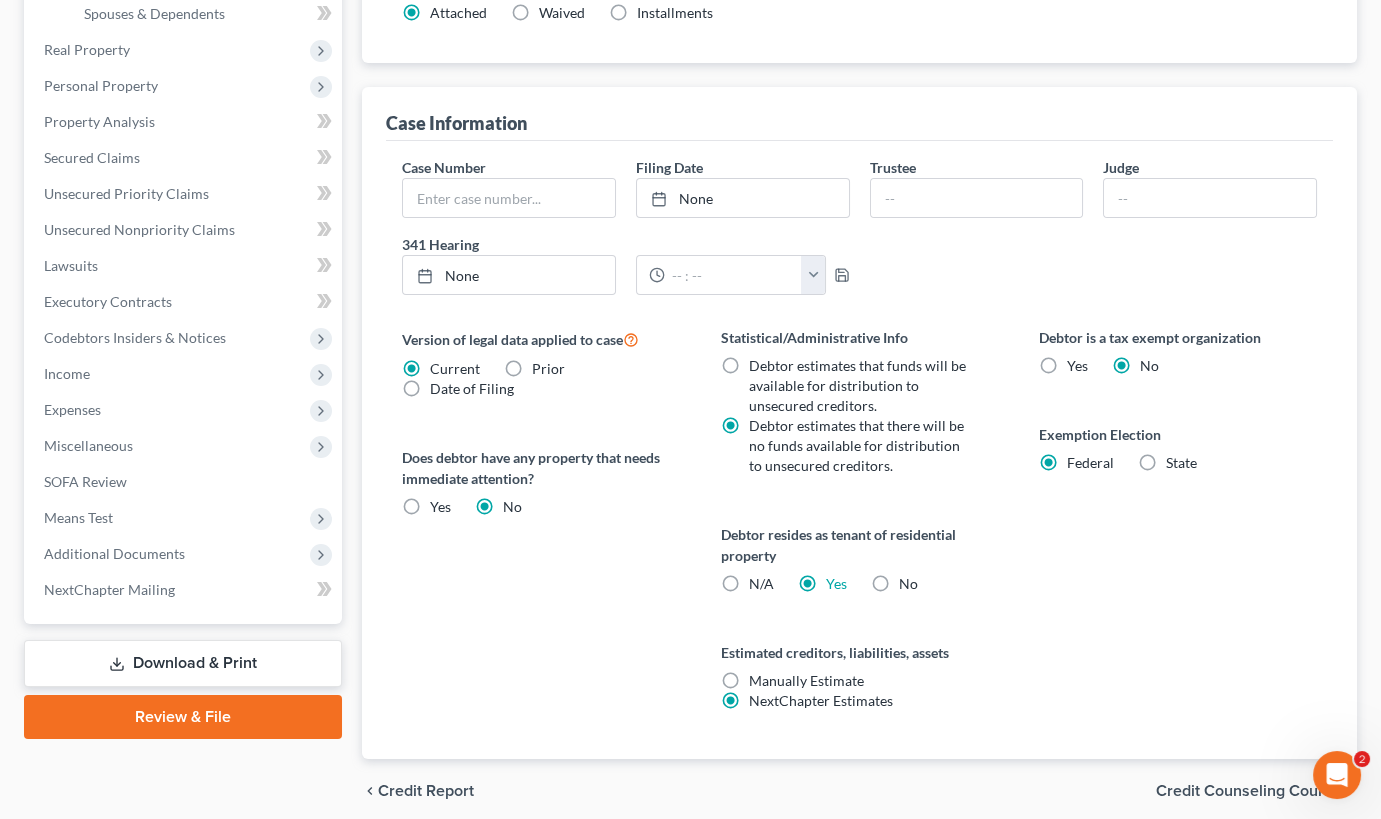 scroll, scrollTop: 545, scrollLeft: 0, axis: vertical 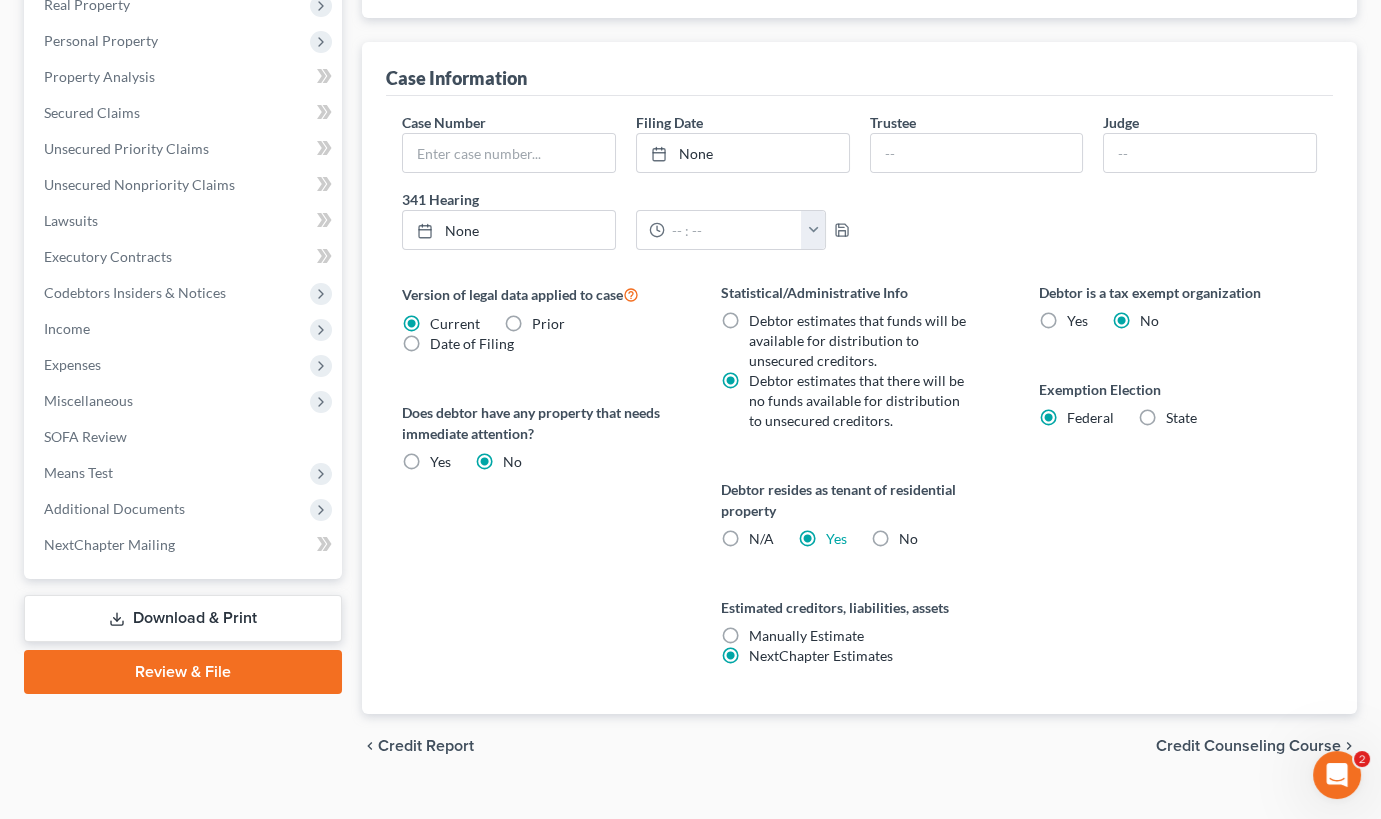 click on "Credit Counseling Course" at bounding box center (1248, 746) 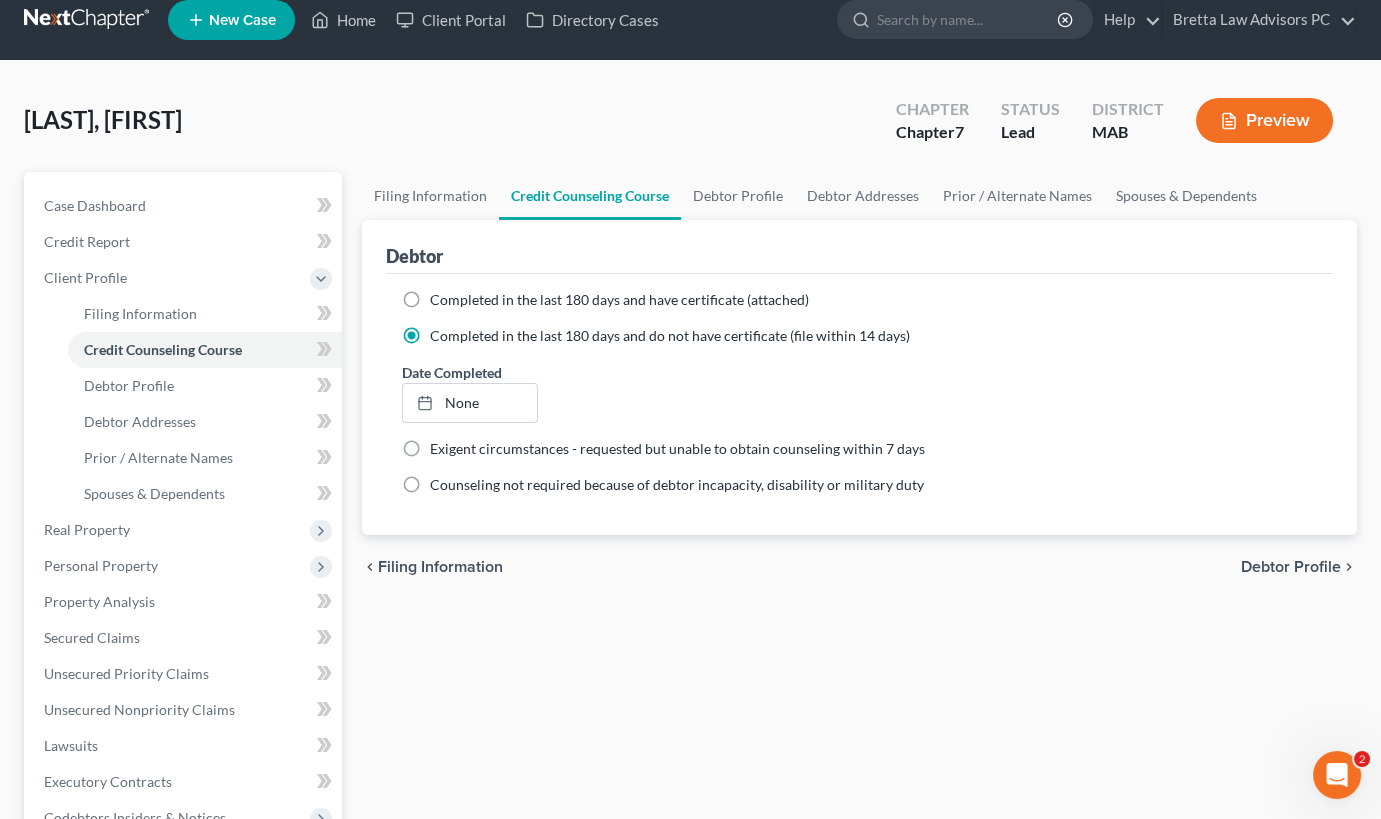 scroll, scrollTop: 0, scrollLeft: 0, axis: both 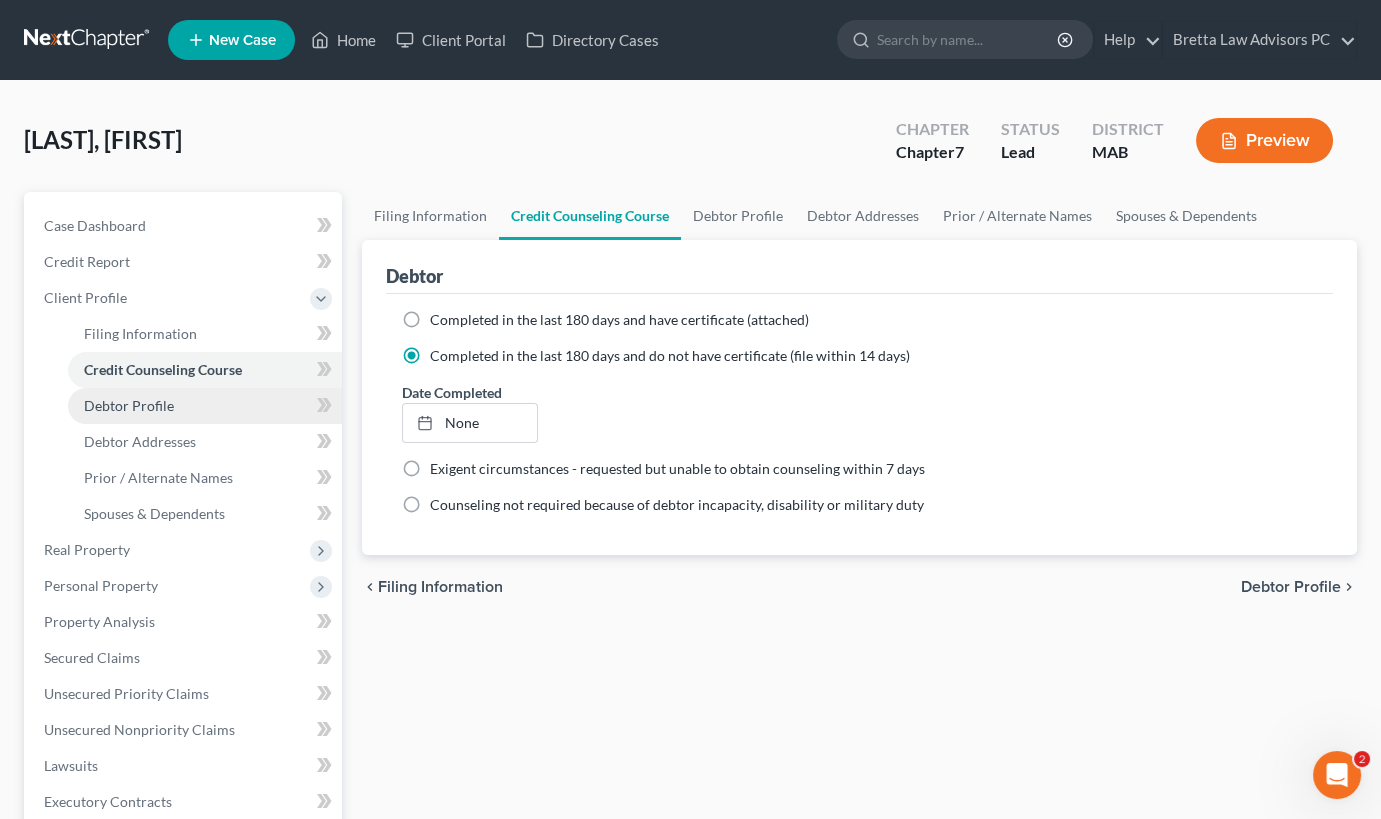 click on "Debtor Profile" at bounding box center [205, 406] 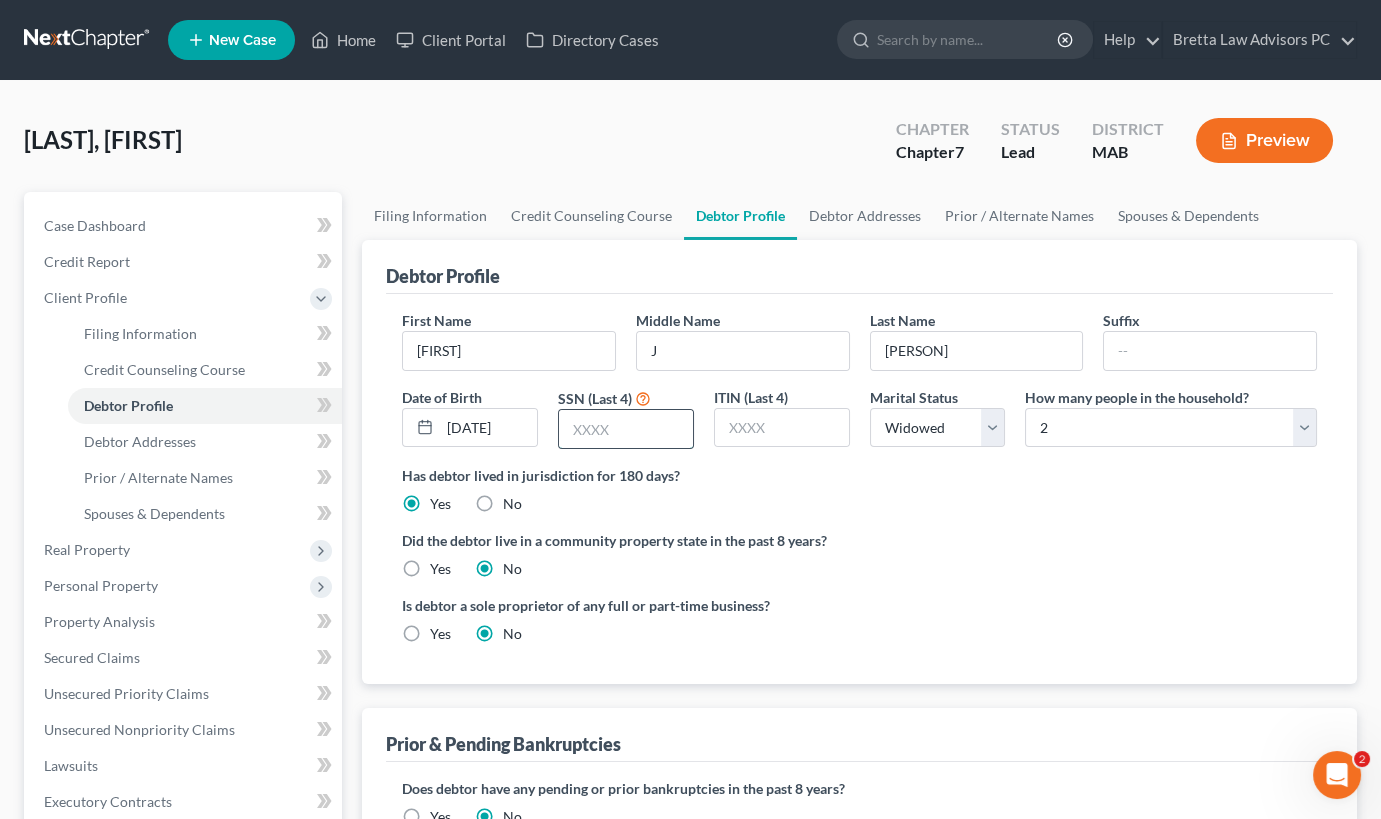 click at bounding box center [626, 429] 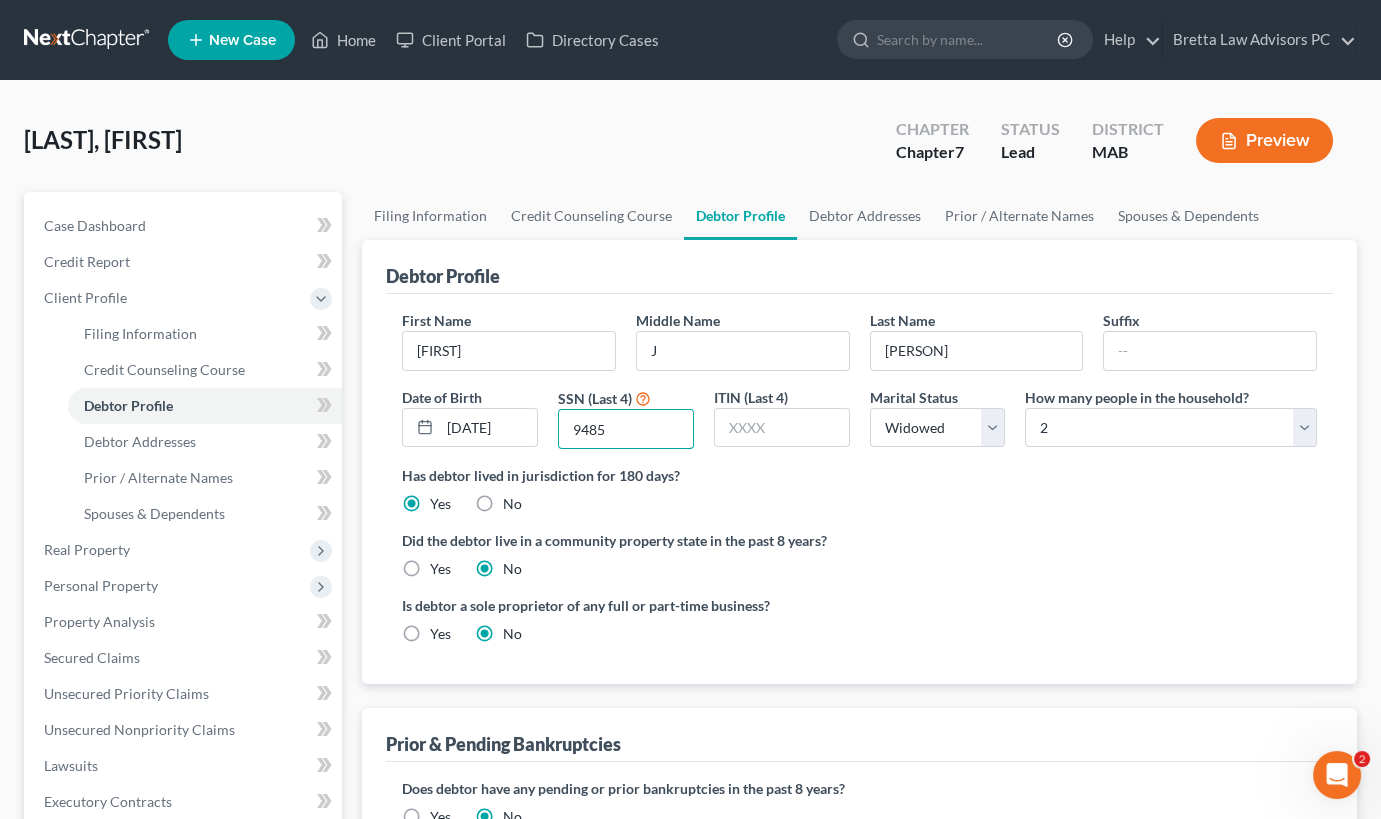 type on "9485" 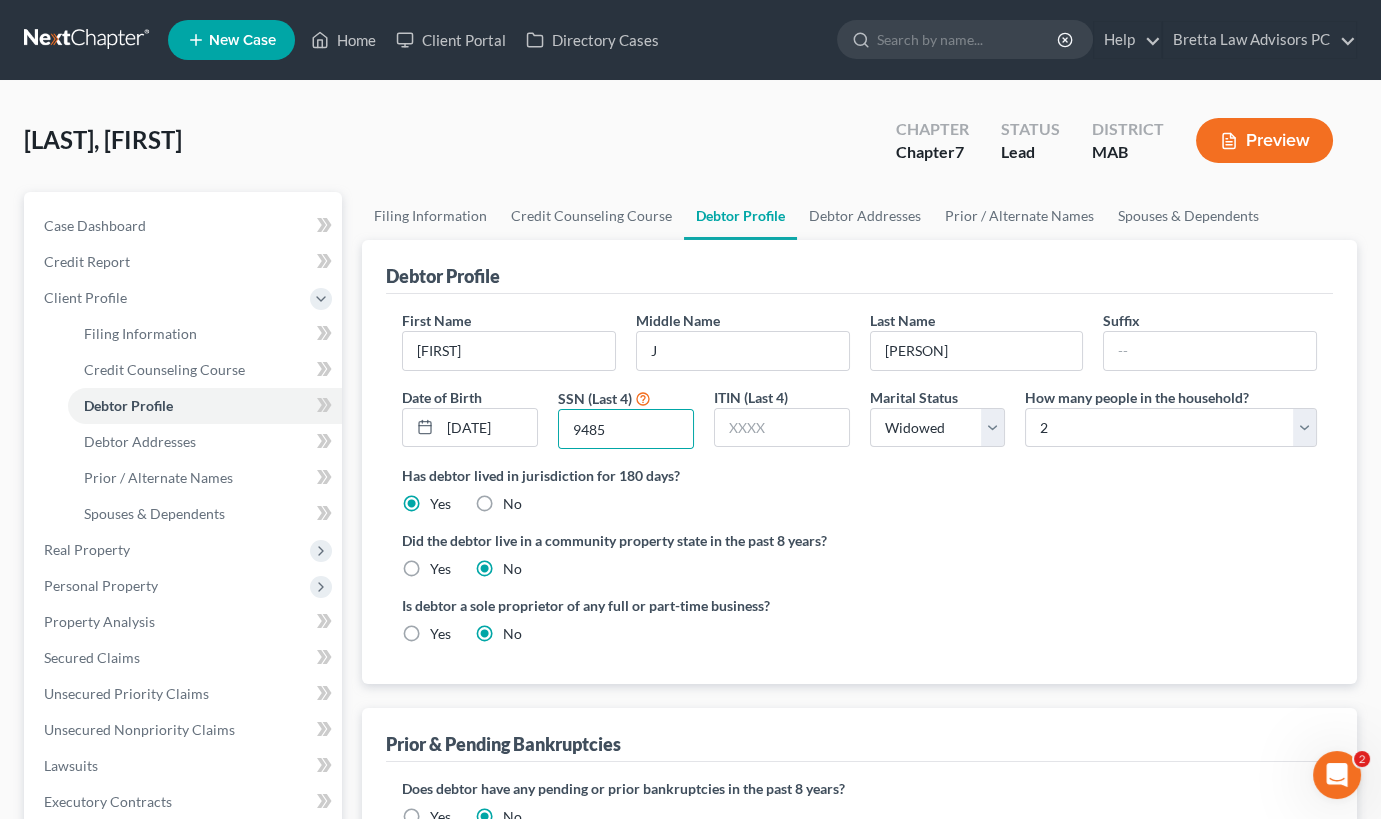click on "Has debtor lived in jurisdiction for 180 days? Yes No Debtor must reside in jurisdiction for 180 prior to filing bankruptcy pursuant to U.S.C. 11 28 USC § 1408.   More Info" at bounding box center [859, 489] 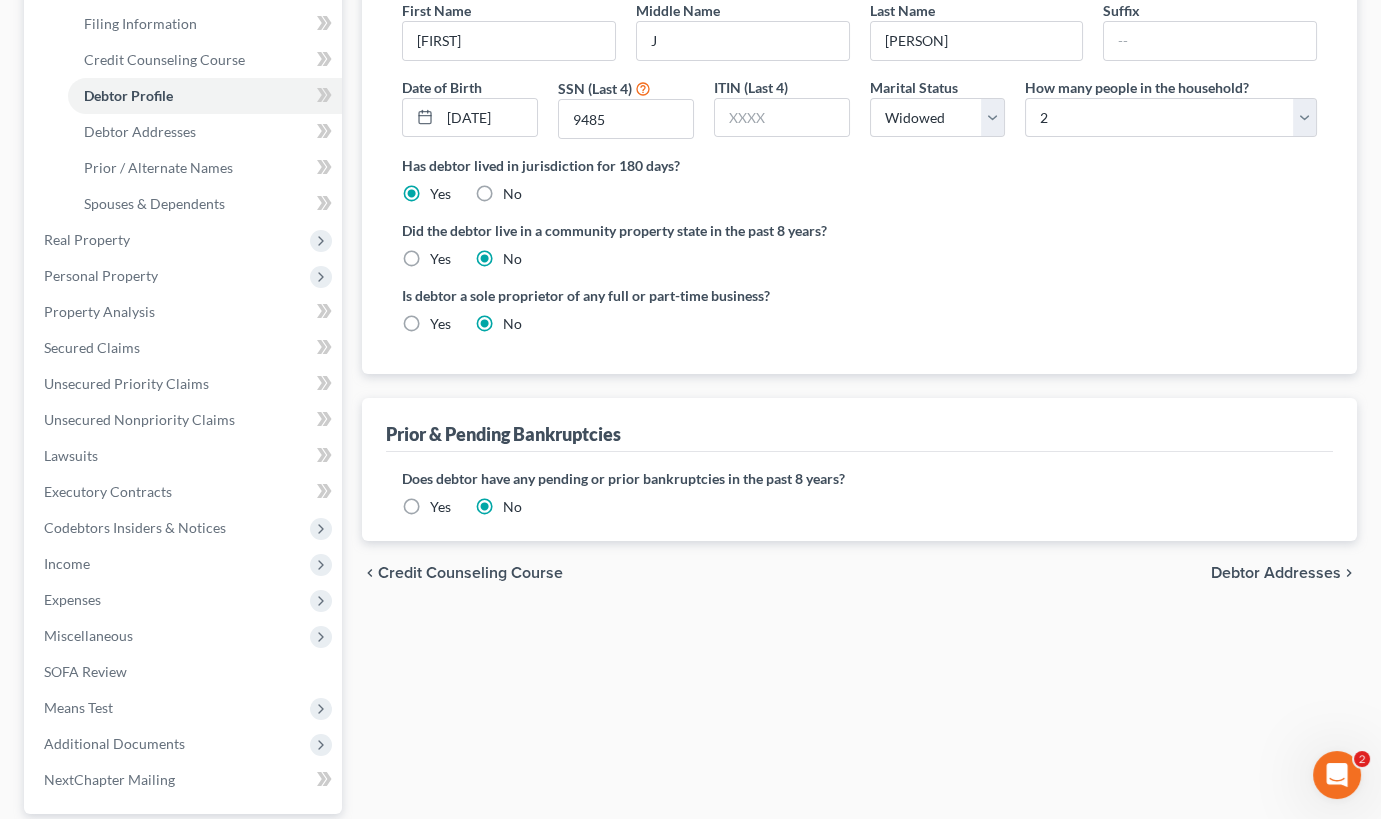 scroll, scrollTop: 363, scrollLeft: 0, axis: vertical 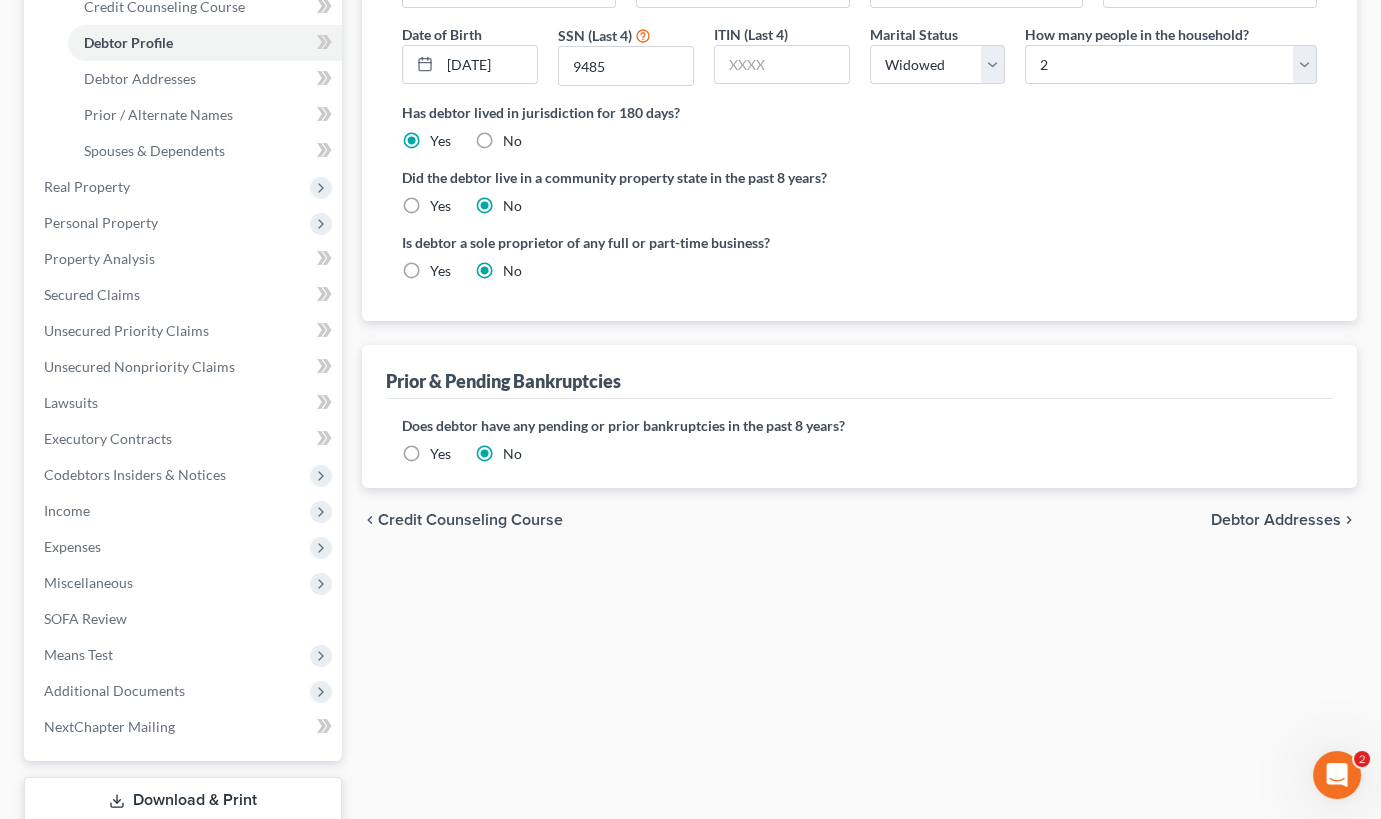 click on "Debtor Addresses" at bounding box center [1276, 520] 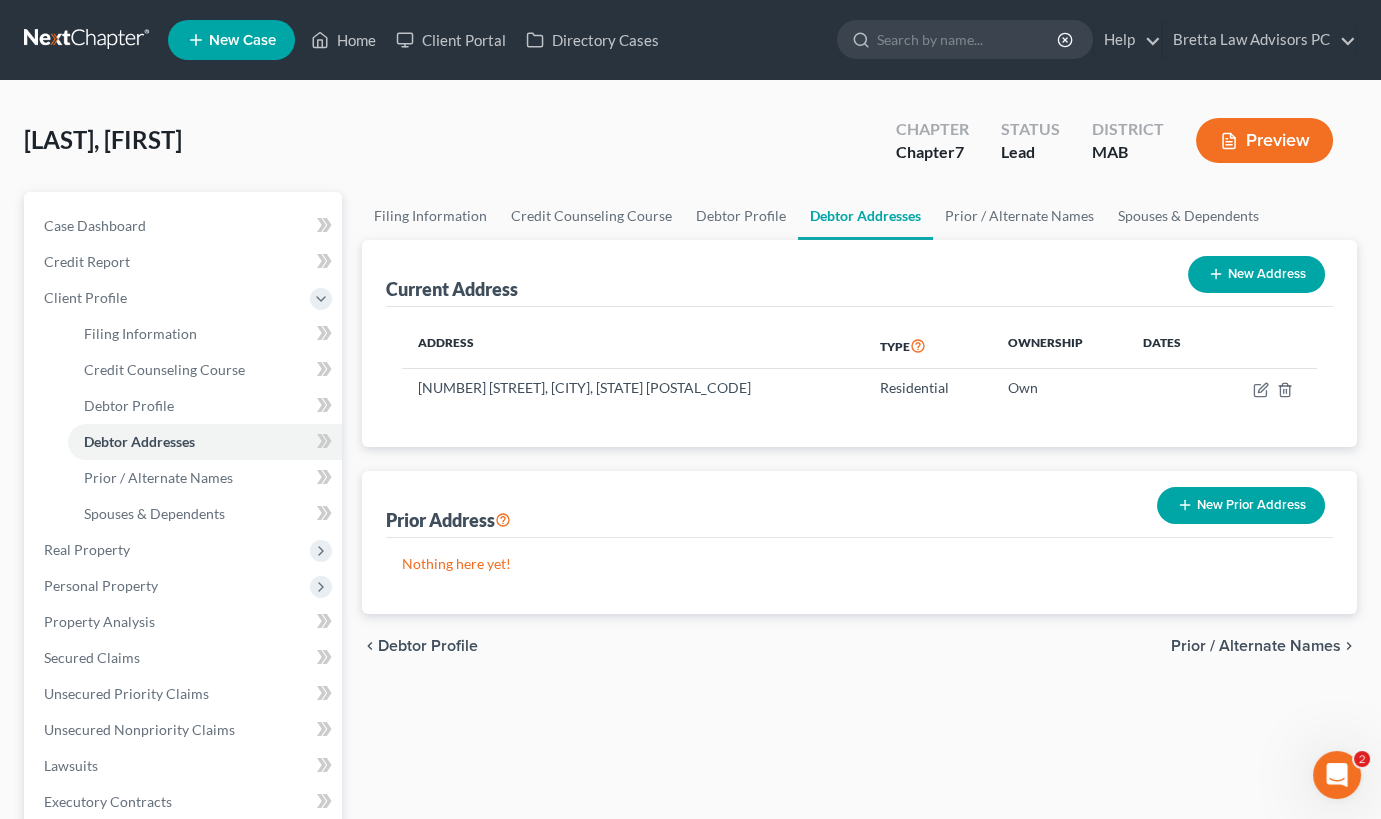 scroll, scrollTop: 0, scrollLeft: 0, axis: both 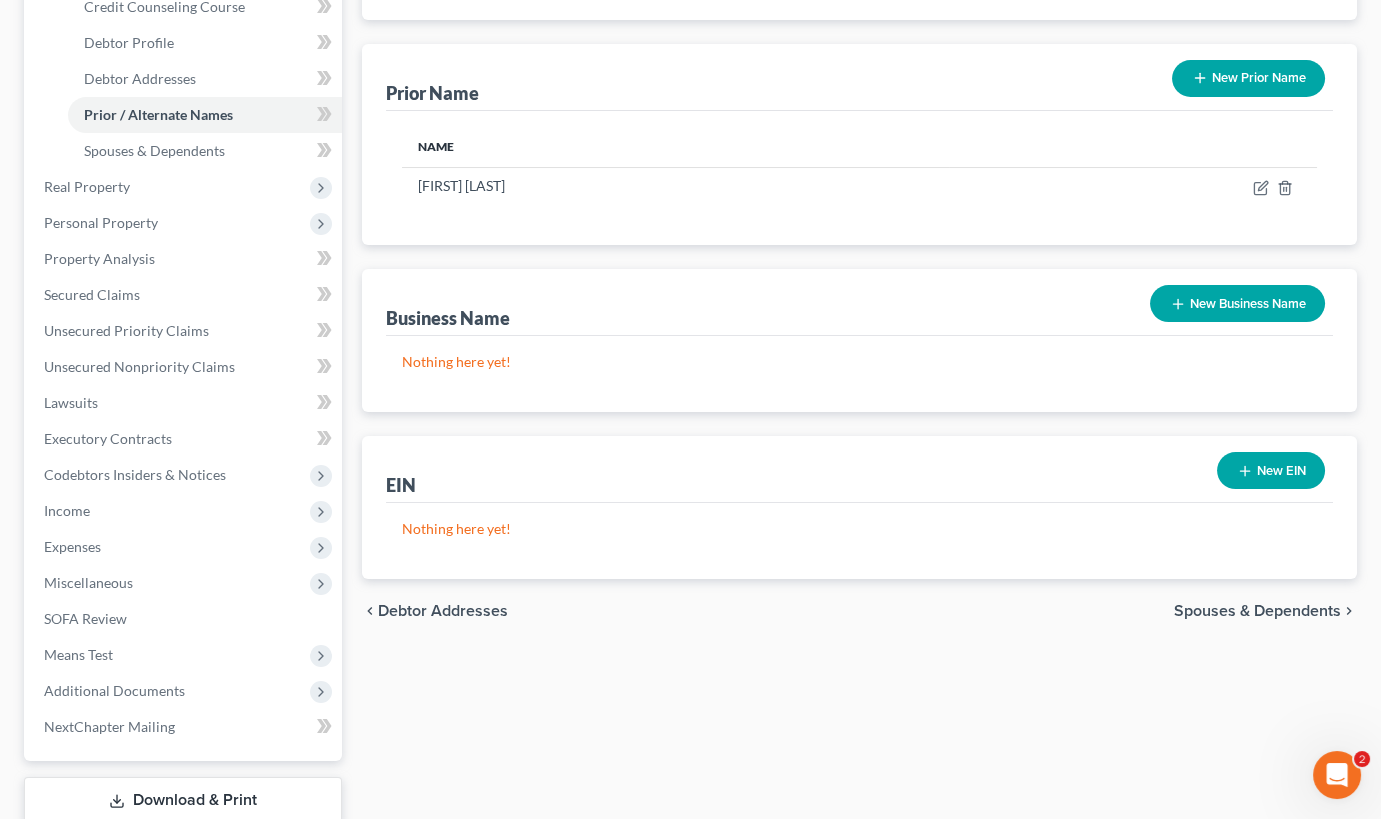 click on "Spouses & Dependents" at bounding box center (1257, 611) 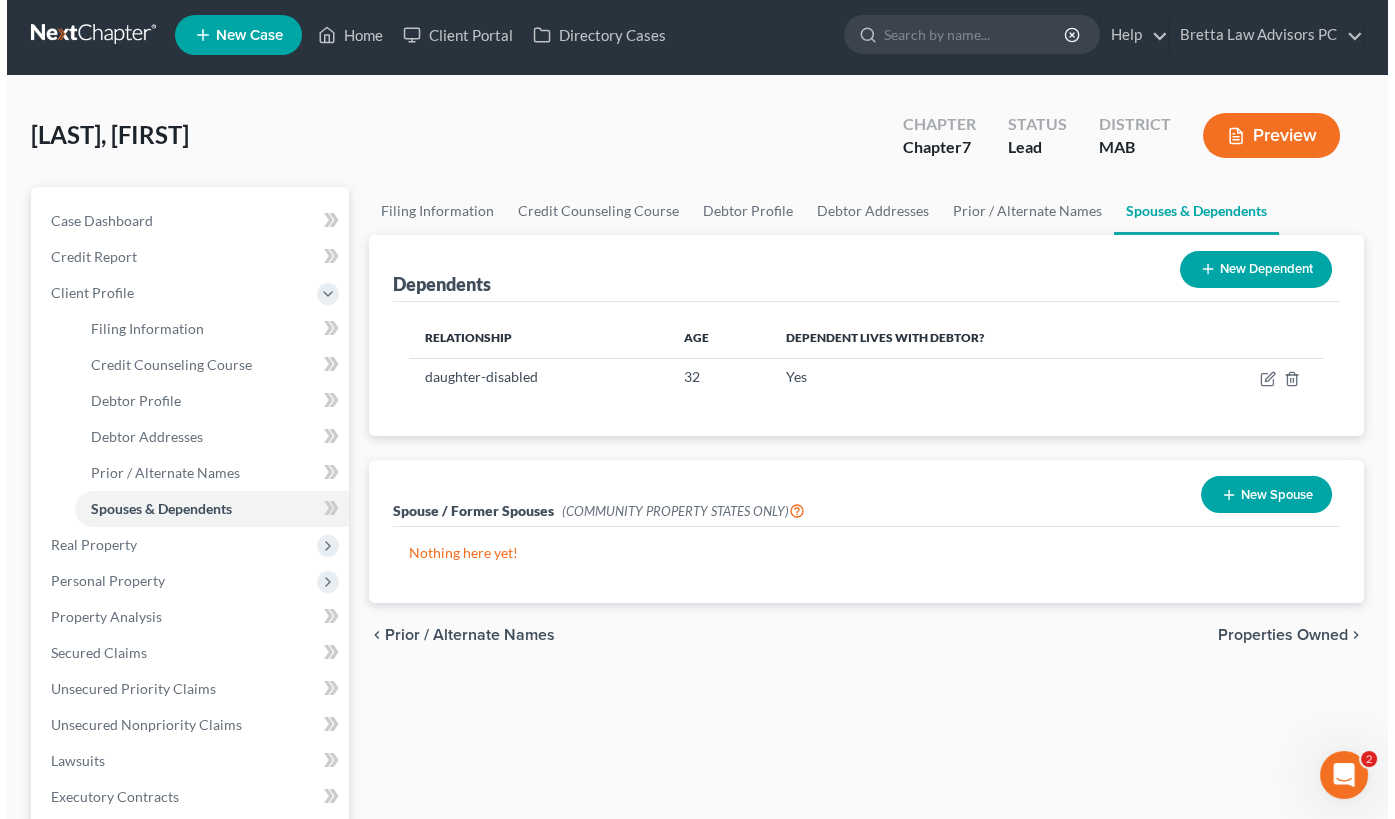 scroll, scrollTop: 0, scrollLeft: 0, axis: both 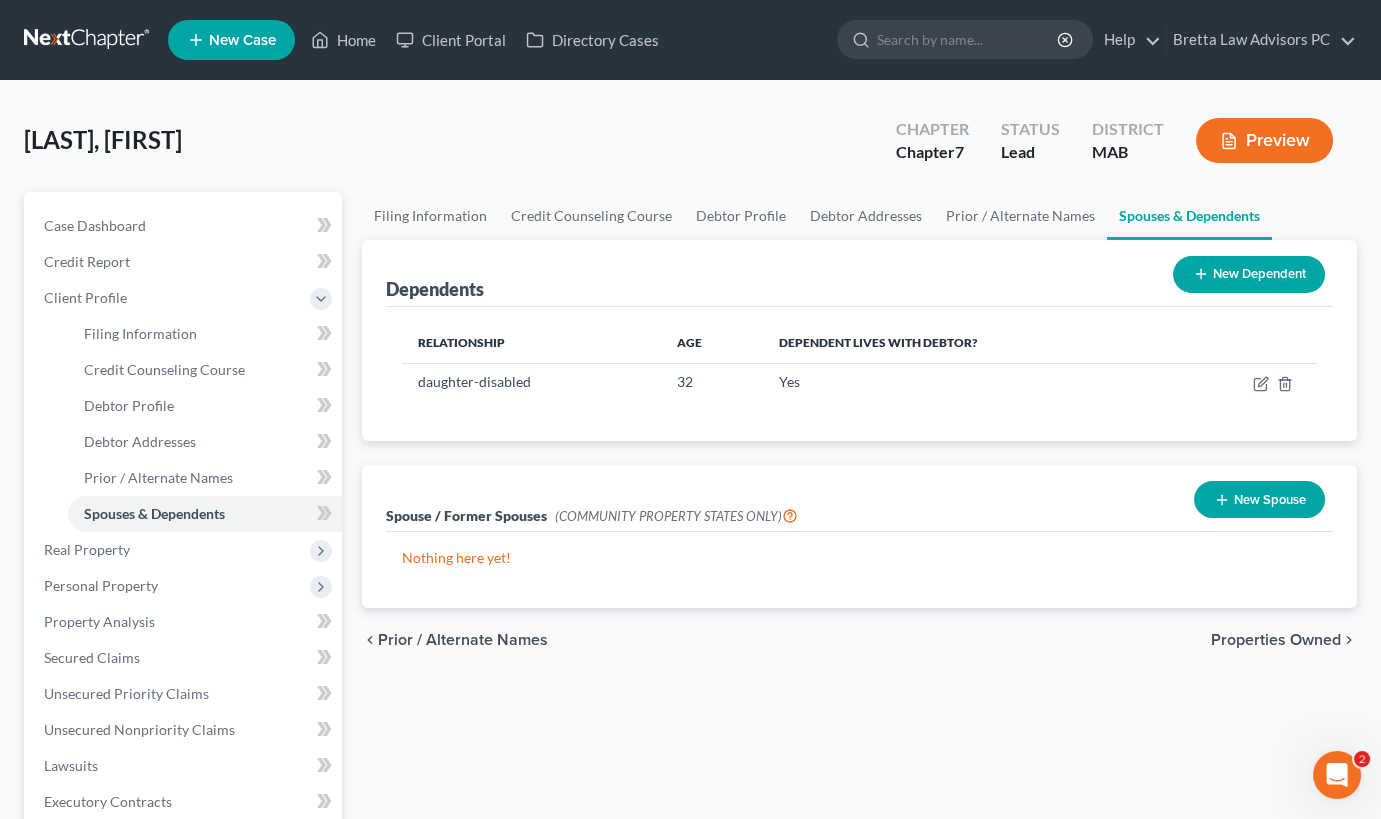 click on "Properties Owned" at bounding box center (1276, 640) 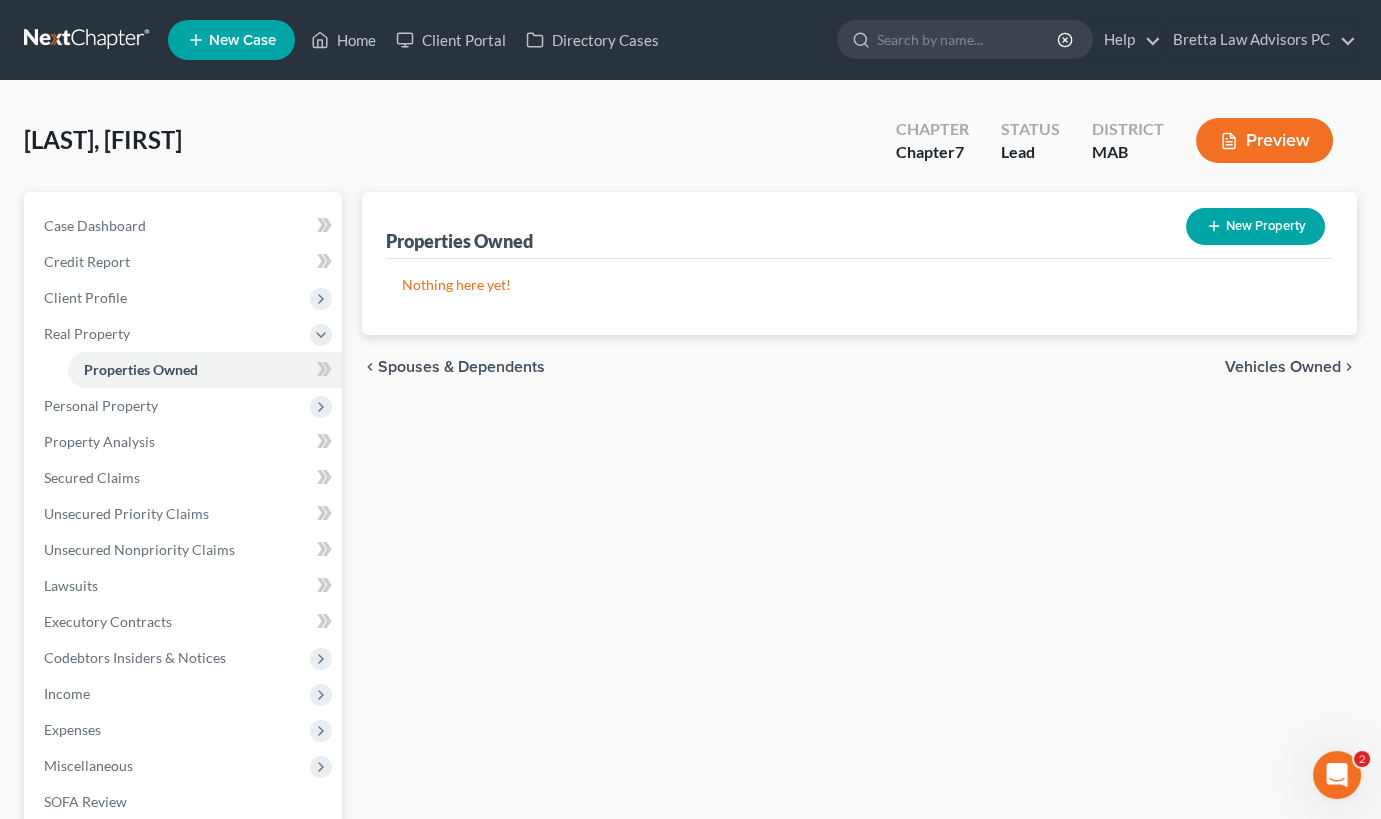click on "Vehicles Owned" at bounding box center (1283, 367) 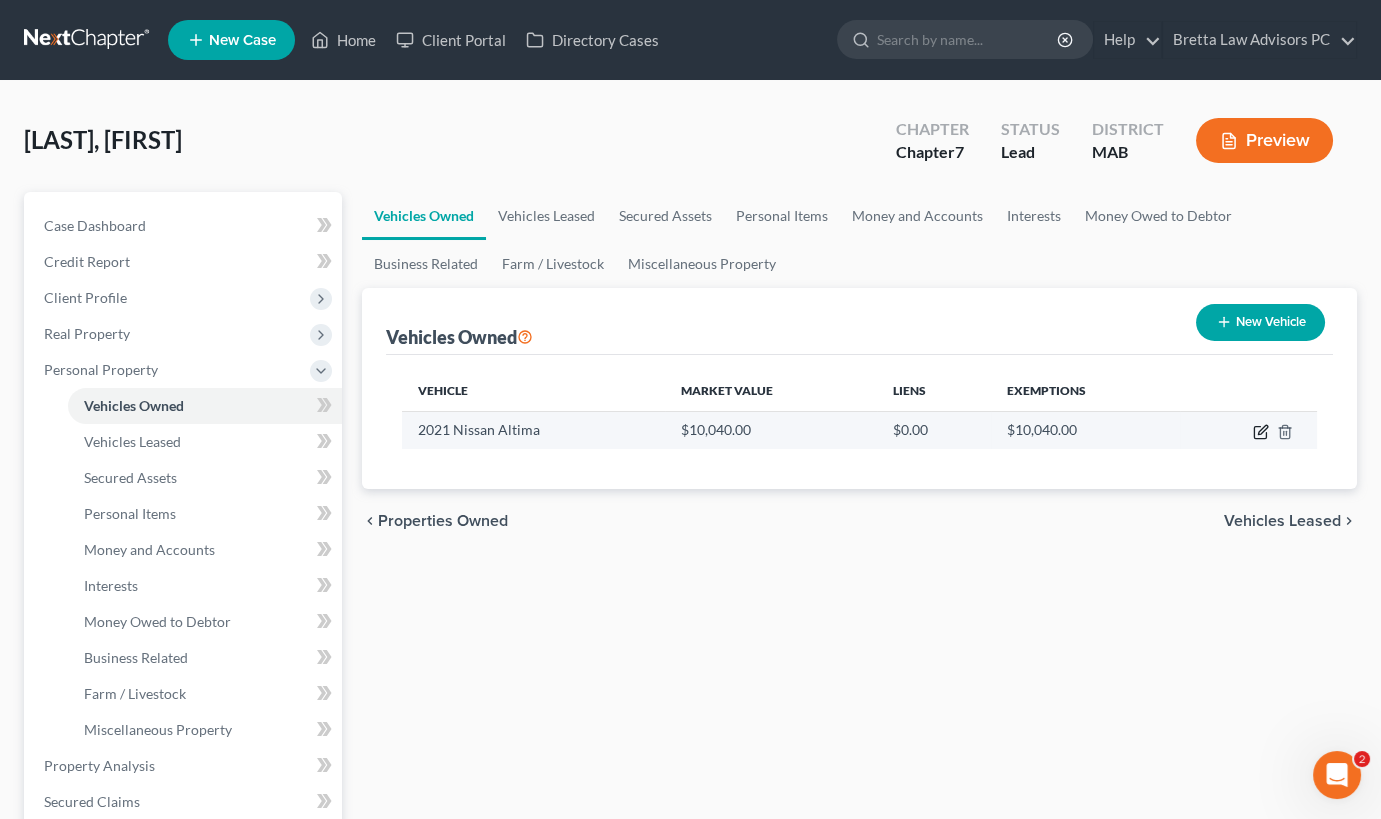 click 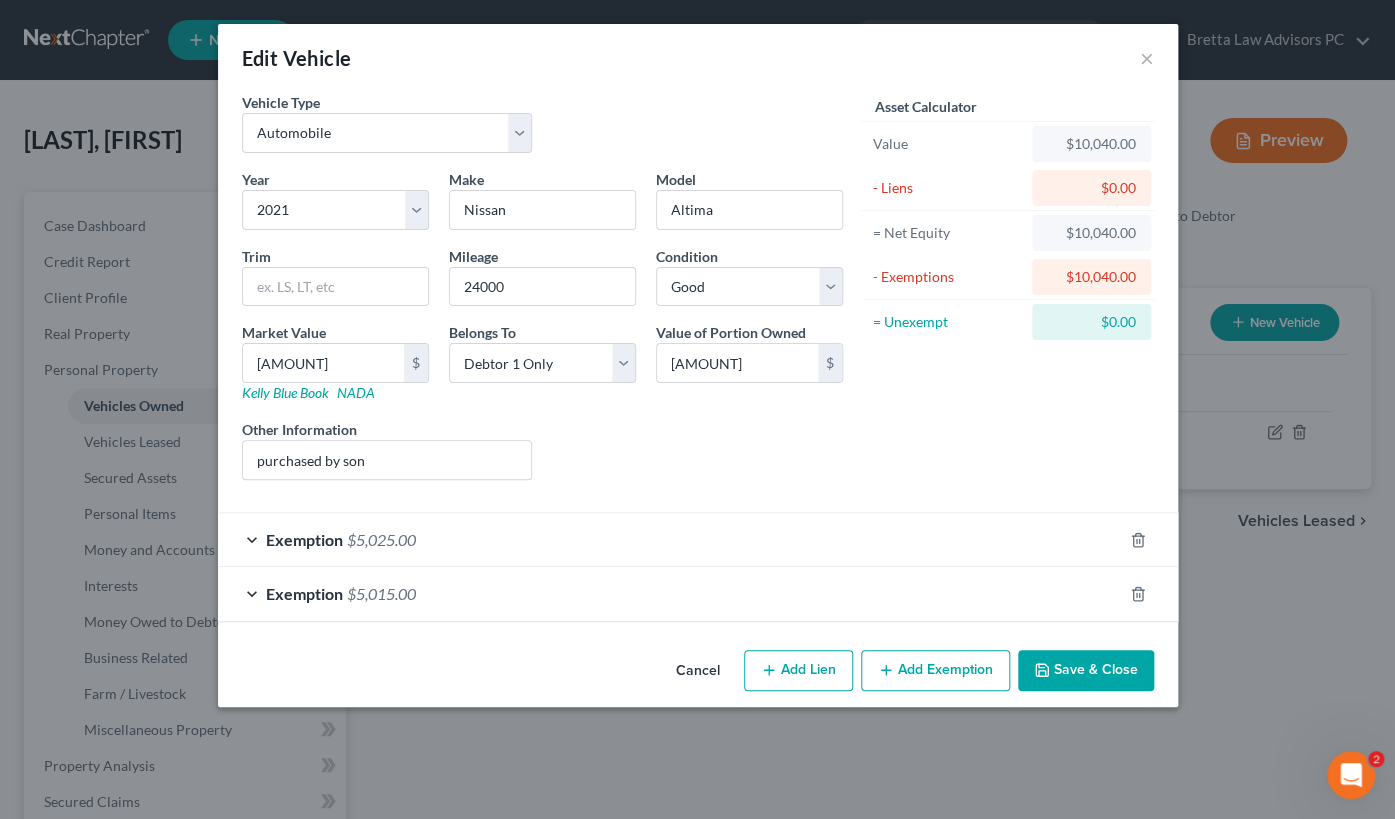 click on "Exemption $5,025.00" at bounding box center (670, 539) 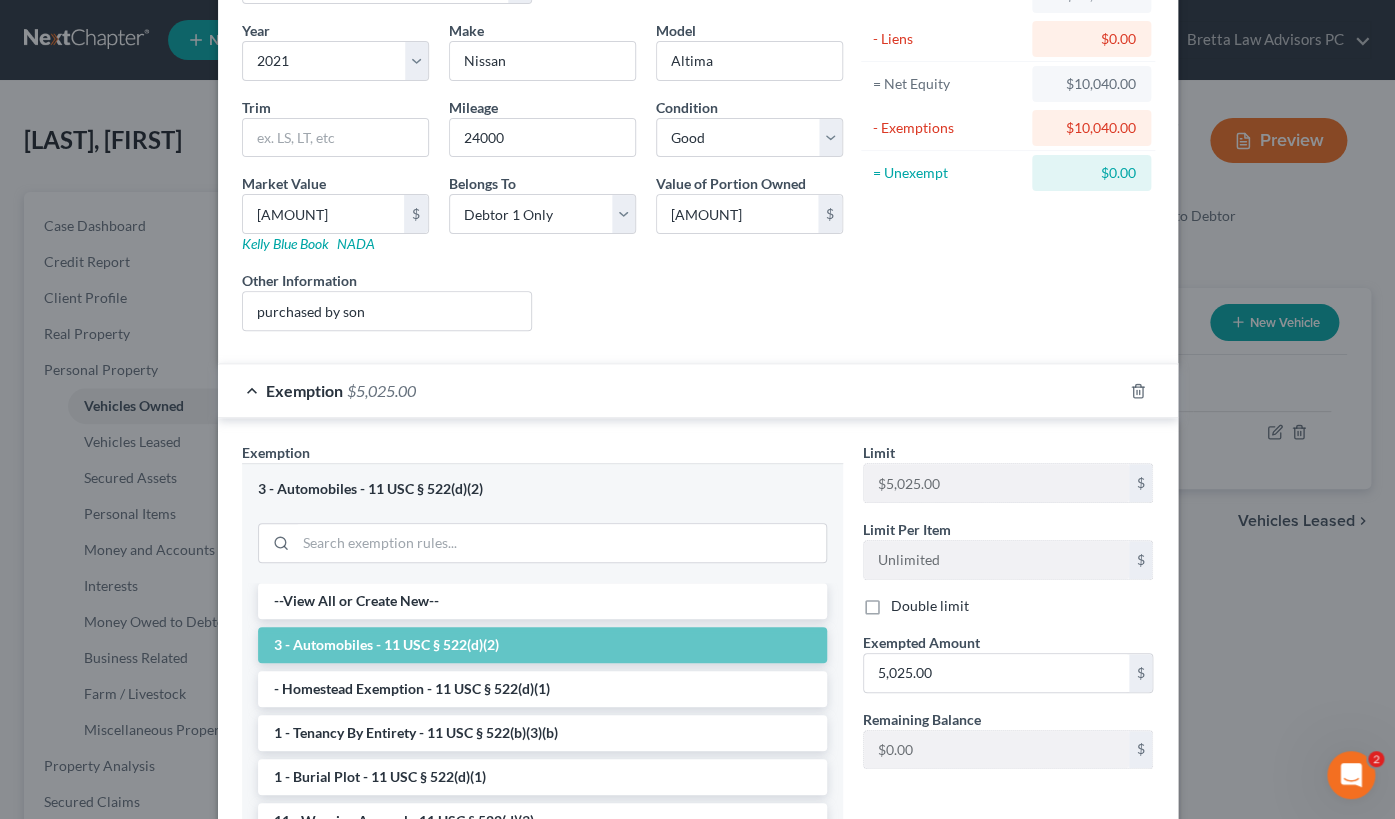 scroll, scrollTop: 181, scrollLeft: 0, axis: vertical 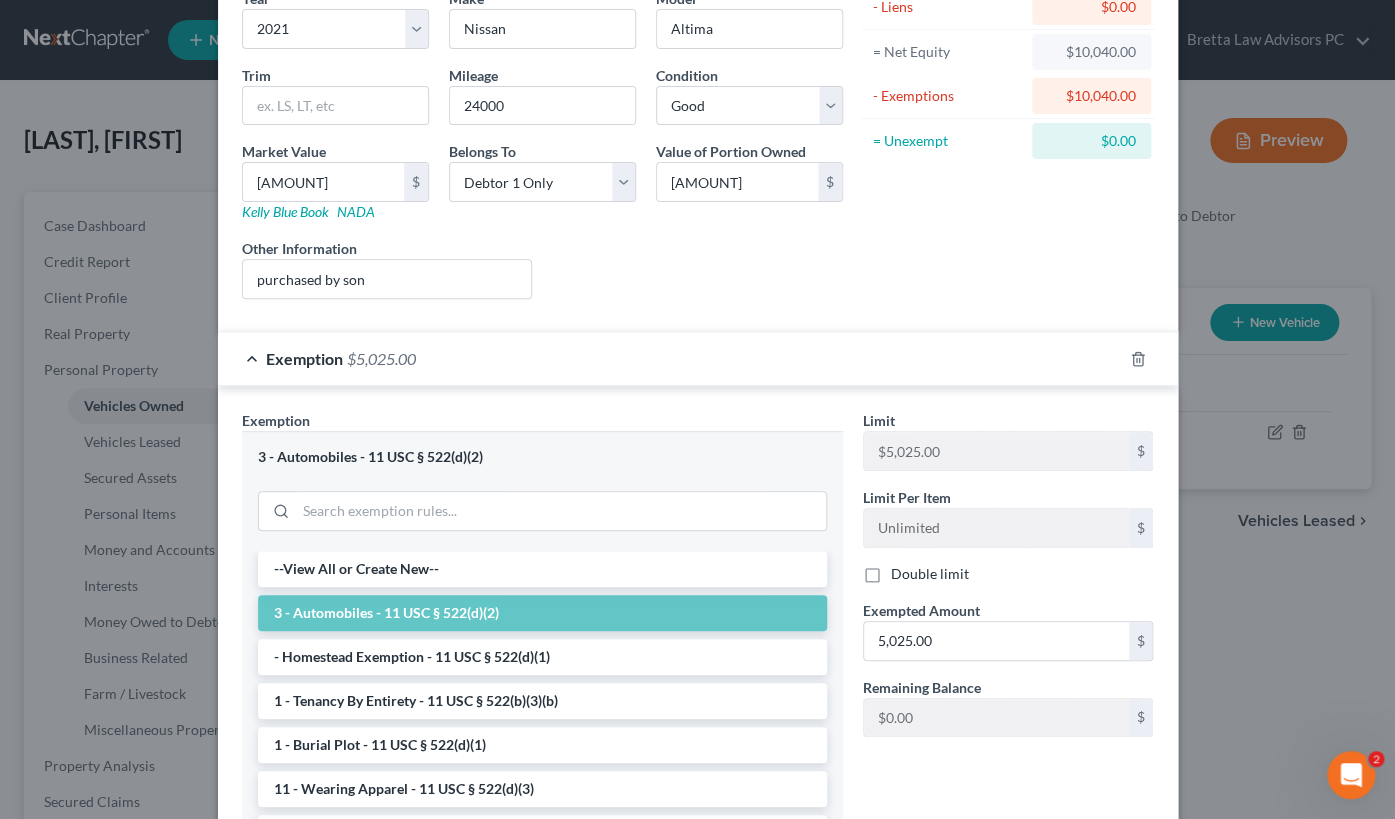 click on "3 - Automobiles - 11 USC § 522(d)(2)" at bounding box center [542, 613] 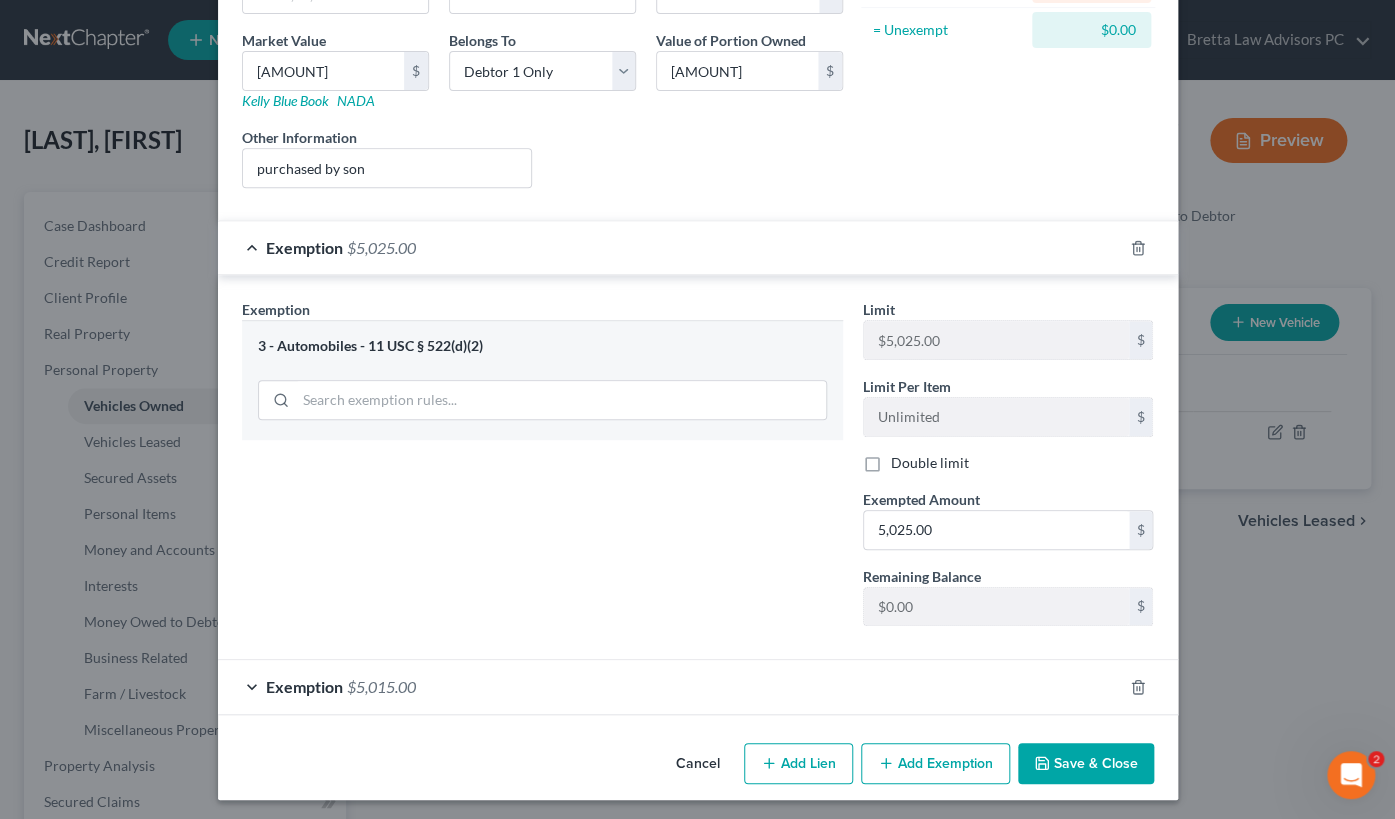 scroll, scrollTop: 295, scrollLeft: 0, axis: vertical 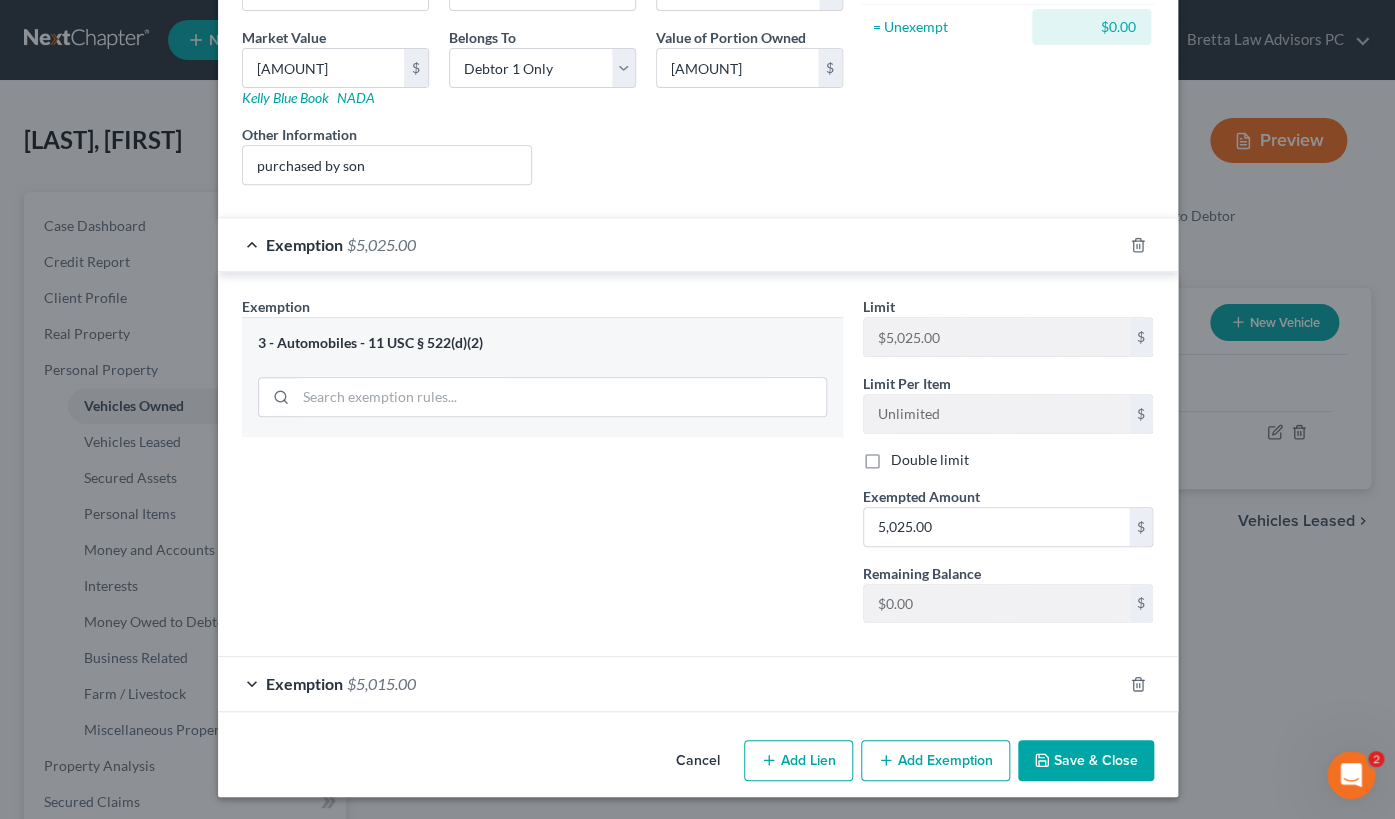 click on "Exemption $5,015.00" at bounding box center (670, 683) 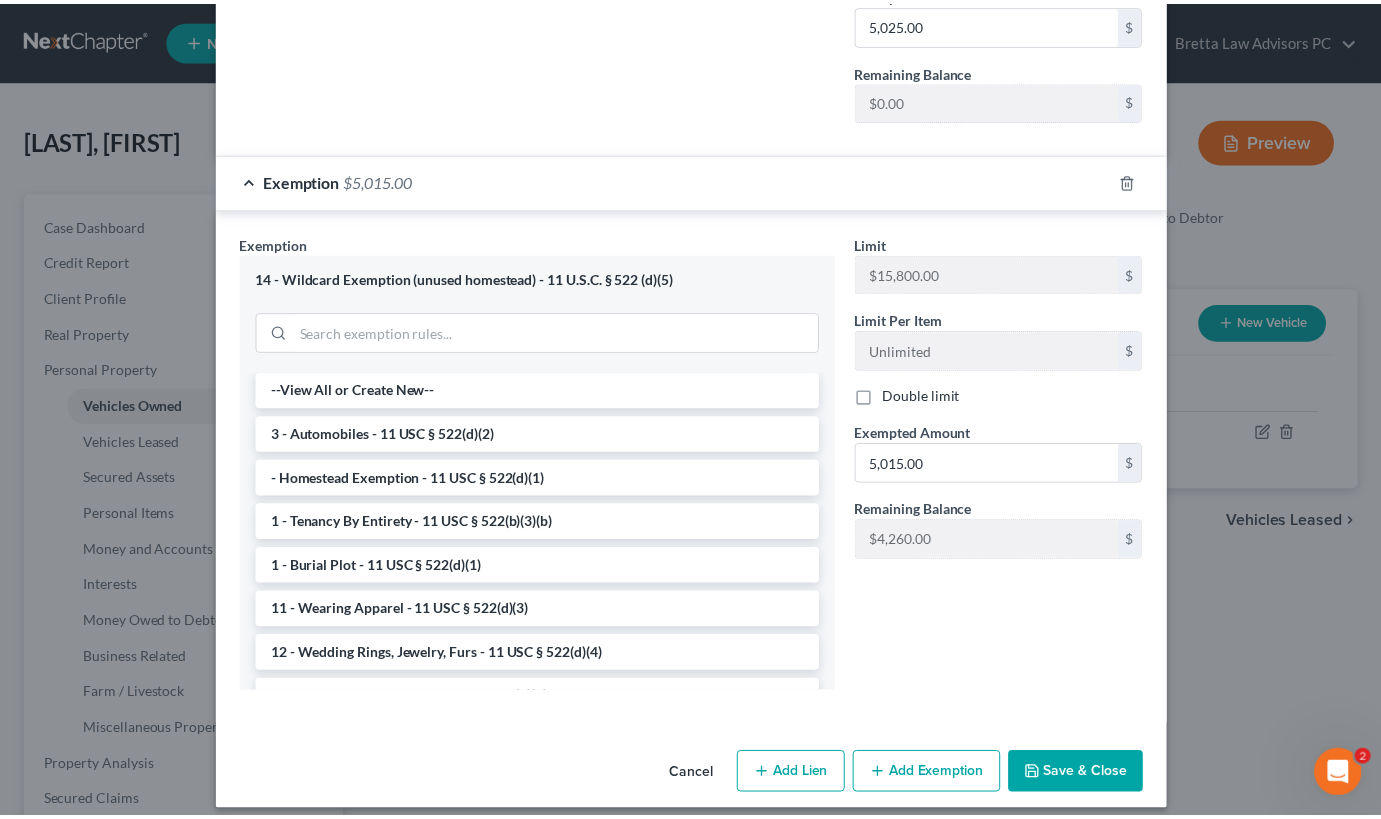 scroll, scrollTop: 810, scrollLeft: 0, axis: vertical 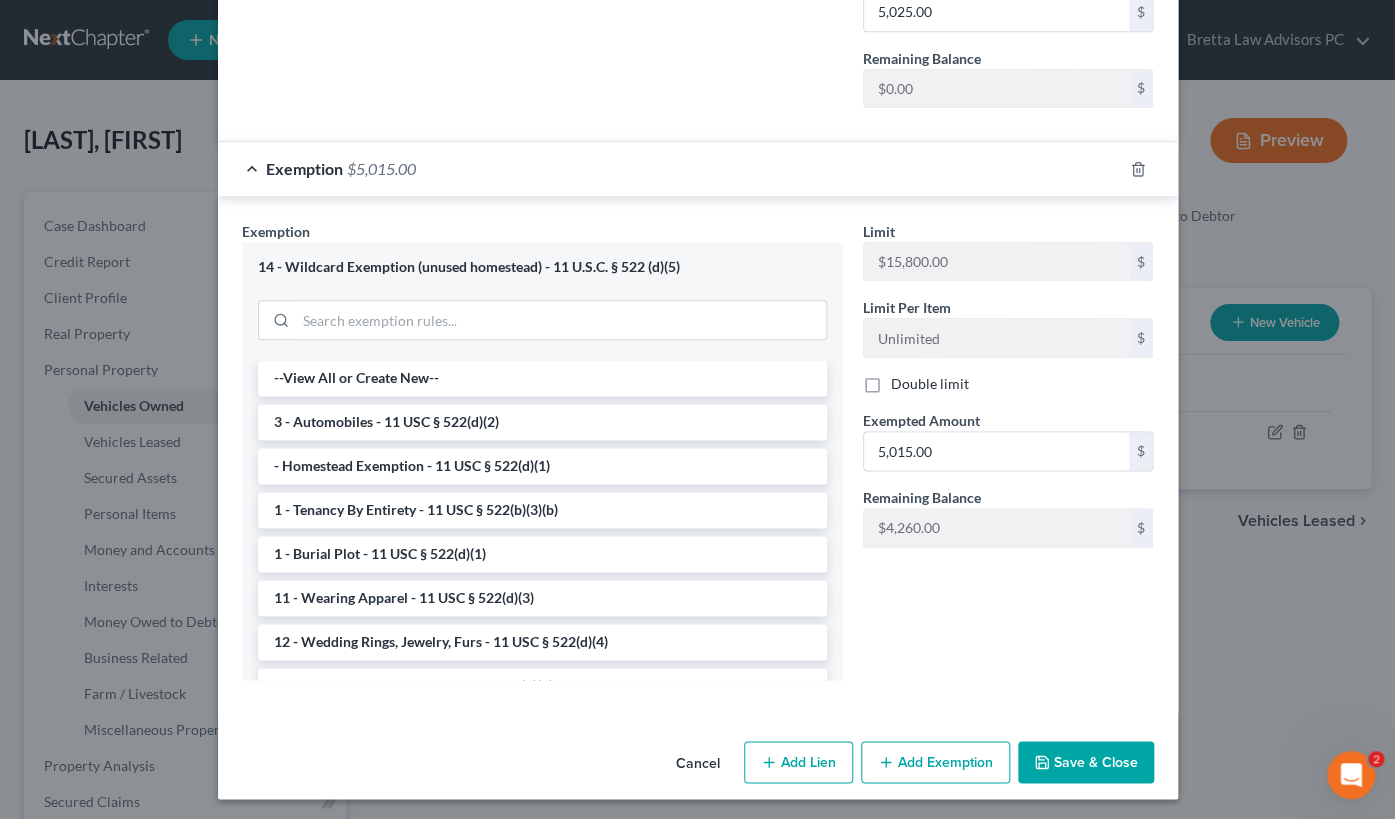 click on "Save & Close" at bounding box center (1086, 762) 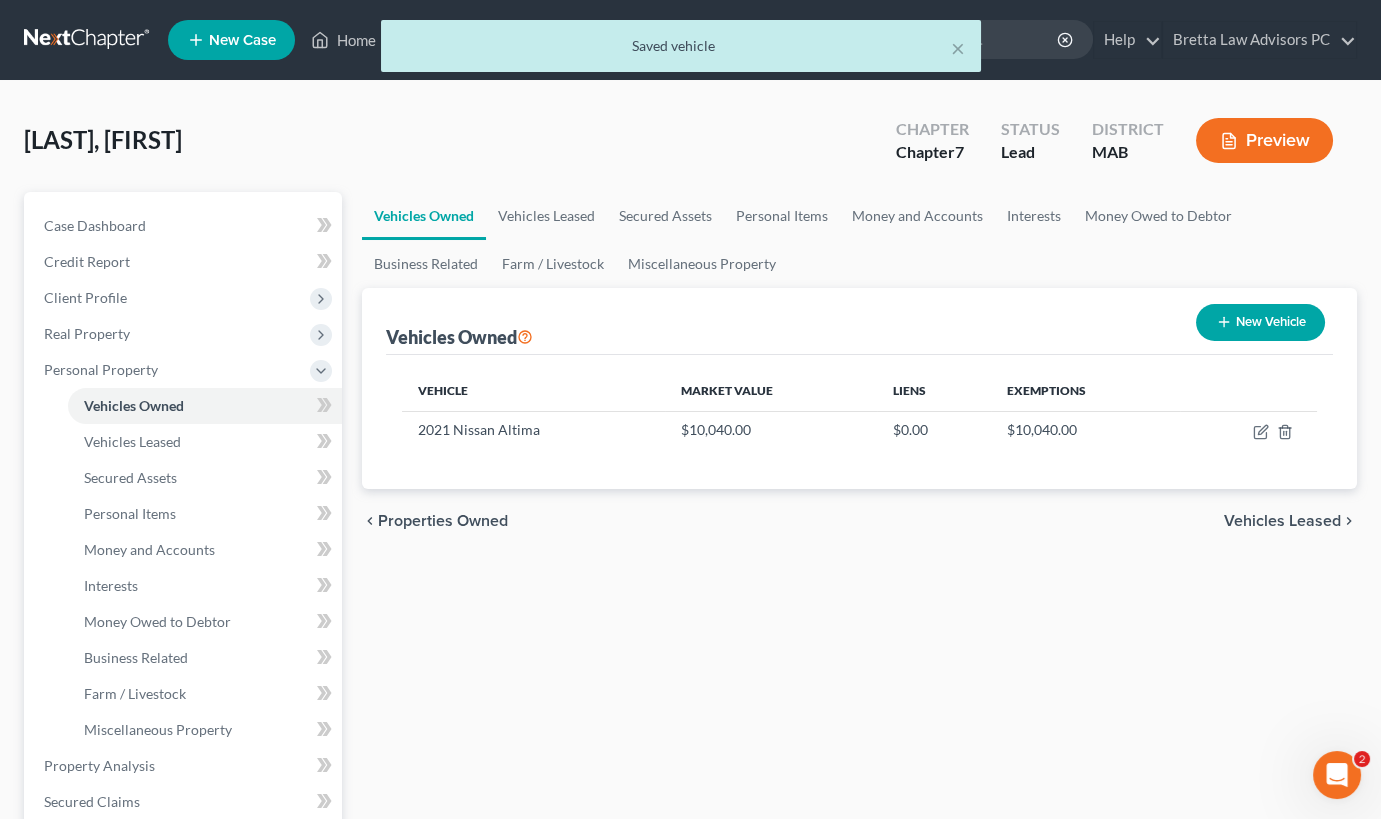 click on "Vehicles Leased" at bounding box center (1282, 521) 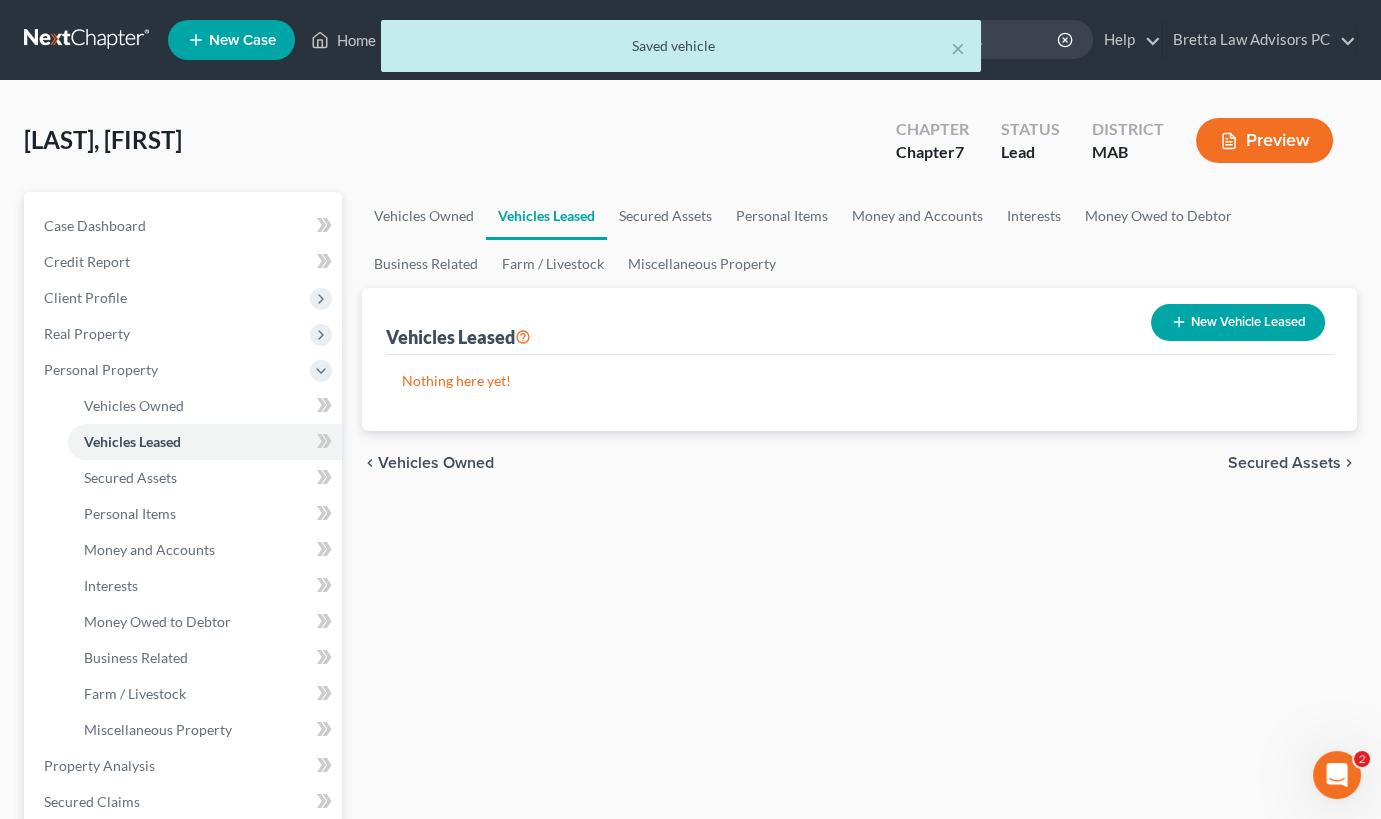 click on "Secured Assets" at bounding box center [1284, 463] 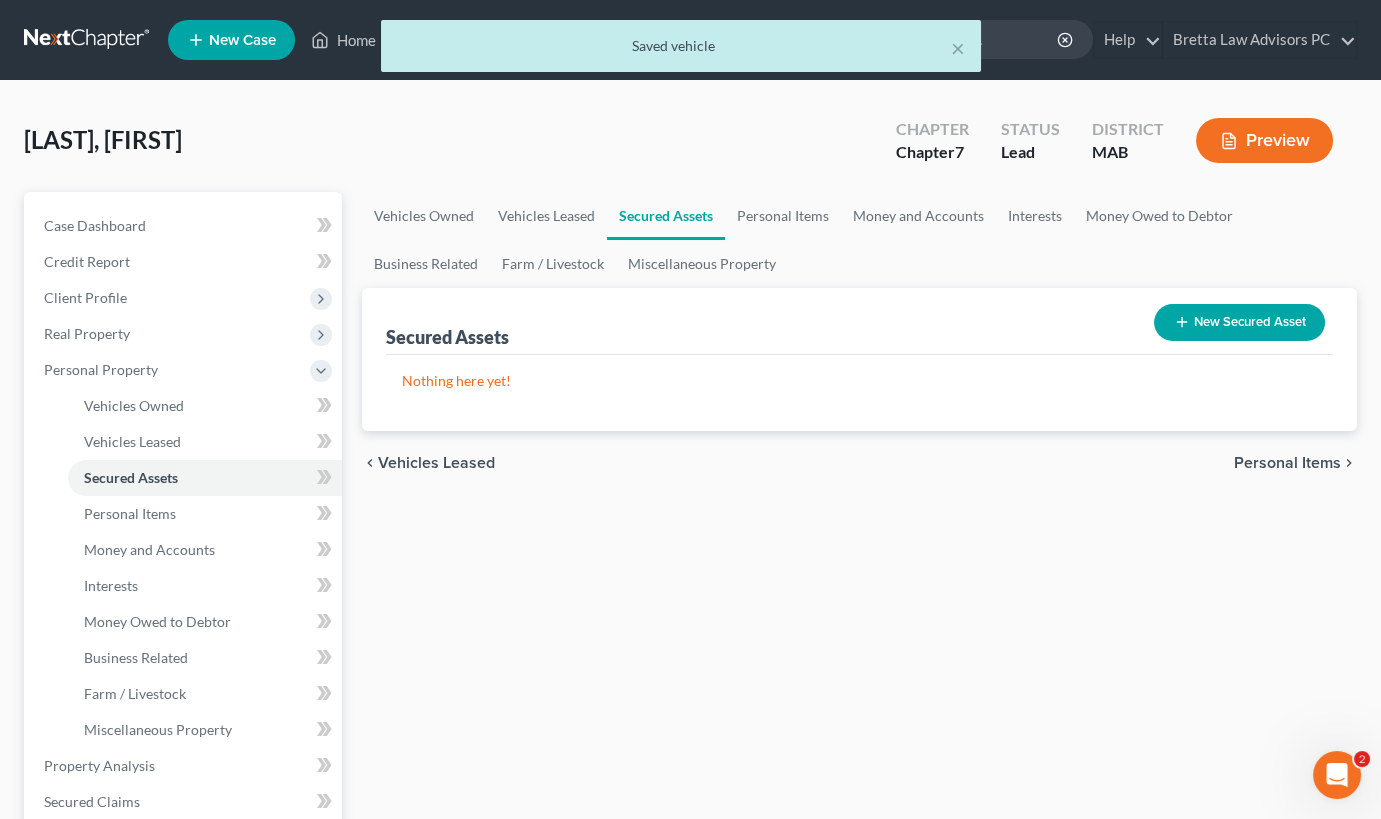 click on "Personal Items" at bounding box center [1287, 463] 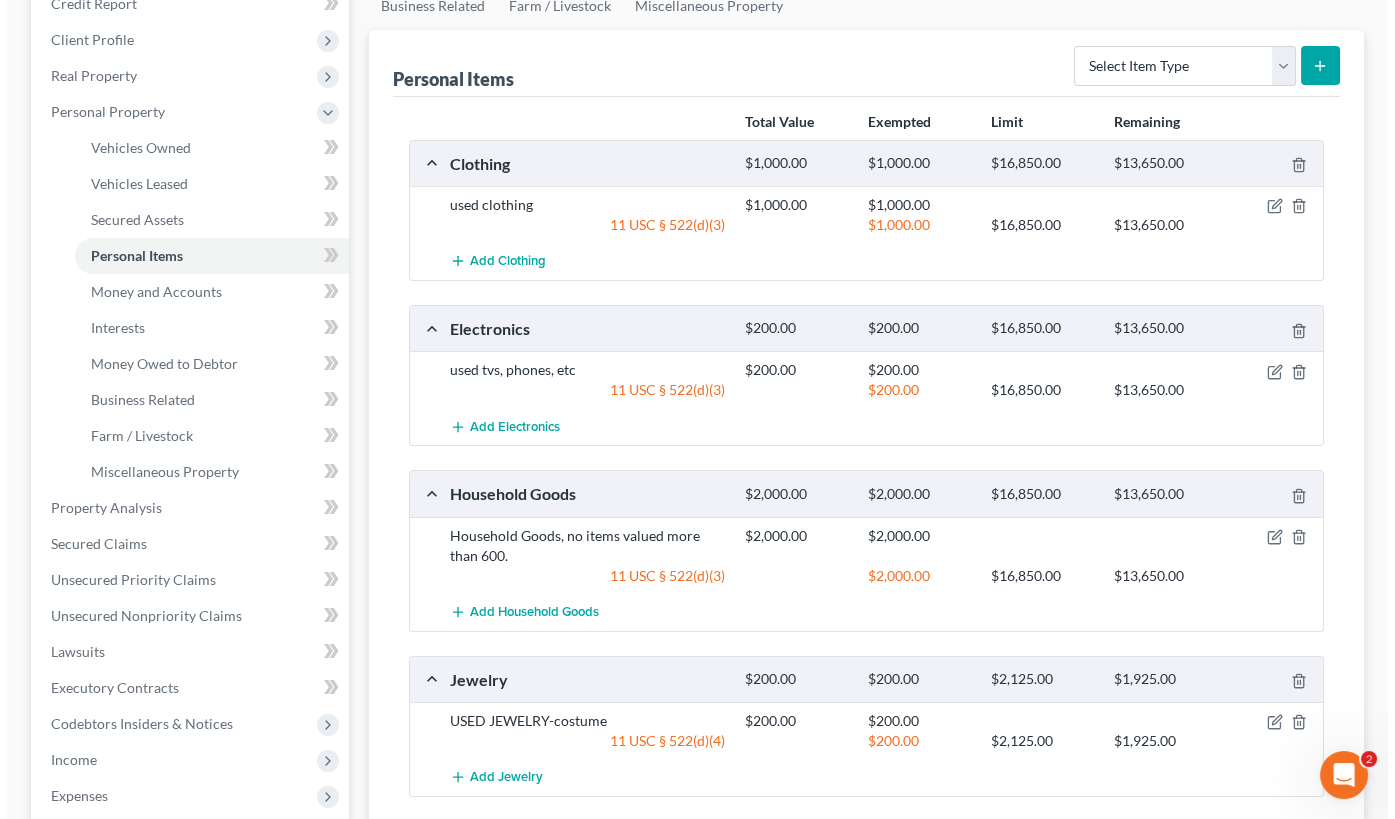 scroll, scrollTop: 272, scrollLeft: 0, axis: vertical 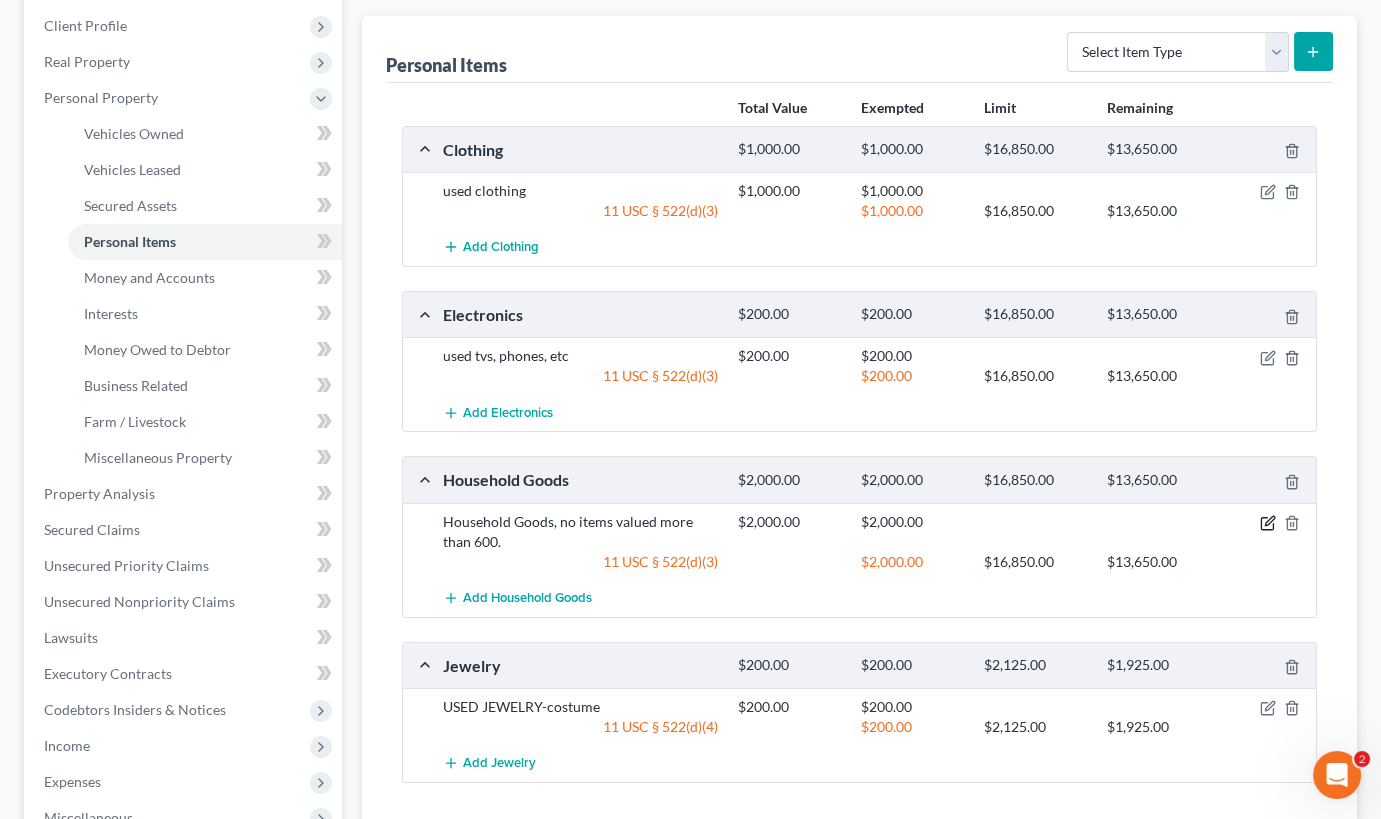 click 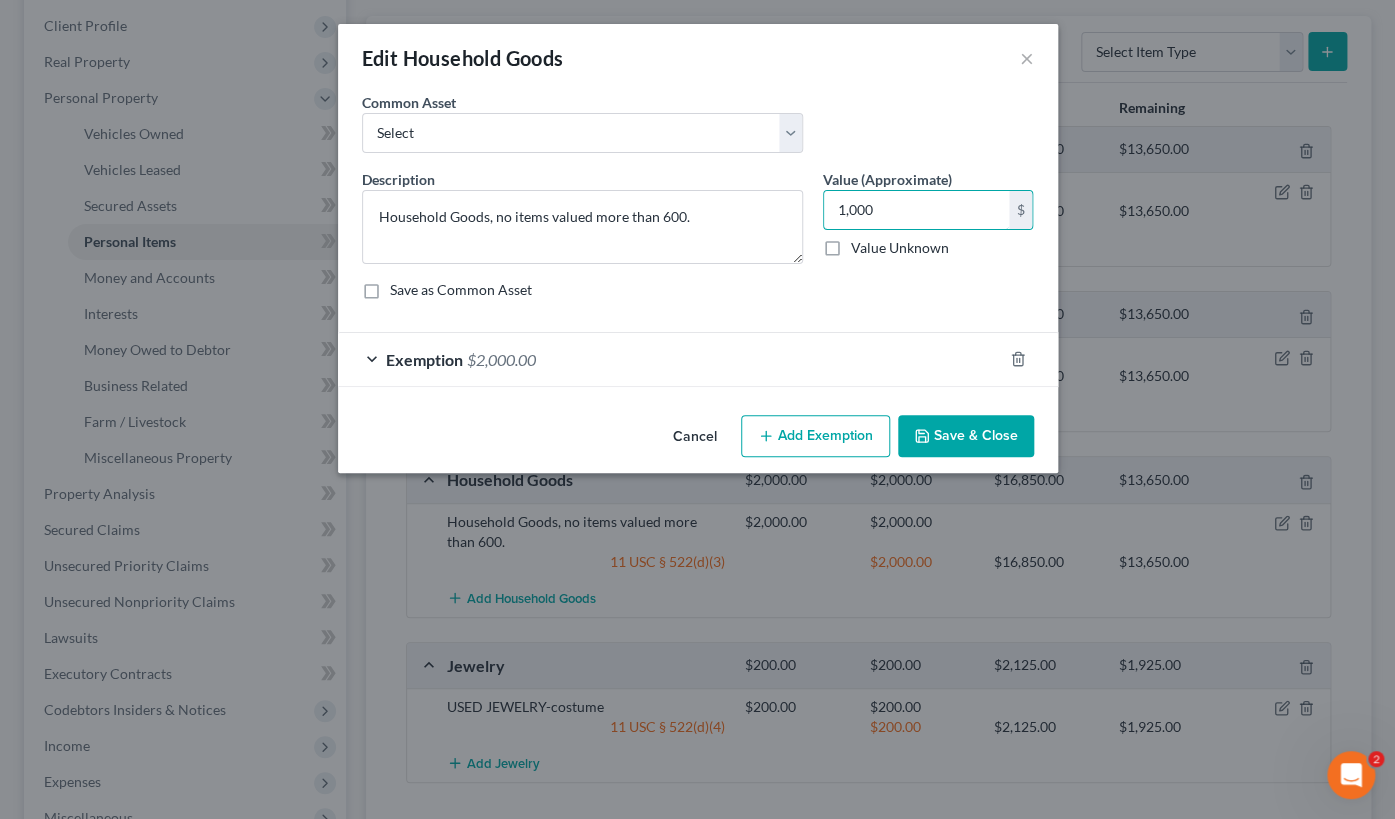 type on "1,000" 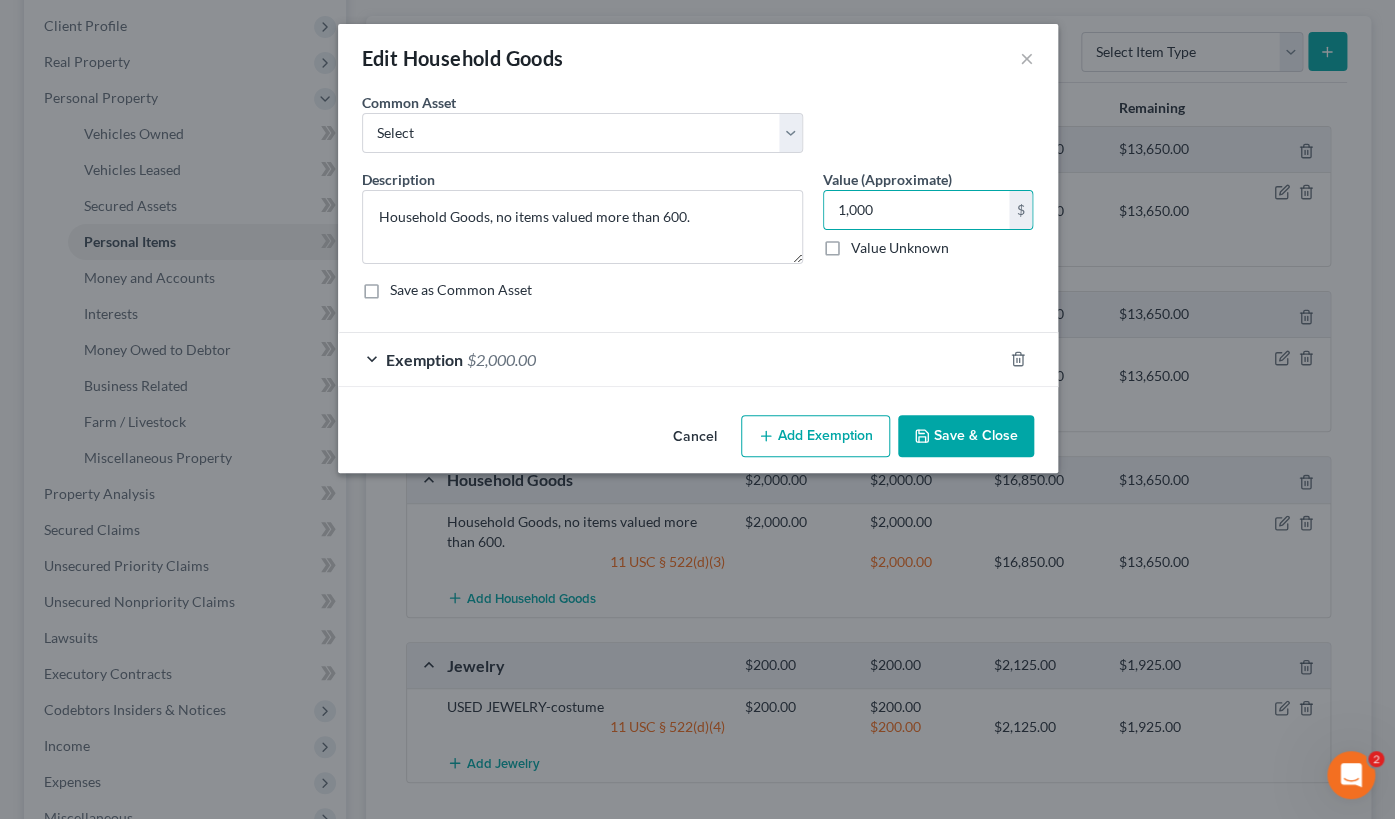 click on "Exemption $2,000.00" at bounding box center [670, 359] 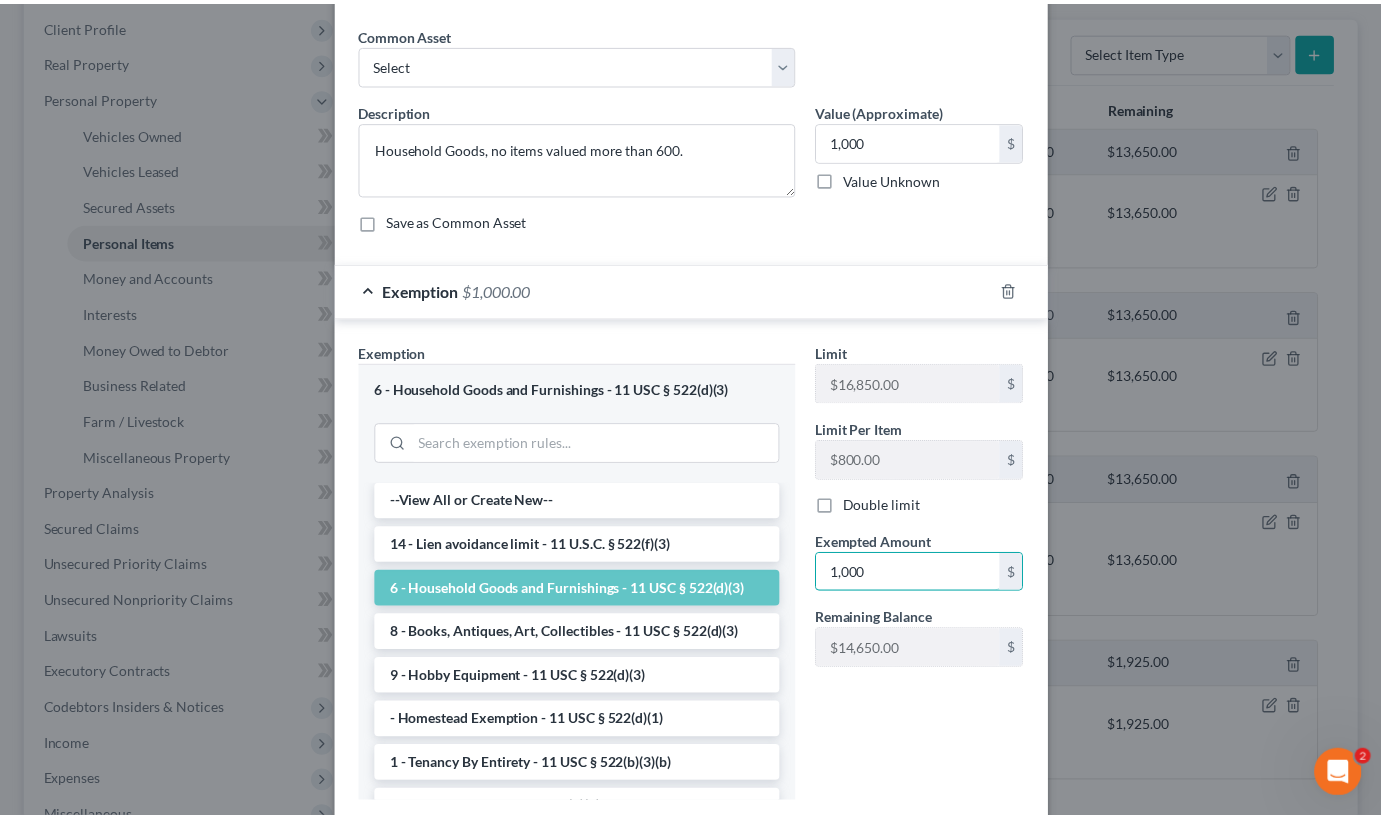 scroll, scrollTop: 194, scrollLeft: 0, axis: vertical 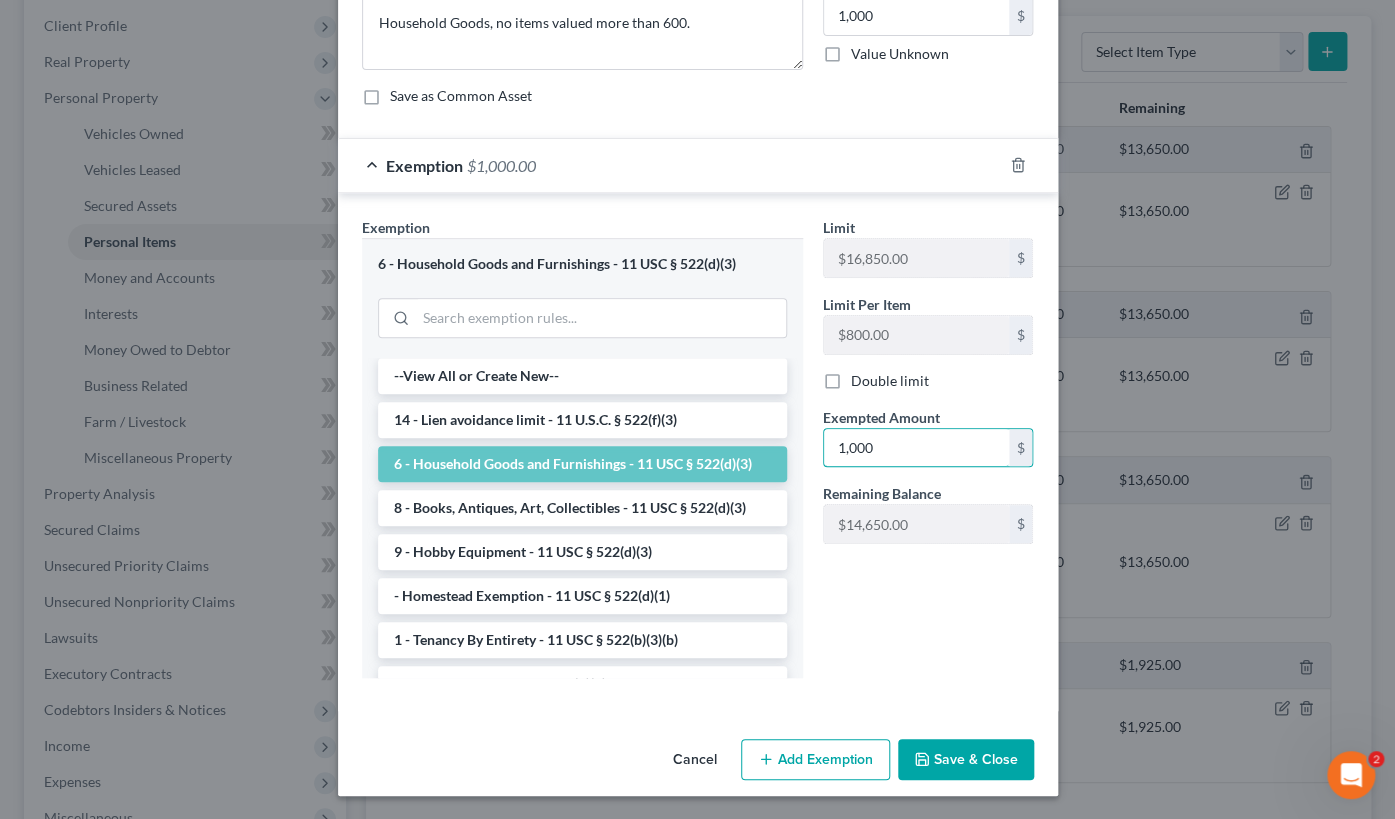 type on "1,000" 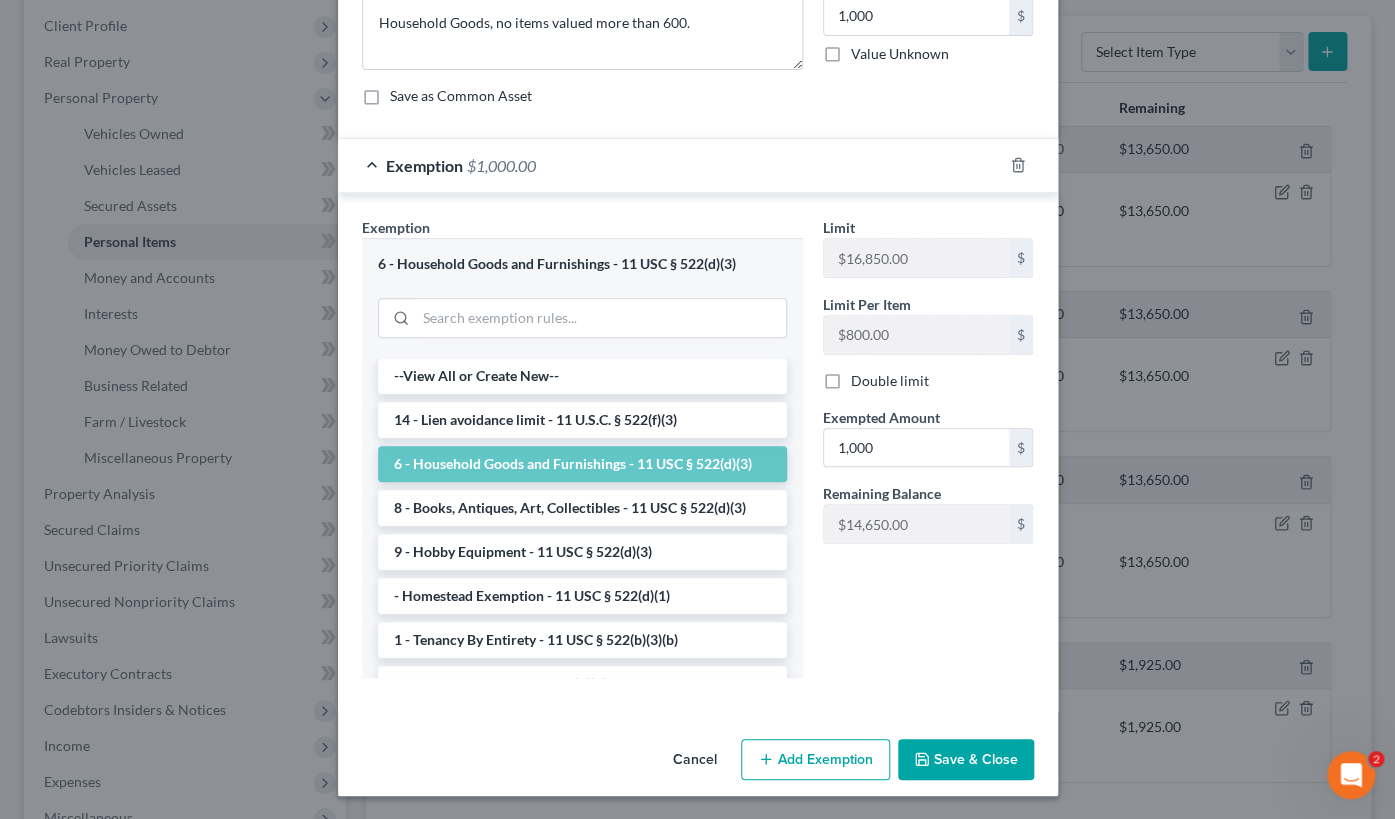 click on "Save & Close" at bounding box center [966, 760] 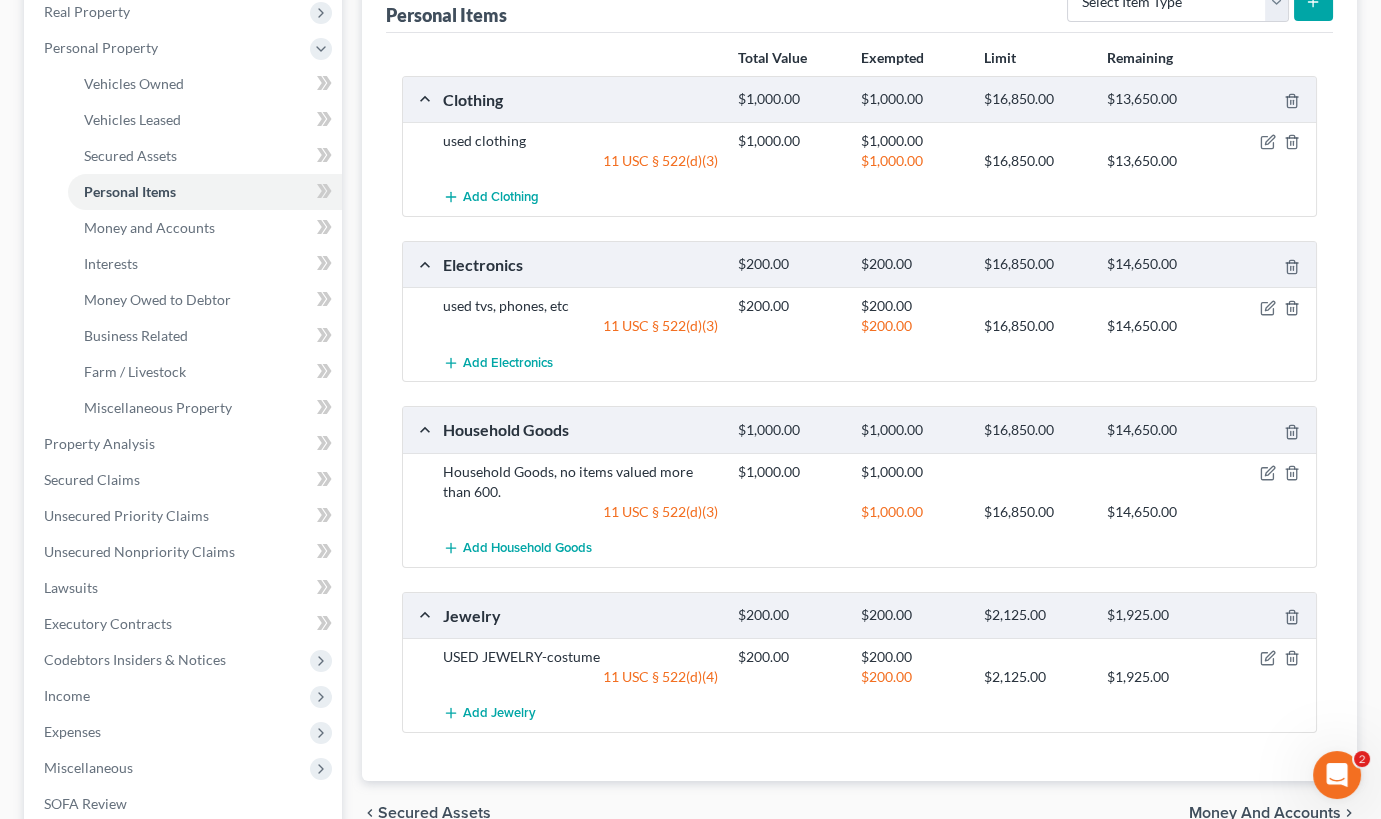 scroll, scrollTop: 545, scrollLeft: 0, axis: vertical 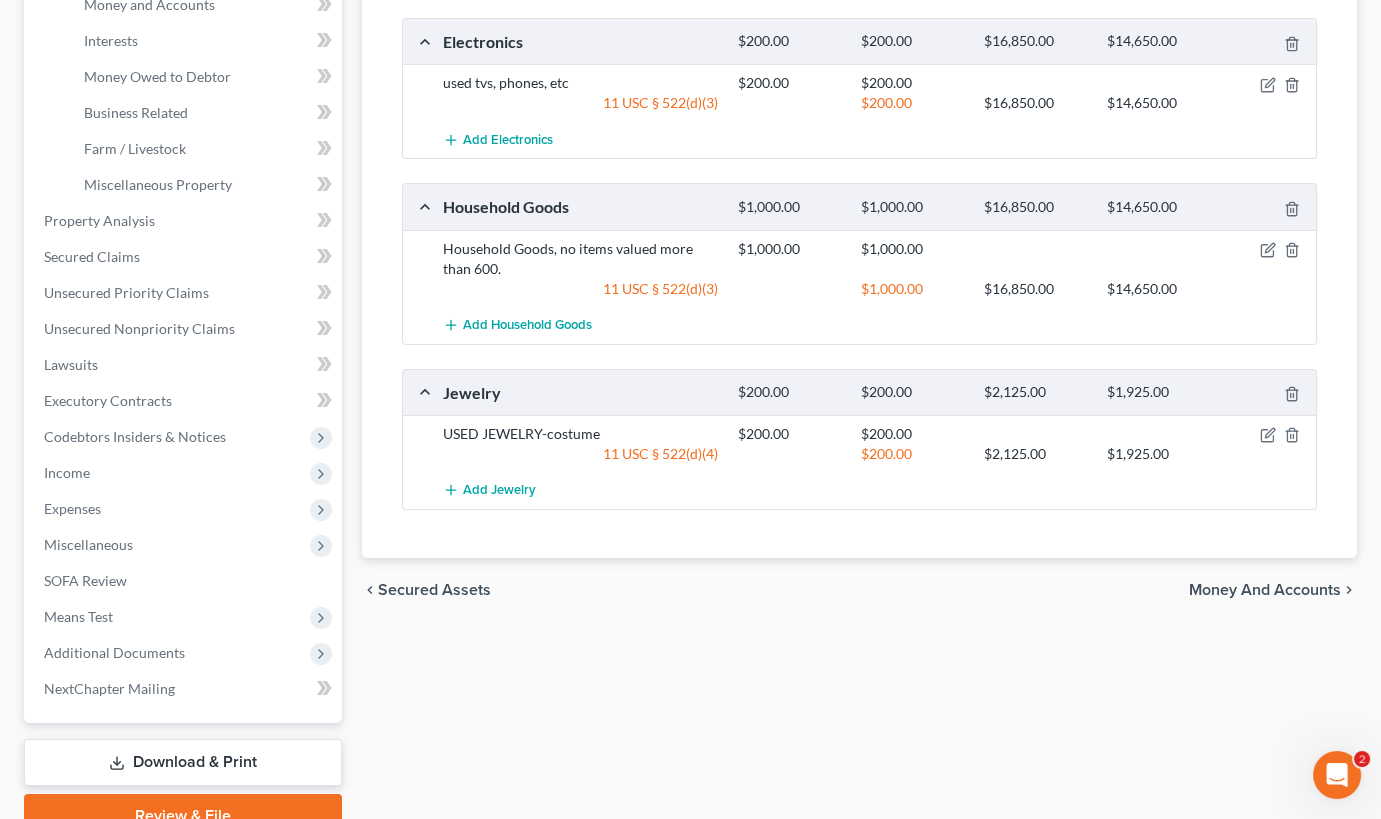 click on "Money and Accounts" at bounding box center [1265, 590] 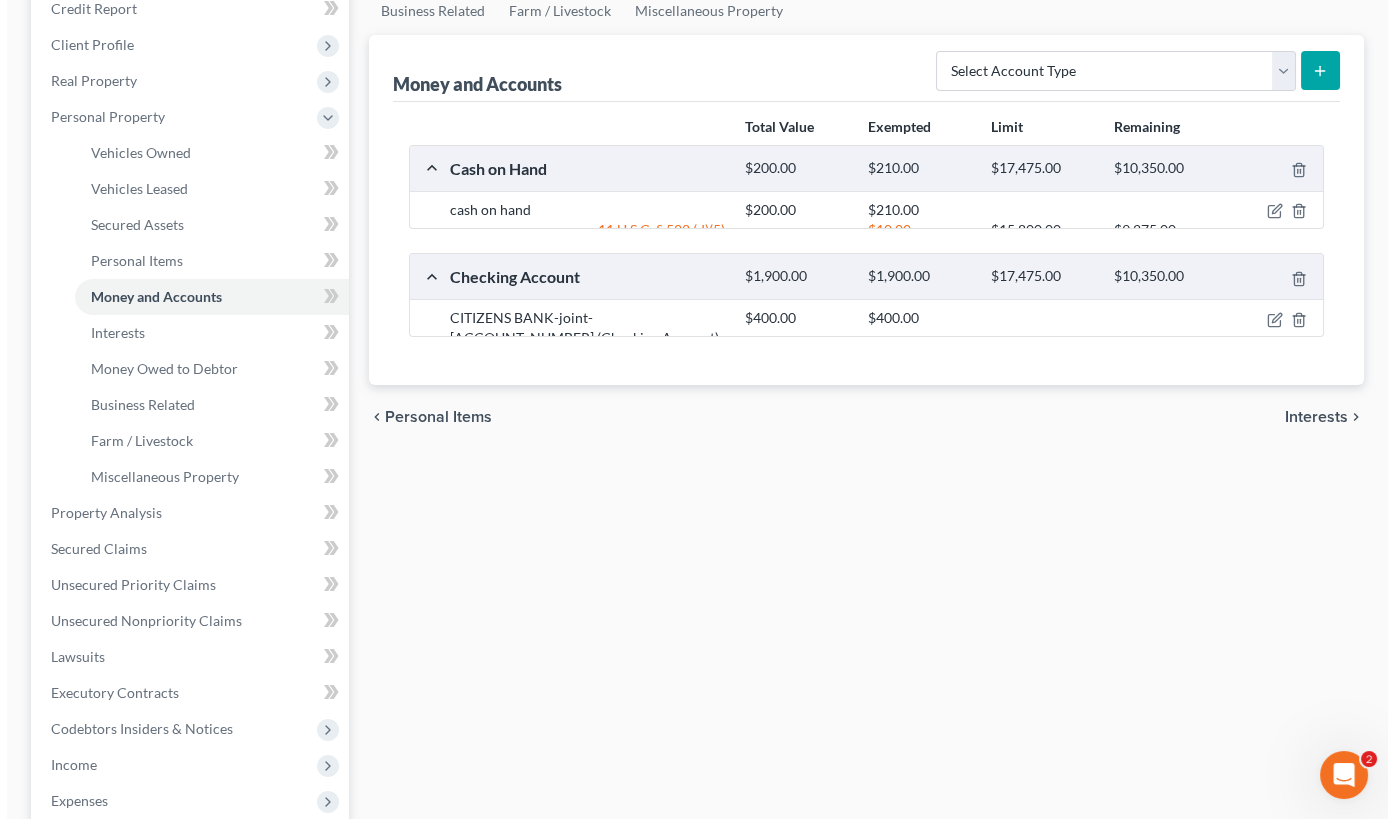scroll, scrollTop: 0, scrollLeft: 0, axis: both 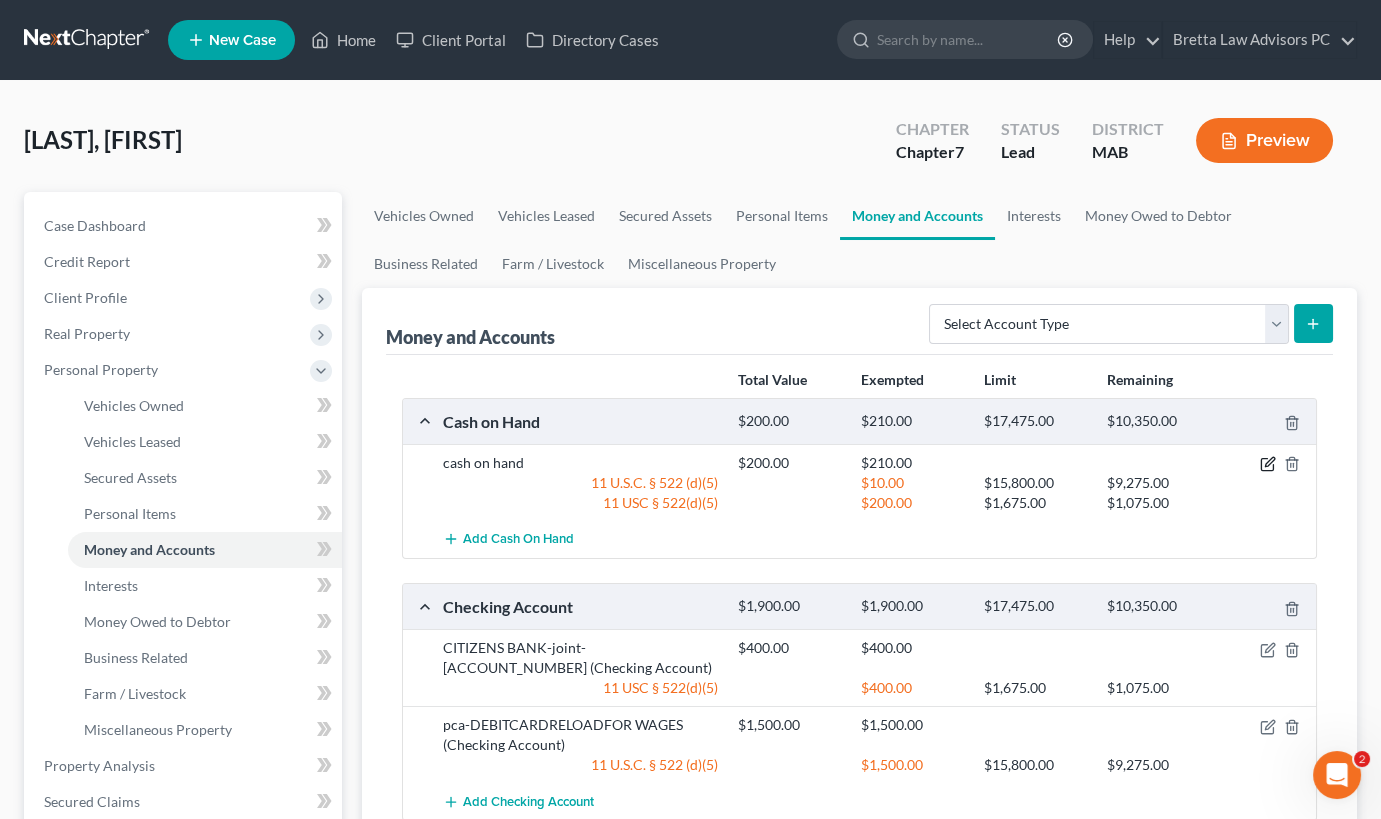 click 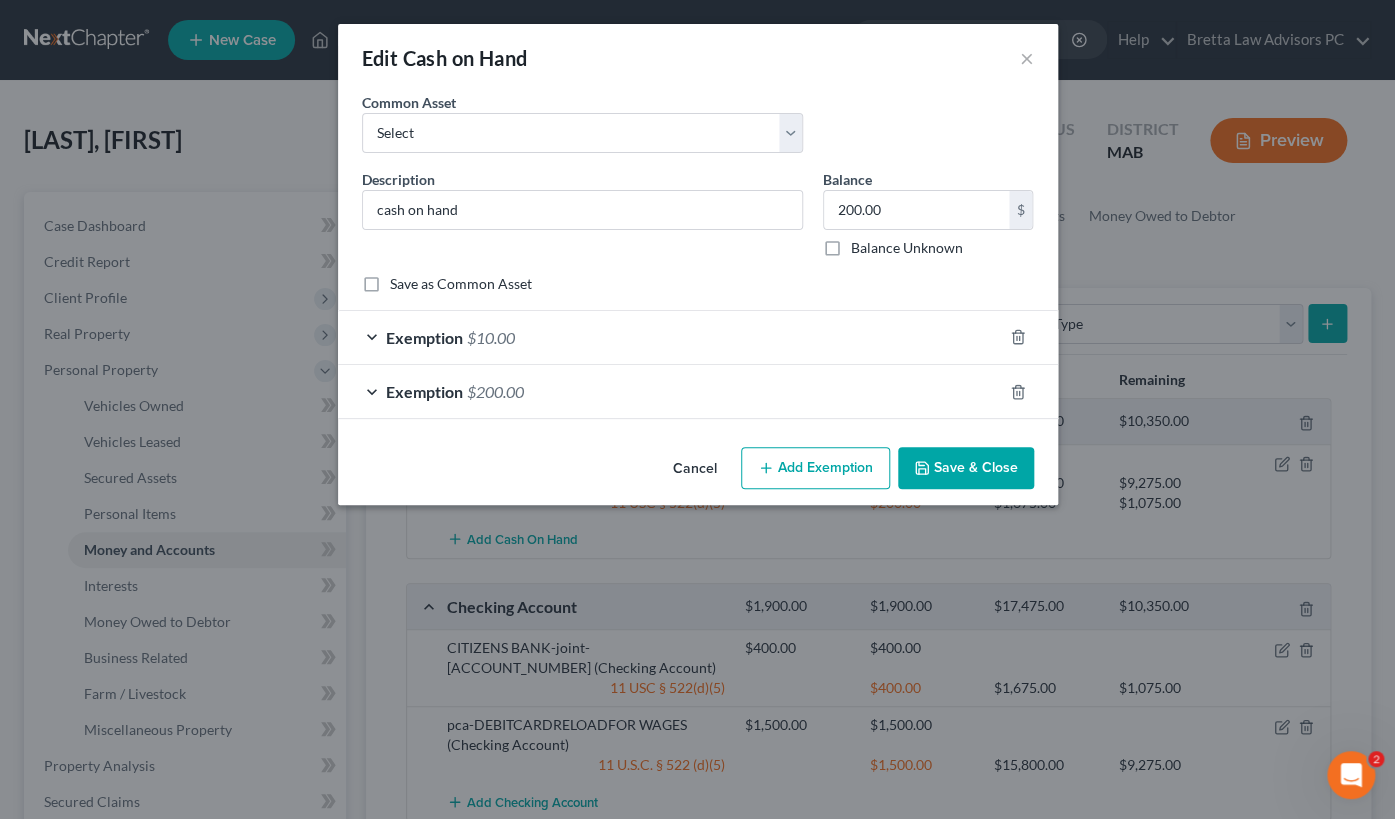 click on "Exemption $200.00" at bounding box center (670, 391) 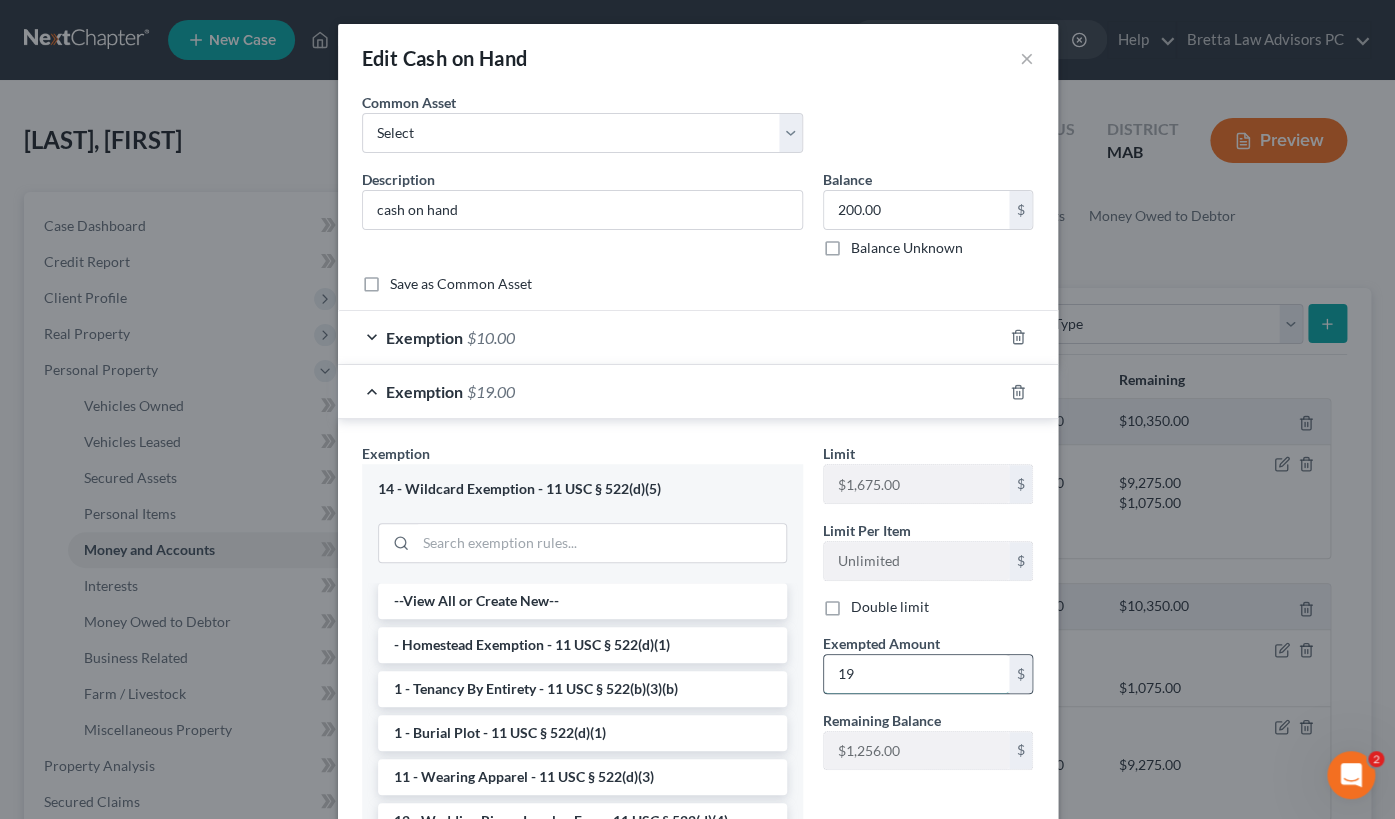 type on "1" 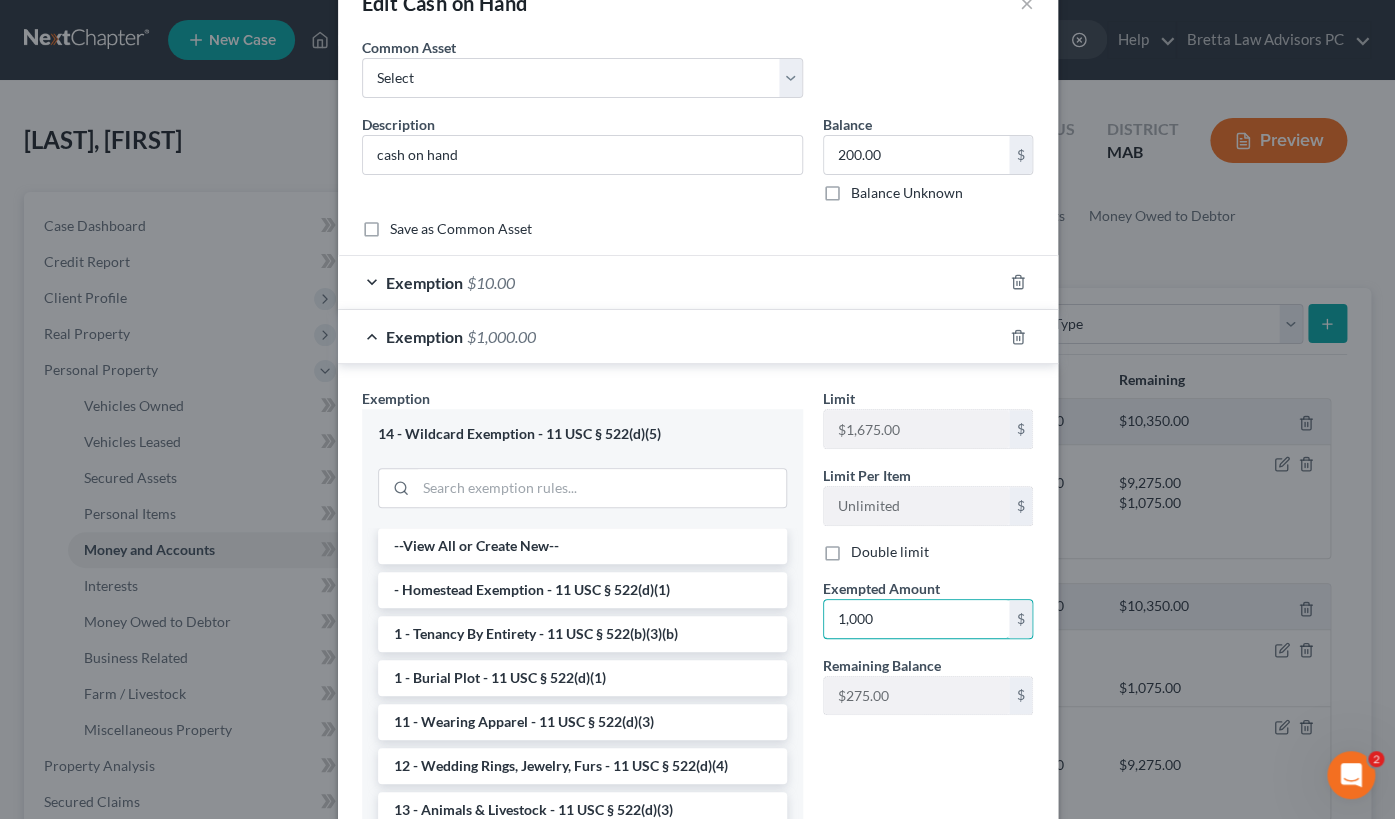 scroll, scrollTop: 225, scrollLeft: 0, axis: vertical 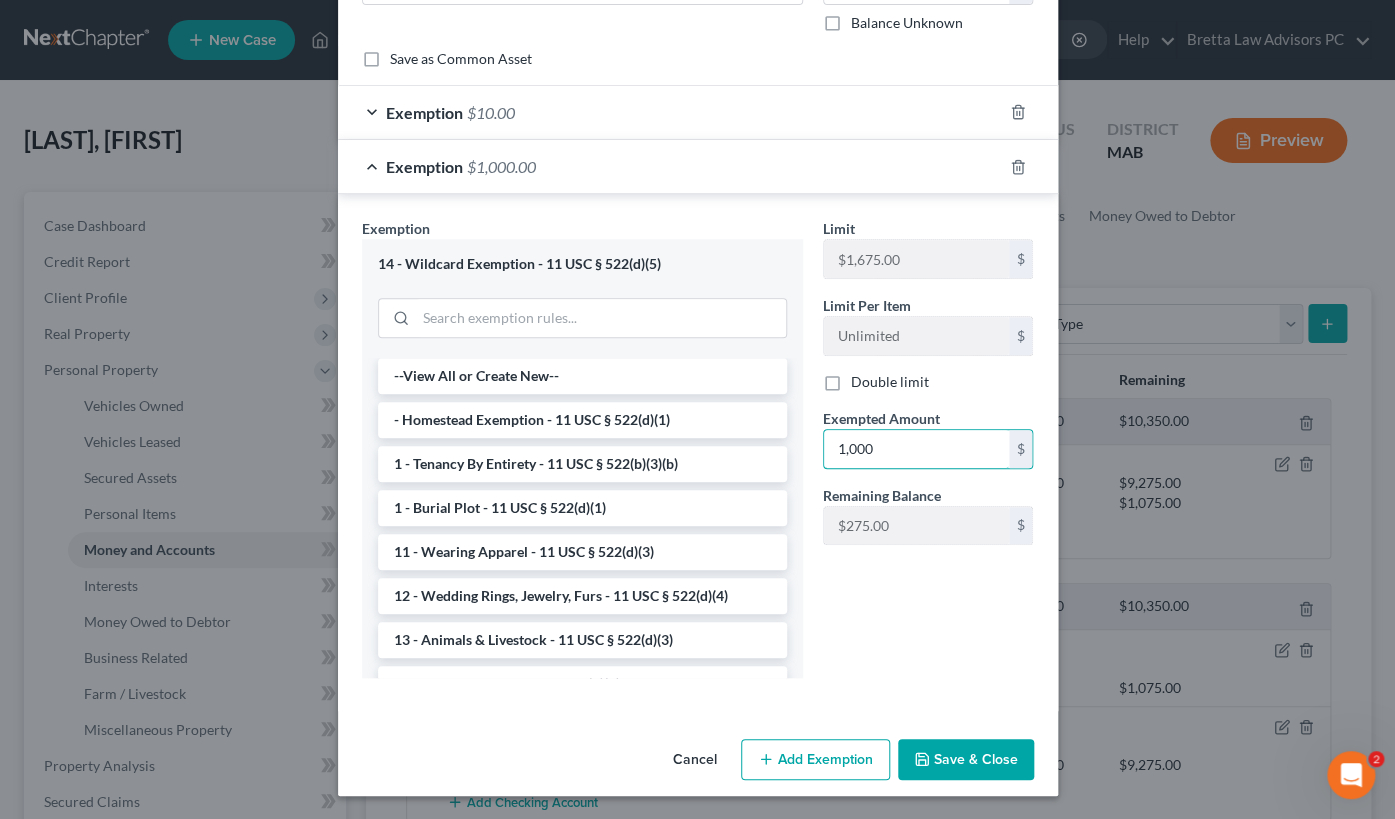 type on "1,000" 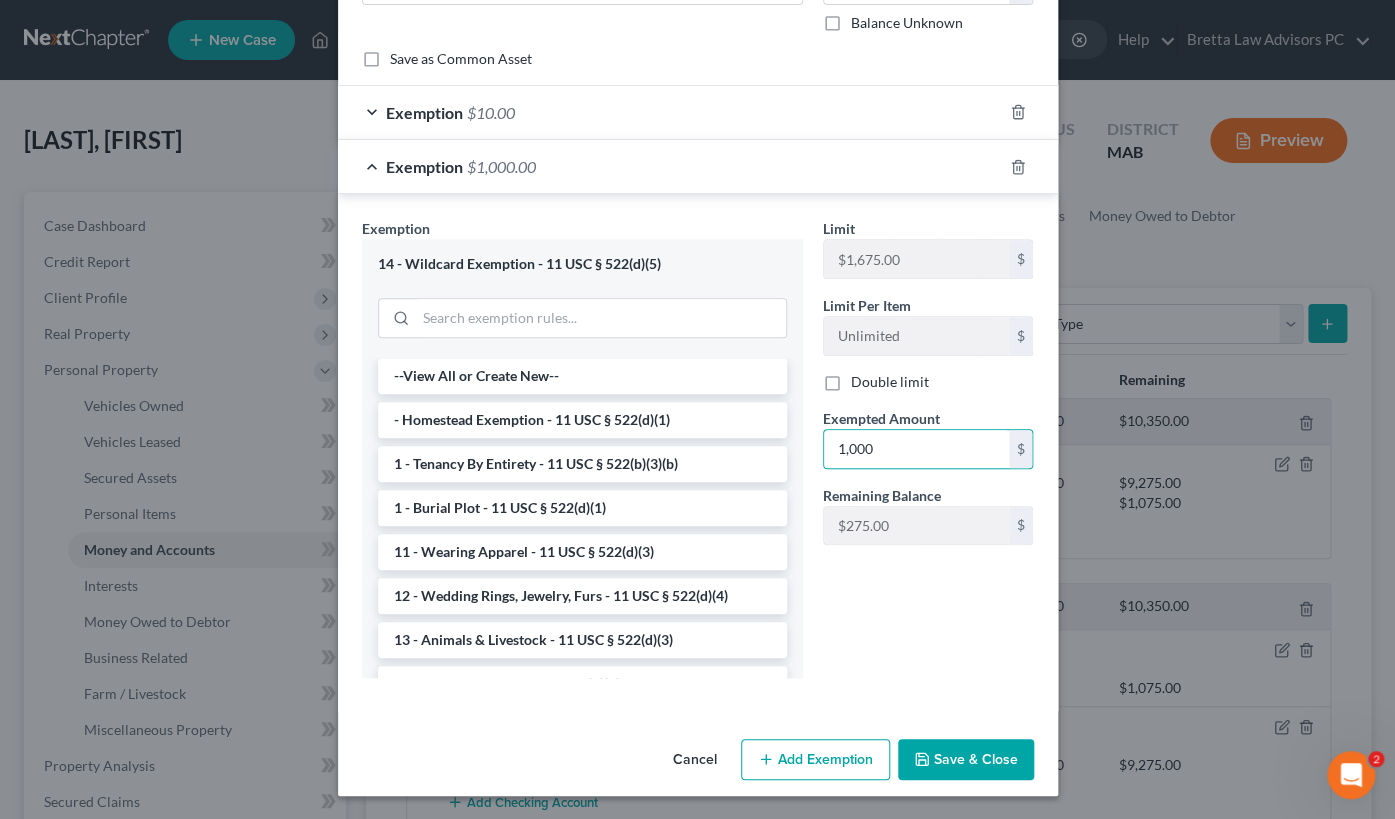 click 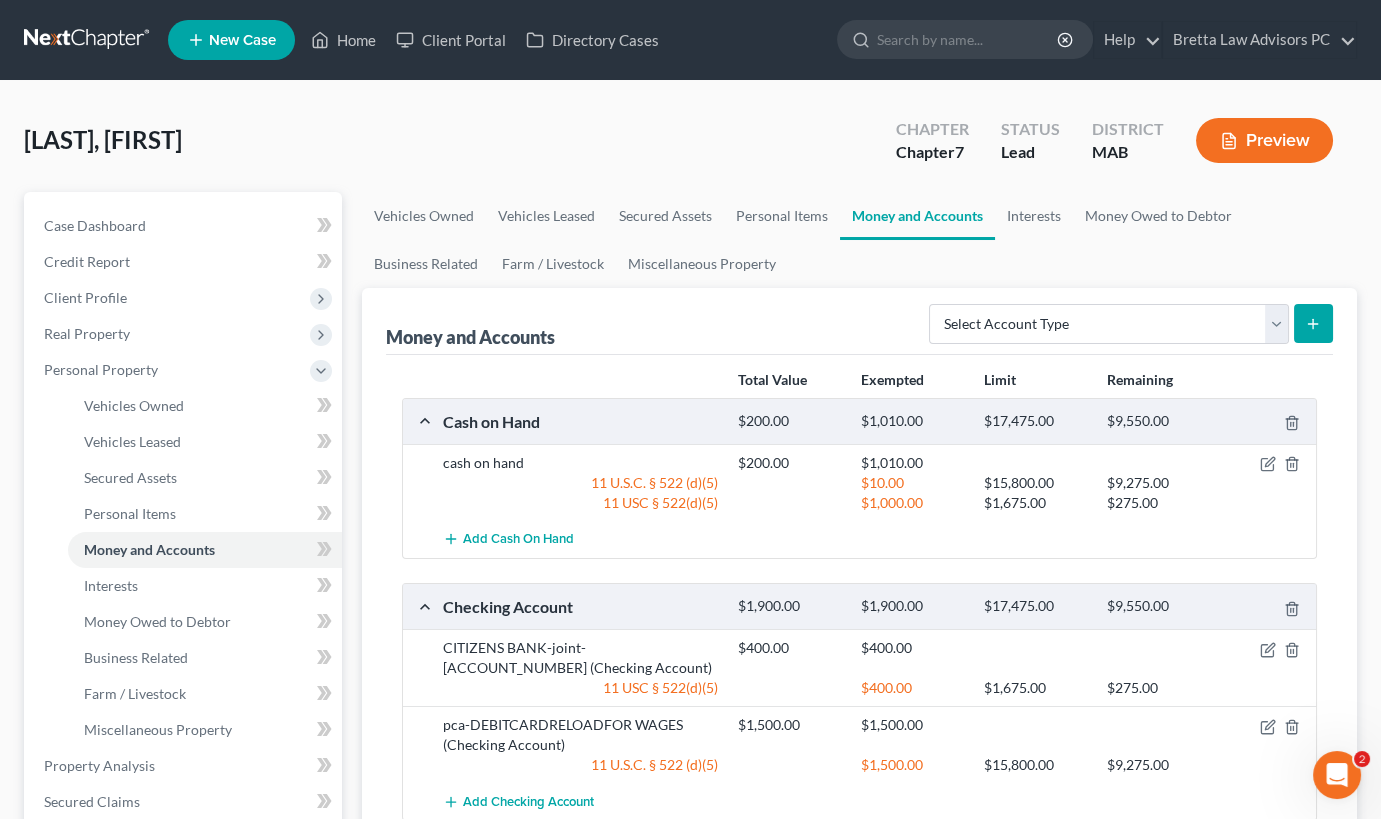 click at bounding box center (1269, 463) 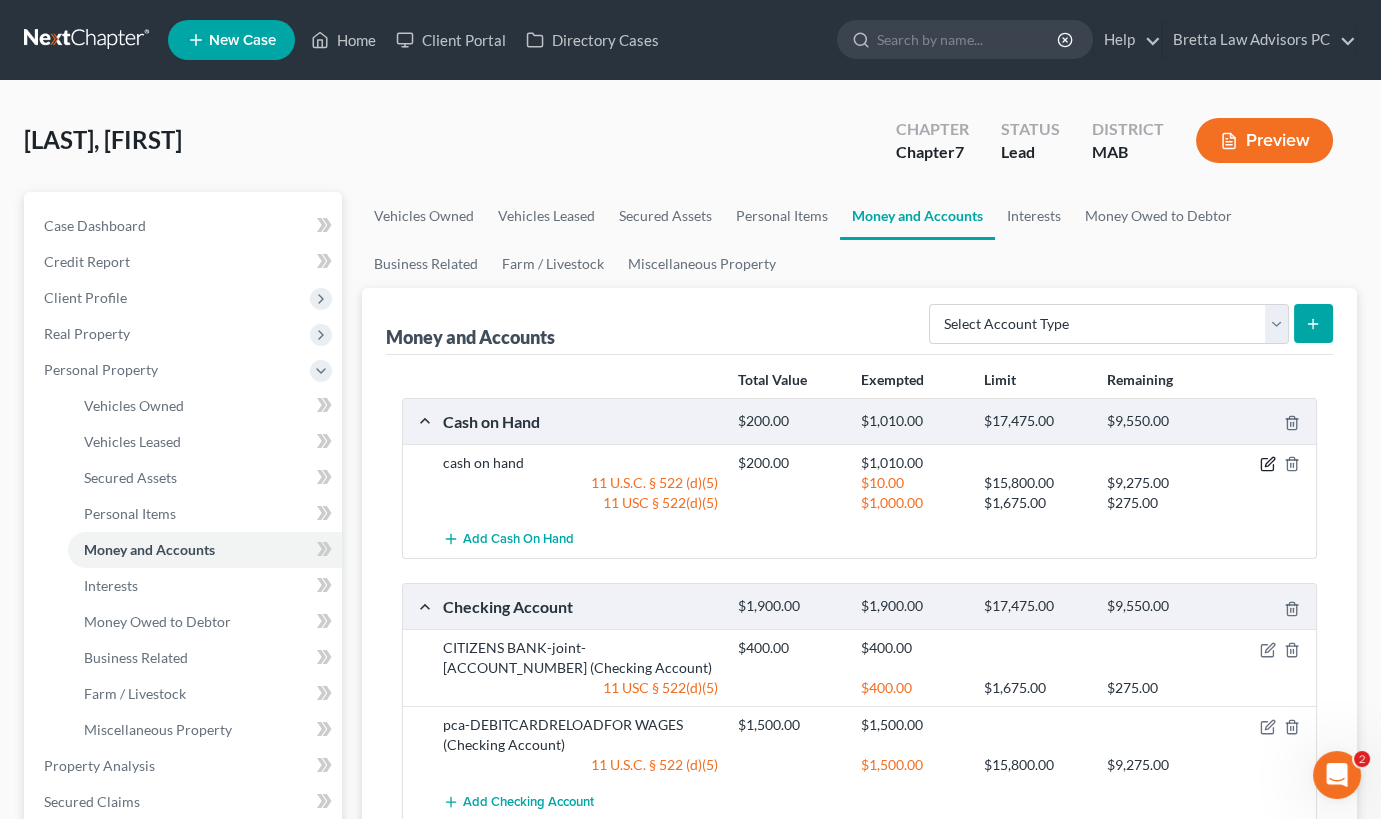 click 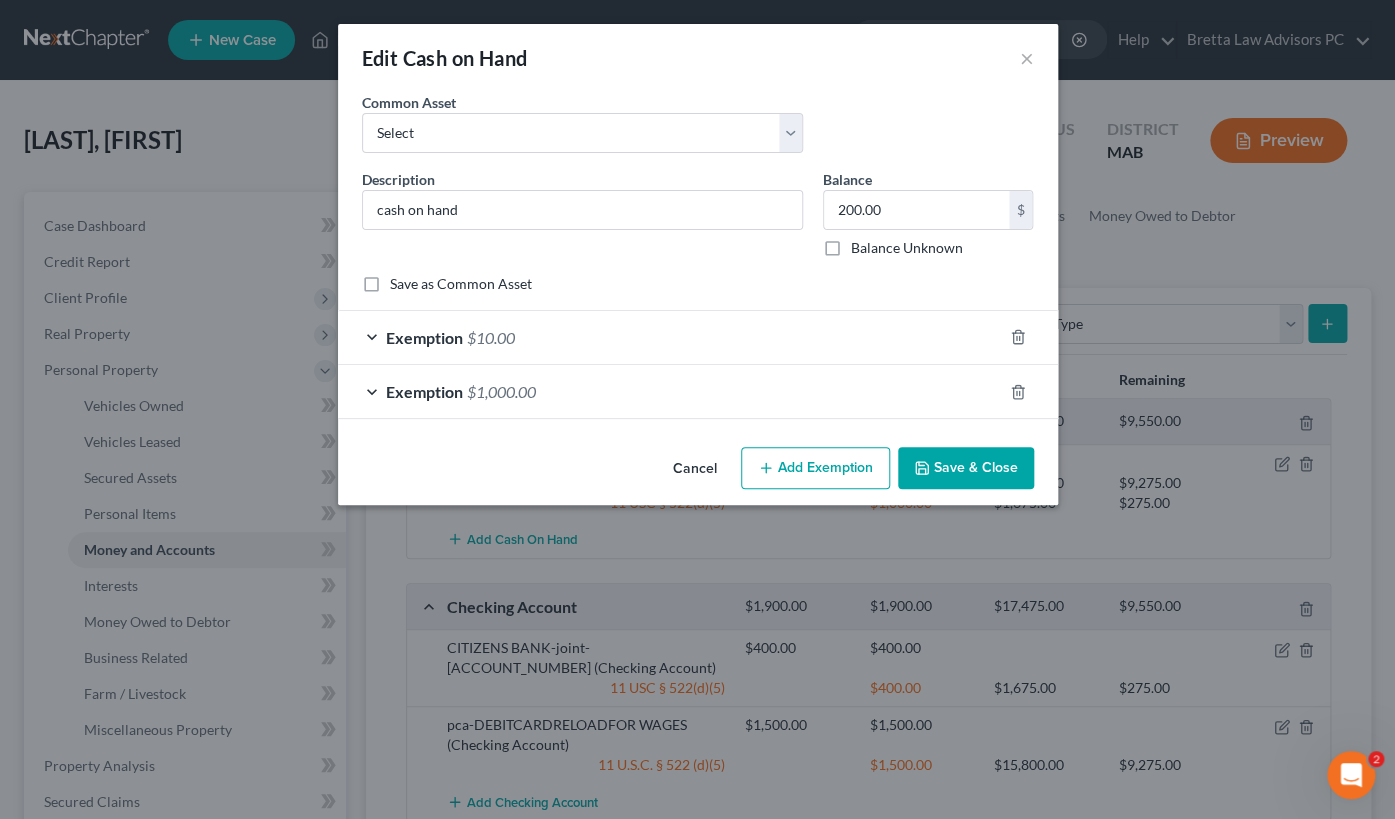 click on "Exemption $10.00" at bounding box center (670, 337) 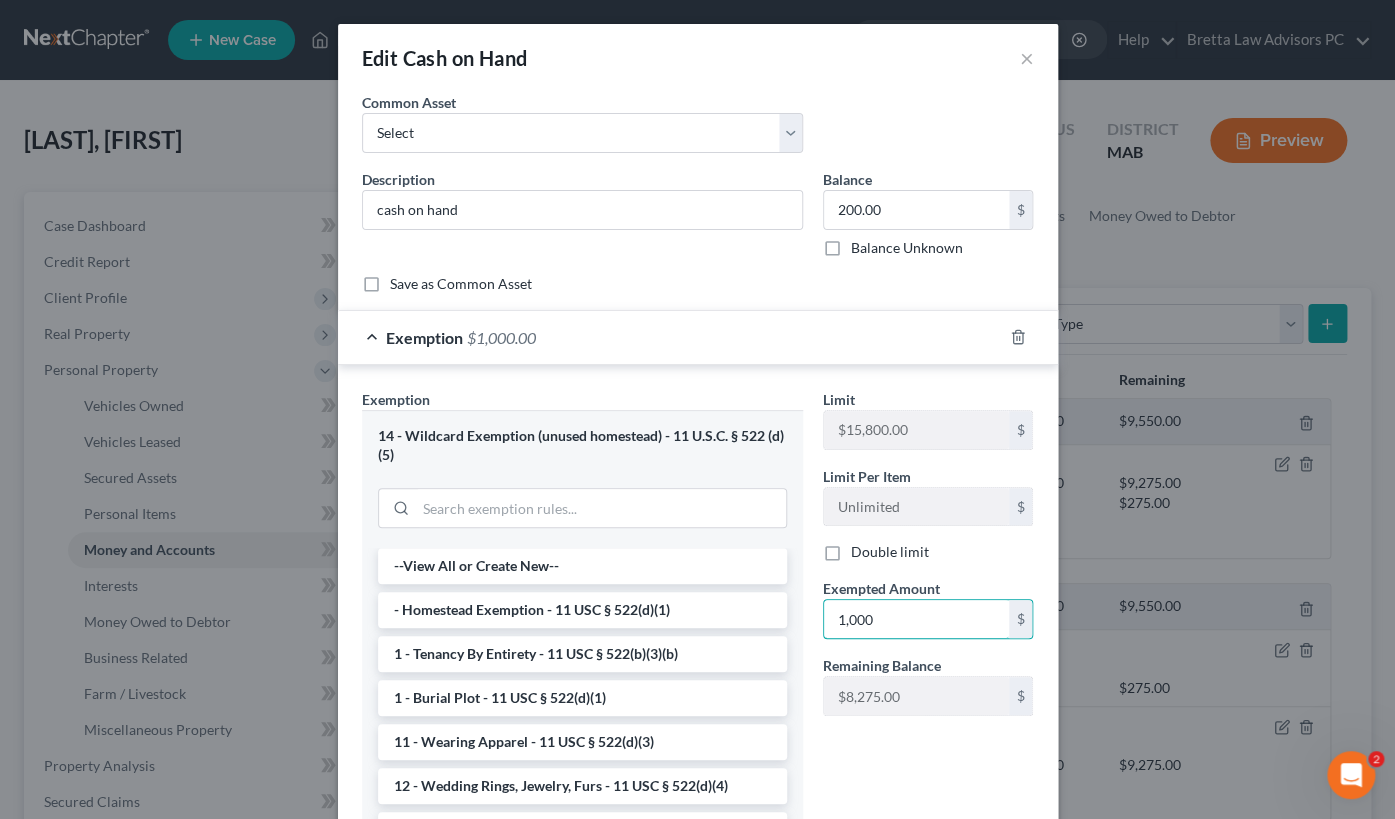type on "1,000" 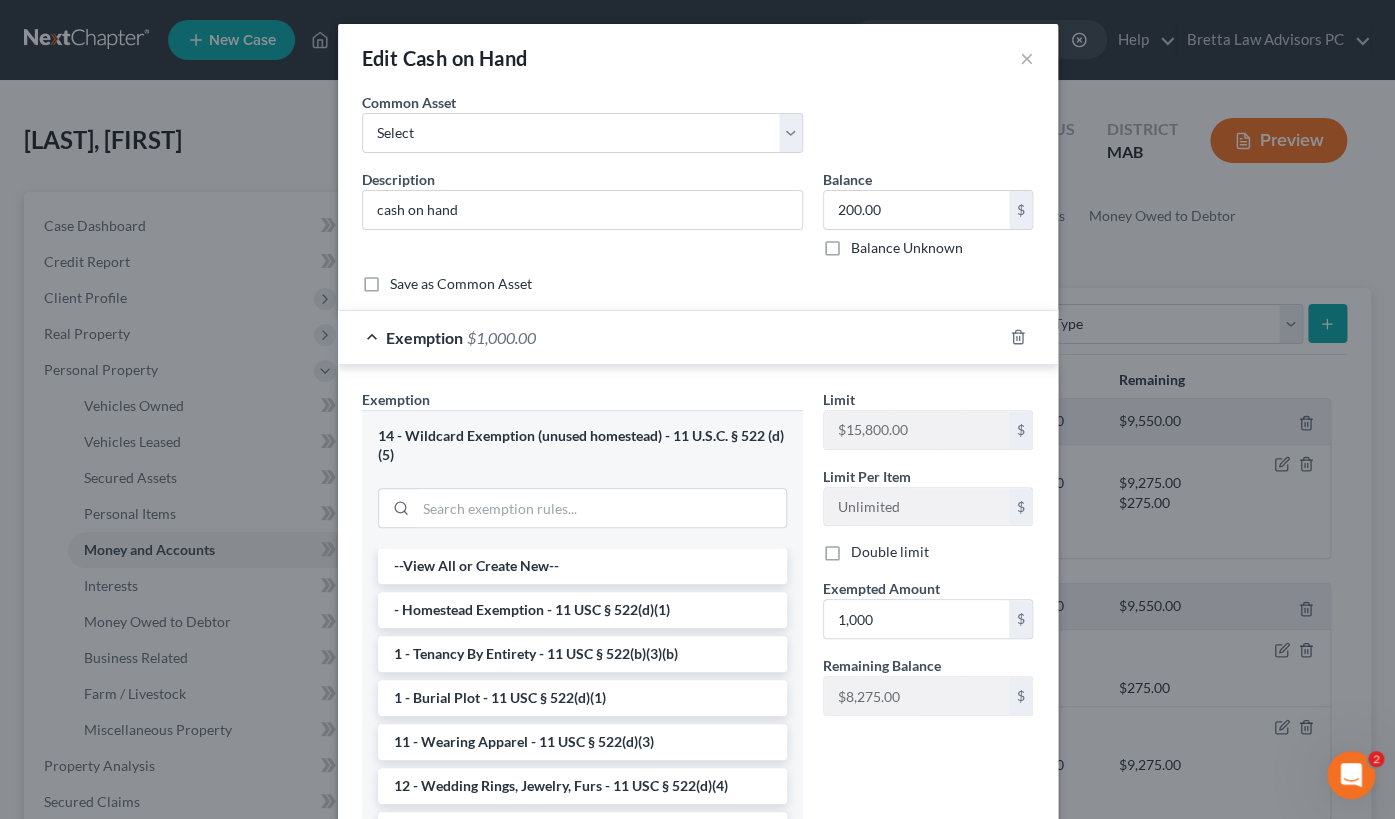 click on "Limit     $15,800.00 $ Limit Per Item Unlimited $ Double limit
Exempted Amount
*
1,000 $ Remaining Balance $9,265.00 $" at bounding box center (928, 636) 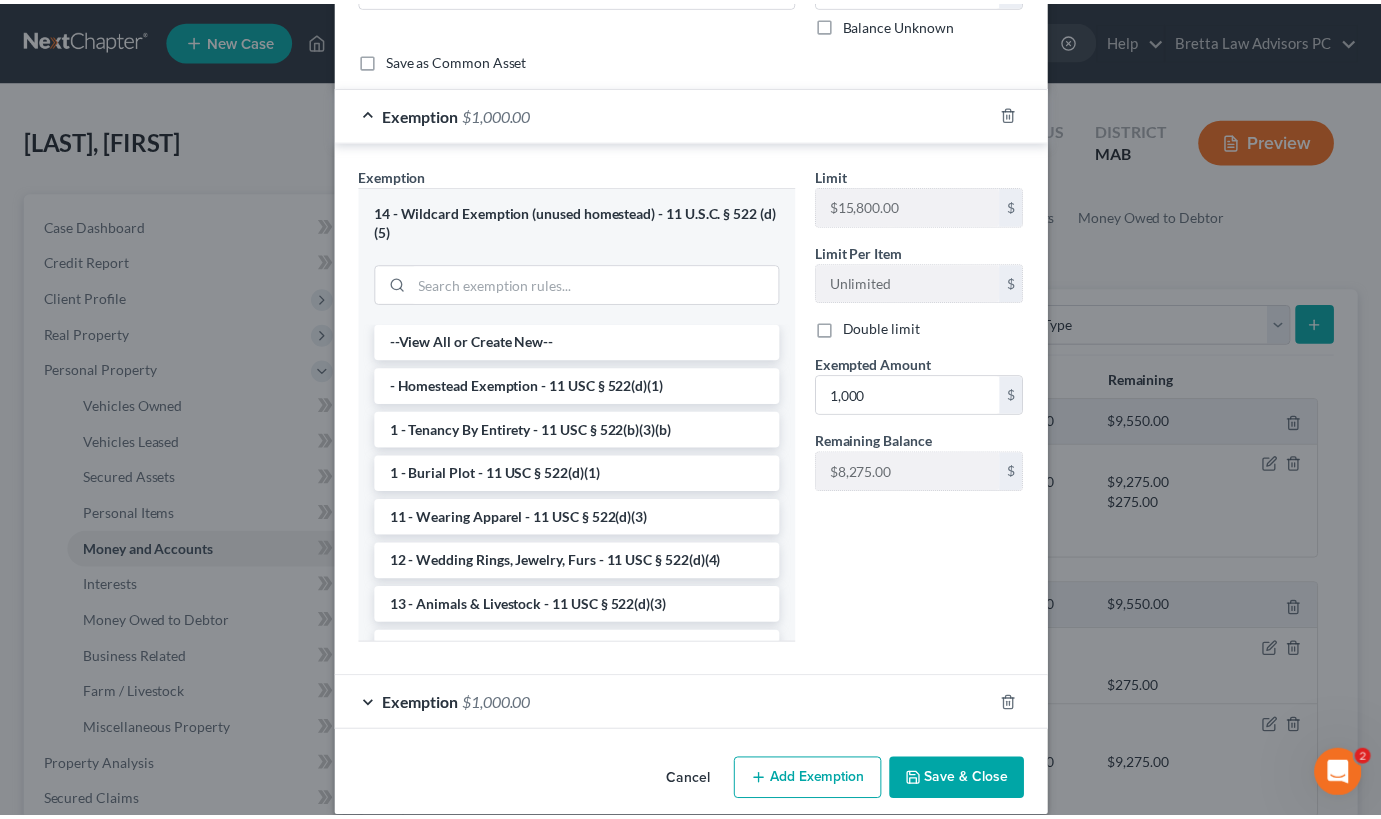 scroll, scrollTop: 245, scrollLeft: 0, axis: vertical 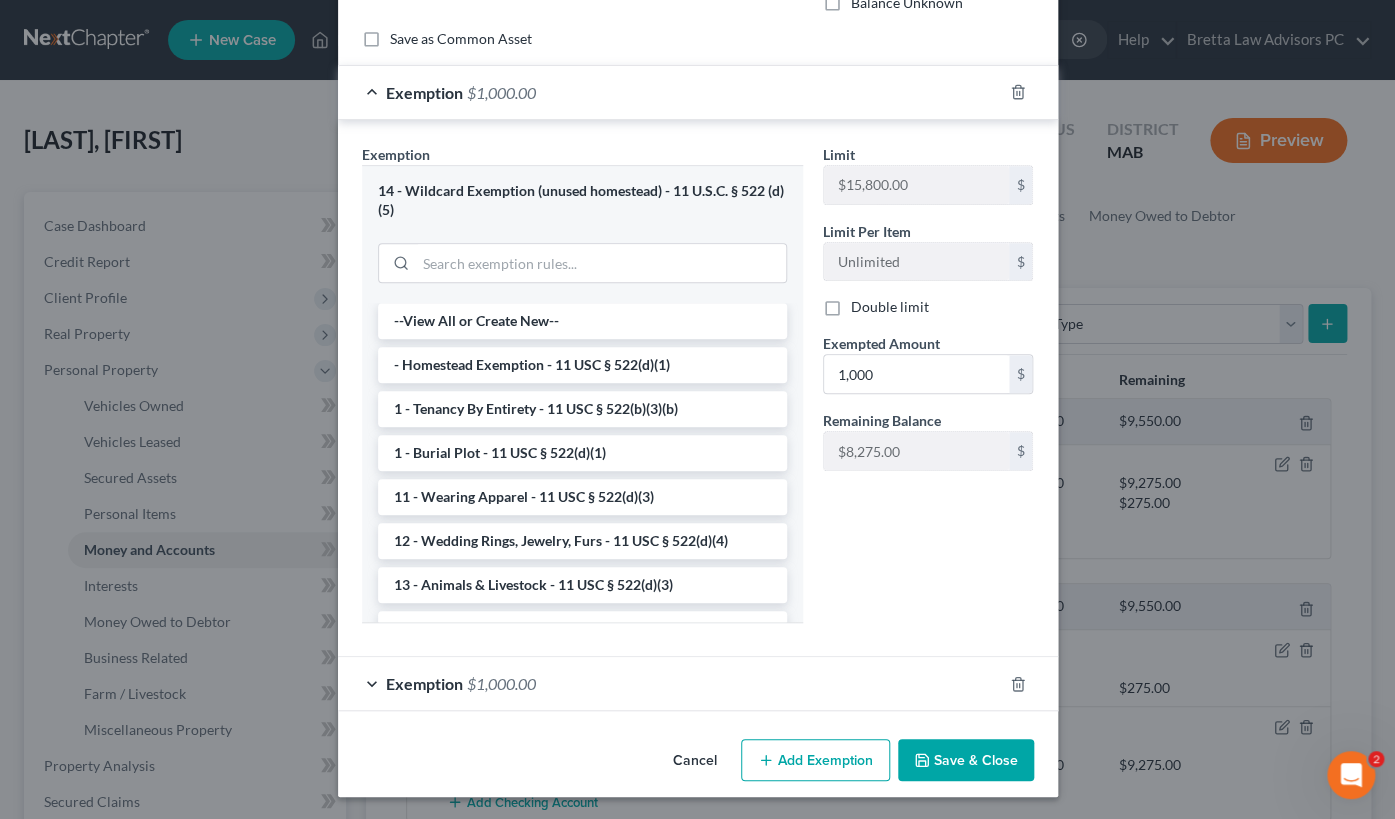 click on "Save & Close" at bounding box center [966, 760] 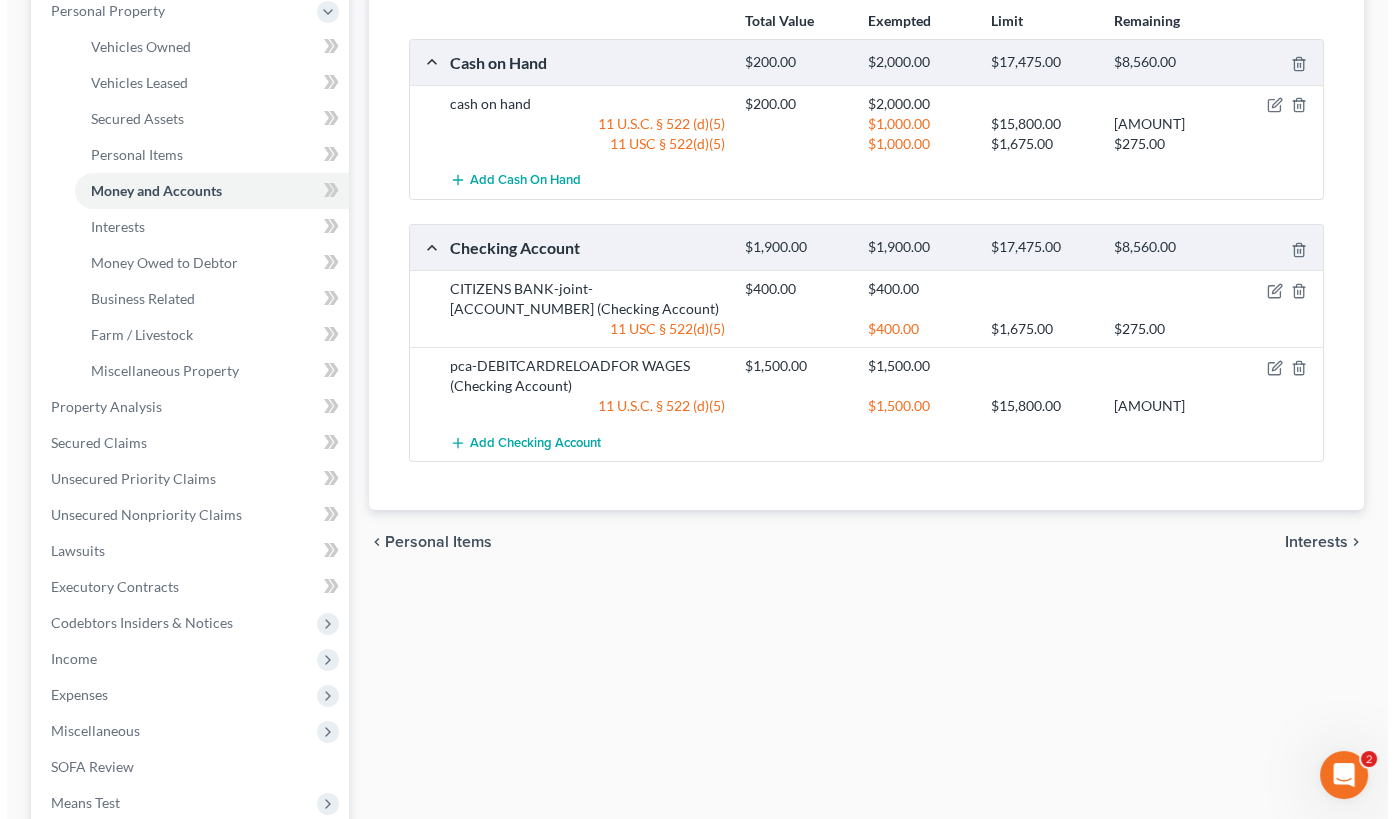 scroll, scrollTop: 363, scrollLeft: 0, axis: vertical 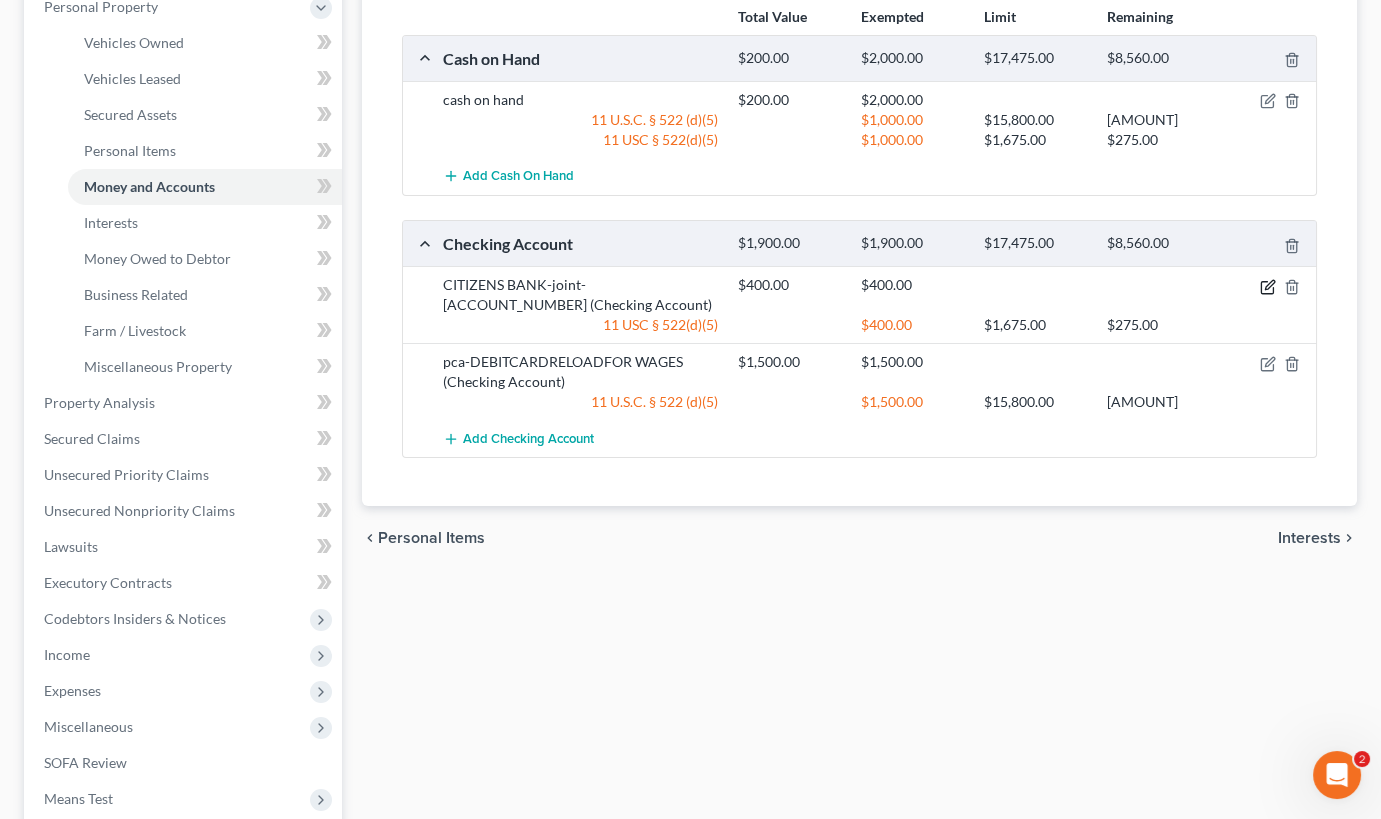 click 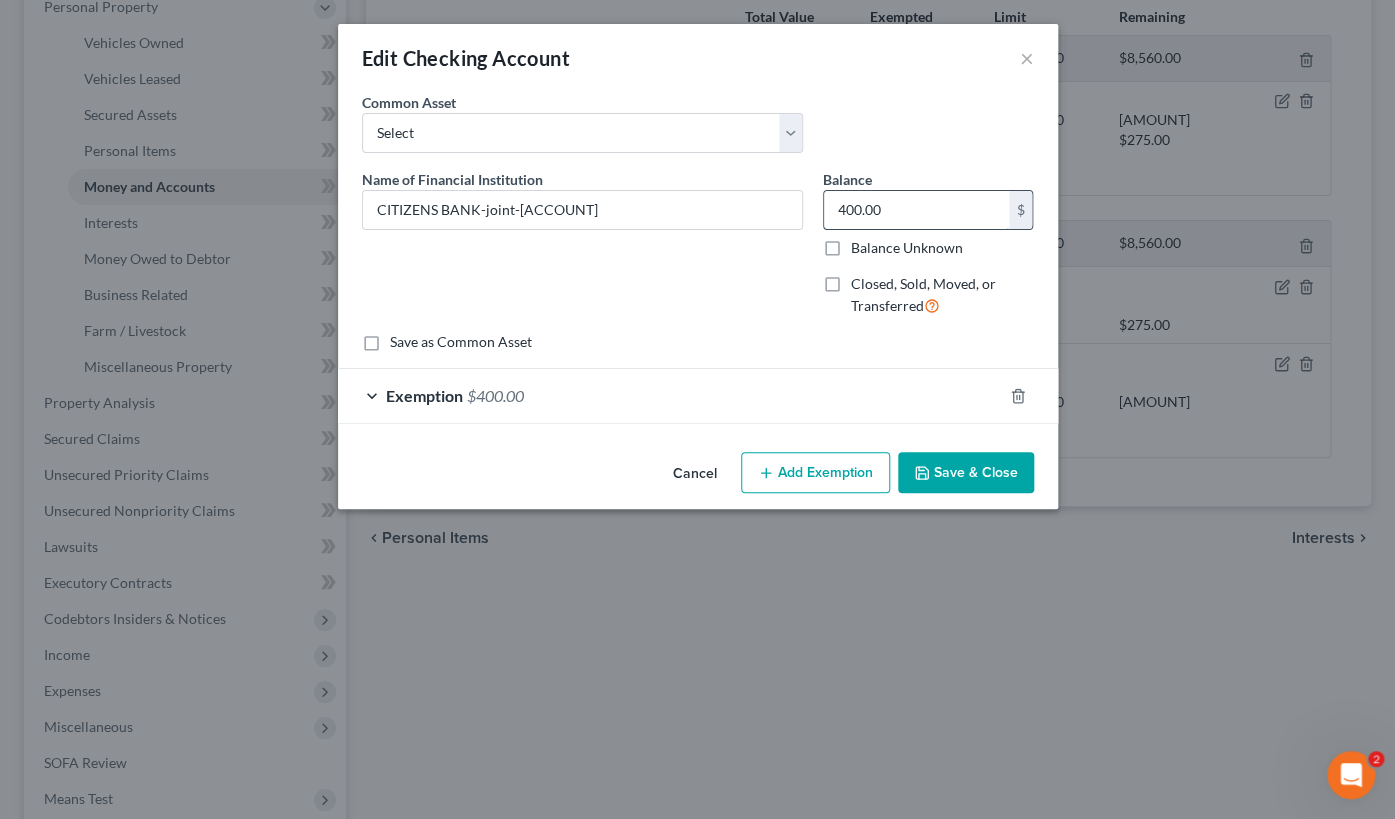 click on "400.00" at bounding box center (916, 210) 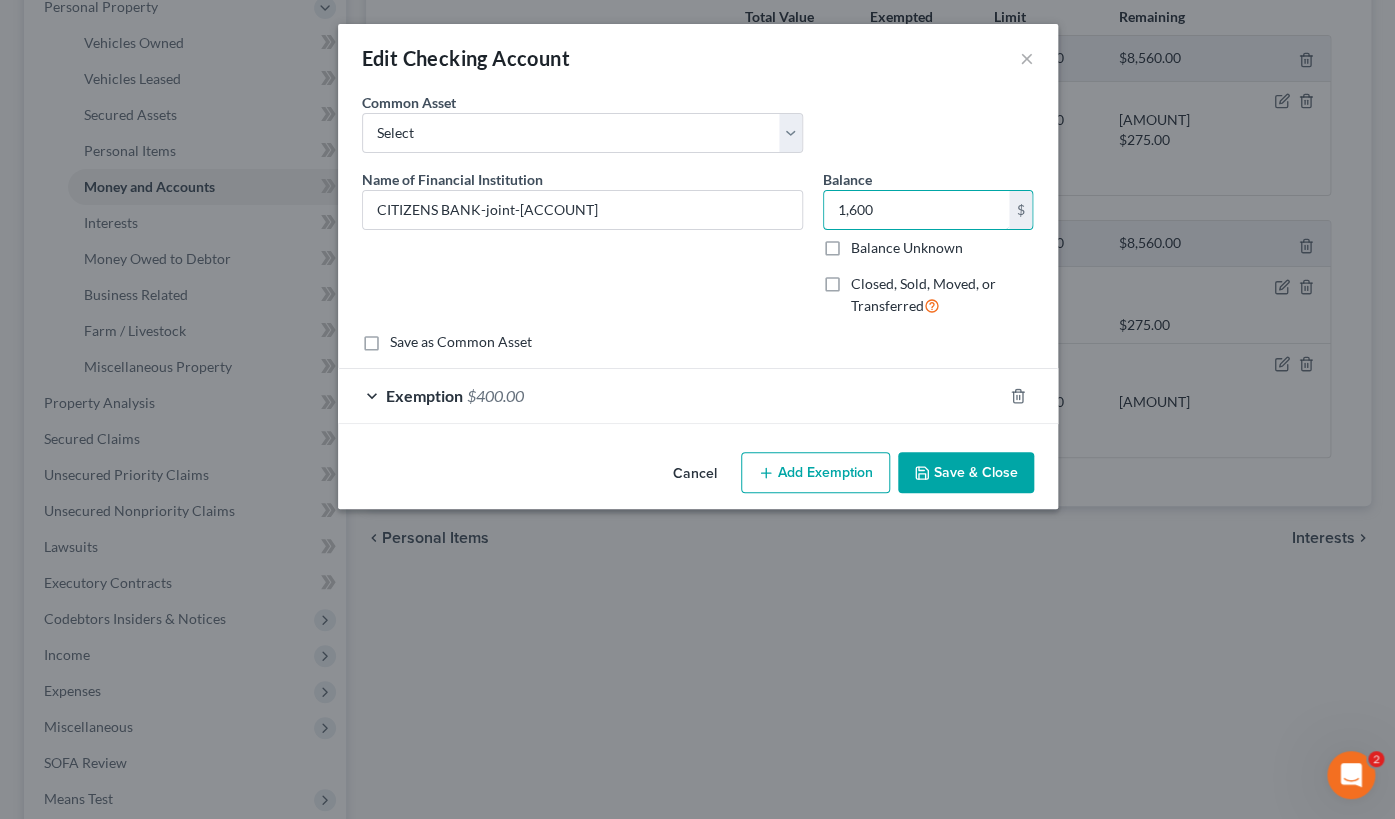 type on "1,600" 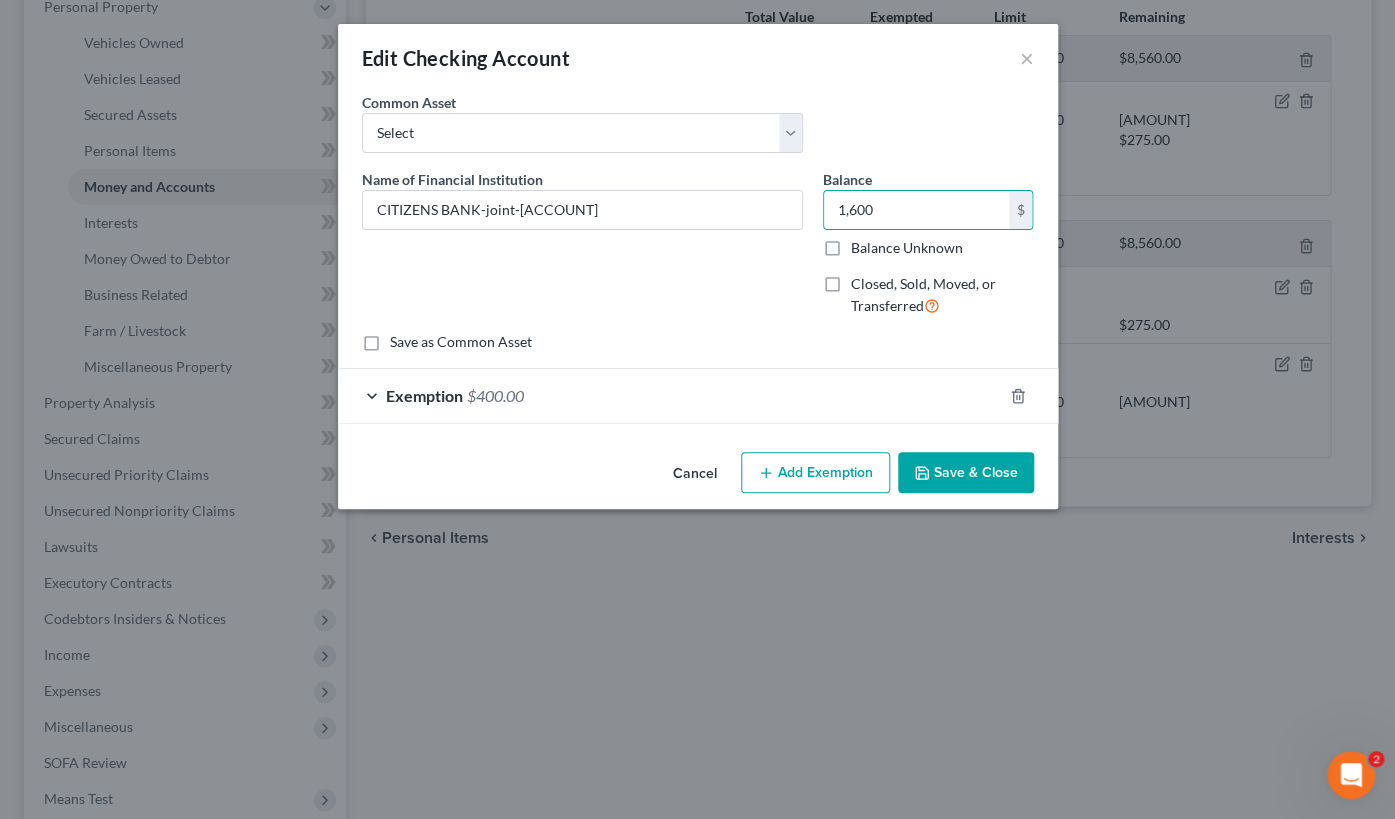 click on "Exemption $400.00" at bounding box center (670, 395) 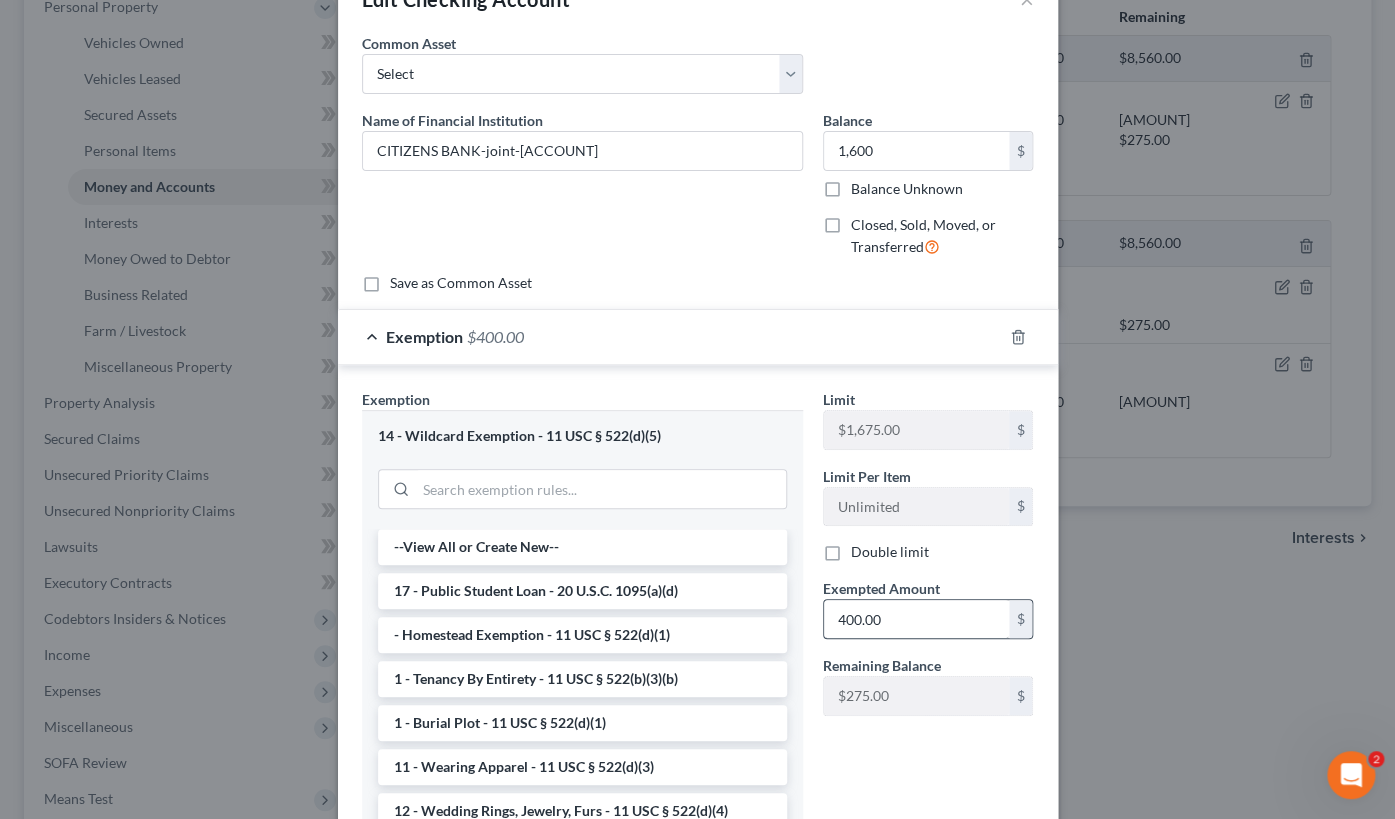 scroll, scrollTop: 90, scrollLeft: 0, axis: vertical 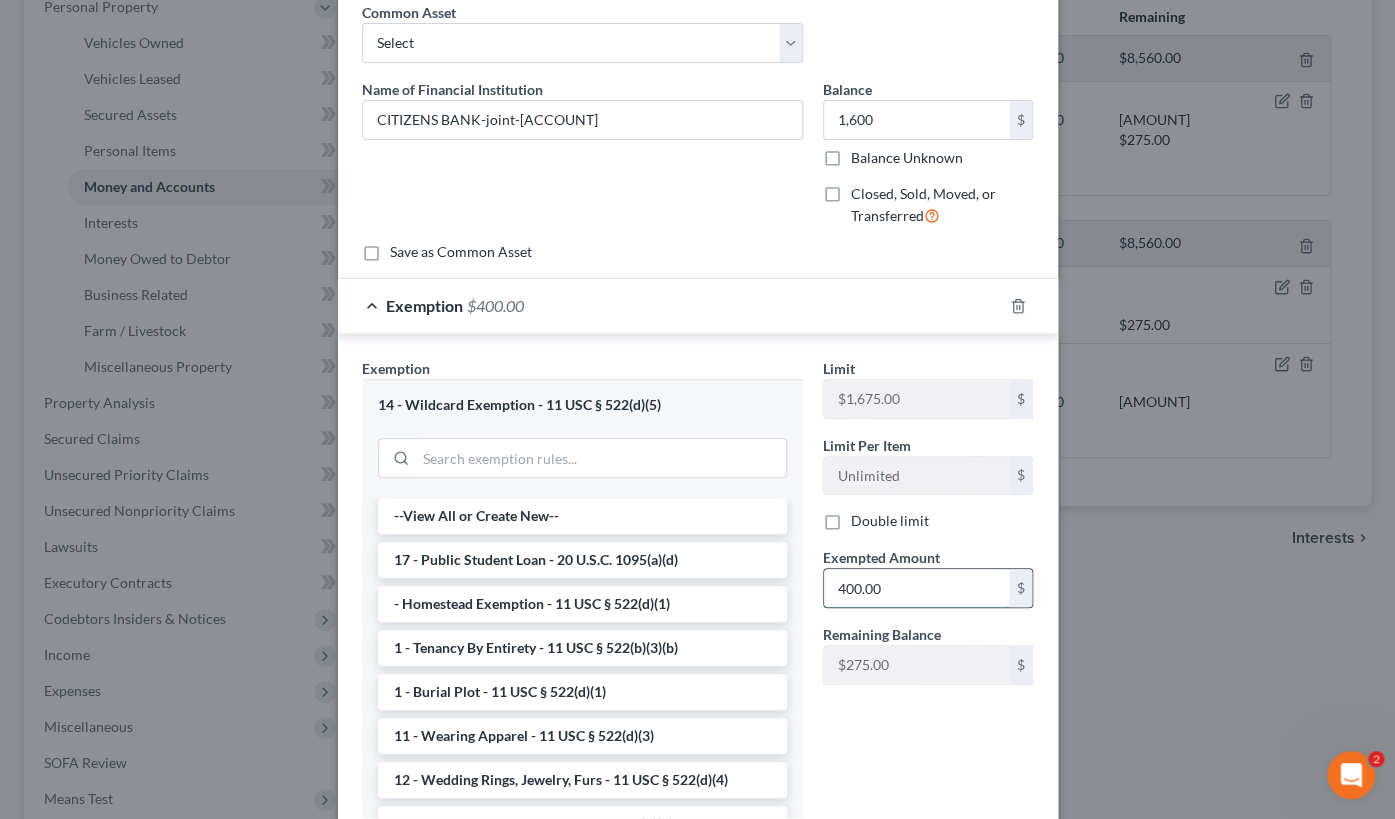 click on "400.00" at bounding box center (916, 588) 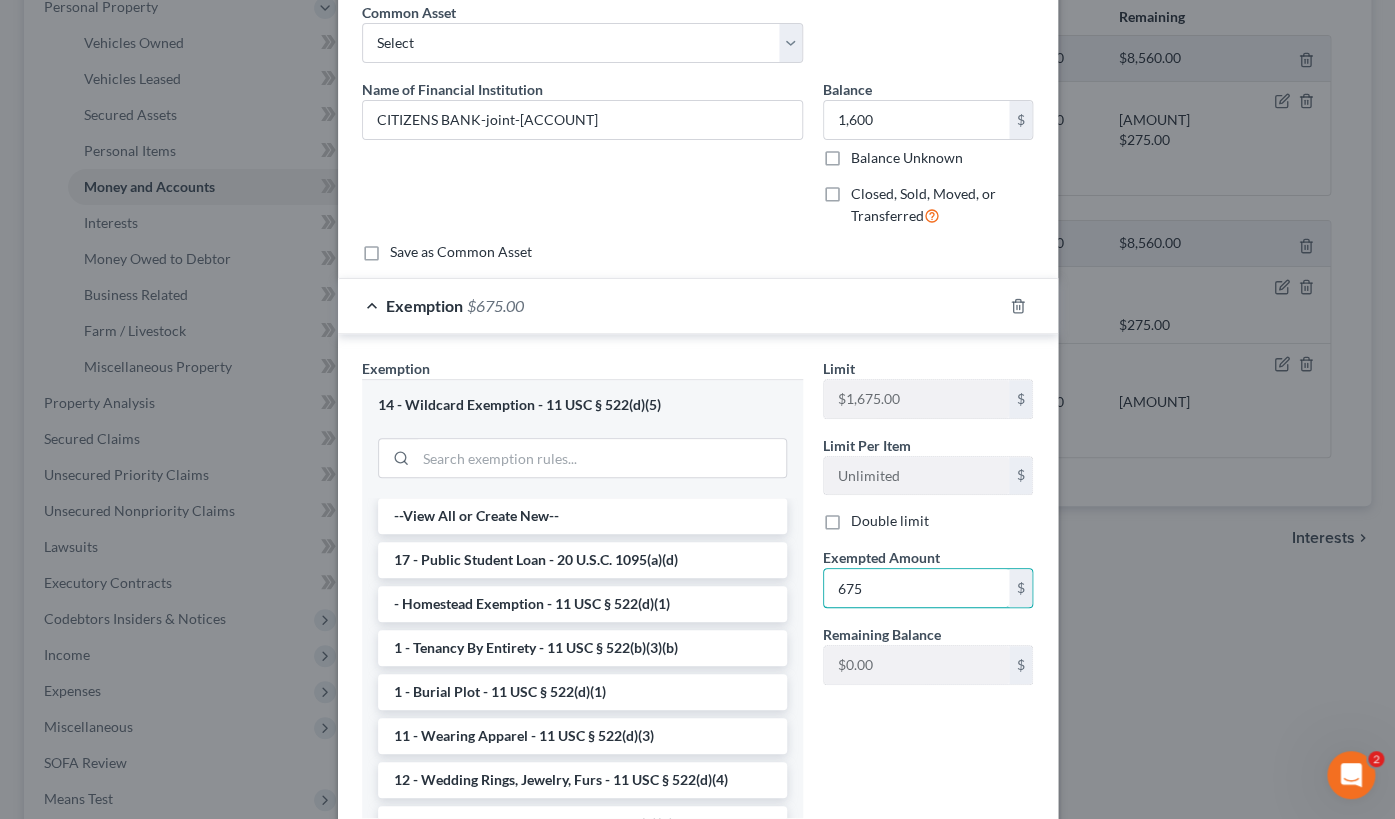 type on "675" 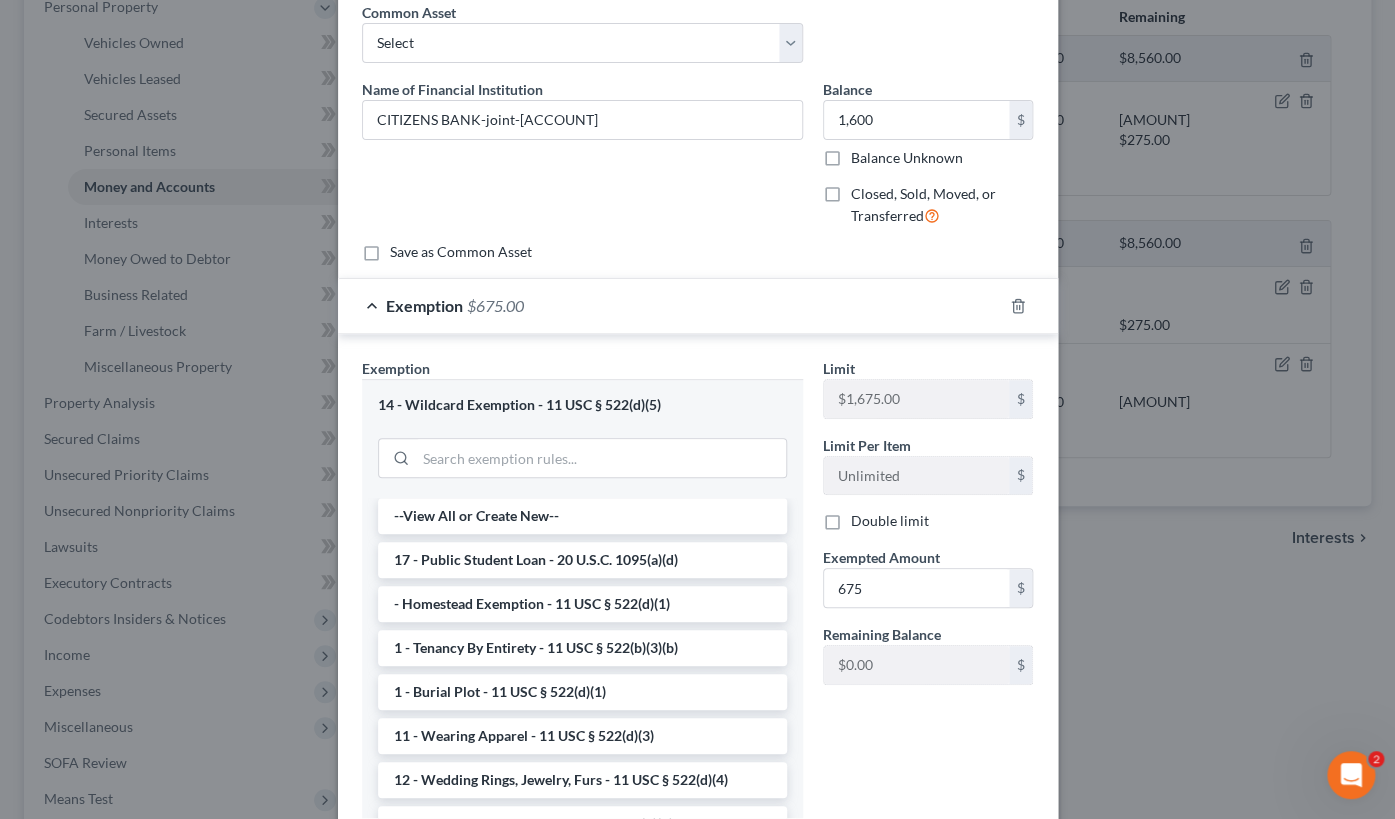 click on "Limit     $1,675.00 $ Limit Per Item Unlimited $ Double limit
Exempted Amount
*
675 $ Remaining Balance $275.00 $" at bounding box center (928, 596) 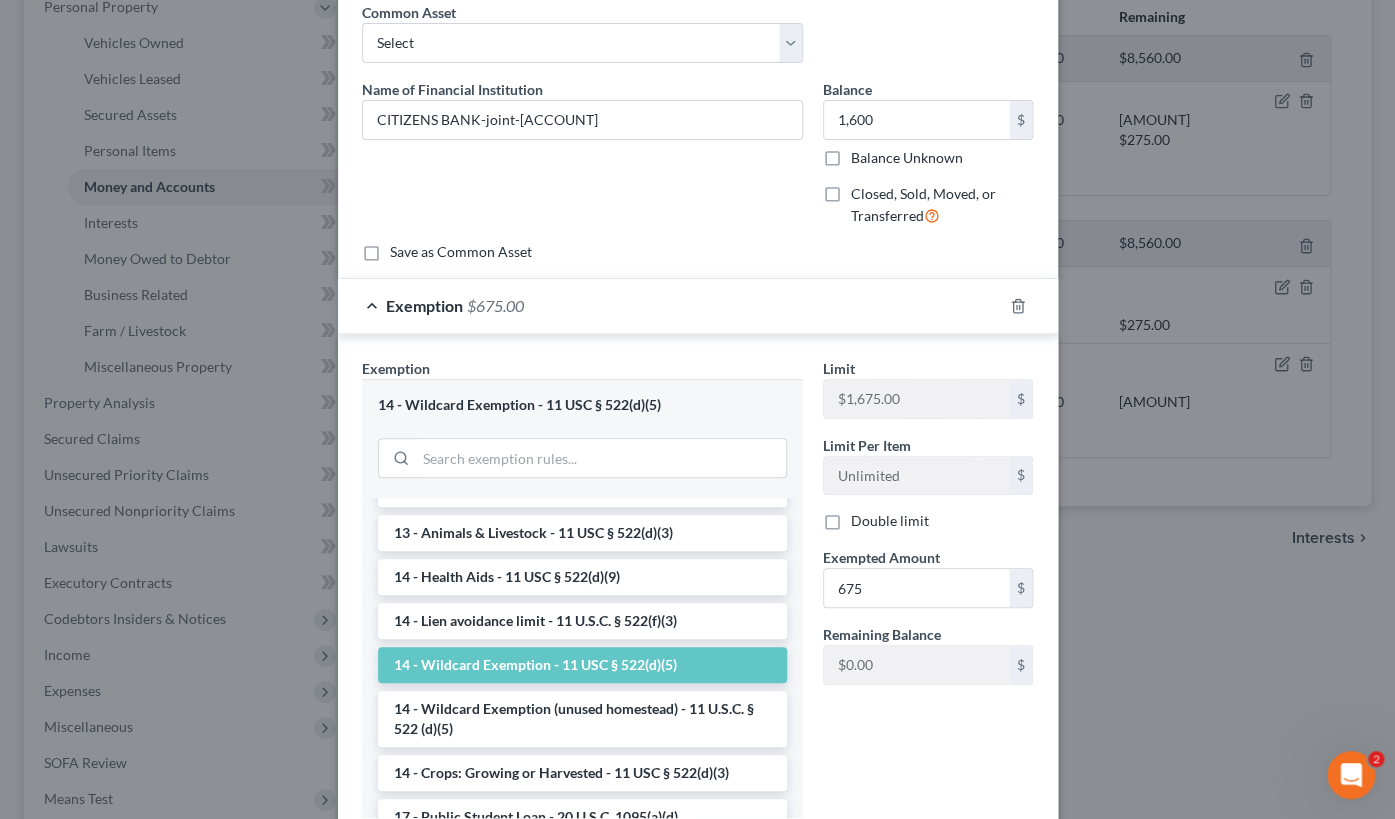 scroll, scrollTop: 363, scrollLeft: 0, axis: vertical 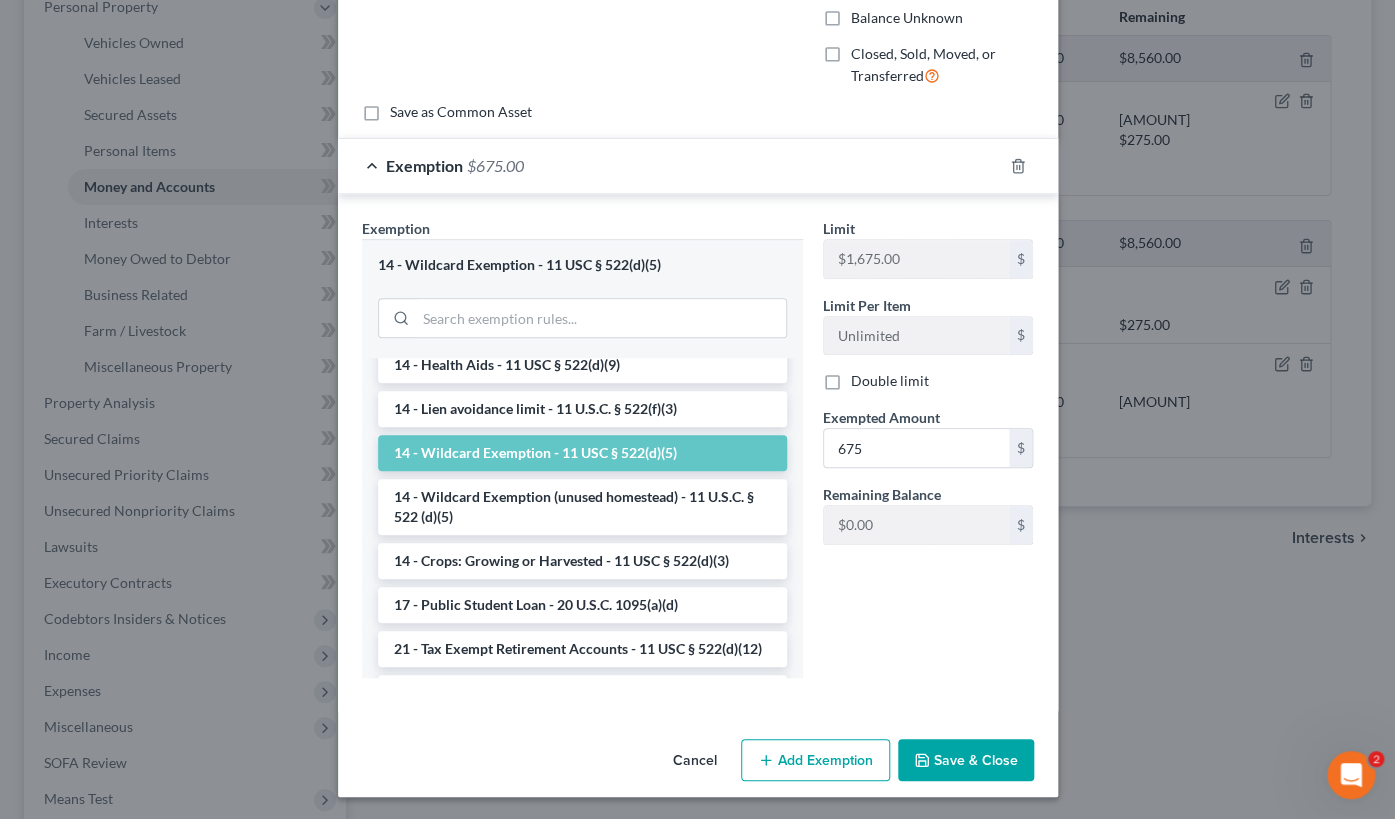 click on "Add Exemption" at bounding box center [815, 760] 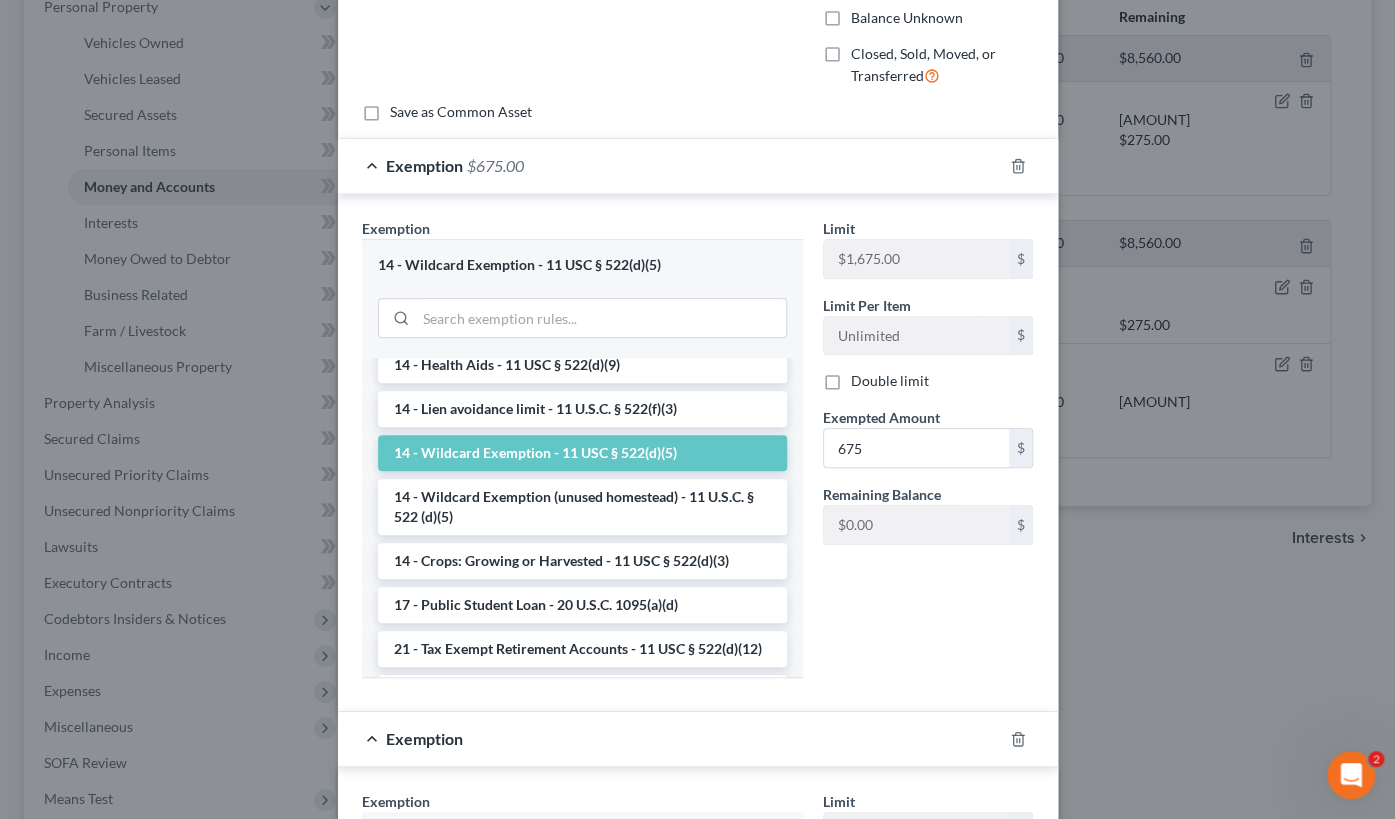 click on "14 - Wildcard Exemption (unused homestead) - 11 U.S.C. § 522 (d)(5)" at bounding box center (582, 507) 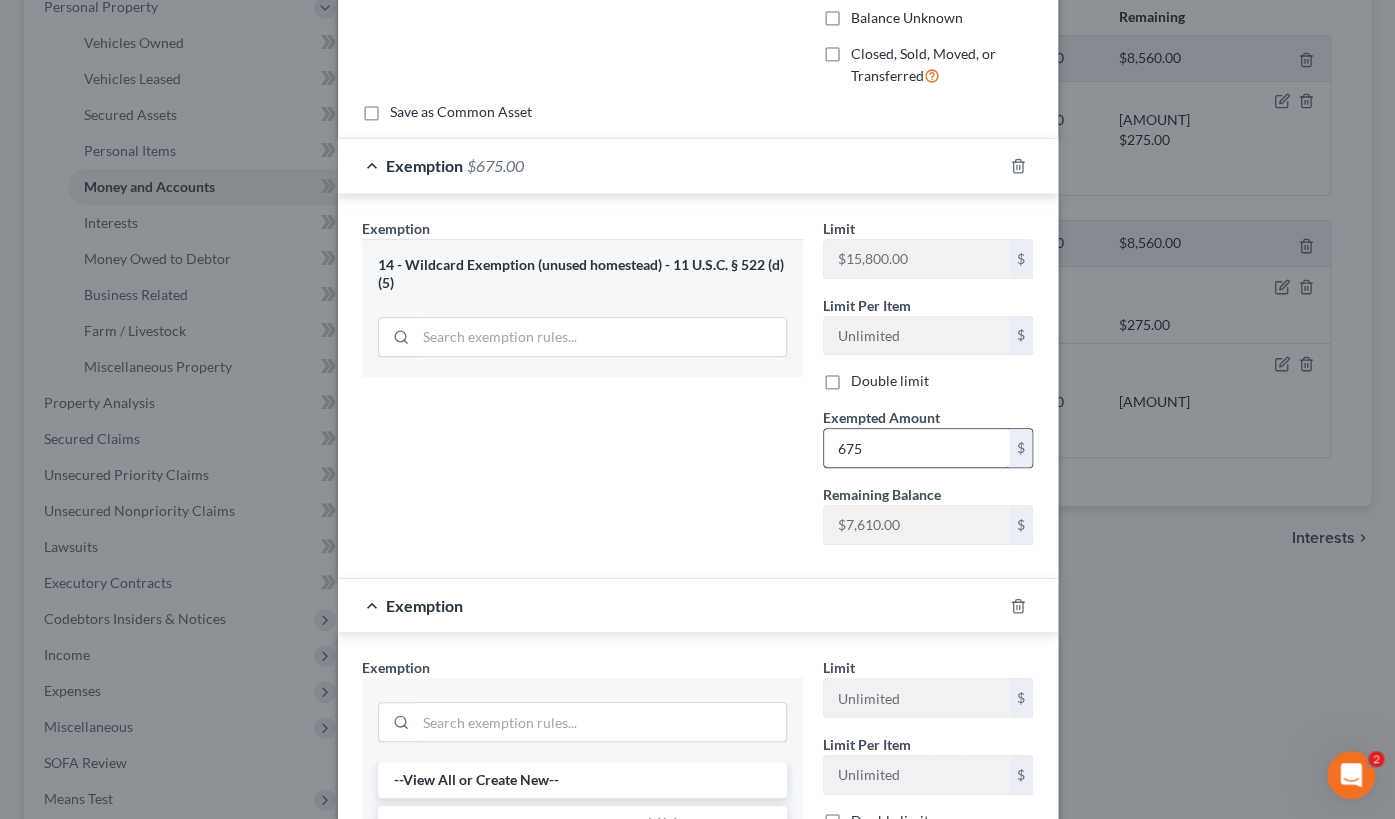 click on "675" at bounding box center [916, 448] 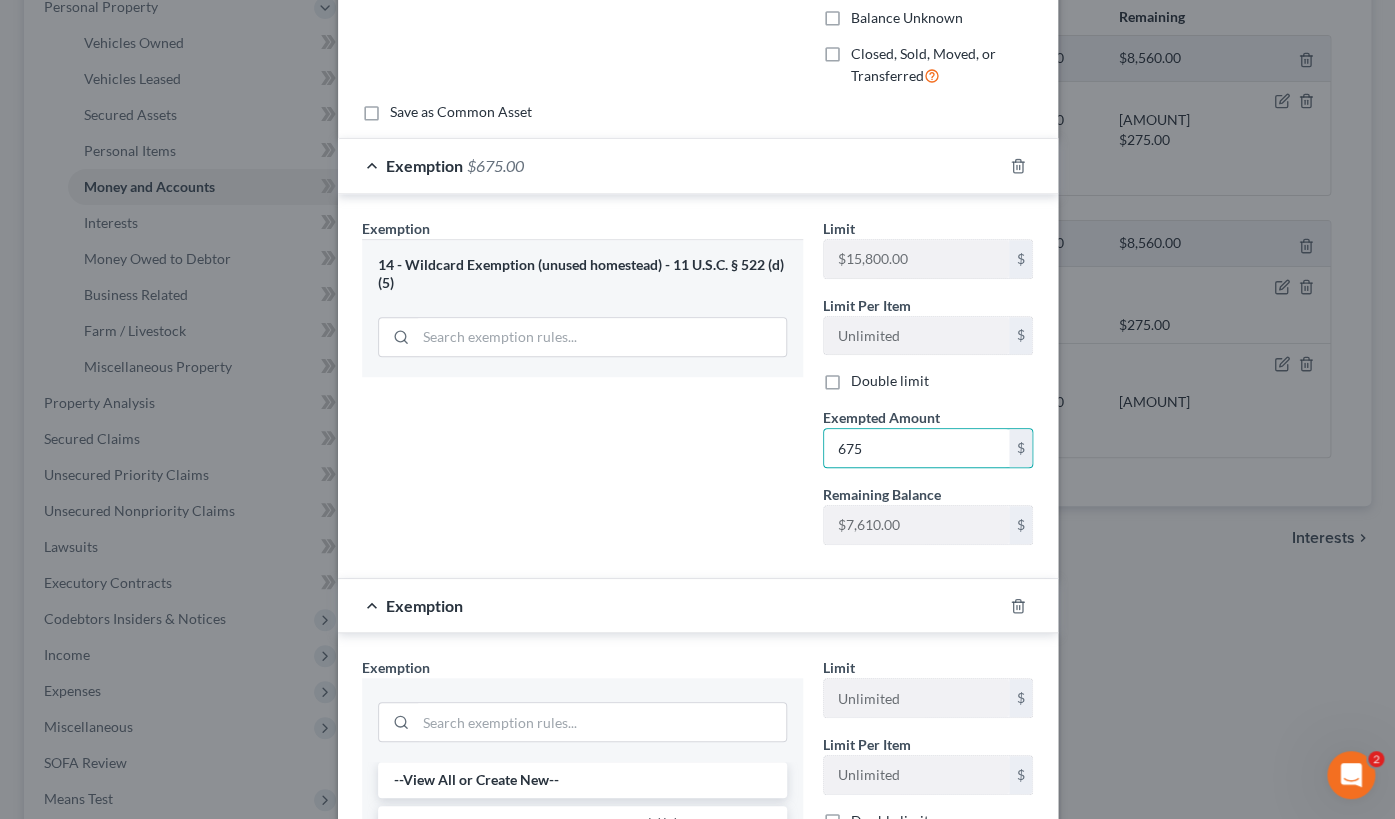 click on "14 - Wildcard Exemption (unused homestead) - 11 U.S.C. § 522 (d)(5)" at bounding box center (582, 274) 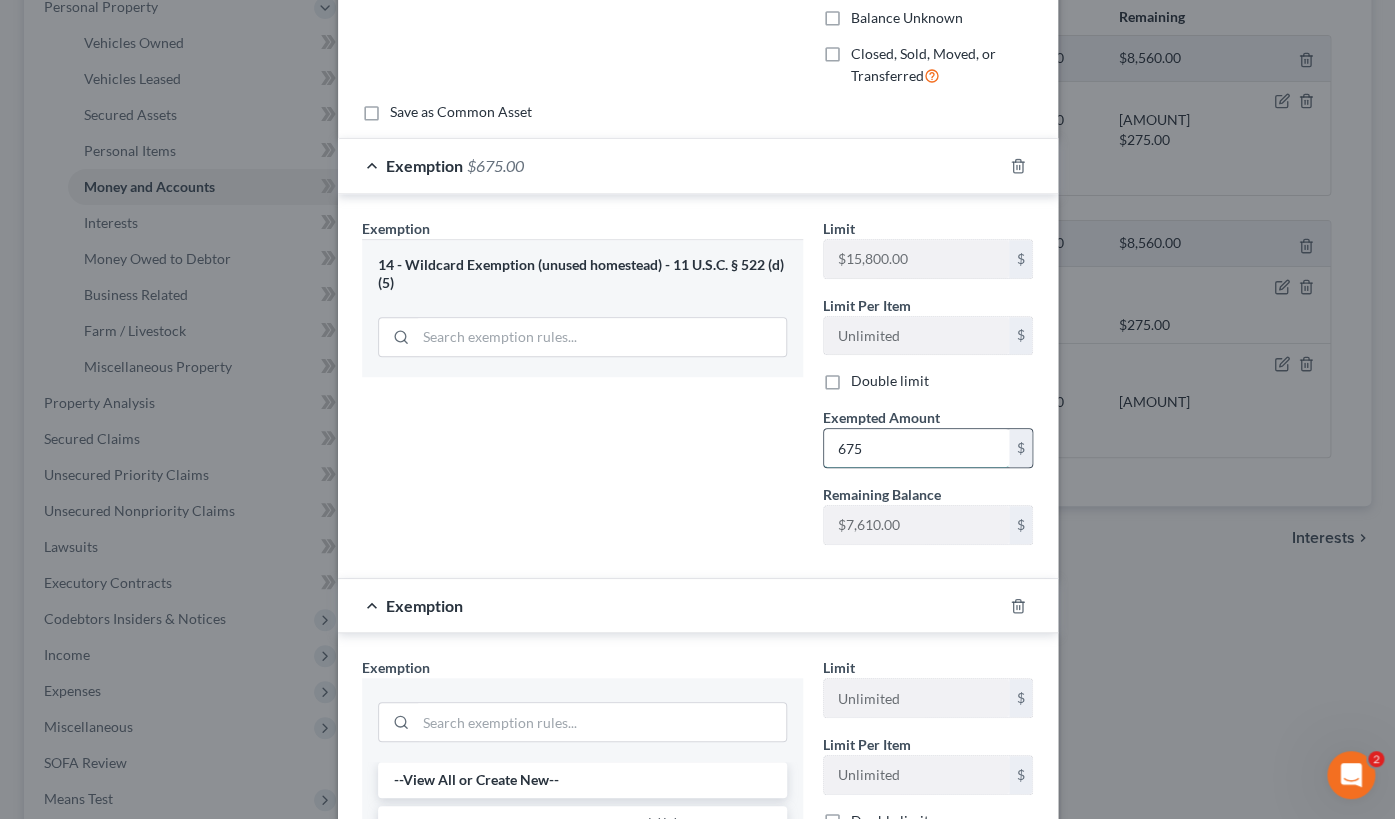 click on "675" at bounding box center [916, 448] 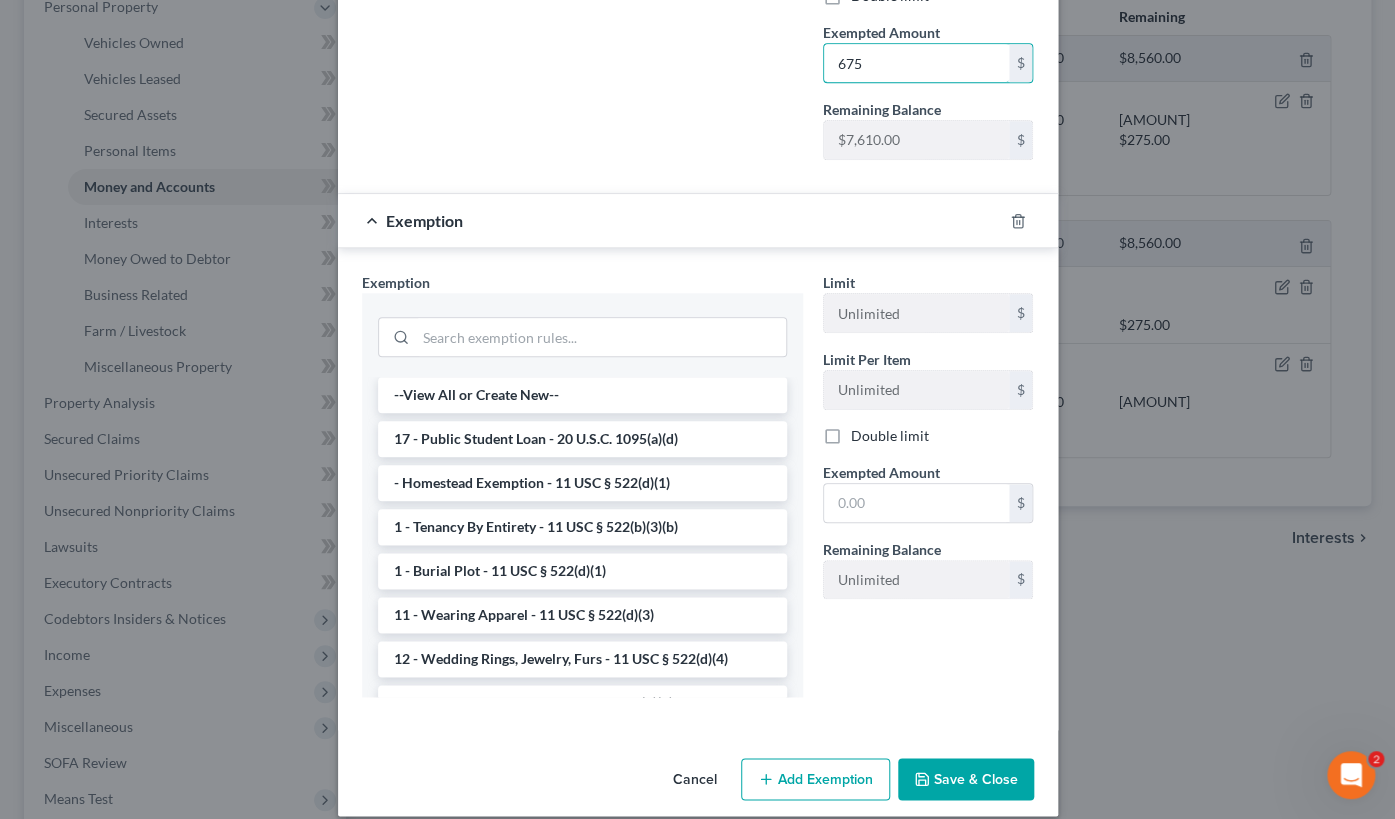 scroll, scrollTop: 633, scrollLeft: 0, axis: vertical 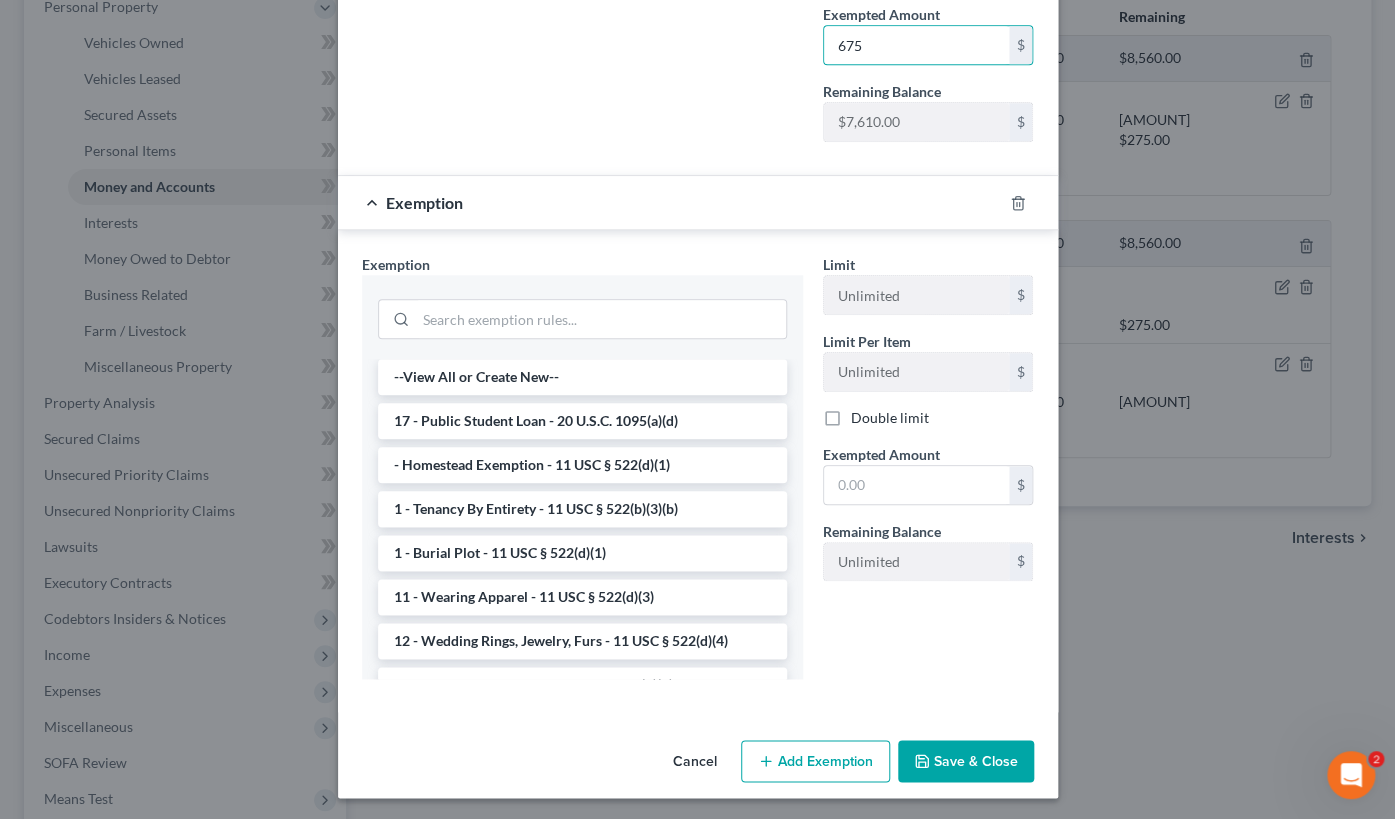 click on "Save & Close" at bounding box center [966, 761] 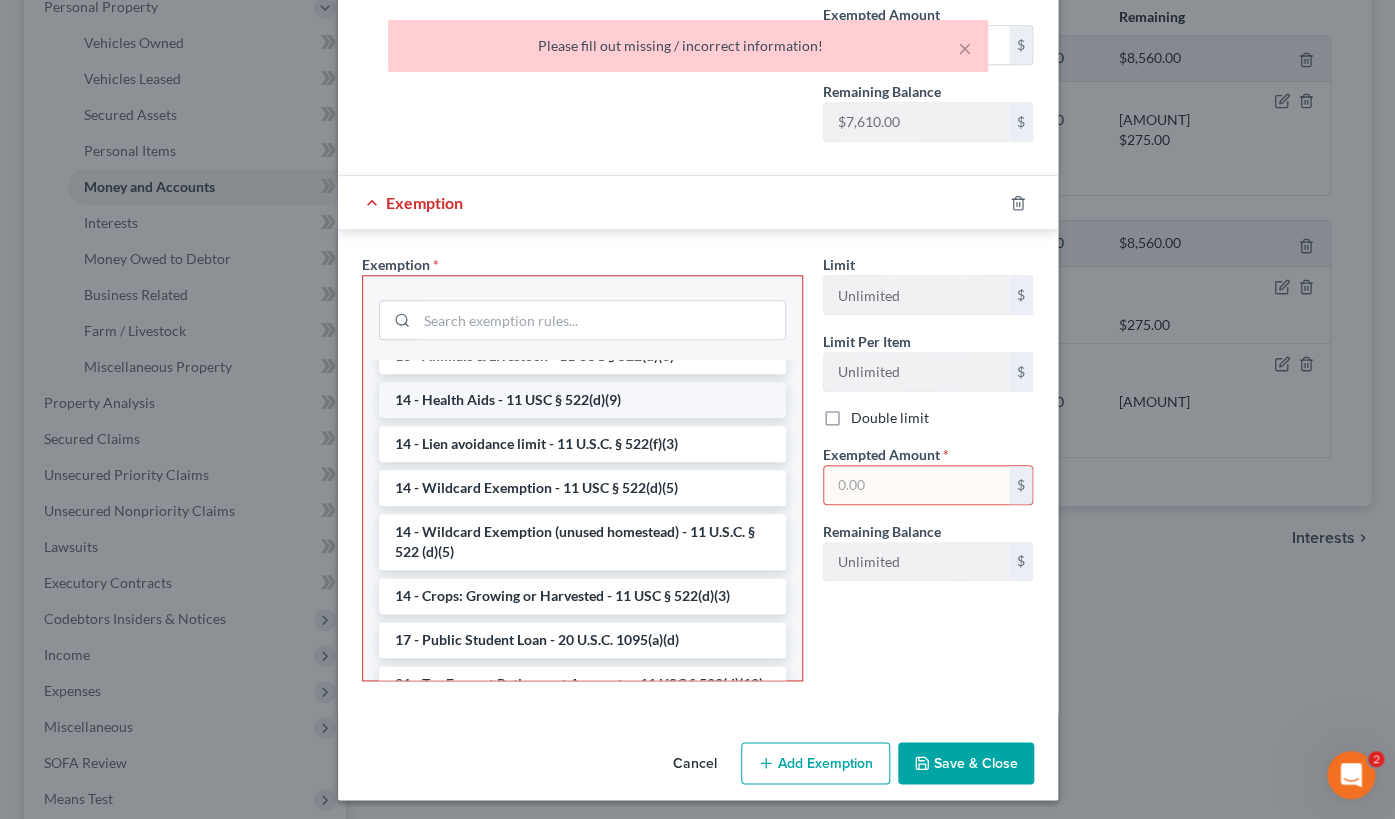 scroll, scrollTop: 363, scrollLeft: 0, axis: vertical 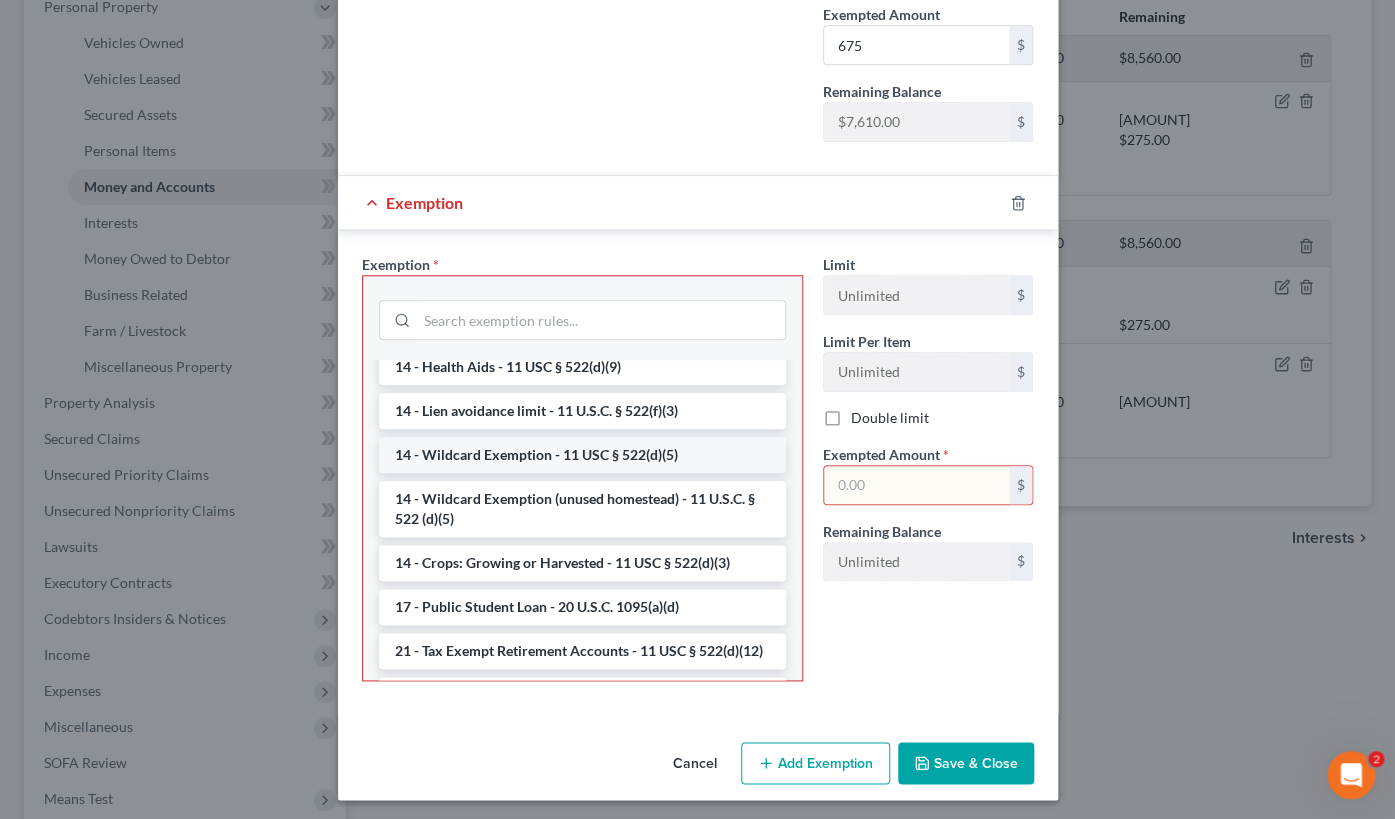 click on "14 - Wildcard Exemption - 11 USC § 522(d)(5)" at bounding box center (582, 455) 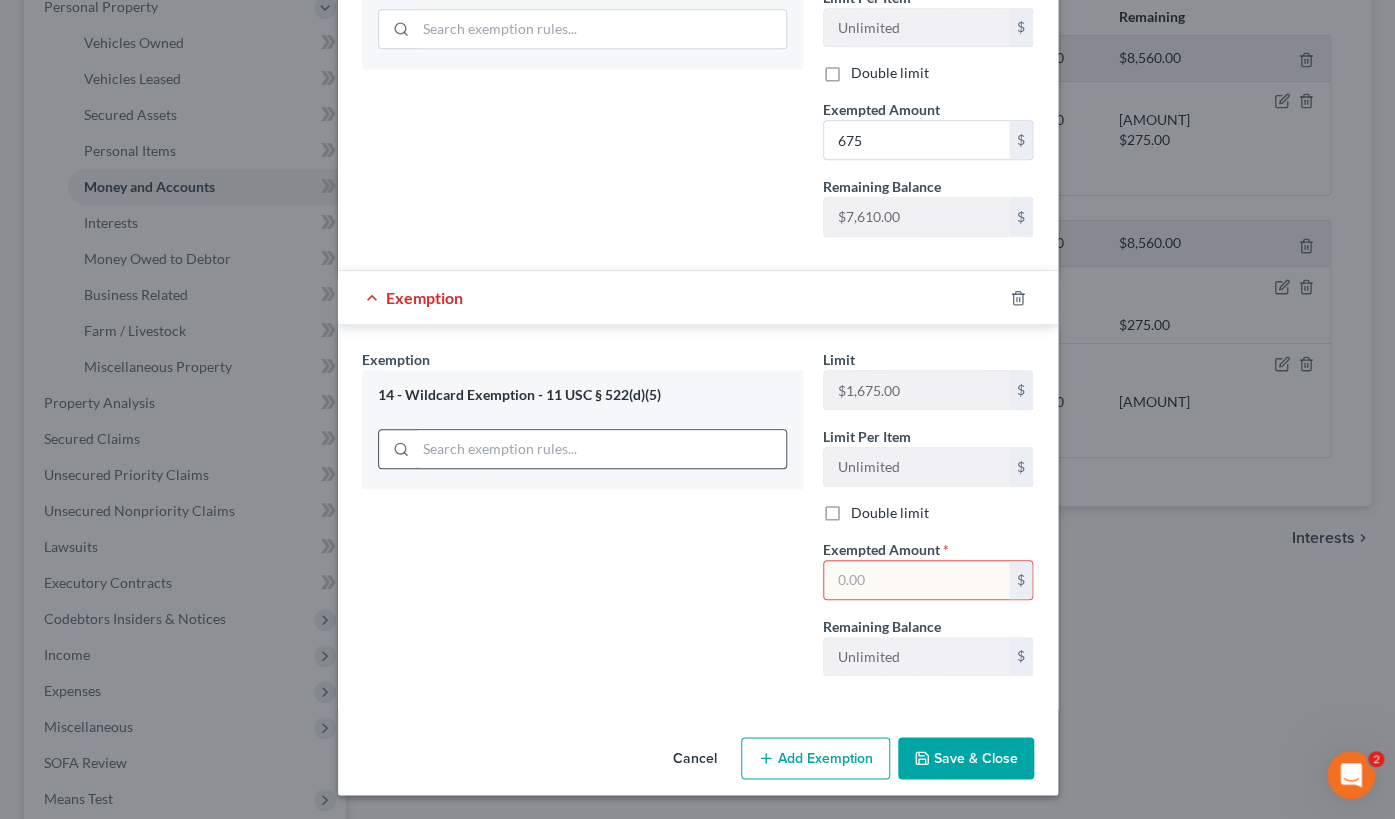 scroll, scrollTop: 535, scrollLeft: 0, axis: vertical 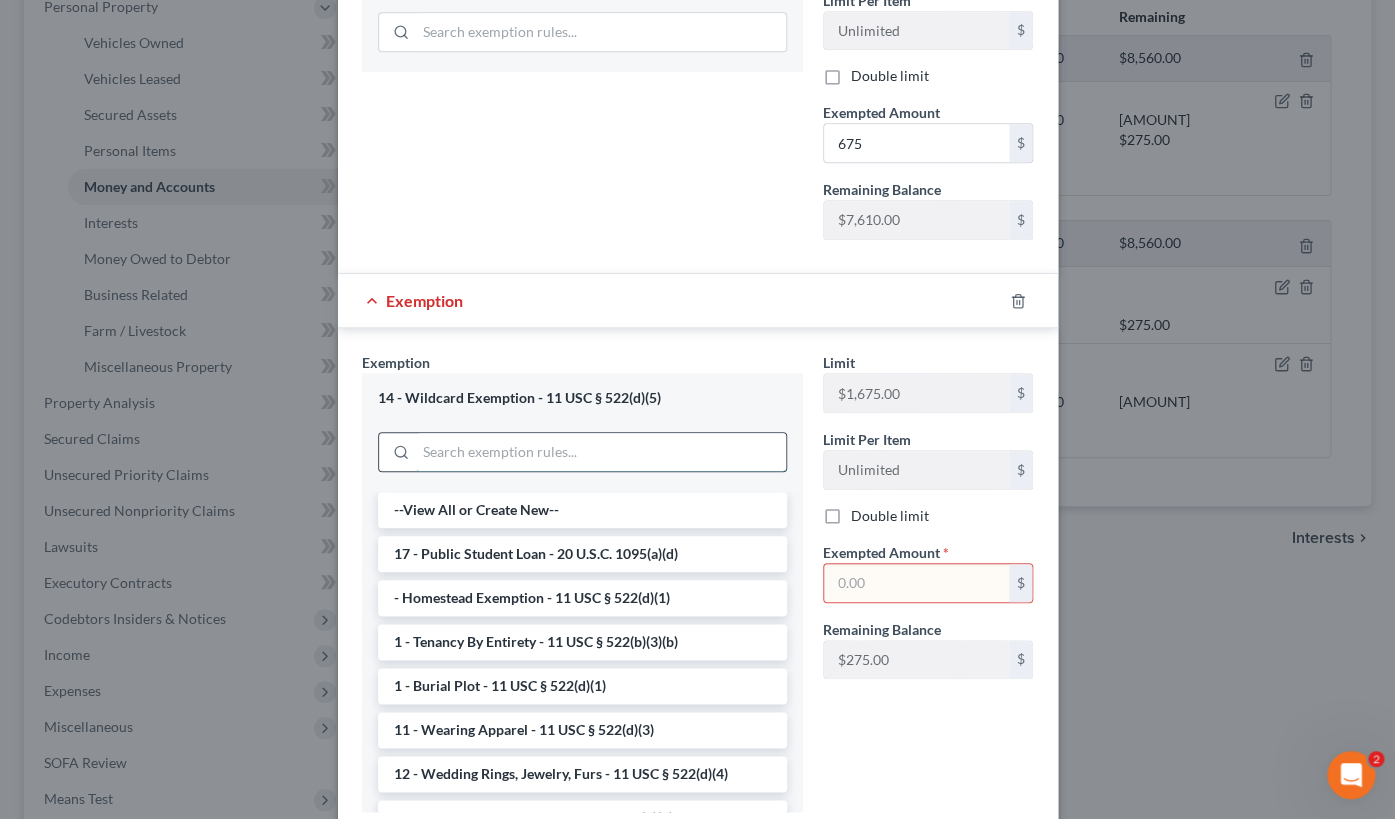 click on "14 - Wildcard Exemption - 11 USC § 522(d)(5)         --View All or Create New-- 17 - Public Student Loan - 20 U.S.C. 1095(a)(d)  - Homestead Exemption - 11 USC § 522(d)(1) 1 - Tenancy By Entirety - 11 USC § 522(b)(3)(b) 1 - Burial Plot  - 11 USC § 522(d)(1) 11 - Wearing Apparel - 11 USC § 522(d)(3) 12 - Wedding Rings, Jewelry, Furs - 11 USC § 522(d)(4) 13 - Animals & Livestock - 11 USC § 522(d)(3) 14 - Health Aids - 11 USC § 522(d)(9) 14 - Lien avoidance limit  - 11 U.S.C. § 522(f)(3) 14 - Wildcard Exemption - 11 USC § 522(d)(5) 14 - Wildcard Exemption (unused homestead) - 11 U.S.C. § 522 (d)(5) 14 - Crops: Growing or Harvested - 11 USC § 522(d)(3) 17 - Public Student Loan - 20 U.S.C. 1095(a)(d) 21 - Tax Exempt Retirement Accounts - 11 USC § 522(d)(12) 21 - Stock Bonus, Pension, Annuity, etc. - 11 USC § 522(d)(10)(e)  21 - Education IRA  - 11 U.S.C. § 541(b)(5)(C) 21 - Qualified ABLE program funds - 11 U.S.C. § 541(b)(10)(C) 21 - Pre-purchased tuition credits  - 11 U.S.C. § 541(b)(6)(C)" at bounding box center [582, 592] 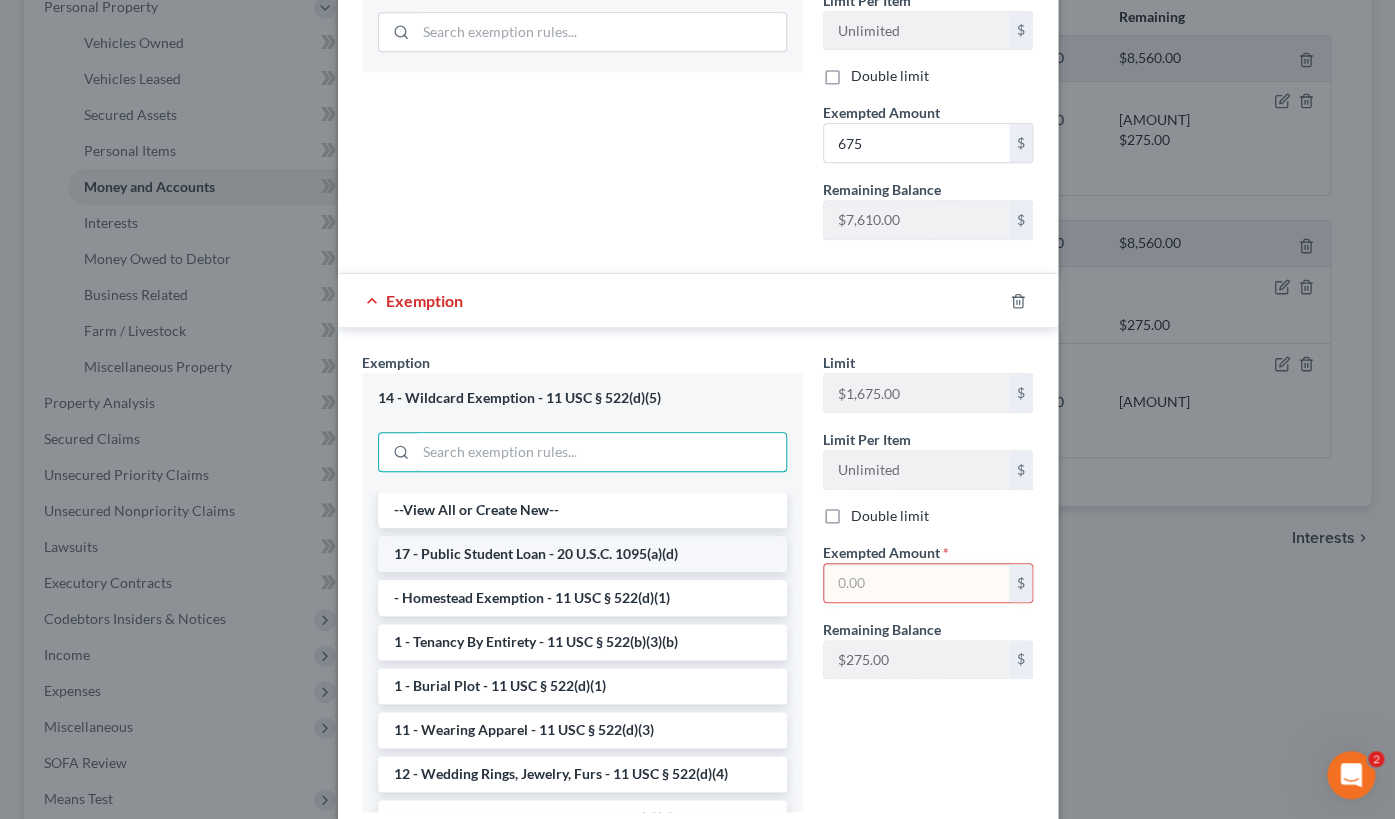 scroll, scrollTop: 633, scrollLeft: 0, axis: vertical 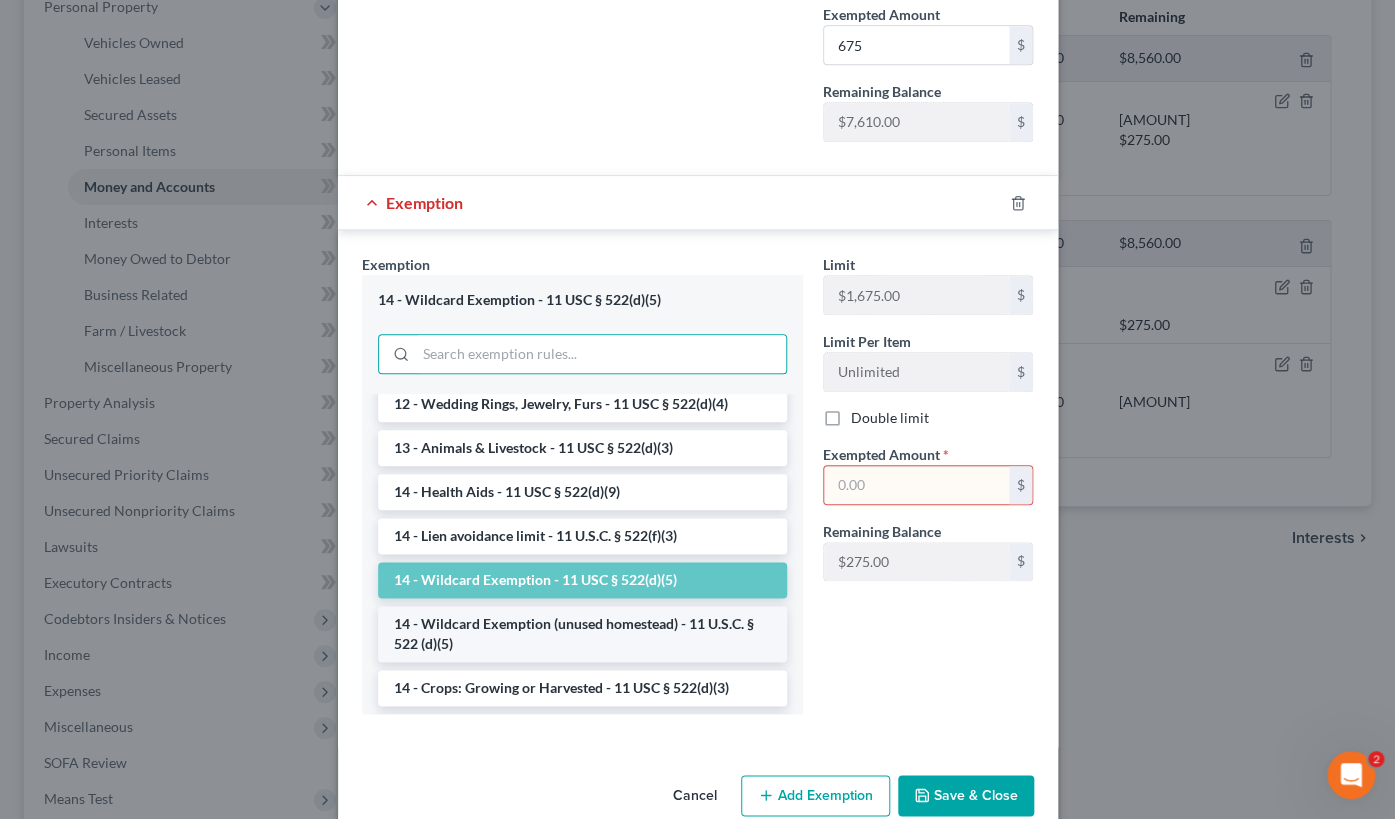 click on "14 - Wildcard Exemption (unused homestead) - 11 U.S.C. § 522 (d)(5)" at bounding box center [582, 634] 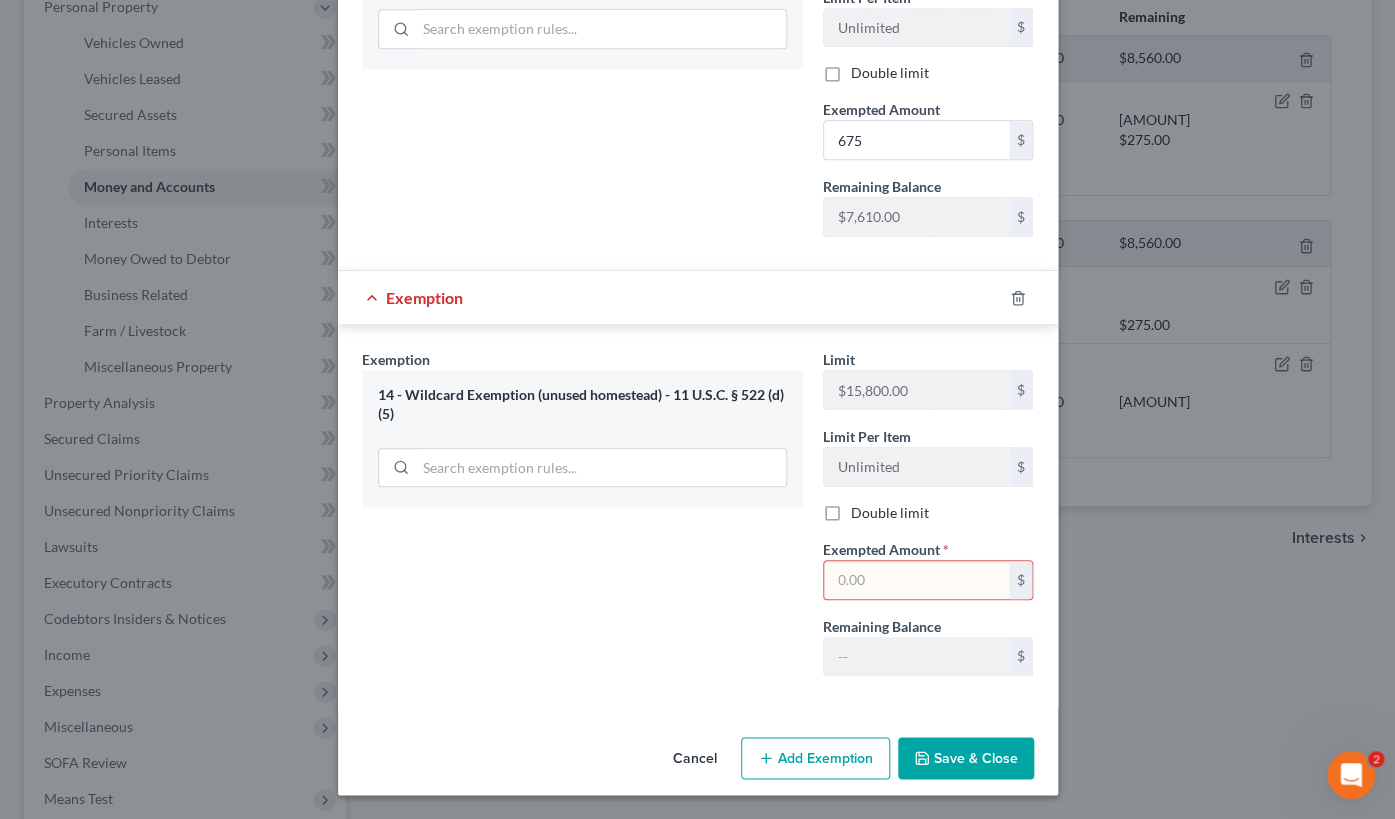 scroll, scrollTop: 535, scrollLeft: 0, axis: vertical 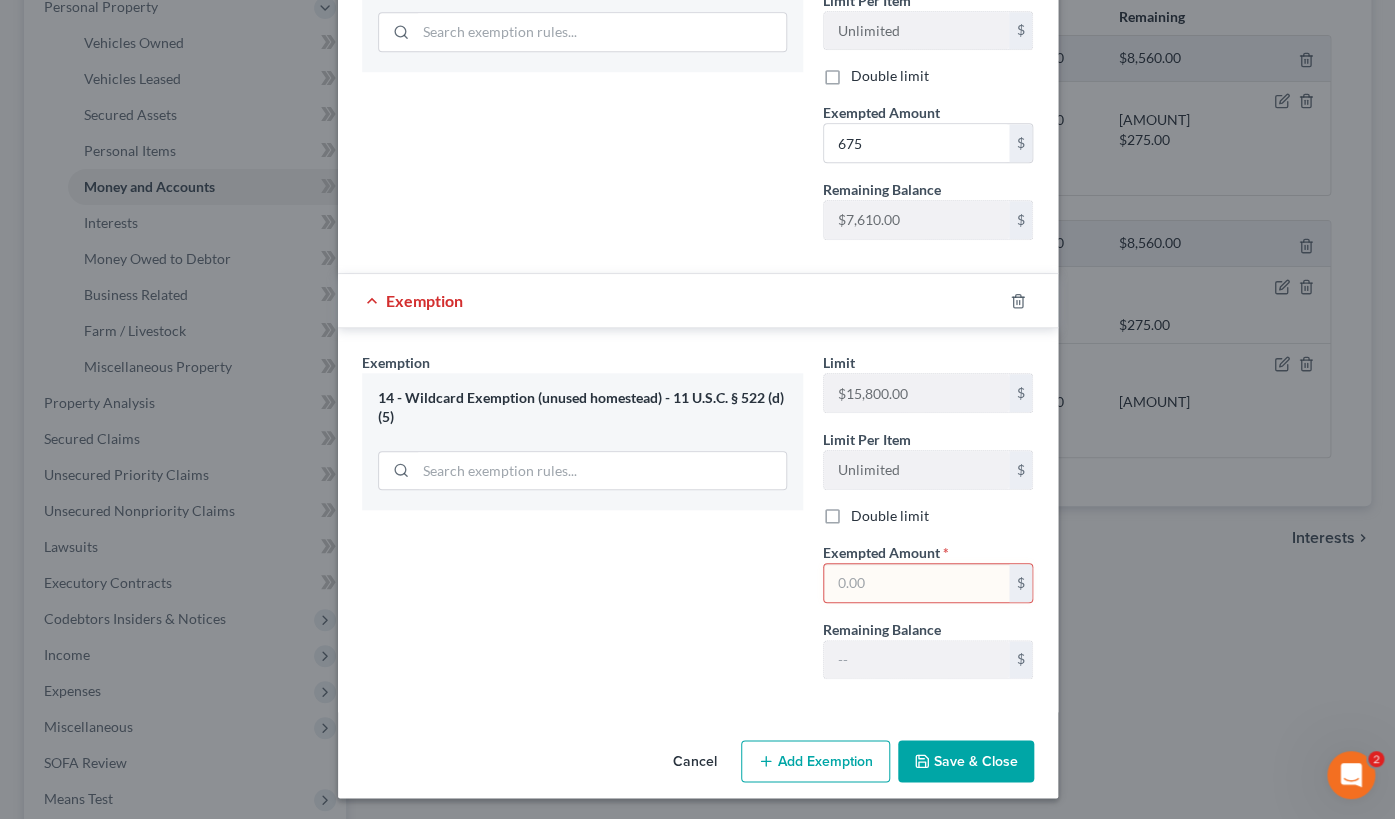 click at bounding box center [916, 583] 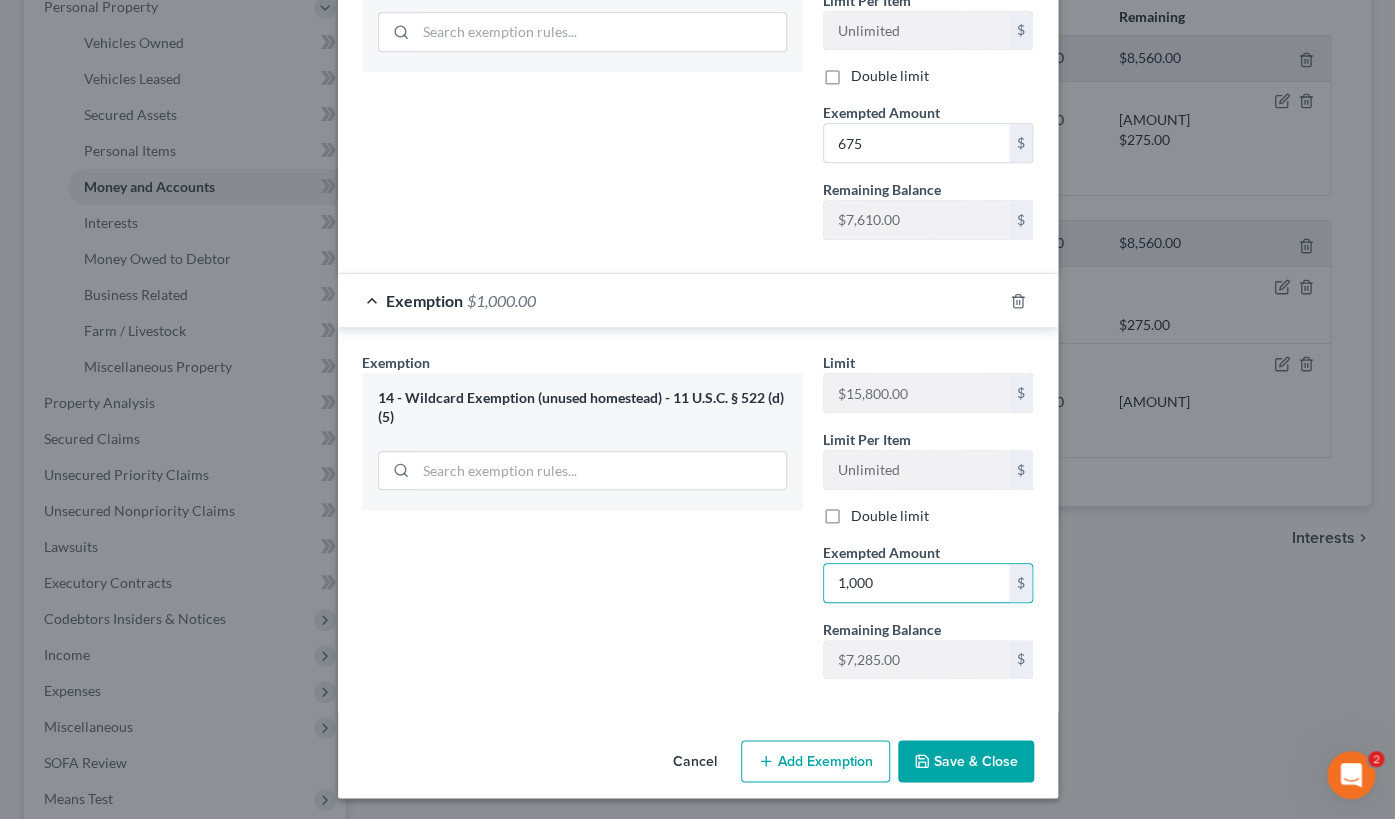 type on "1,000" 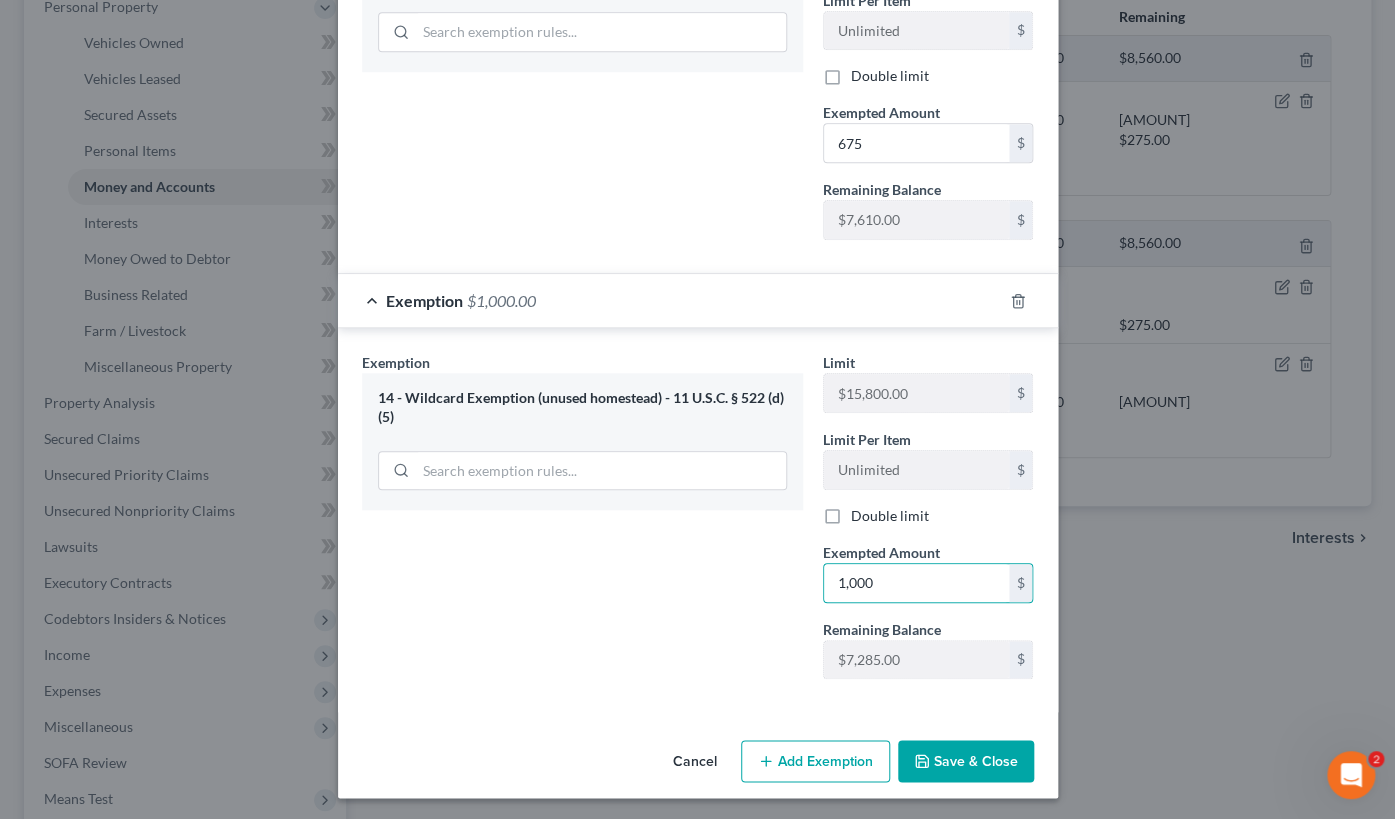 click on "Save & Close" at bounding box center (966, 761) 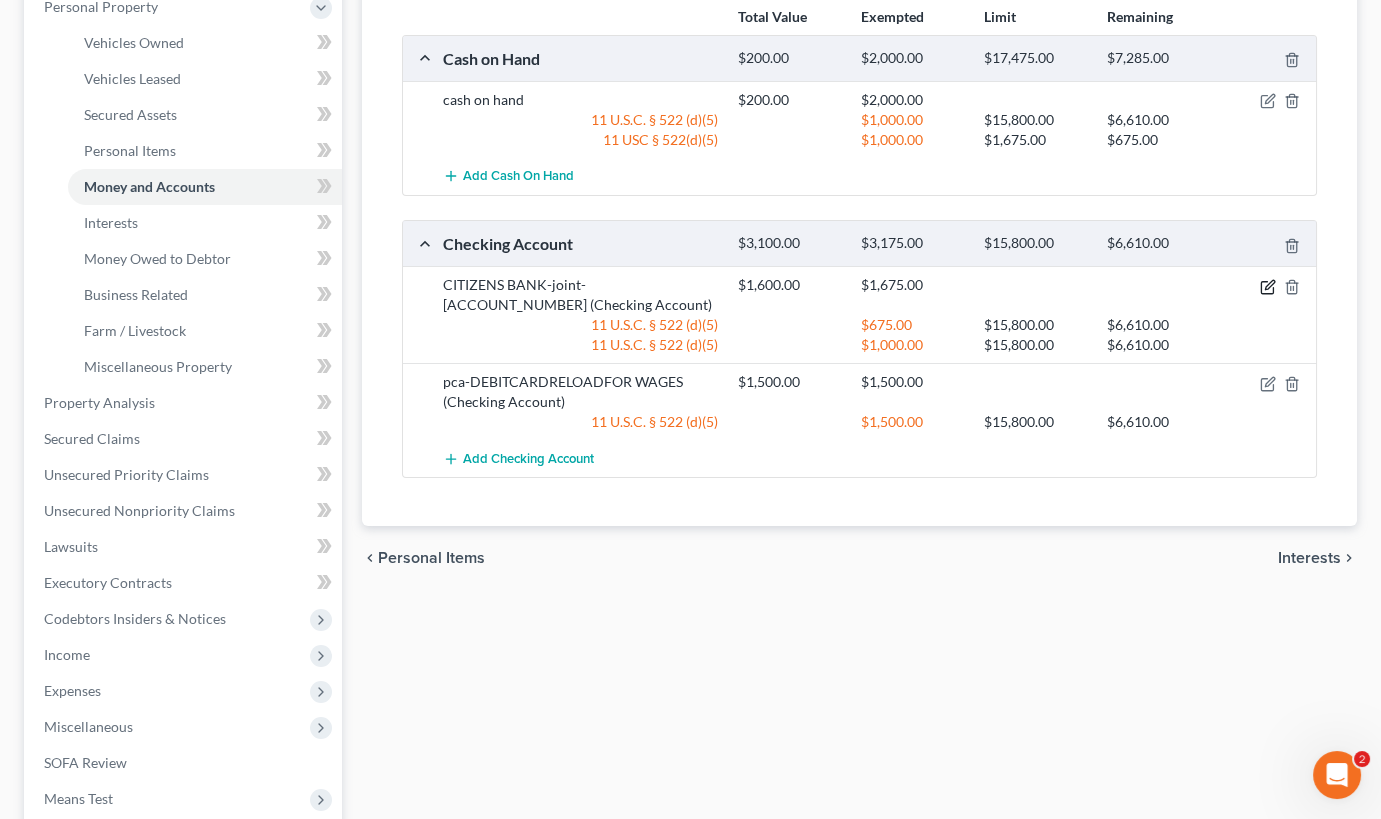 click 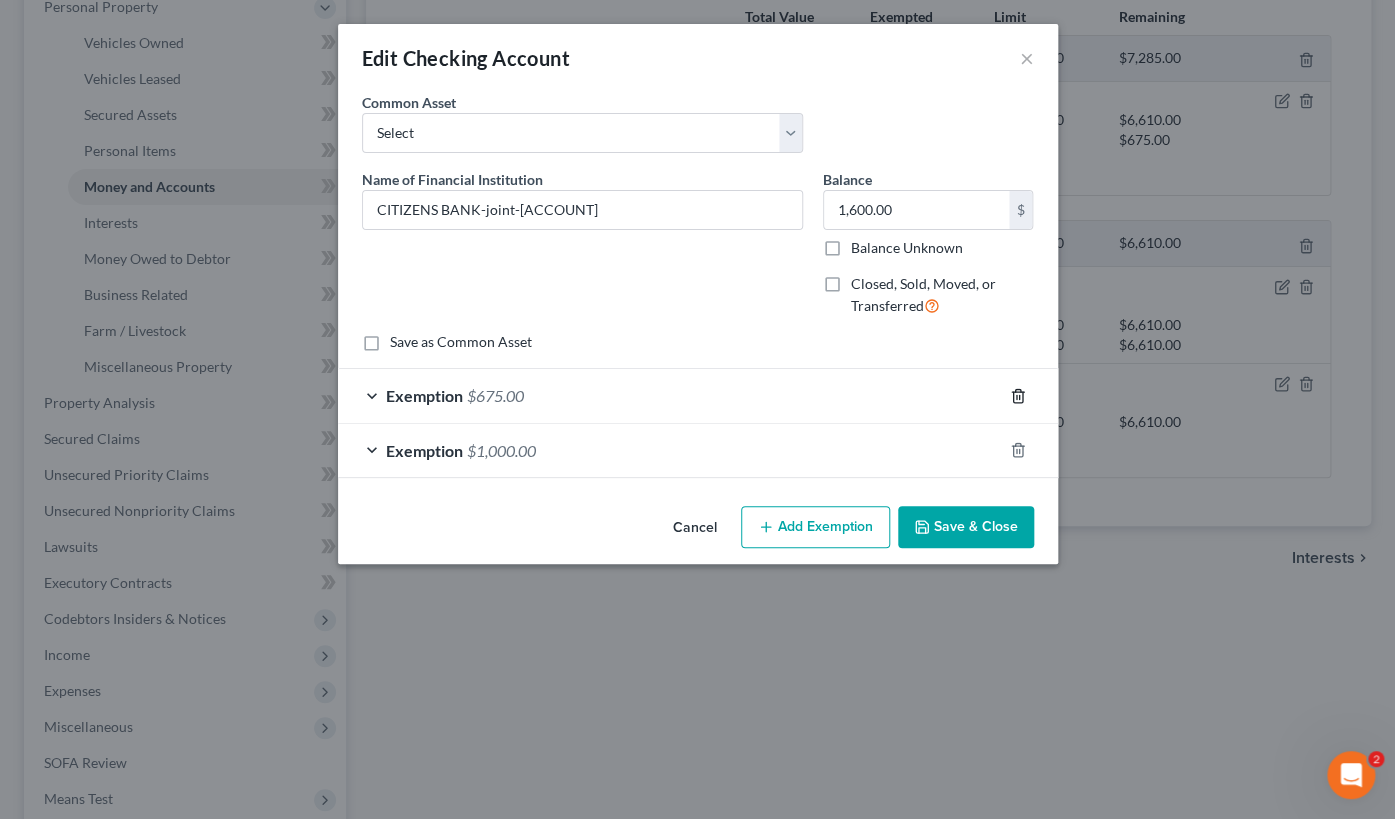 click 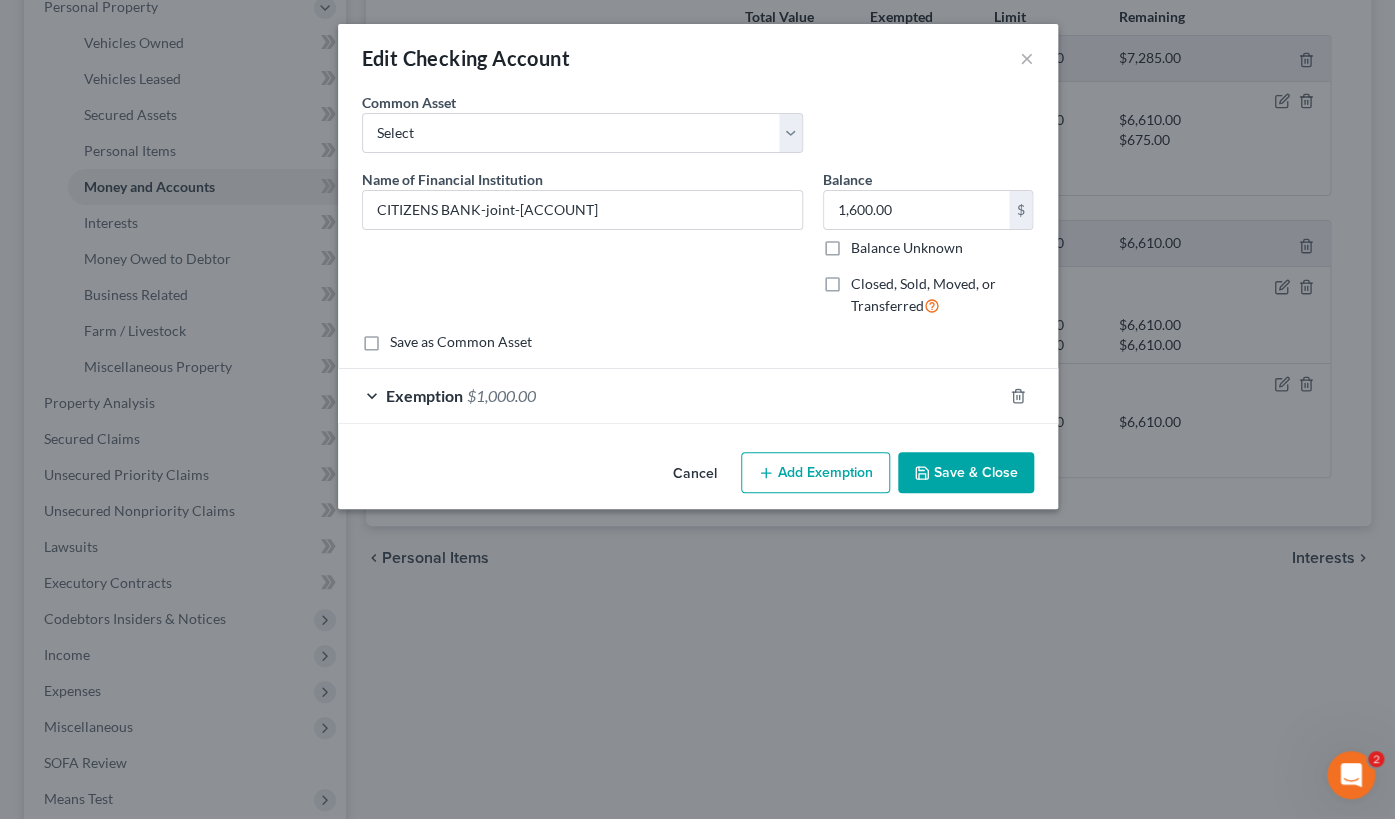click on "Exemption $1,000.00" at bounding box center [670, 395] 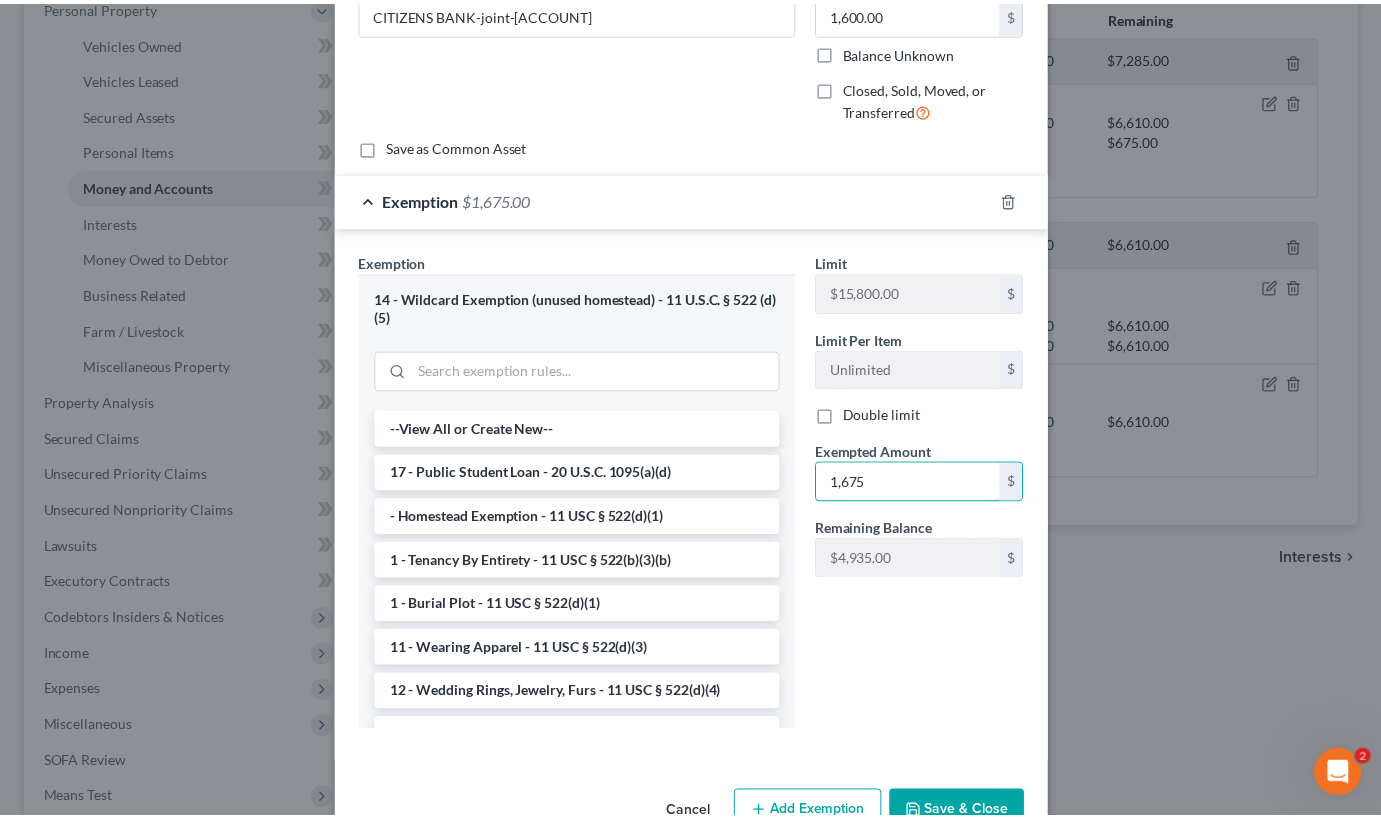 scroll, scrollTop: 249, scrollLeft: 0, axis: vertical 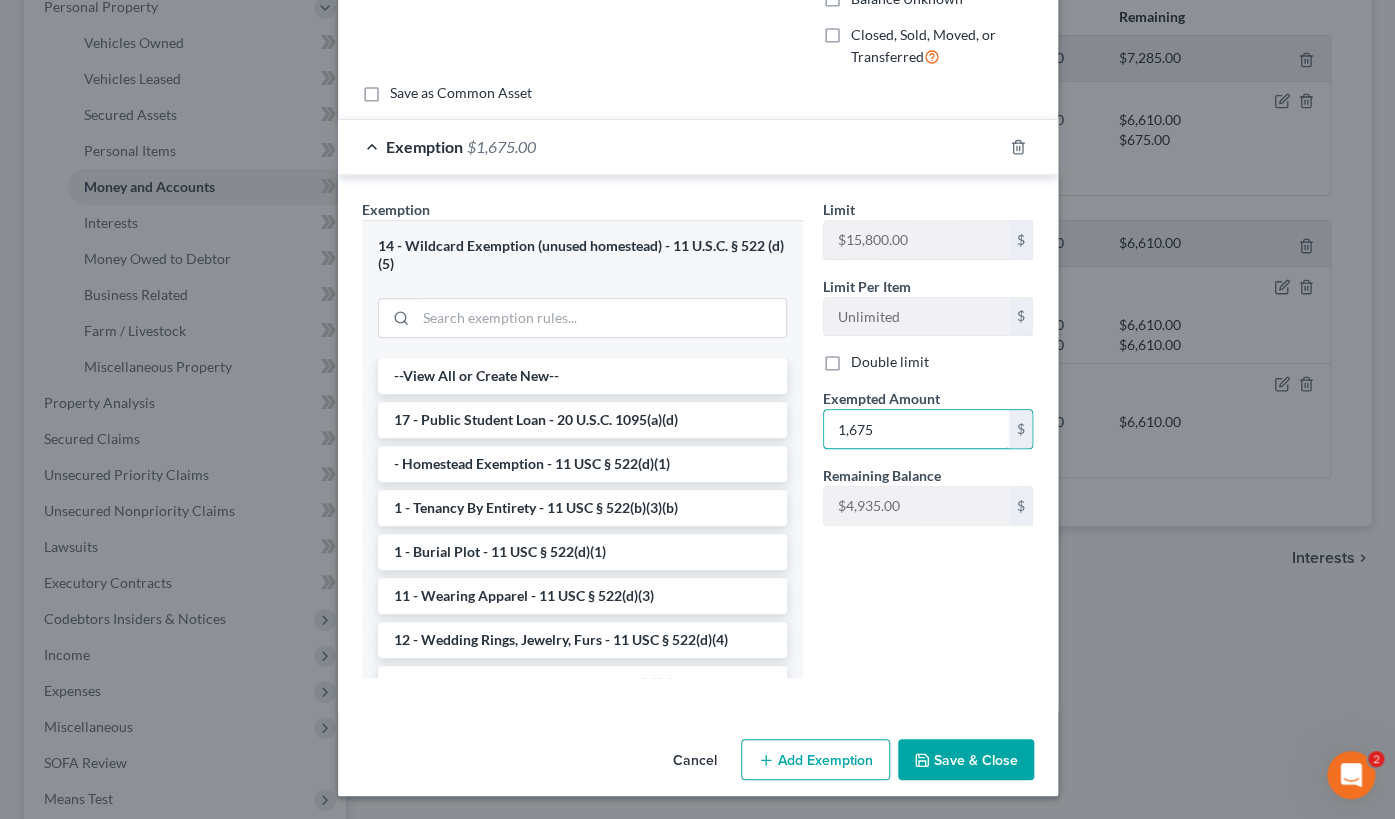 type on "1,675" 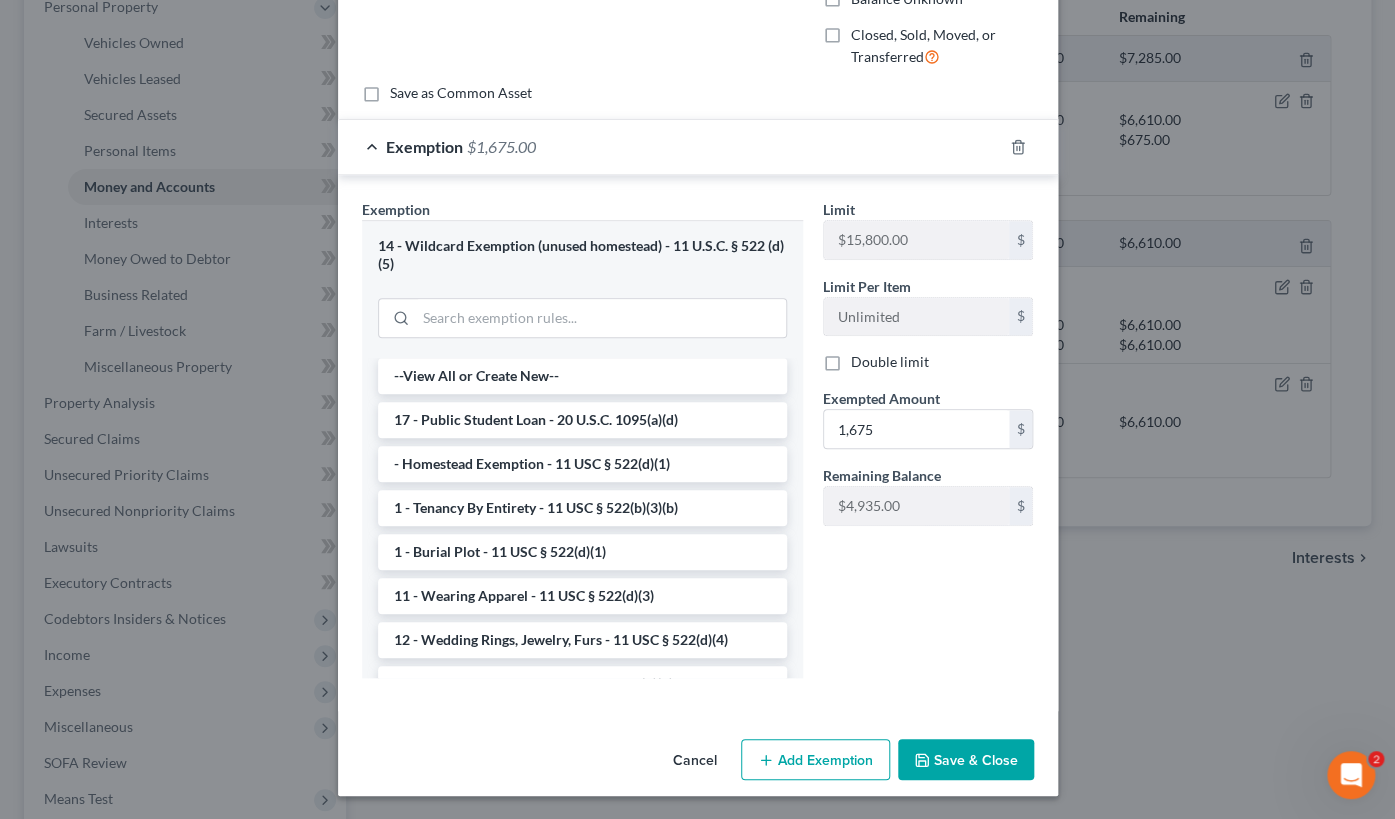 click on "Save & Close" at bounding box center (966, 760) 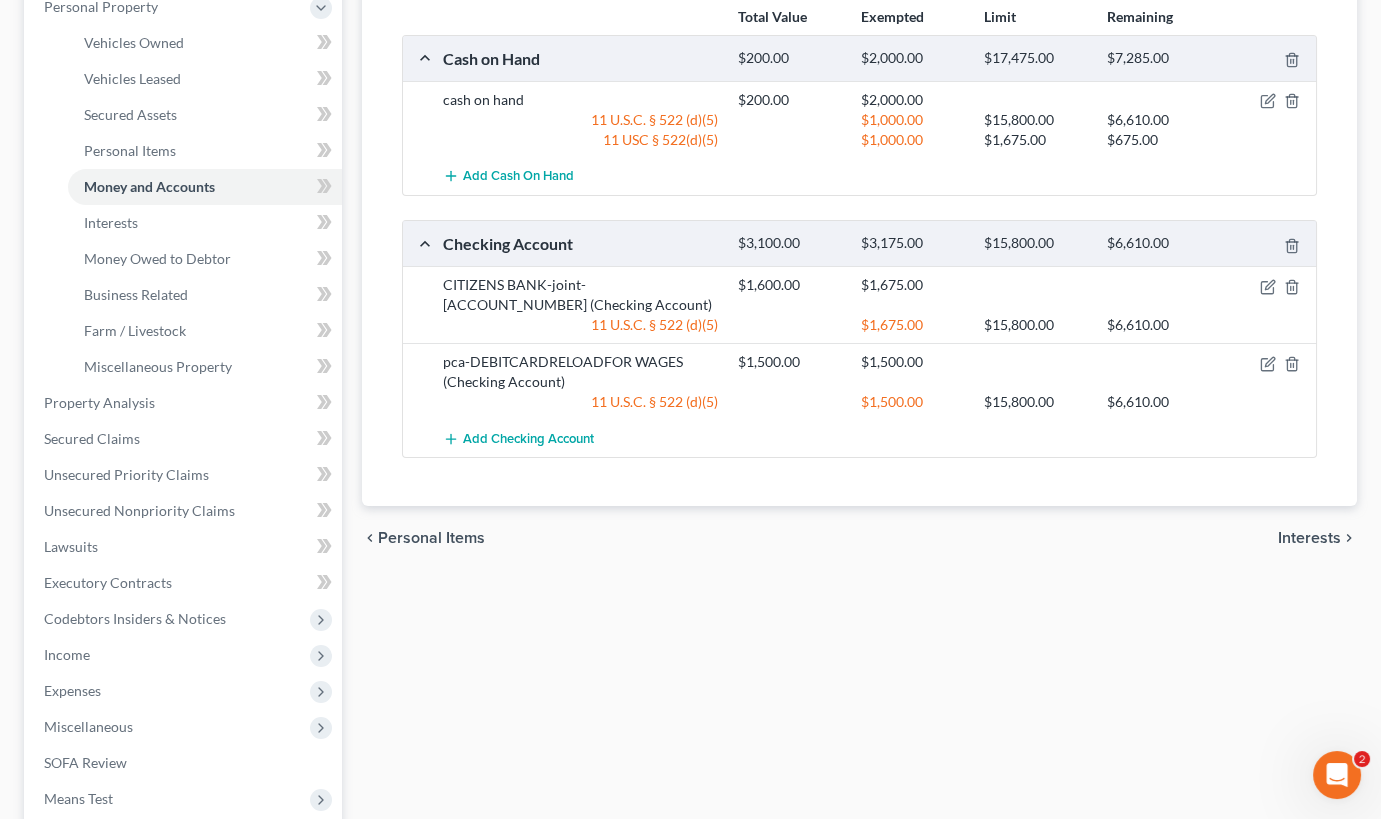 scroll, scrollTop: 272, scrollLeft: 0, axis: vertical 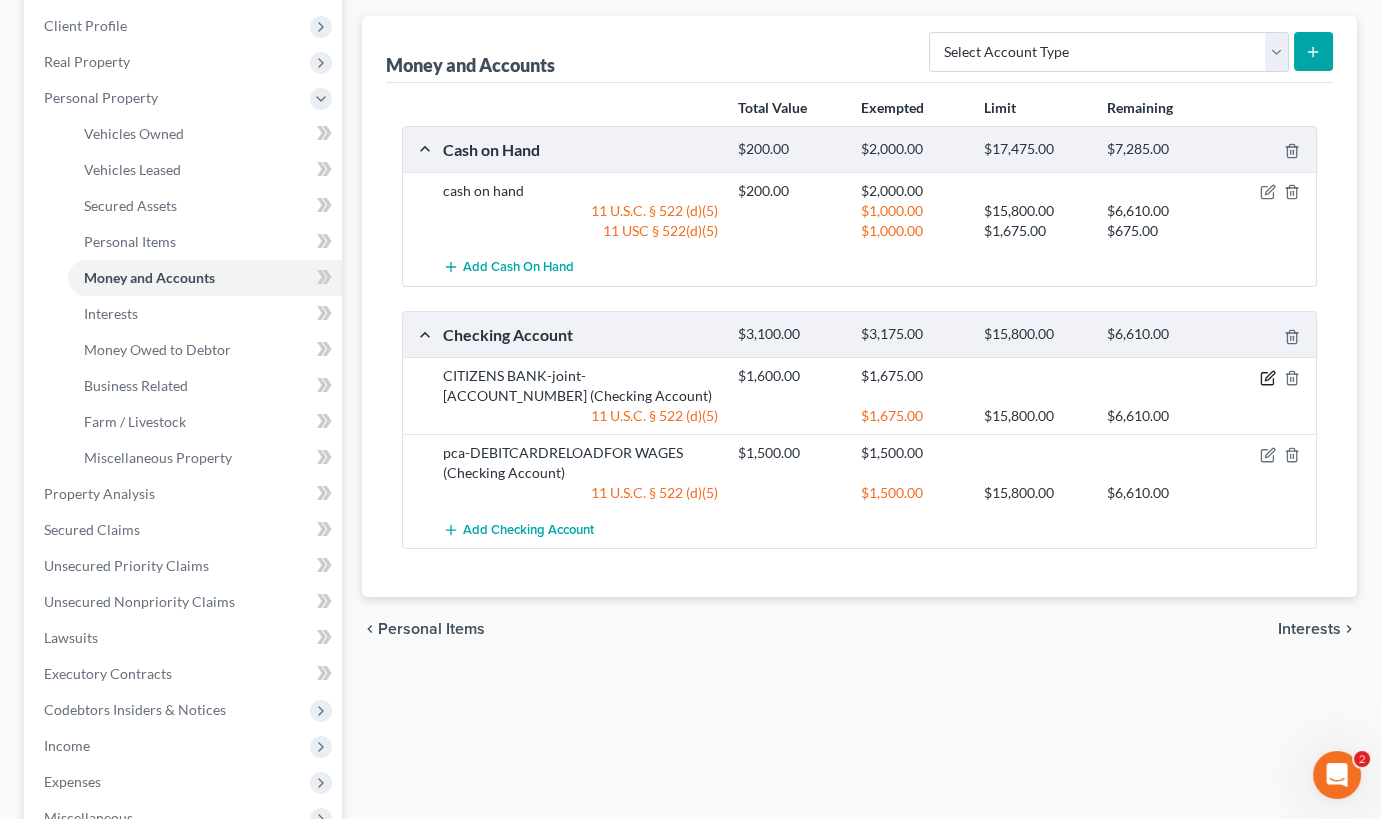 click 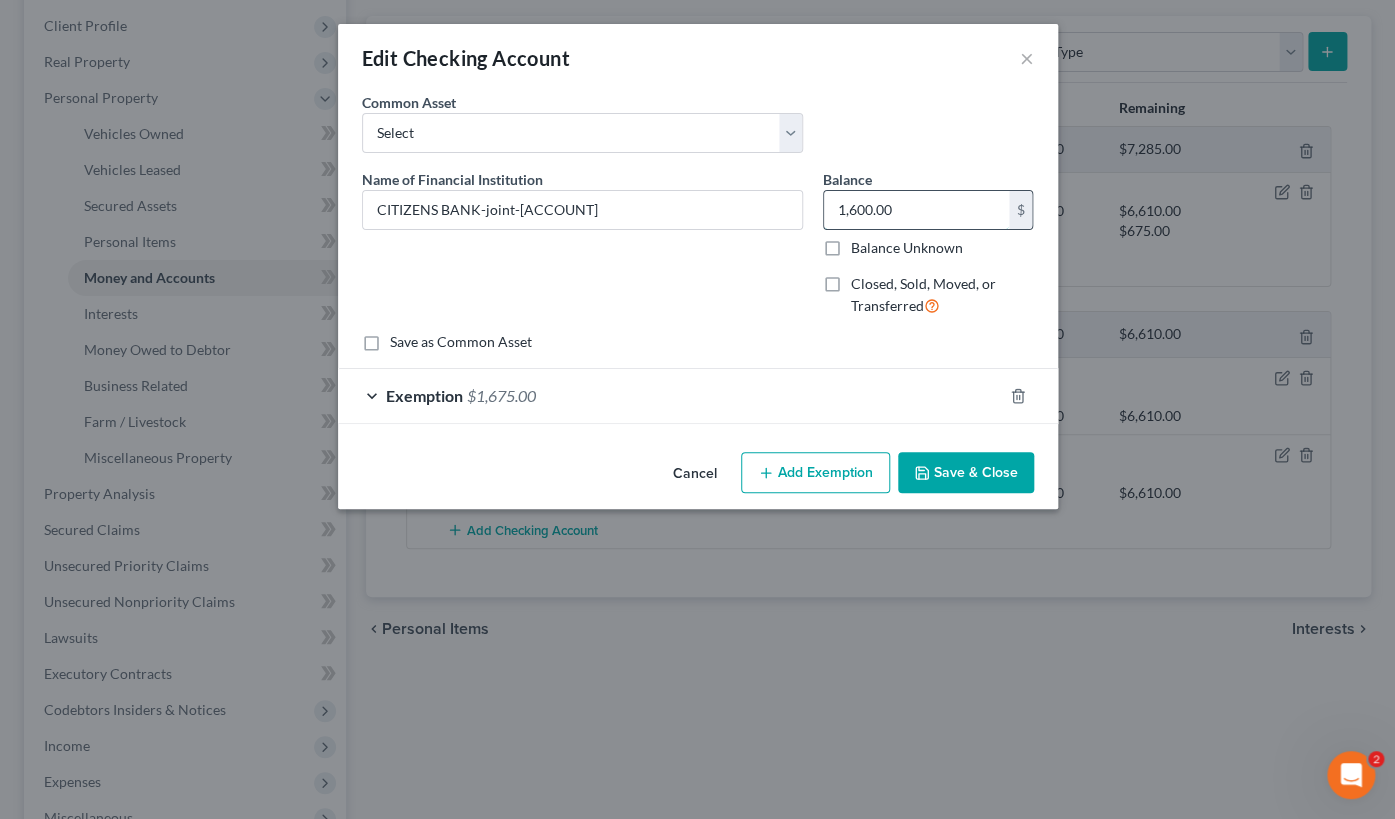click on "1,600.00" at bounding box center (916, 210) 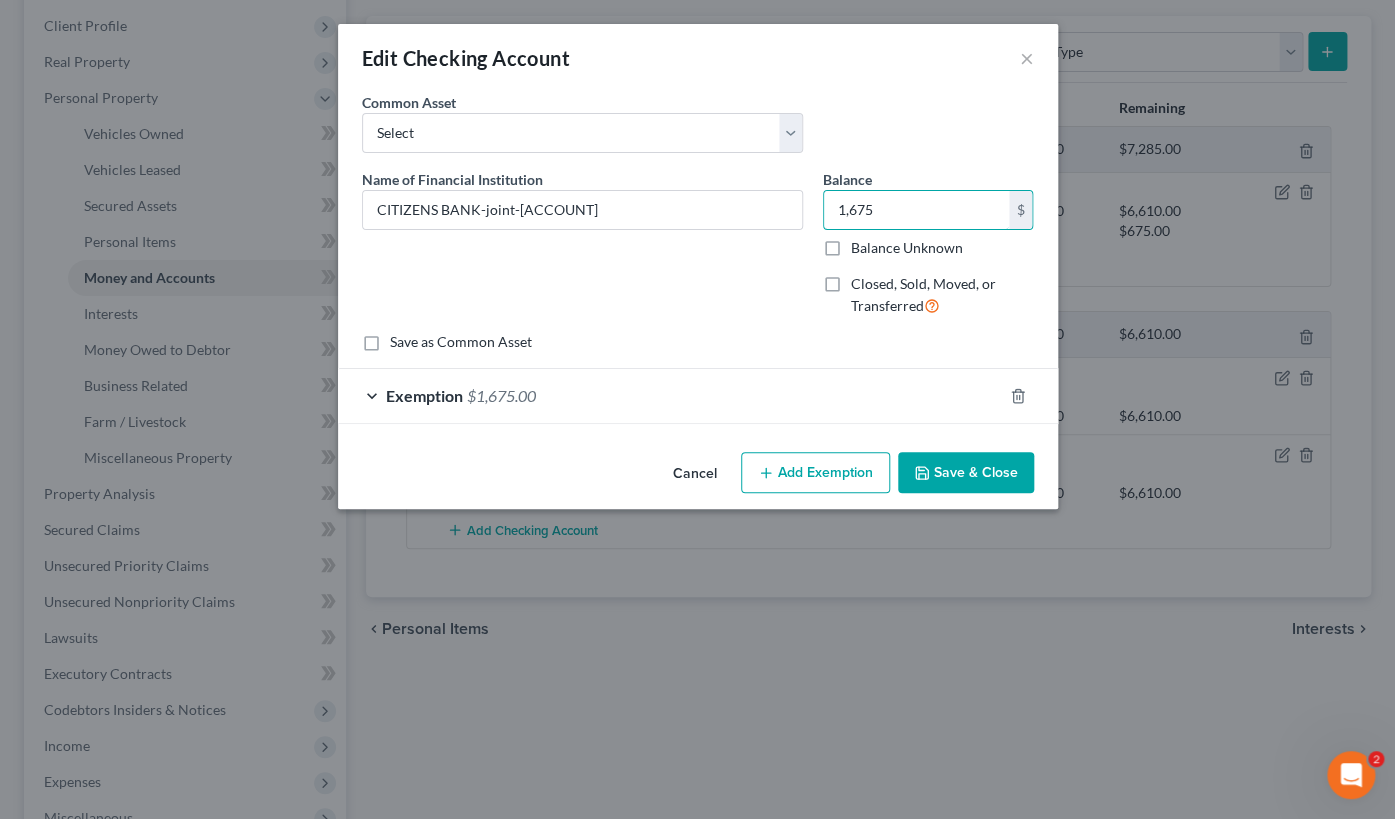 type on "1,675" 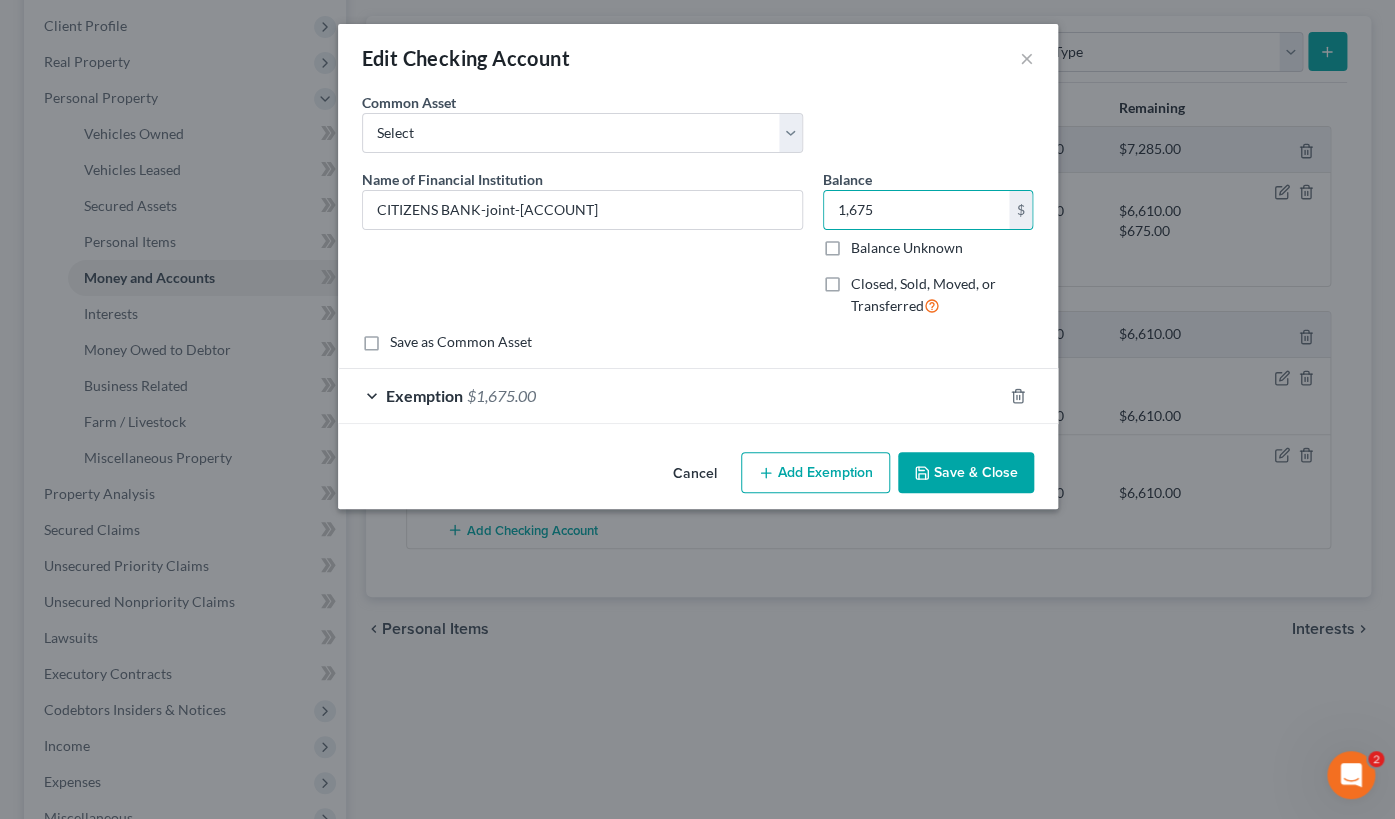 click on "Save & Close" at bounding box center [966, 473] 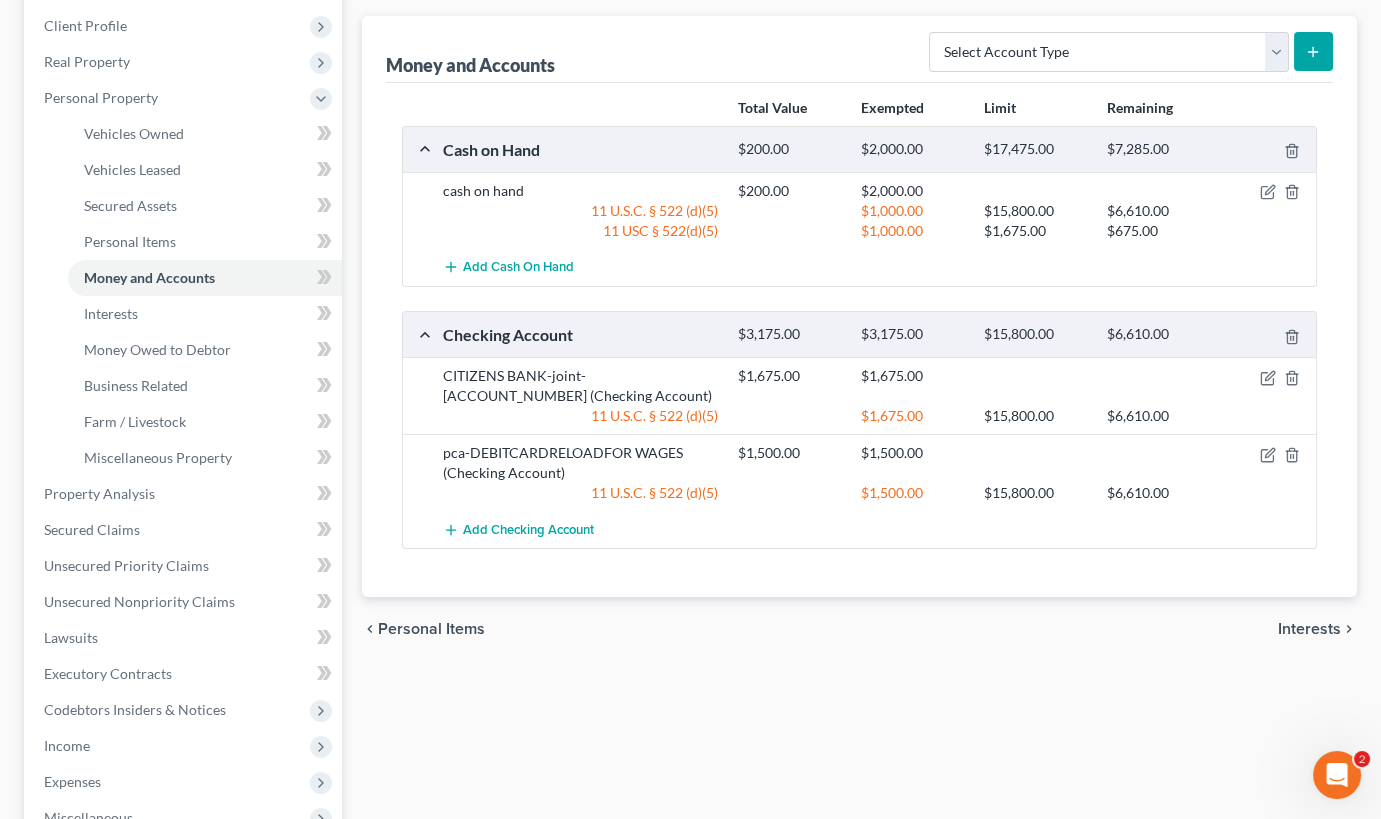 click on "Interests" at bounding box center (1309, 629) 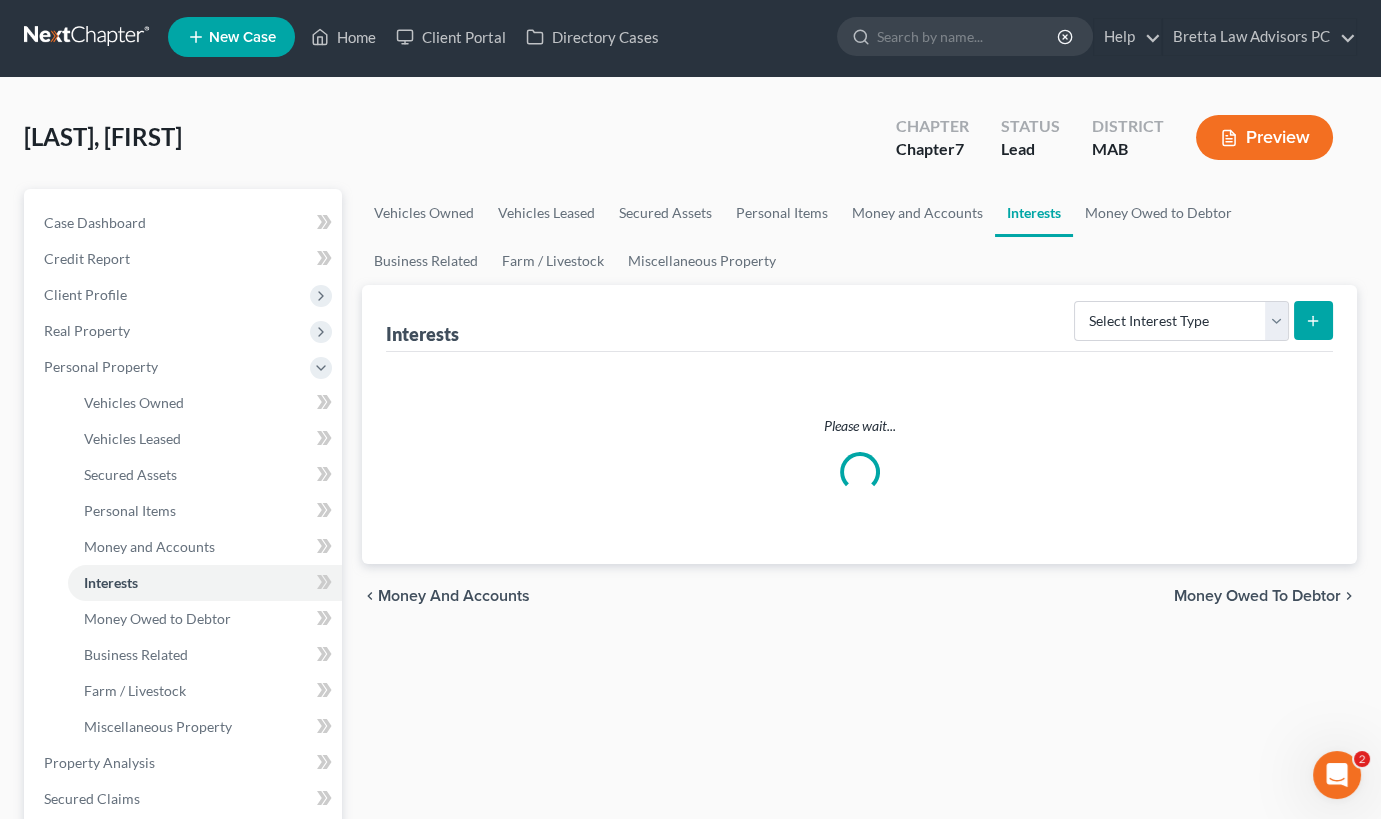 scroll, scrollTop: 0, scrollLeft: 0, axis: both 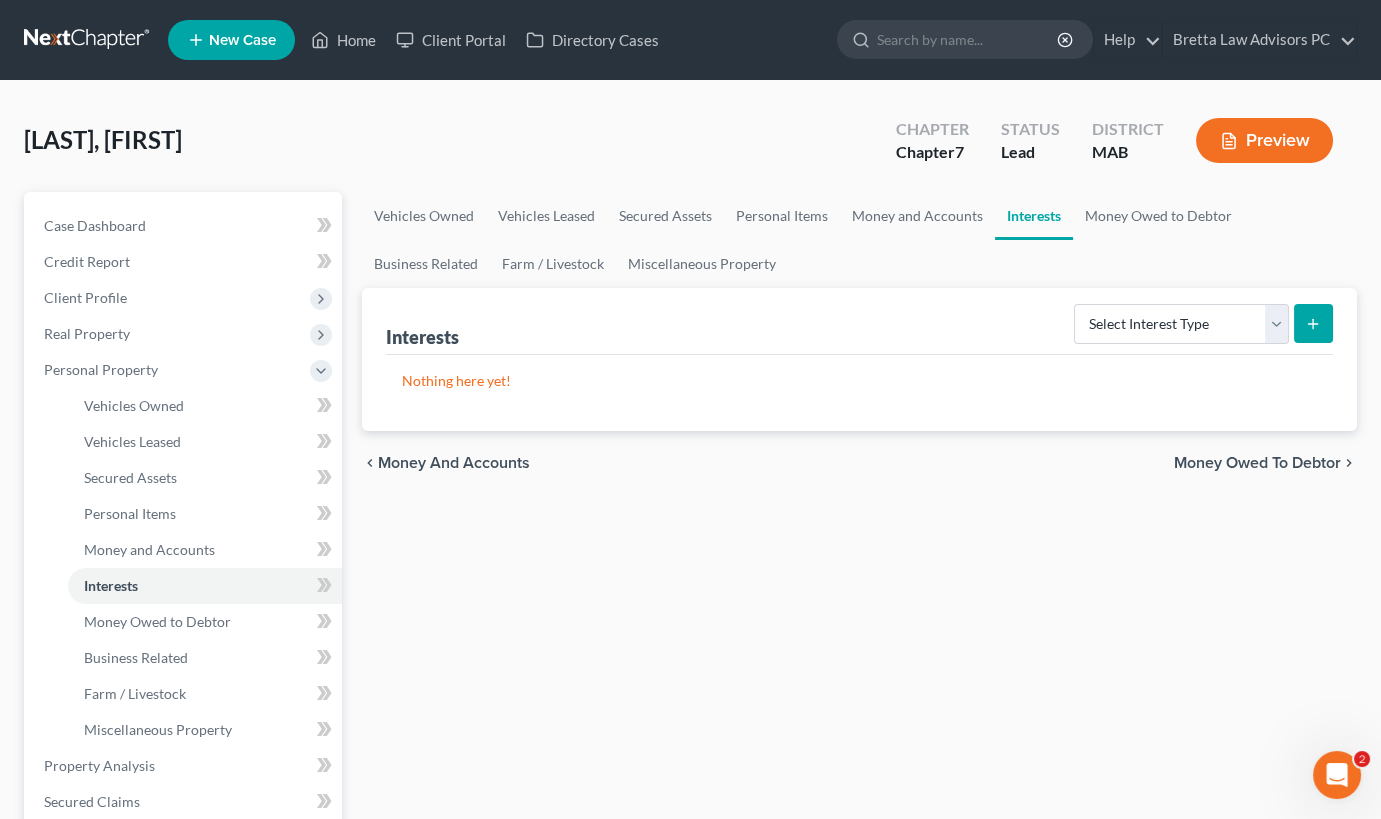 click on "Money Owed to Debtor" at bounding box center [1257, 463] 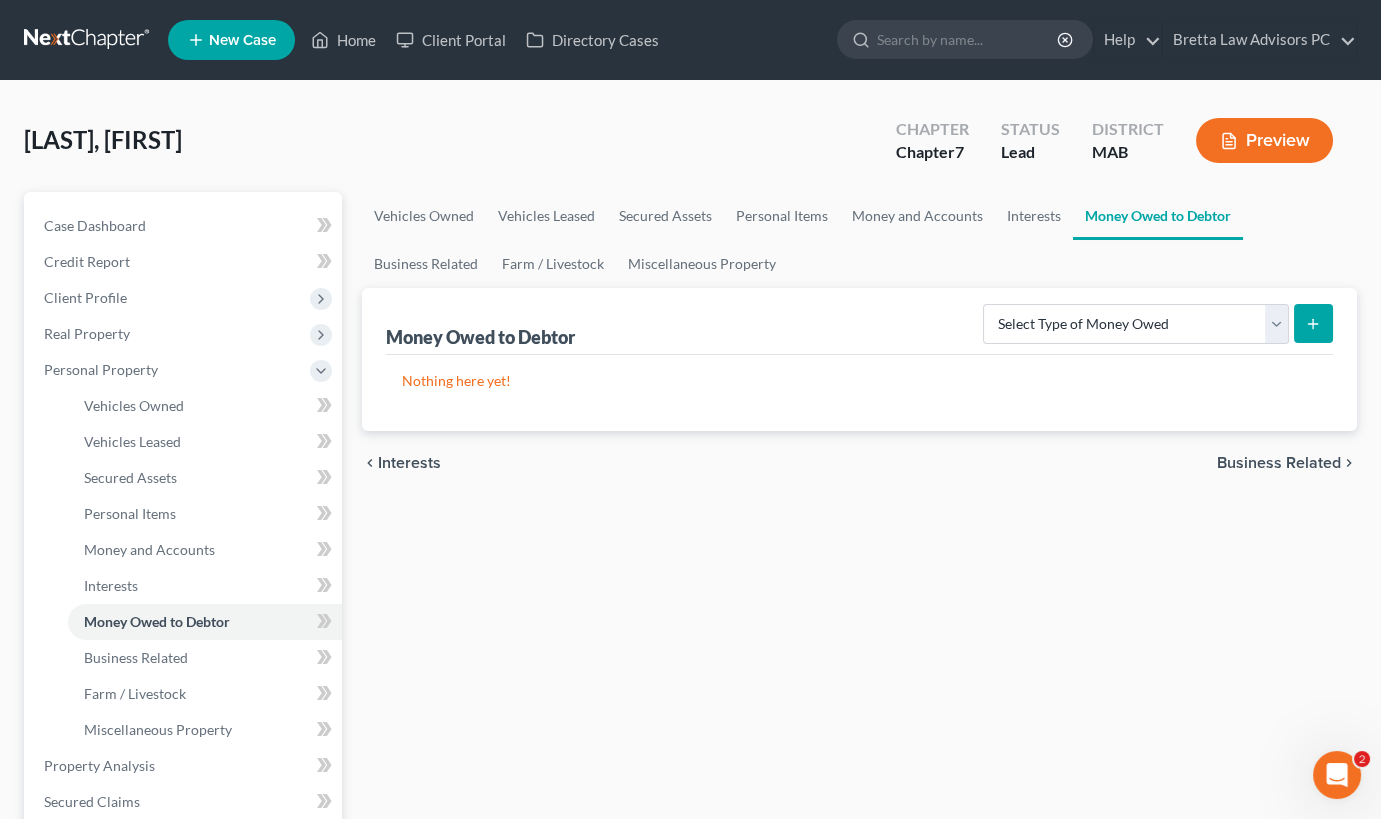 click on "Business Related" at bounding box center [1279, 463] 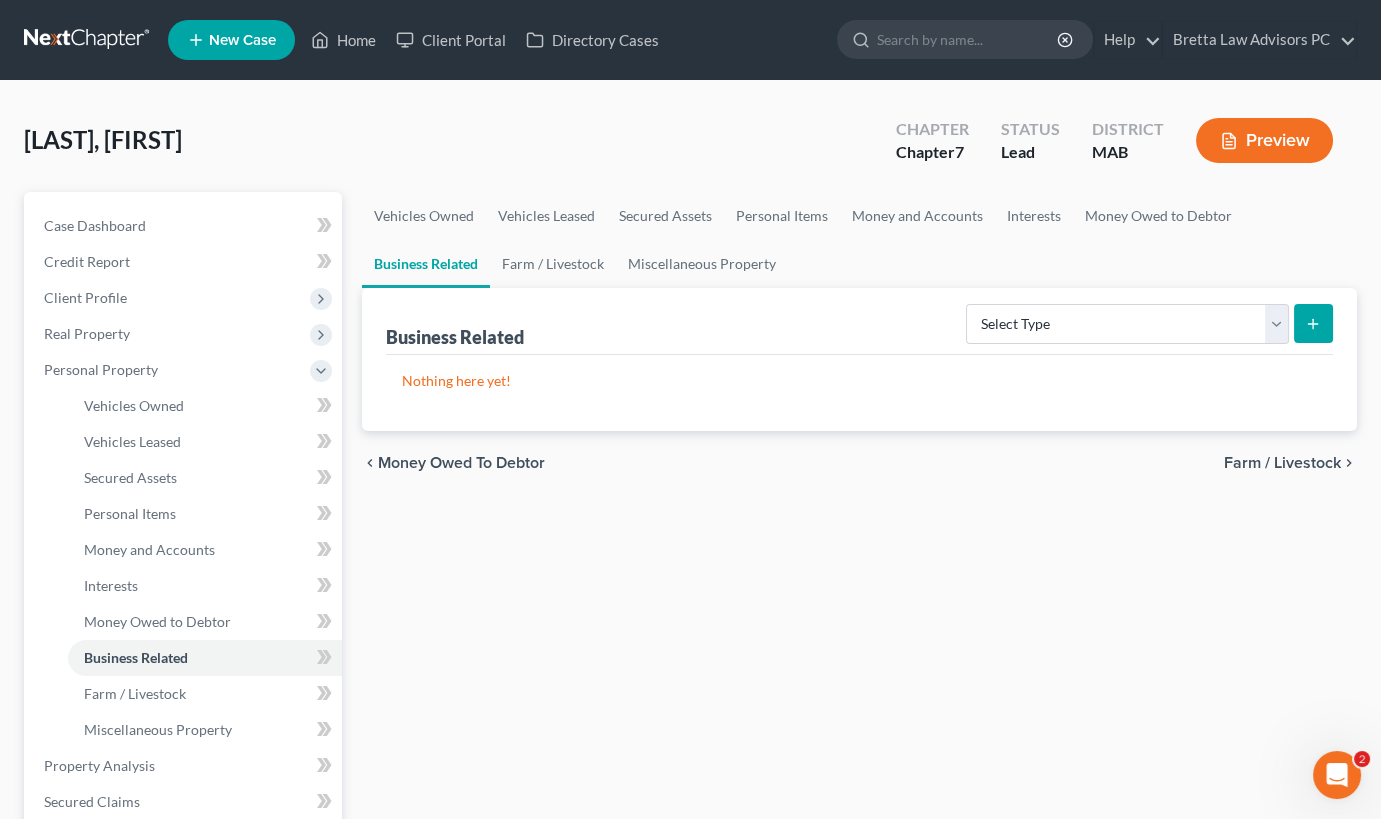 click on "Farm / Livestock" at bounding box center (1282, 463) 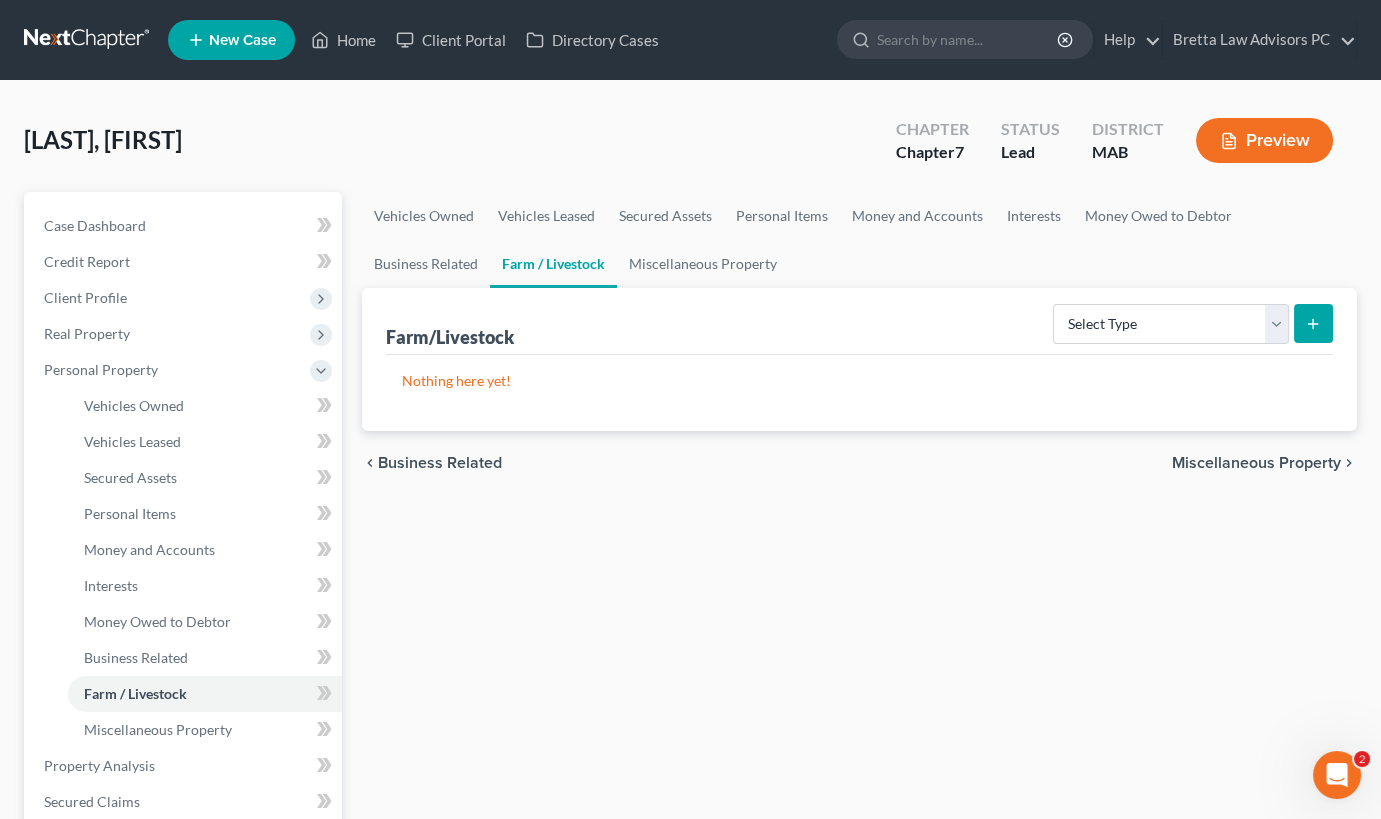 click on "chevron_left
Business Related
Miscellaneous Property
chevron_right" at bounding box center [859, 463] 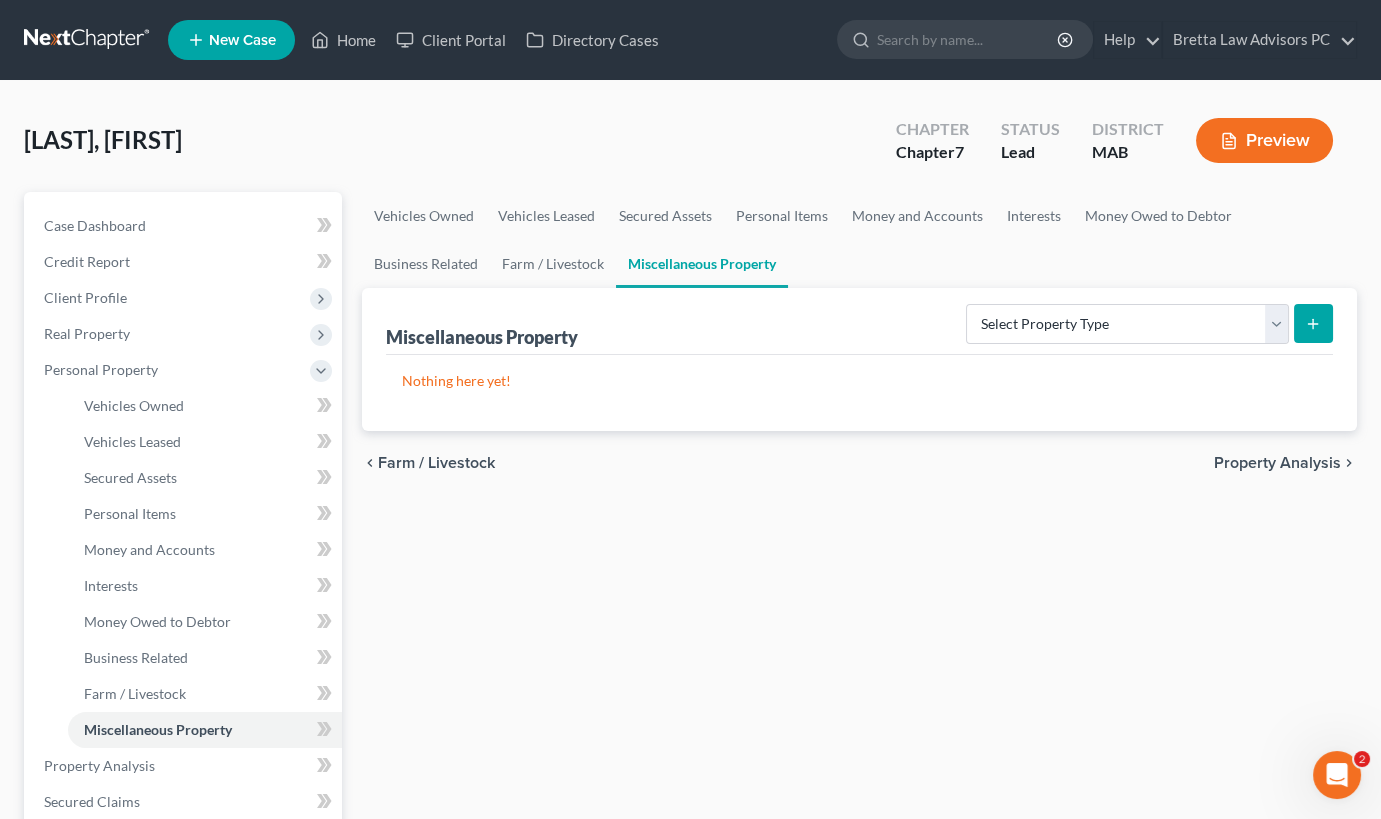 click on "Property Analysis" at bounding box center (1277, 463) 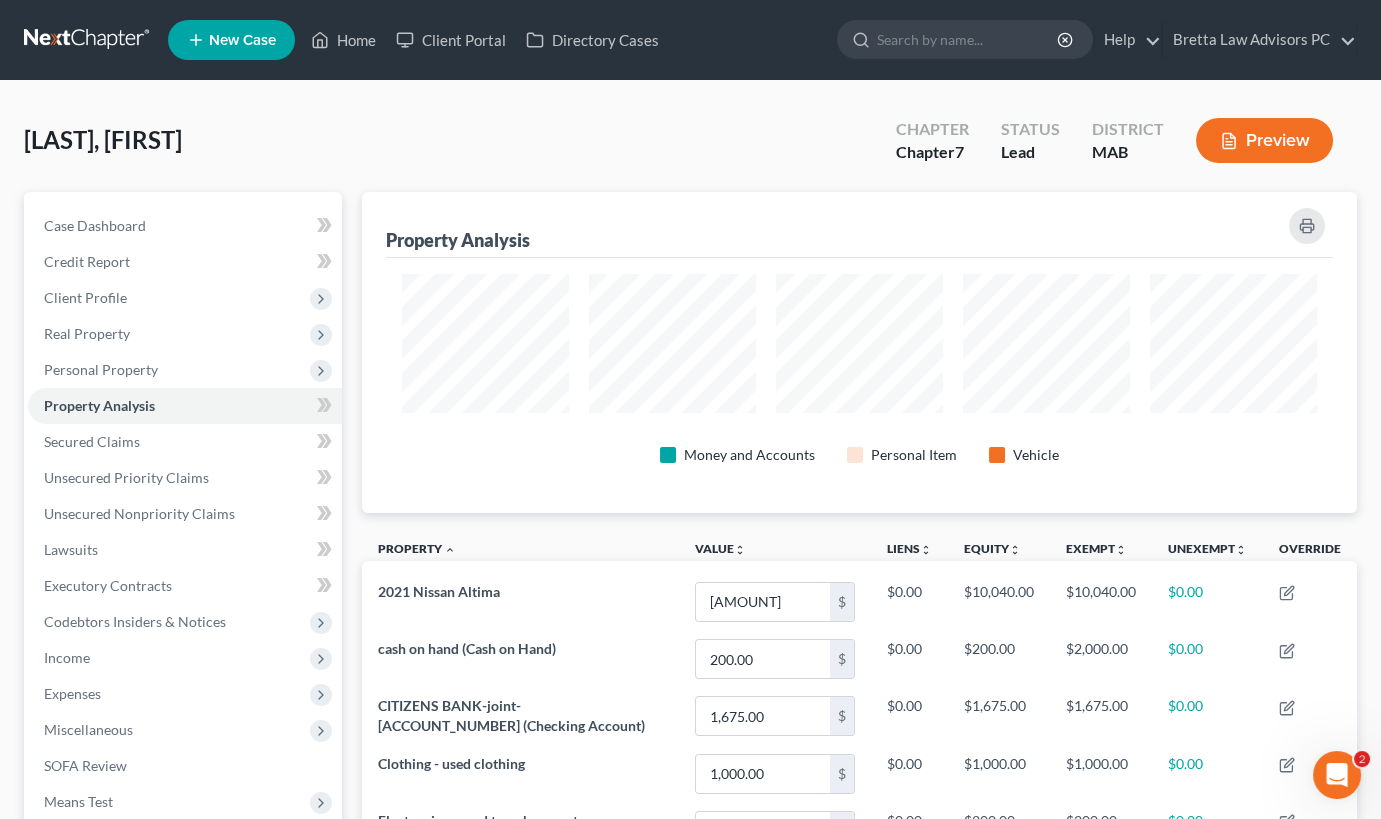 scroll, scrollTop: 999679, scrollLeft: 999005, axis: both 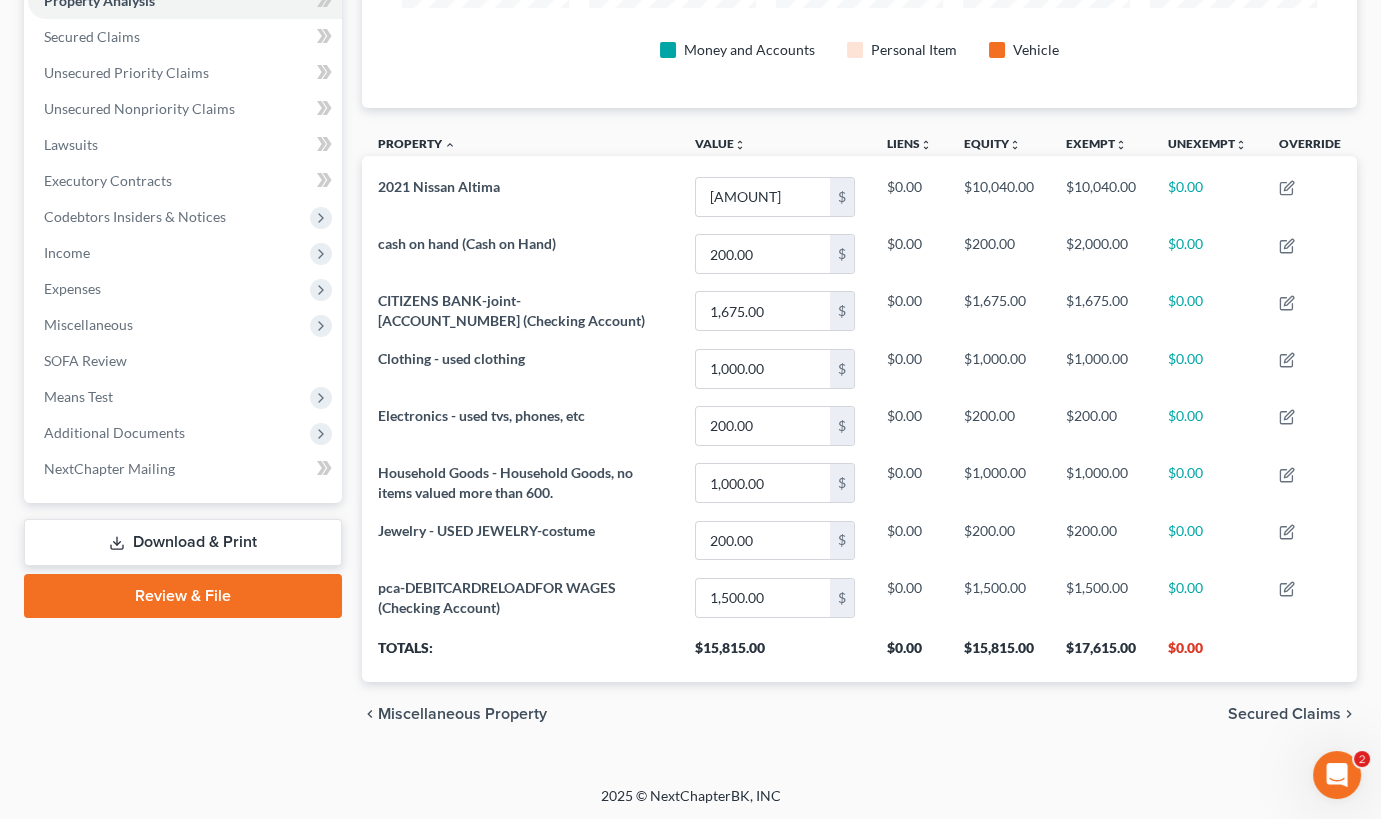click on "Secured Claims" at bounding box center (1284, 714) 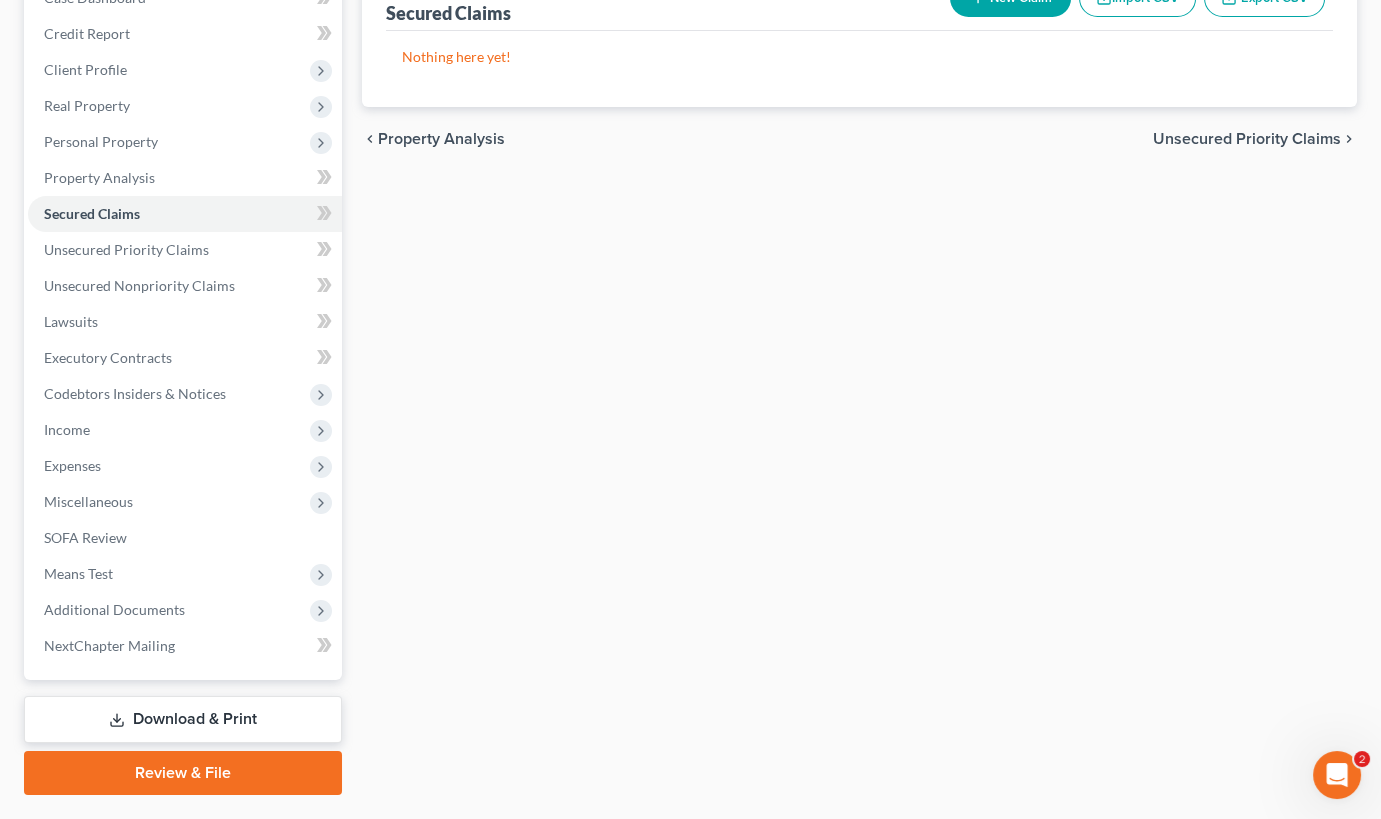 scroll, scrollTop: 186, scrollLeft: 0, axis: vertical 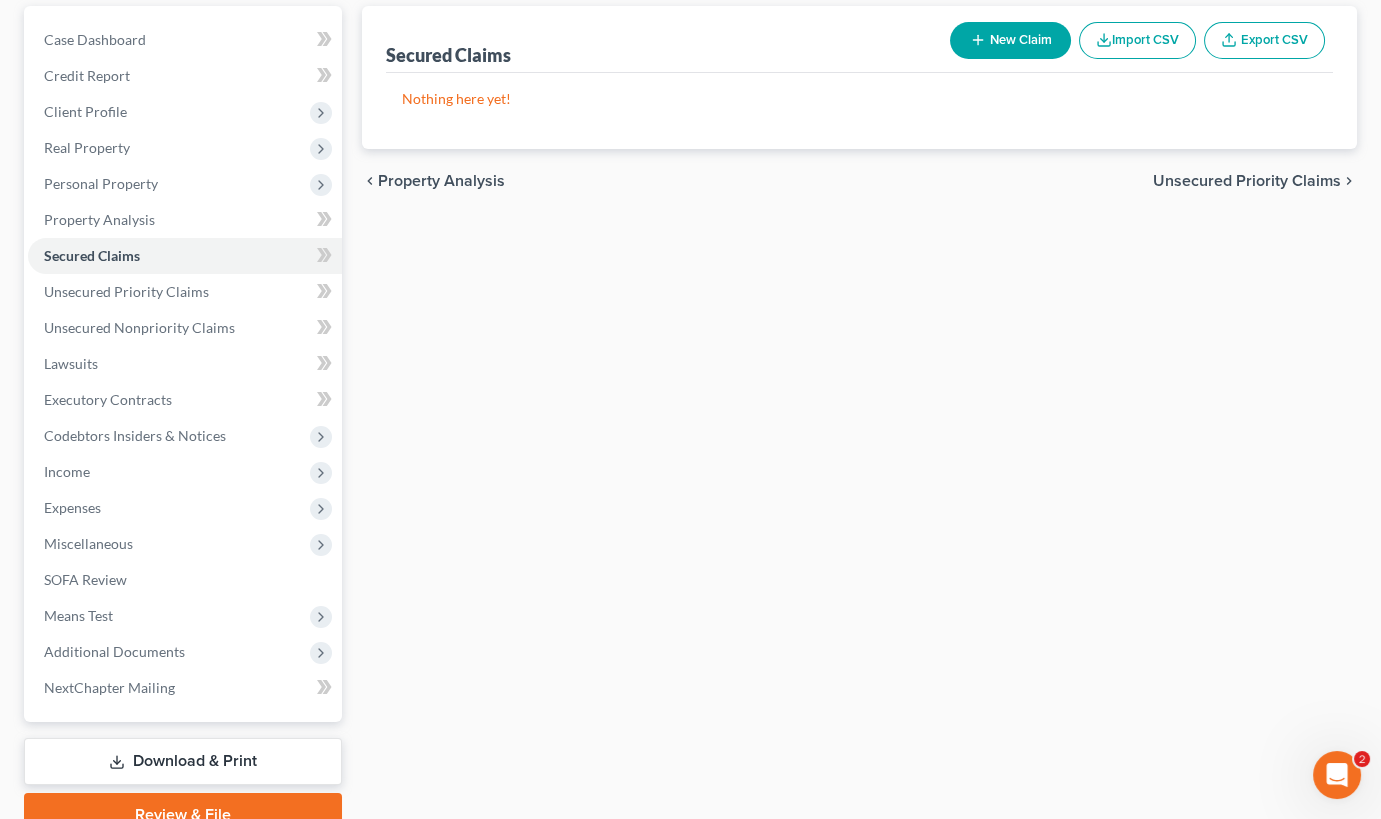 click on "Unsecured Priority Claims" at bounding box center [1247, 181] 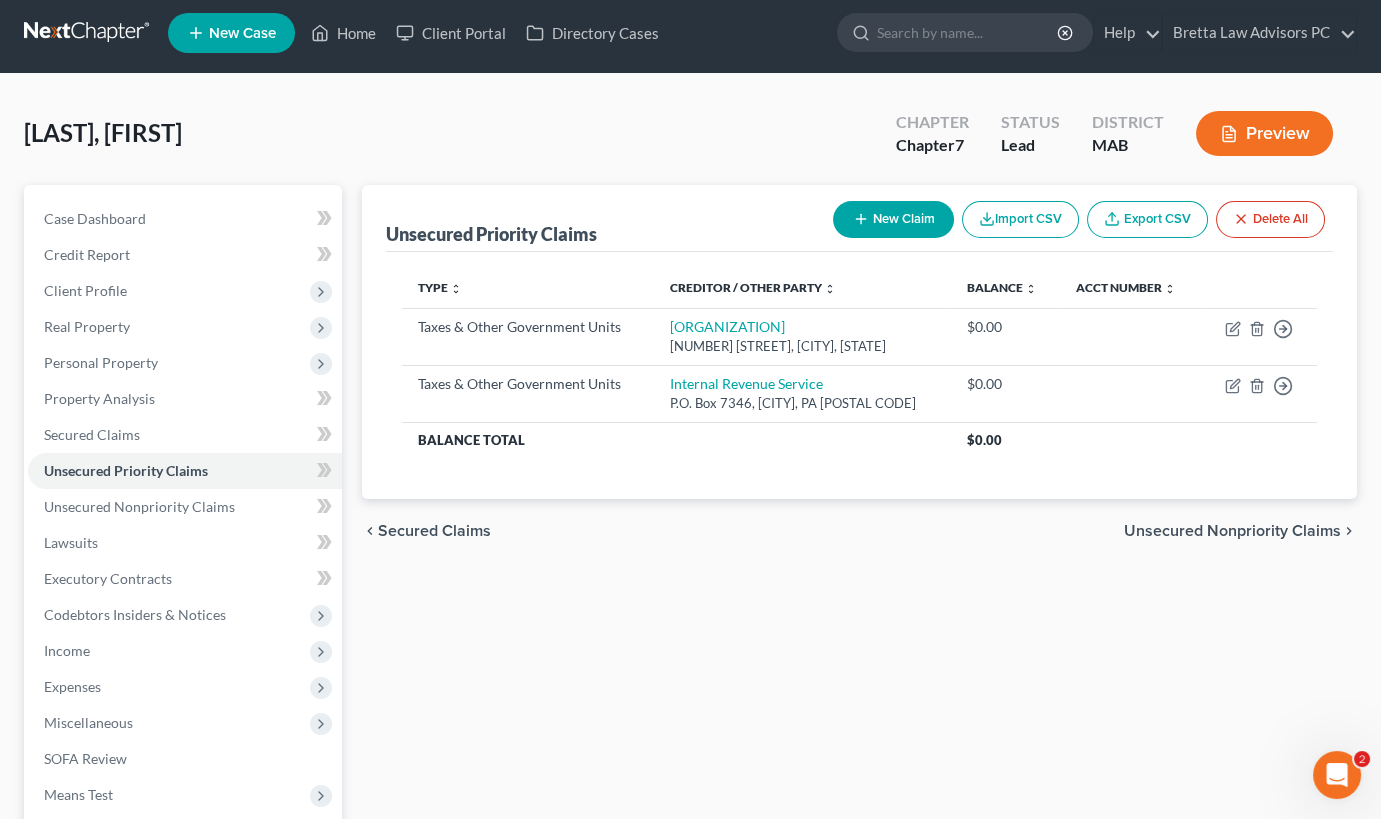scroll, scrollTop: 0, scrollLeft: 0, axis: both 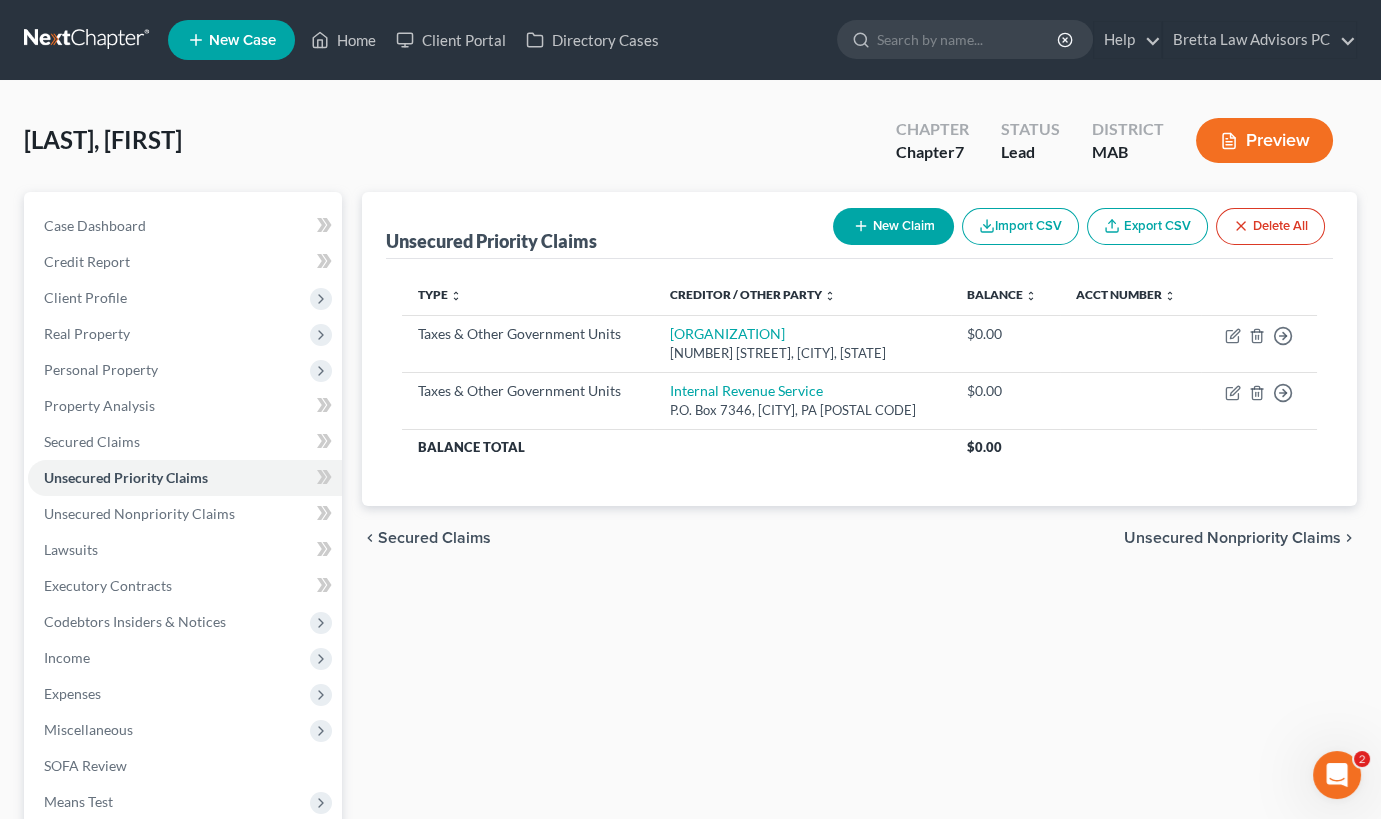 click on "Unsecured Nonpriority Claims" at bounding box center [1232, 538] 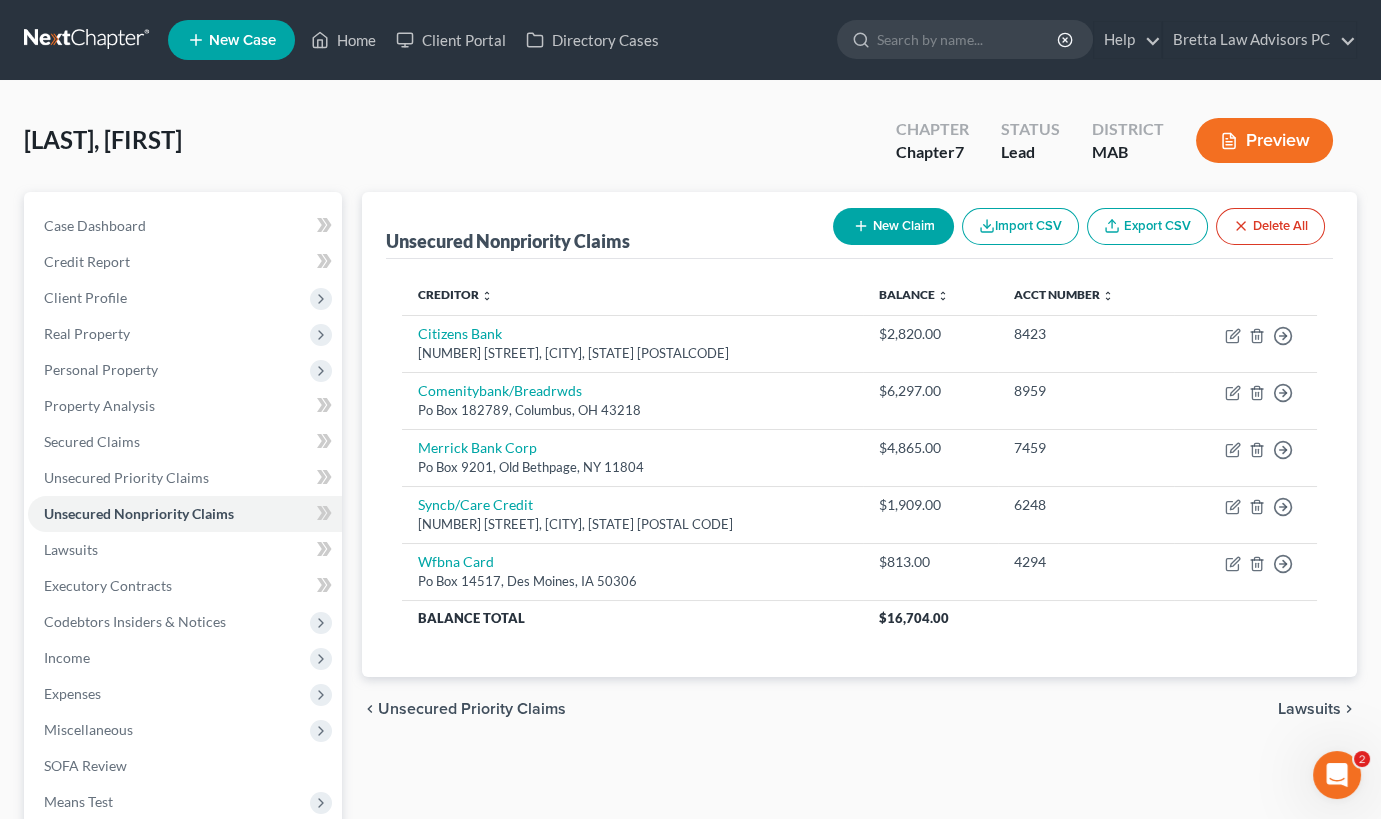 click on "Lawsuits" at bounding box center (1309, 709) 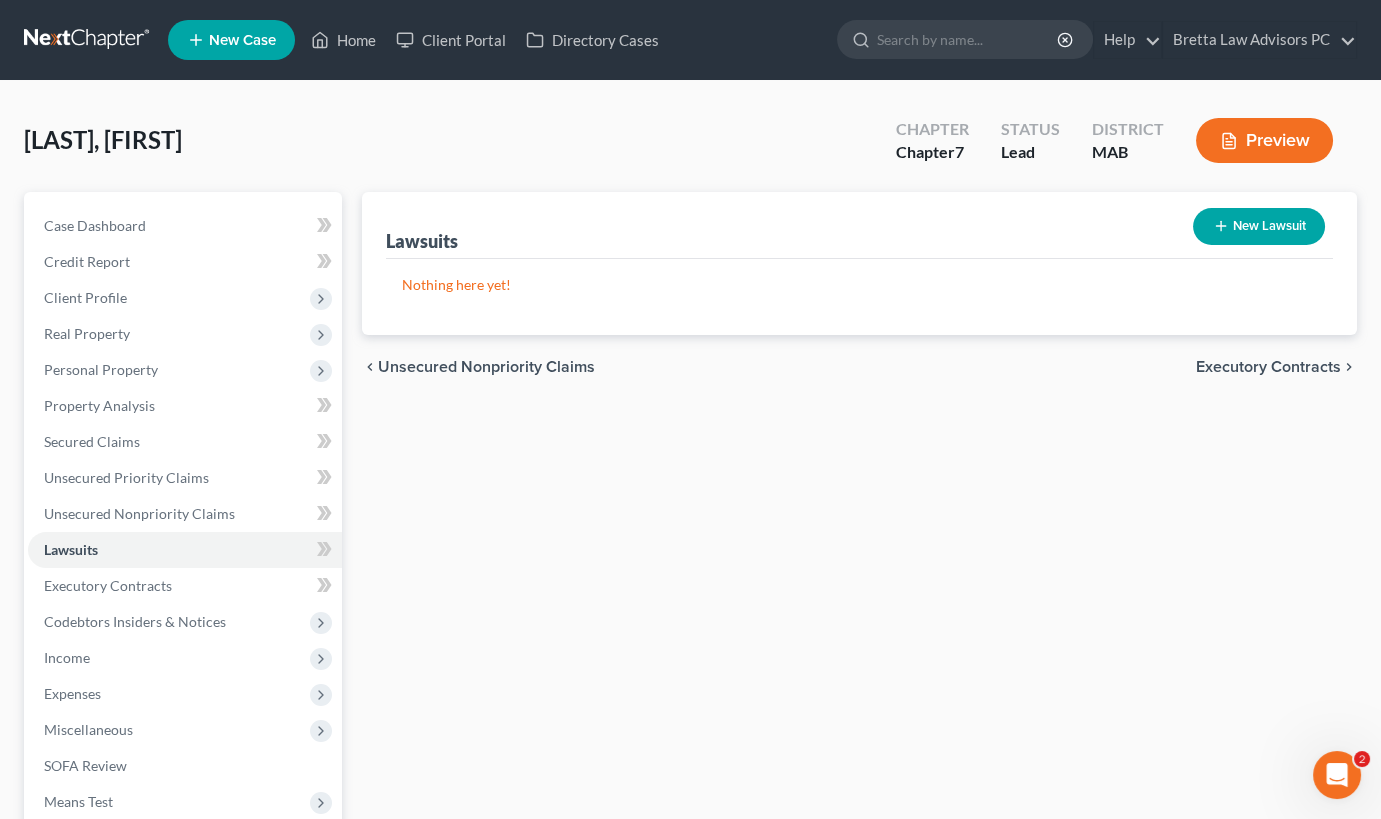 click on "Executory Contracts" at bounding box center [1268, 367] 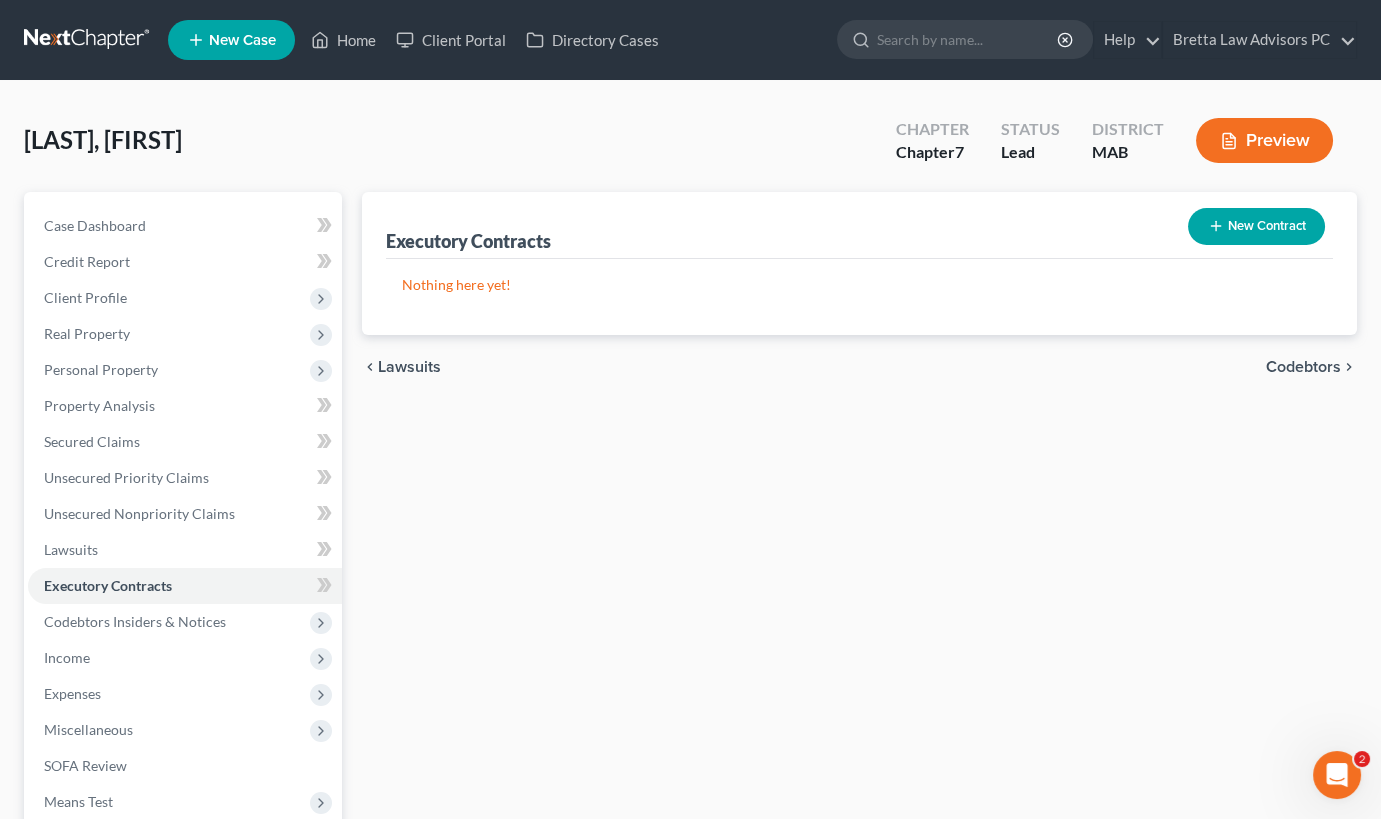 click on "Codebtors" at bounding box center [1303, 367] 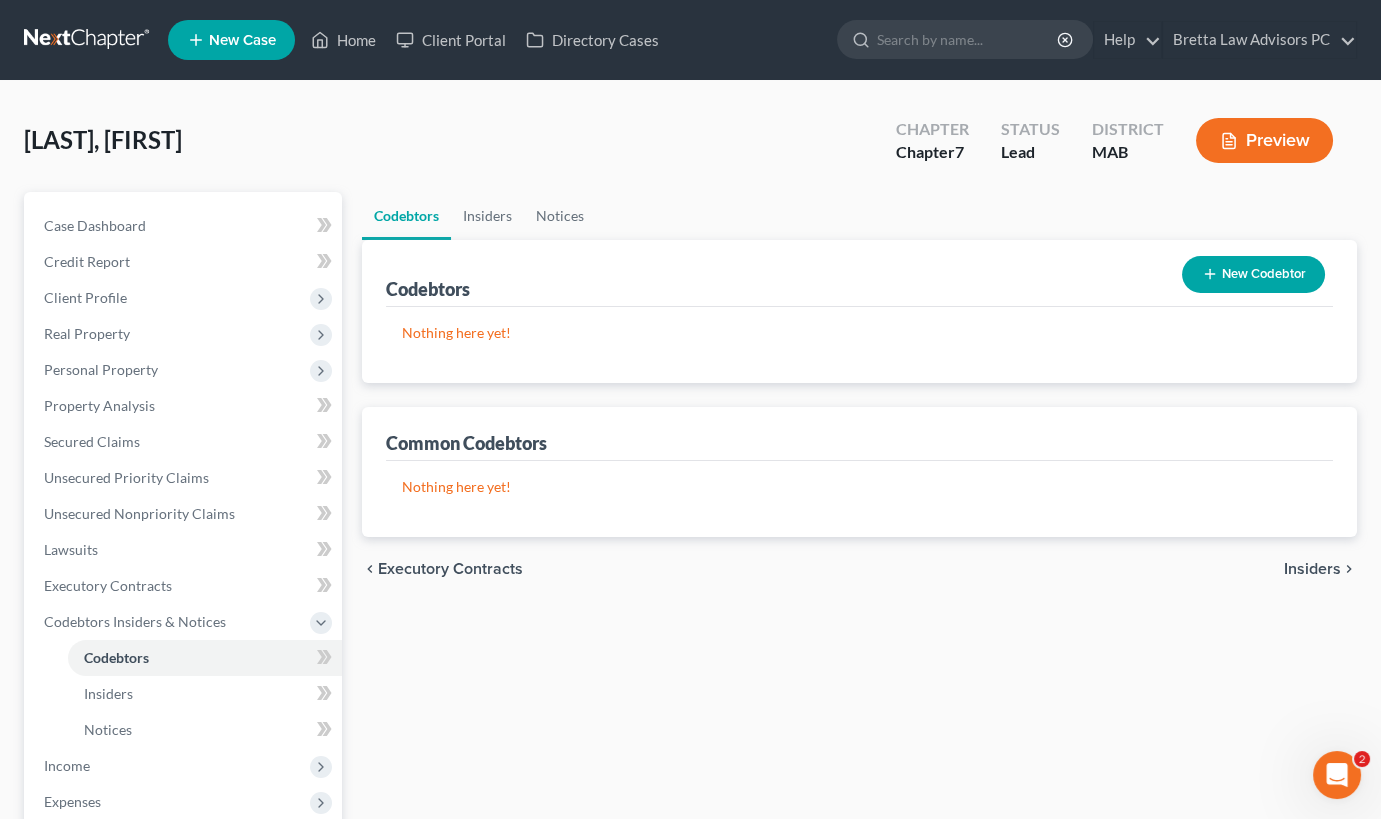 click on "Insiders" at bounding box center [1312, 569] 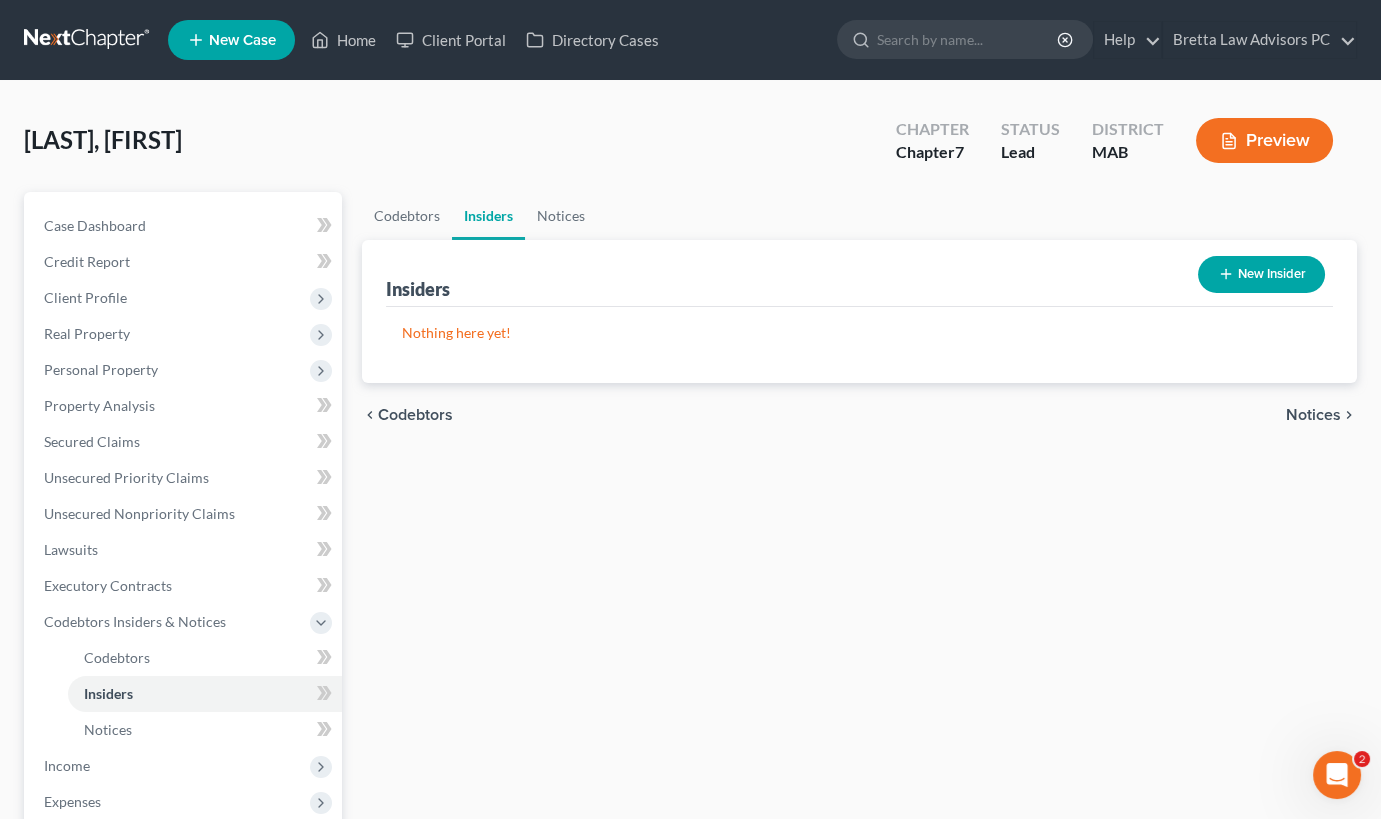 click on "Notices" at bounding box center (1313, 415) 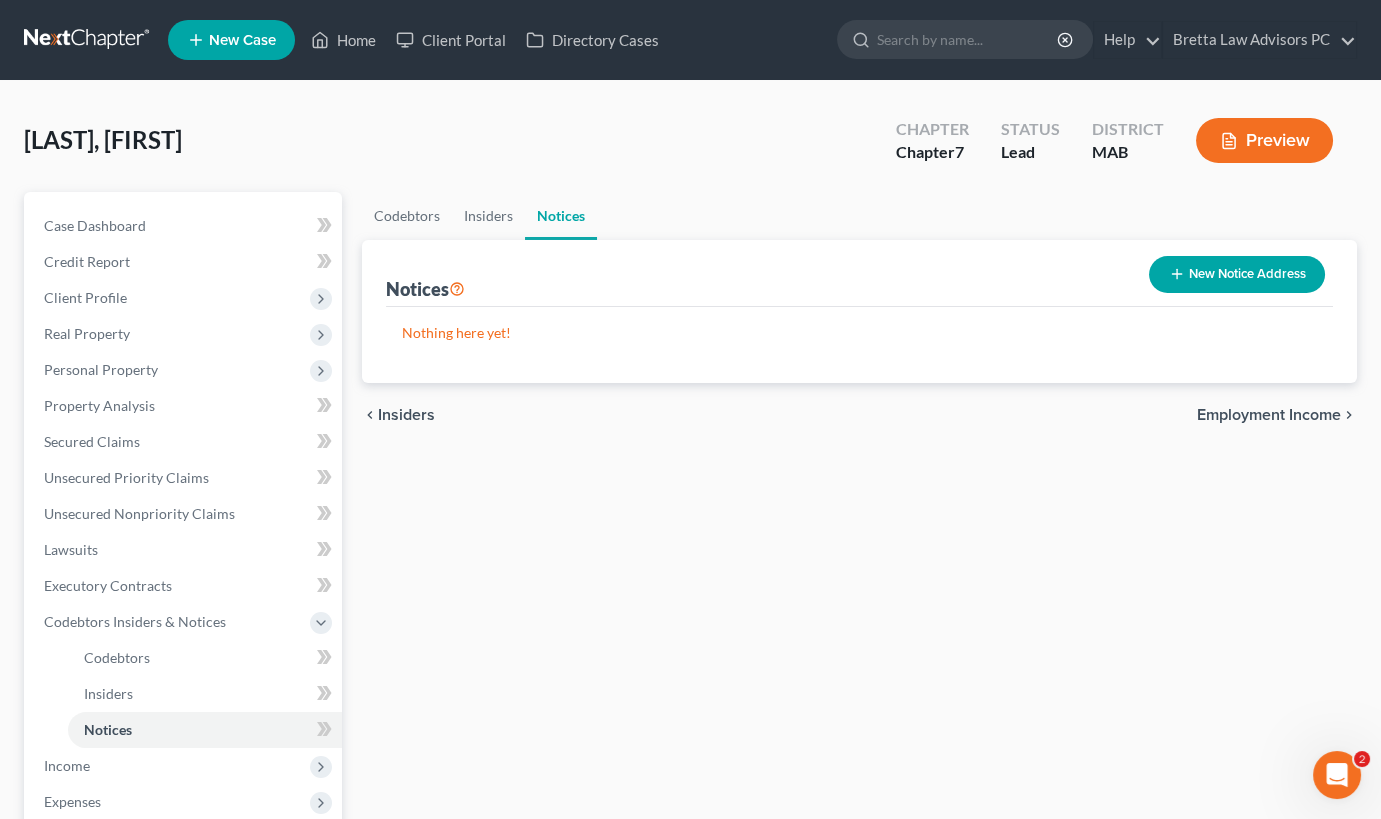 click on "Employment Income" at bounding box center (1269, 415) 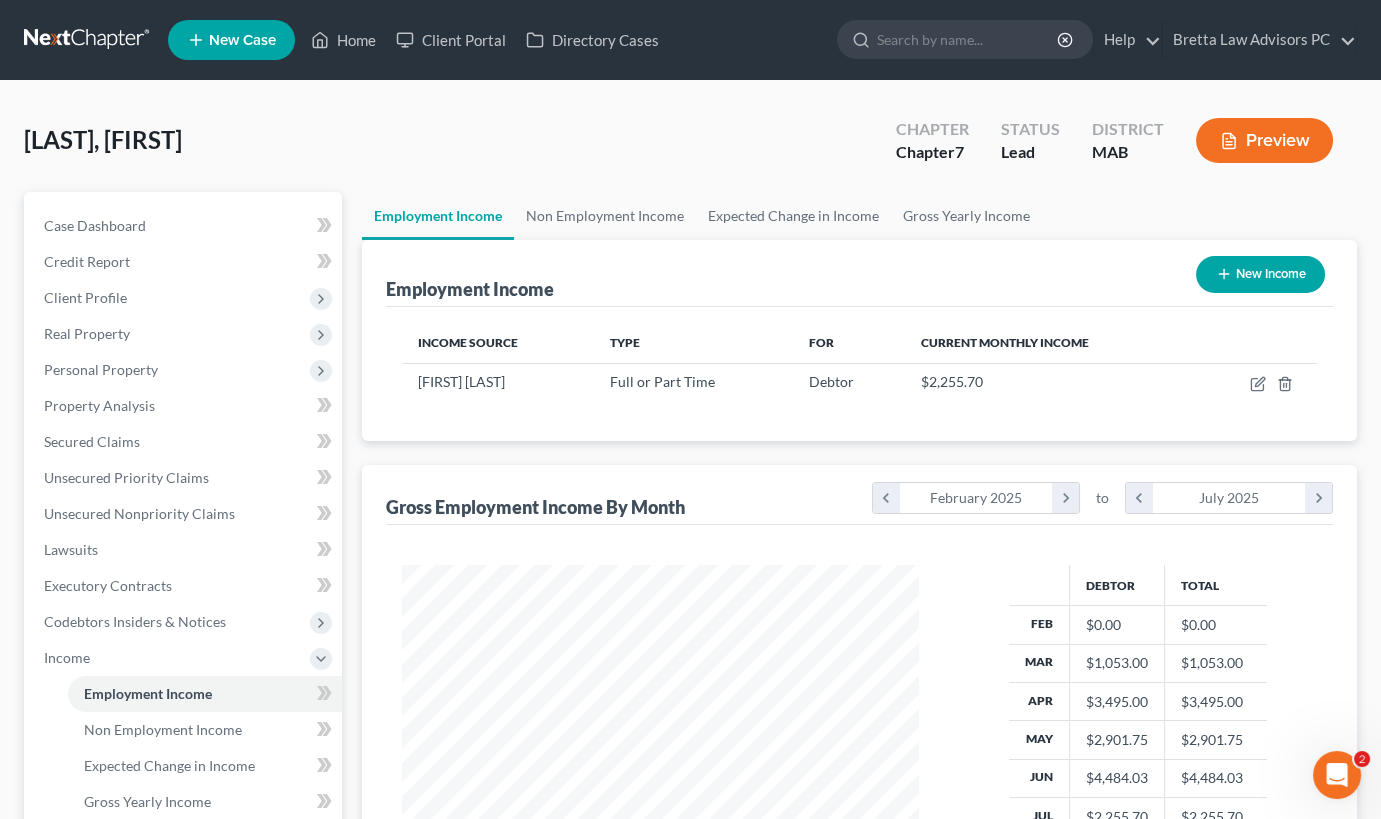 scroll, scrollTop: 999642, scrollLeft: 999442, axis: both 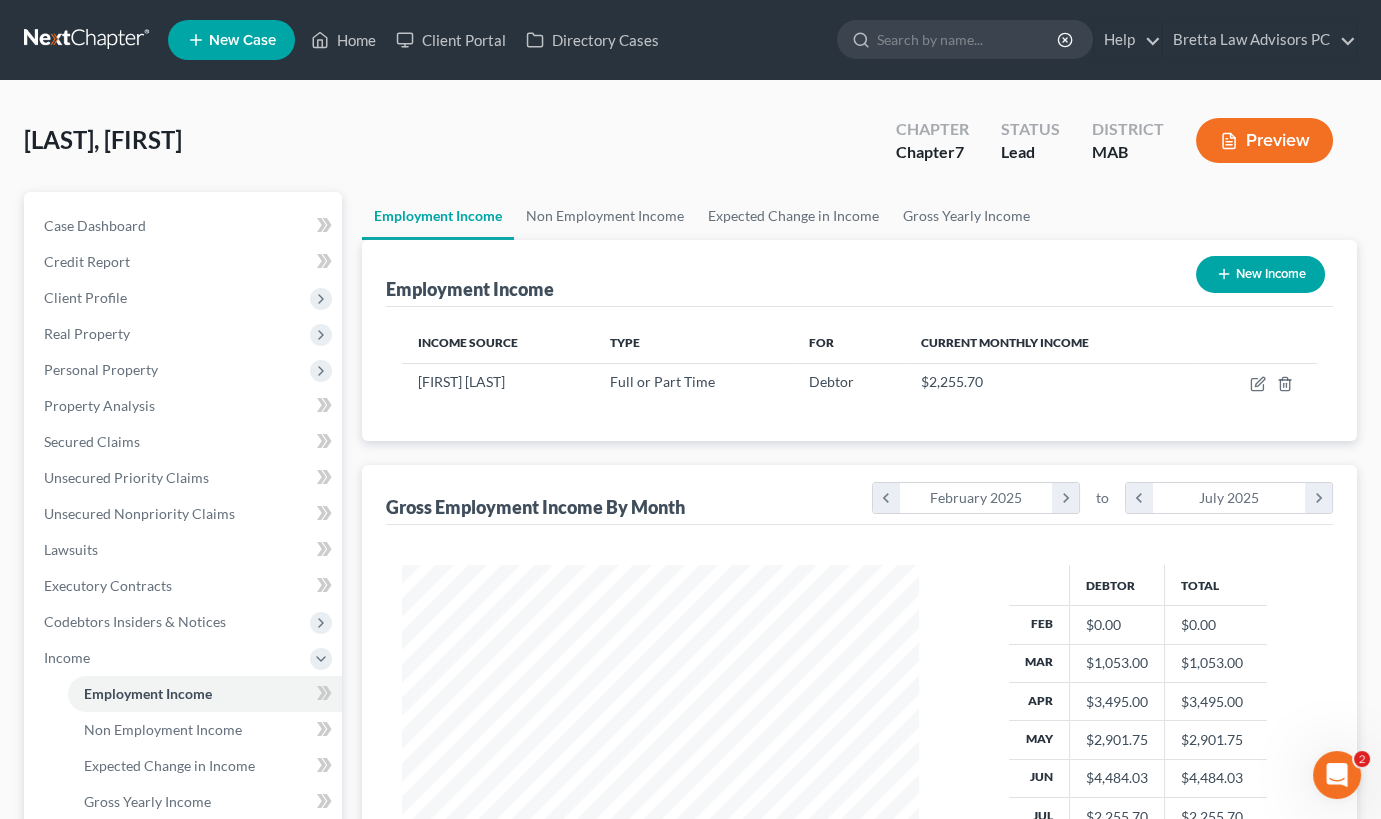 click on "New Income" at bounding box center (1260, 274) 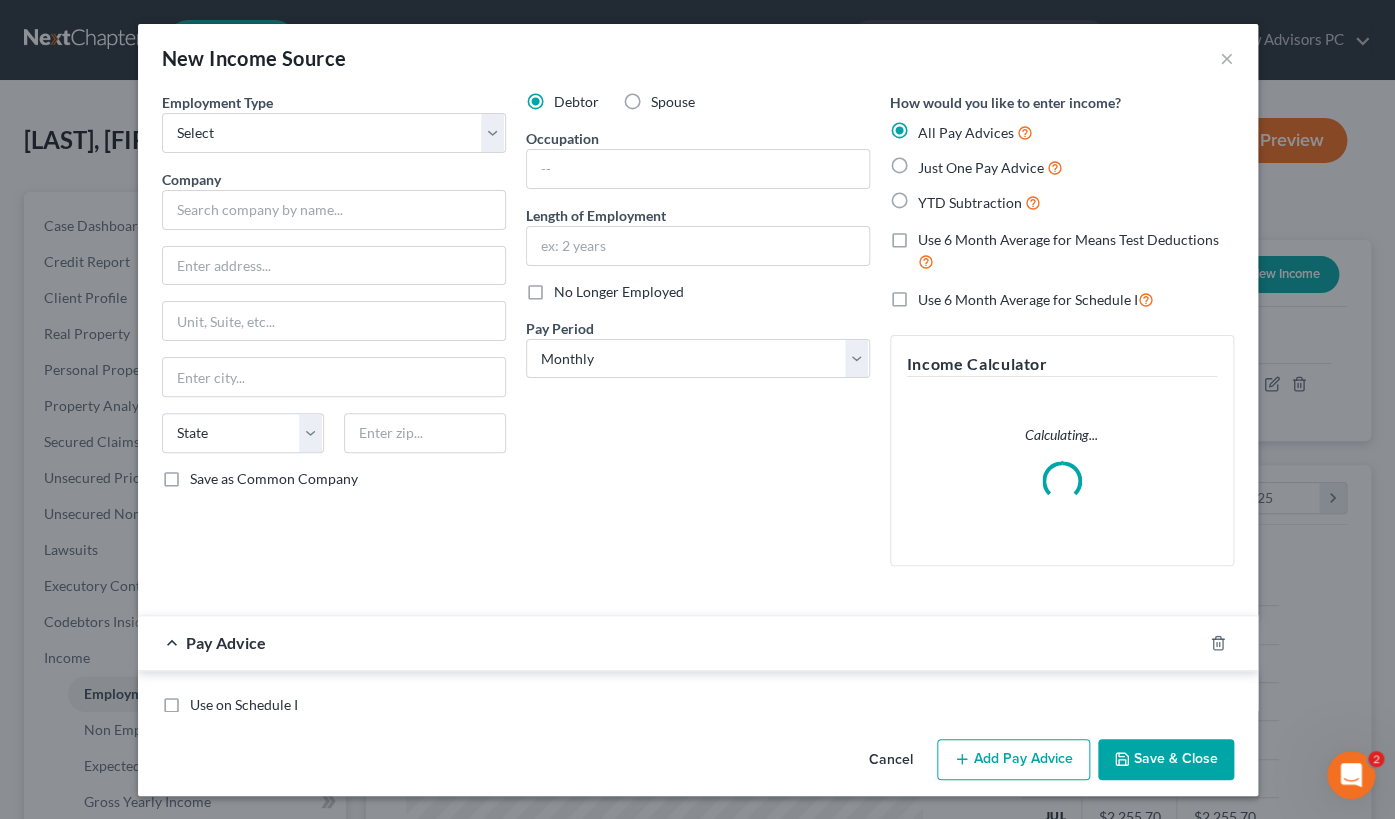 scroll, scrollTop: 999642, scrollLeft: 999437, axis: both 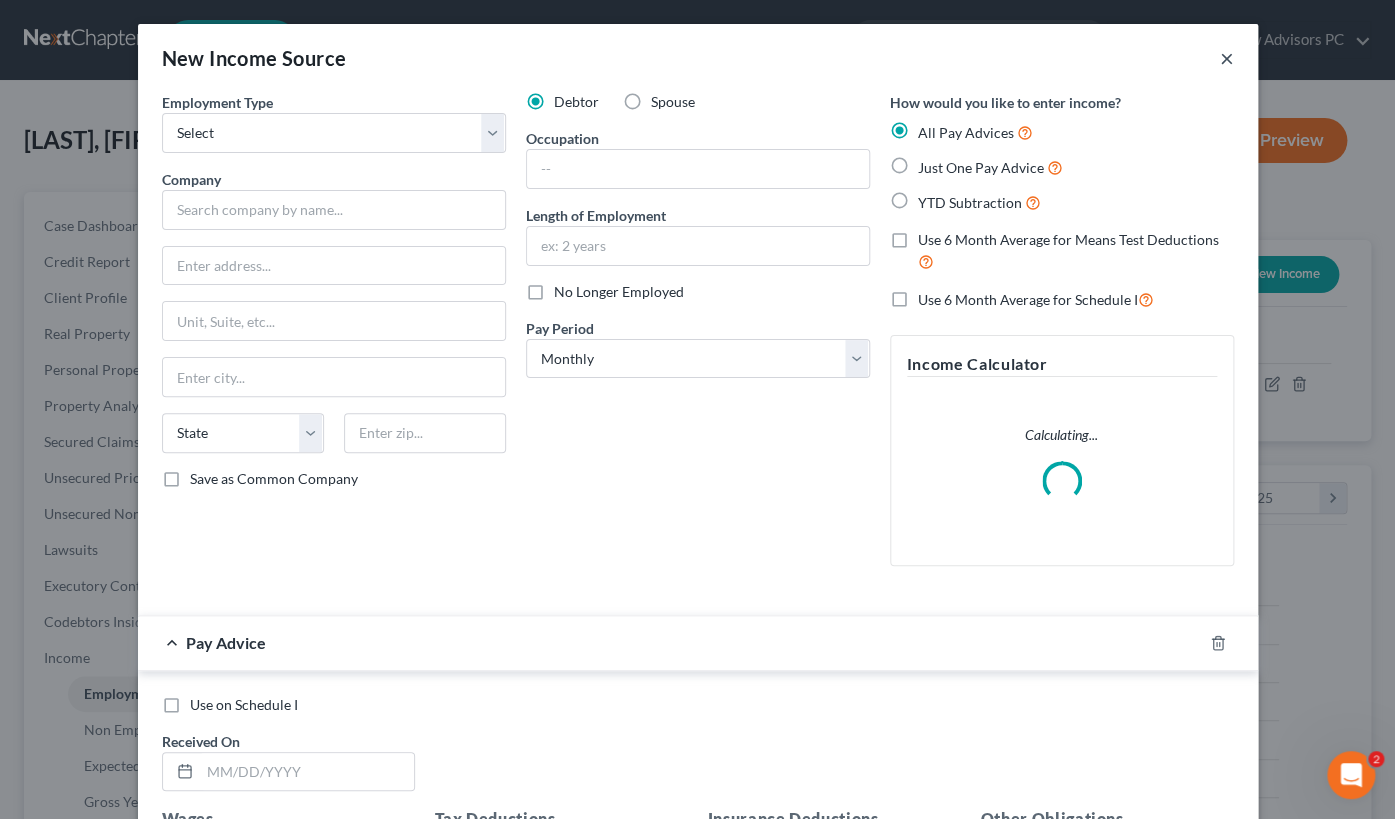 click on "×" at bounding box center (1227, 58) 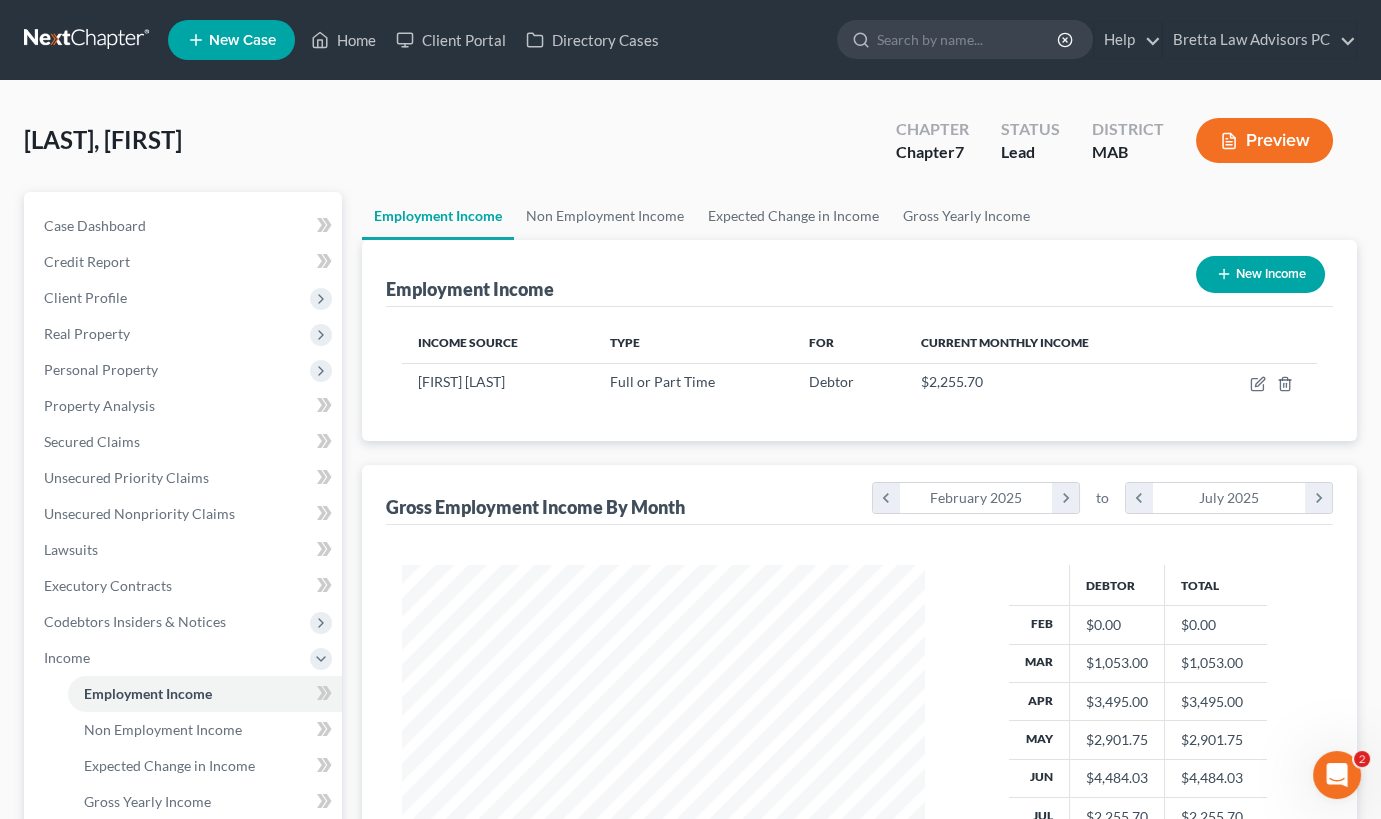 scroll, scrollTop: 358, scrollLeft: 556, axis: both 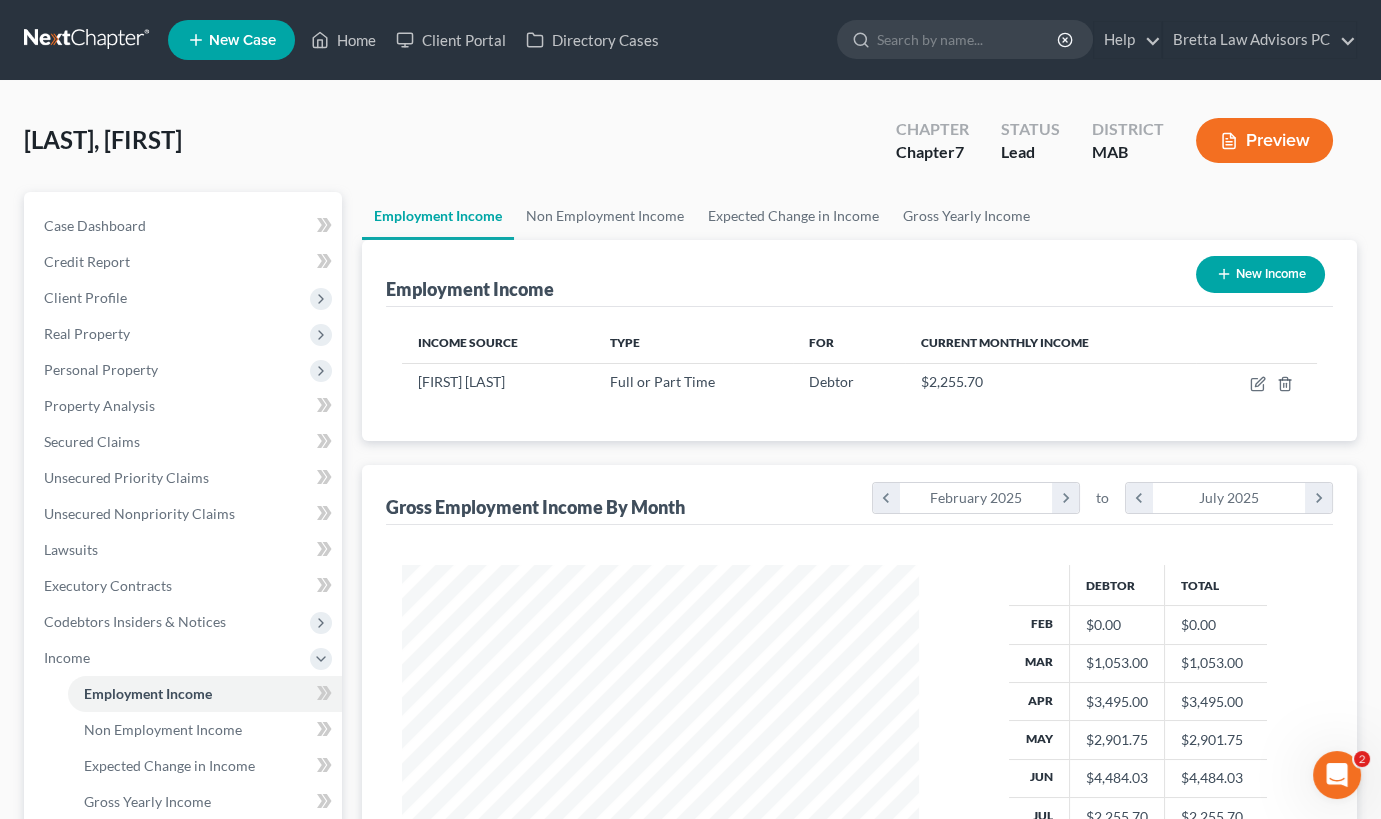 click on "New Income" at bounding box center [1260, 274] 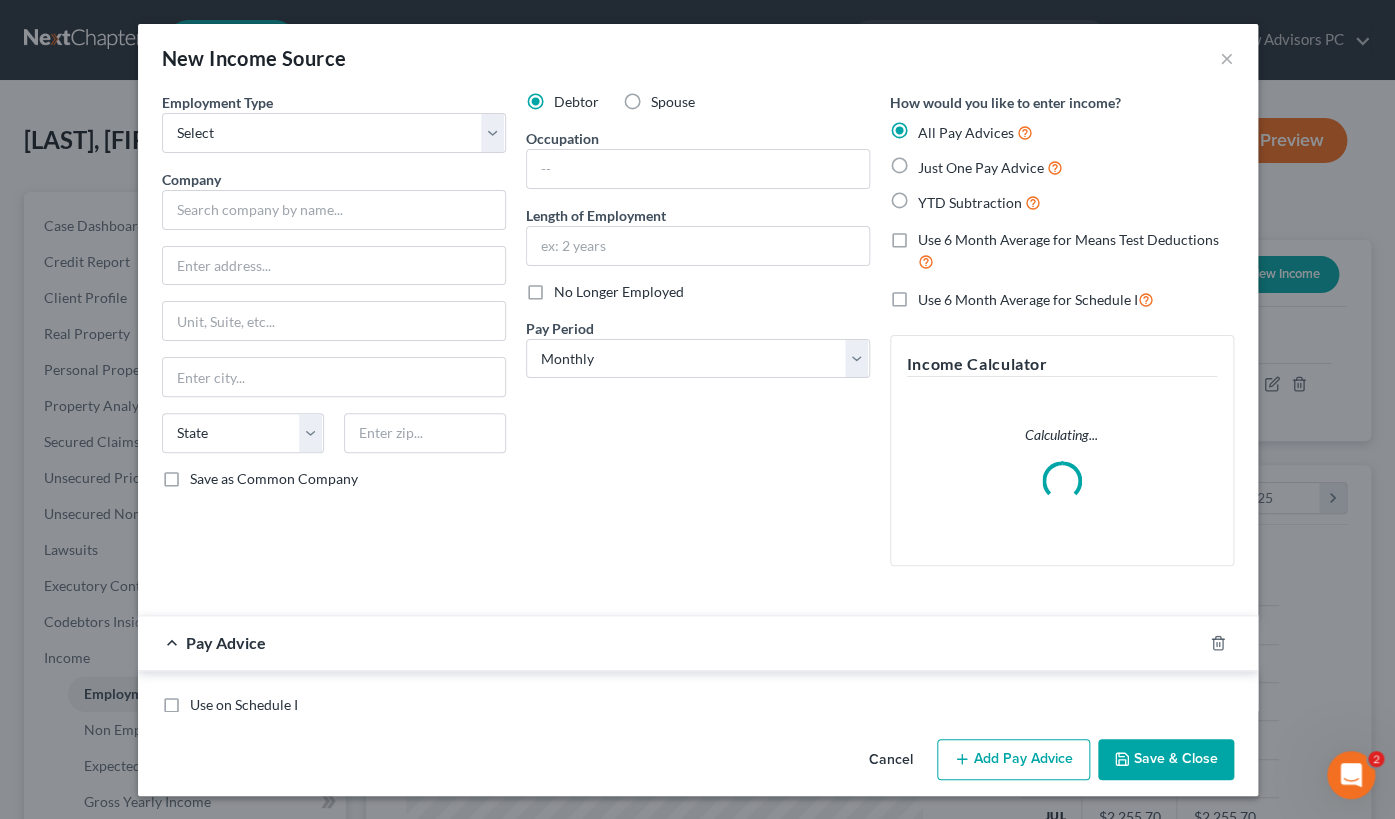 scroll, scrollTop: 999642, scrollLeft: 999437, axis: both 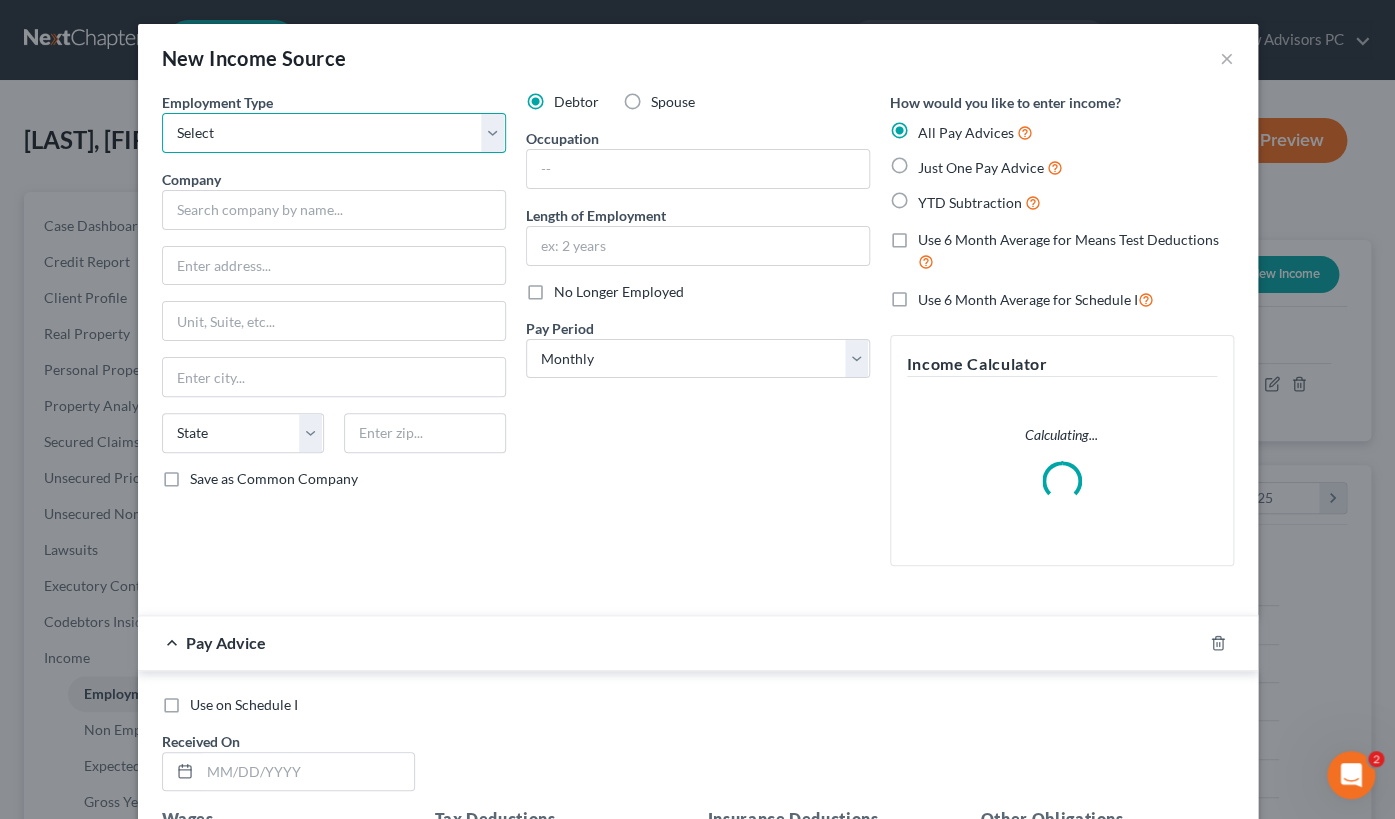 click on "Select Full or Part Time Employment Self Employment" at bounding box center [334, 133] 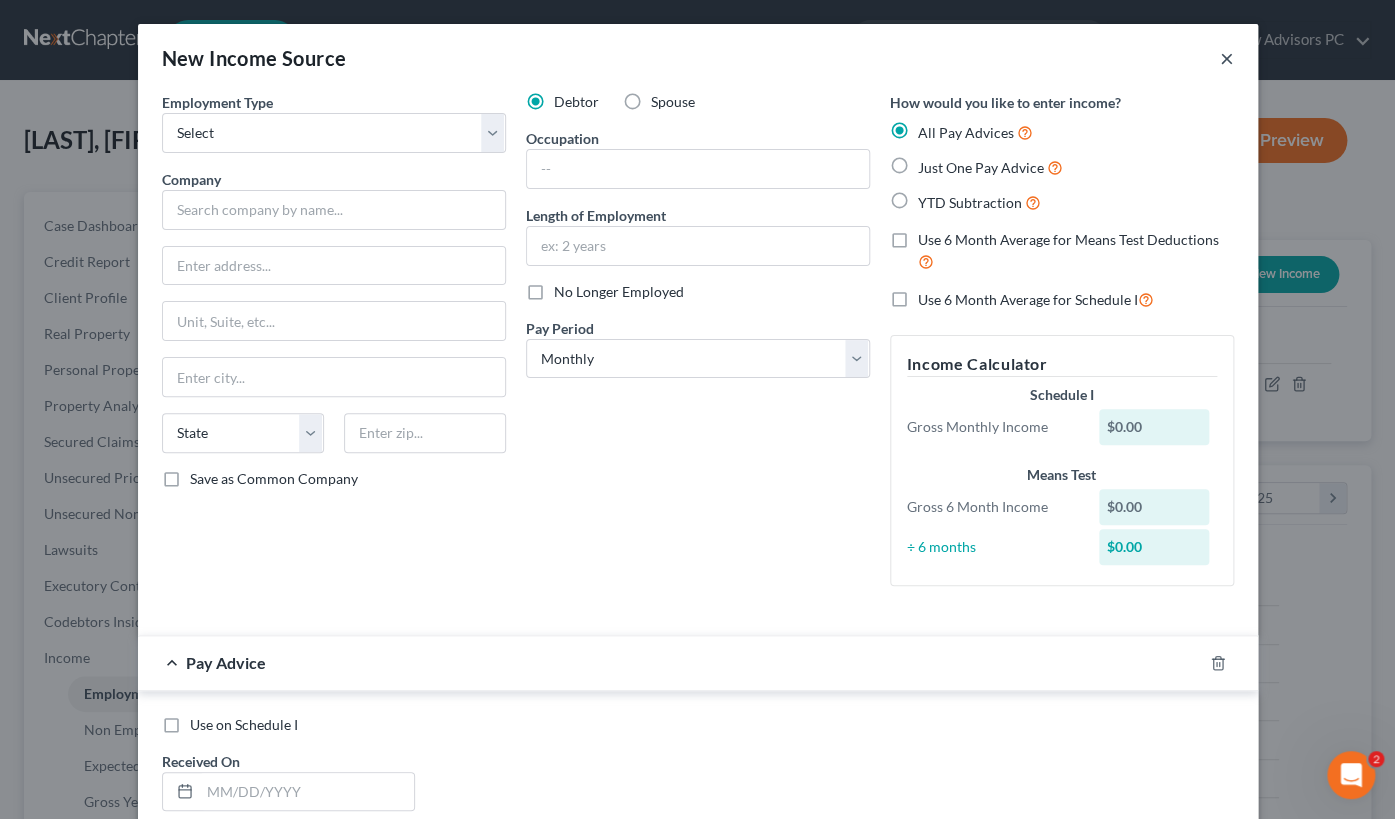 click on "×" at bounding box center [1227, 58] 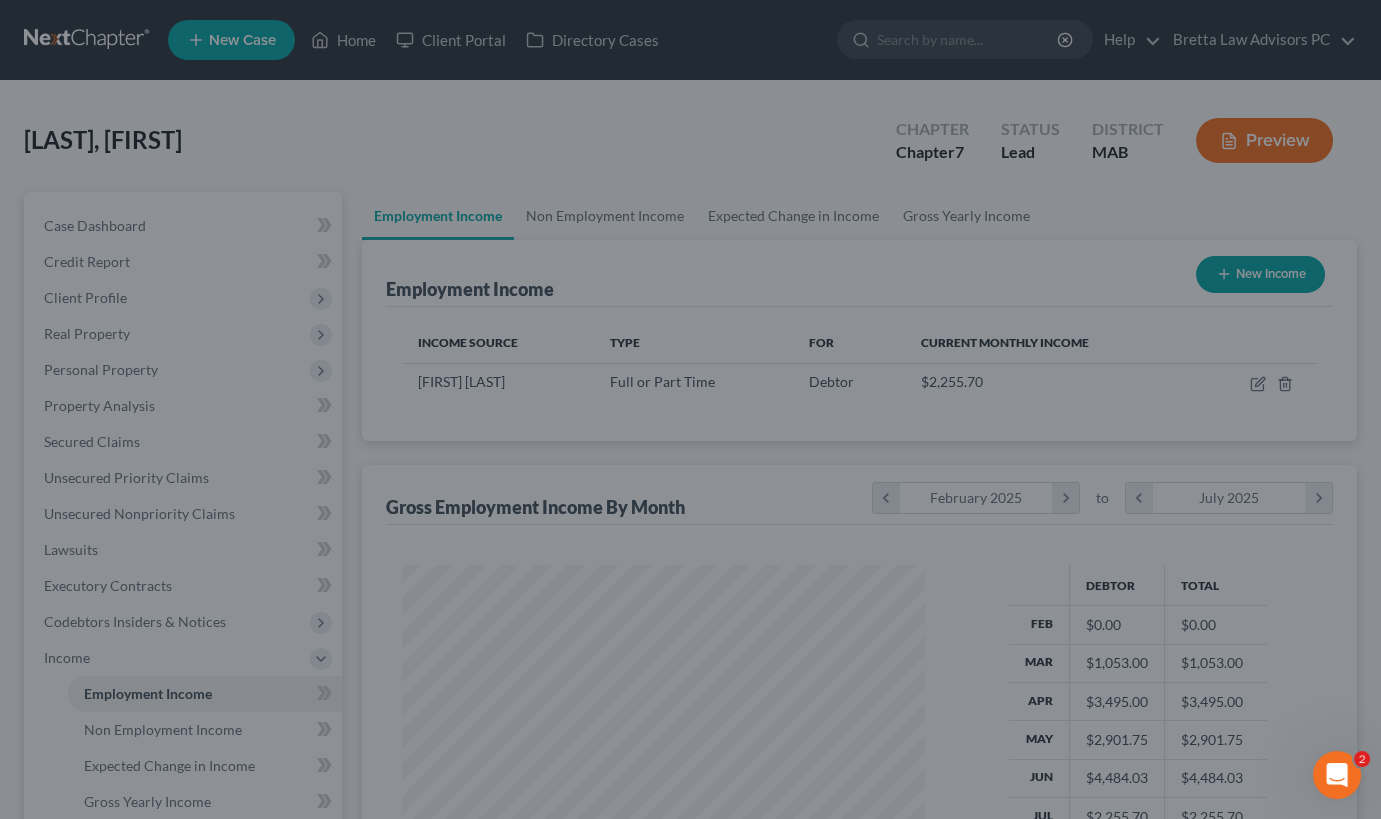 scroll, scrollTop: 358, scrollLeft: 556, axis: both 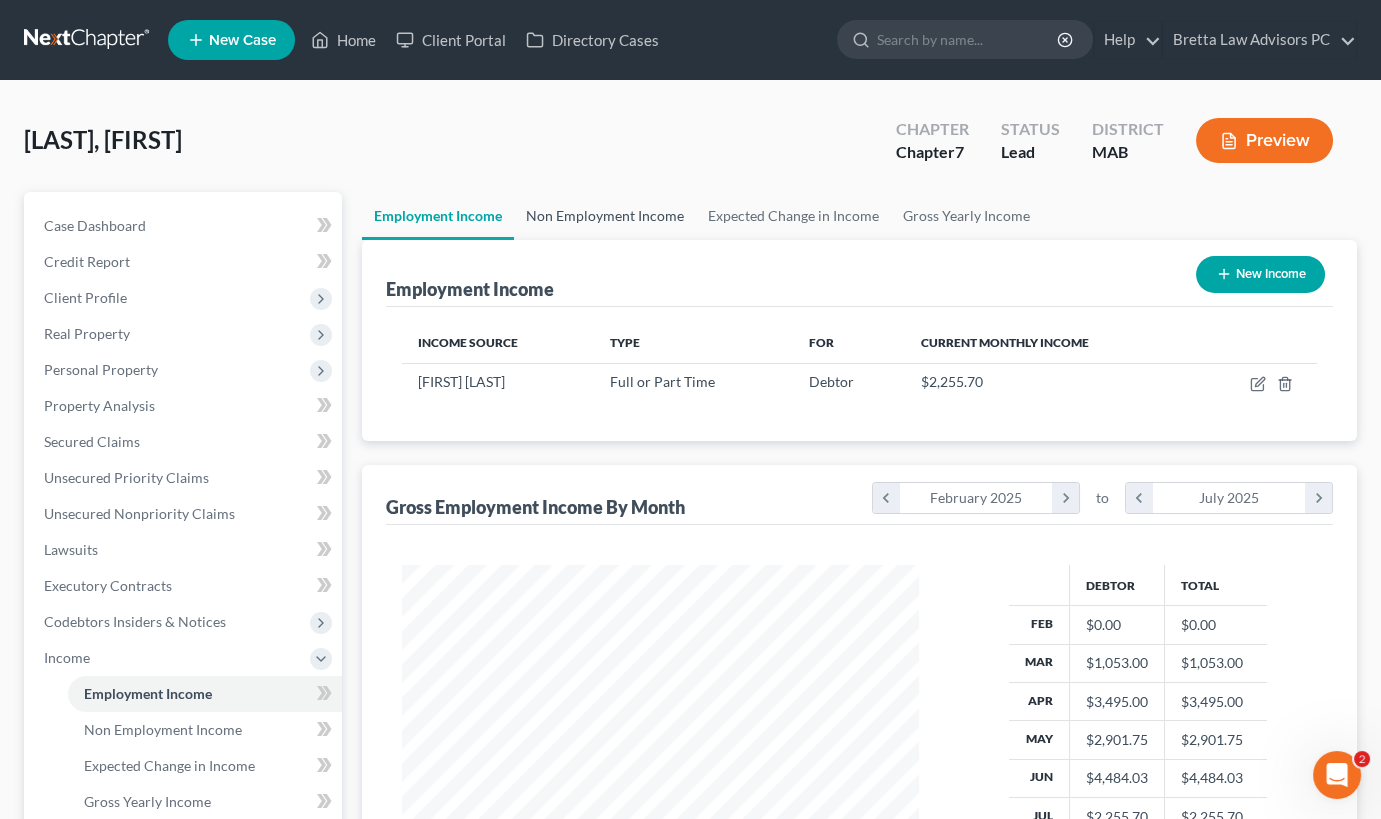 click on "Non Employment Income" at bounding box center [605, 216] 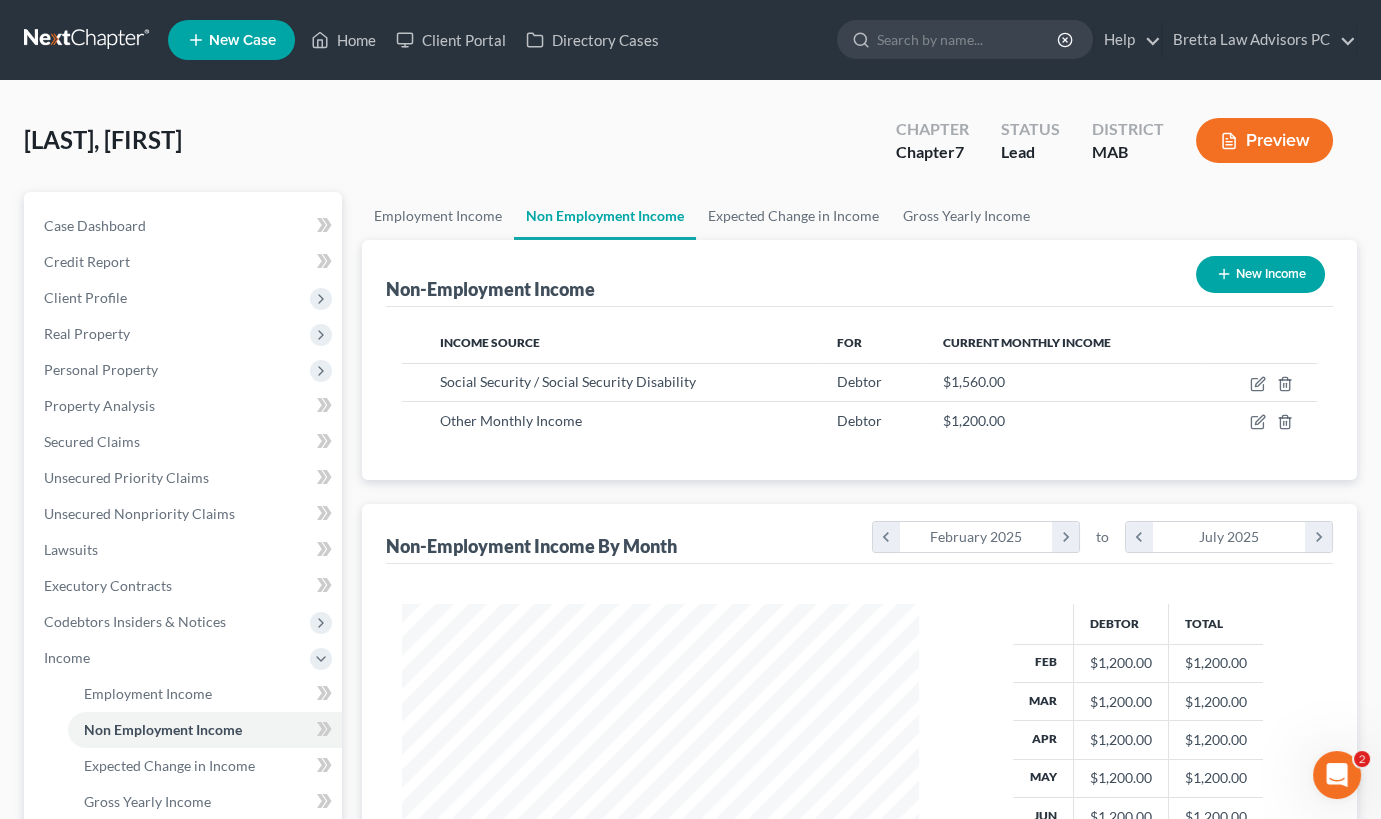 scroll, scrollTop: 999642, scrollLeft: 999442, axis: both 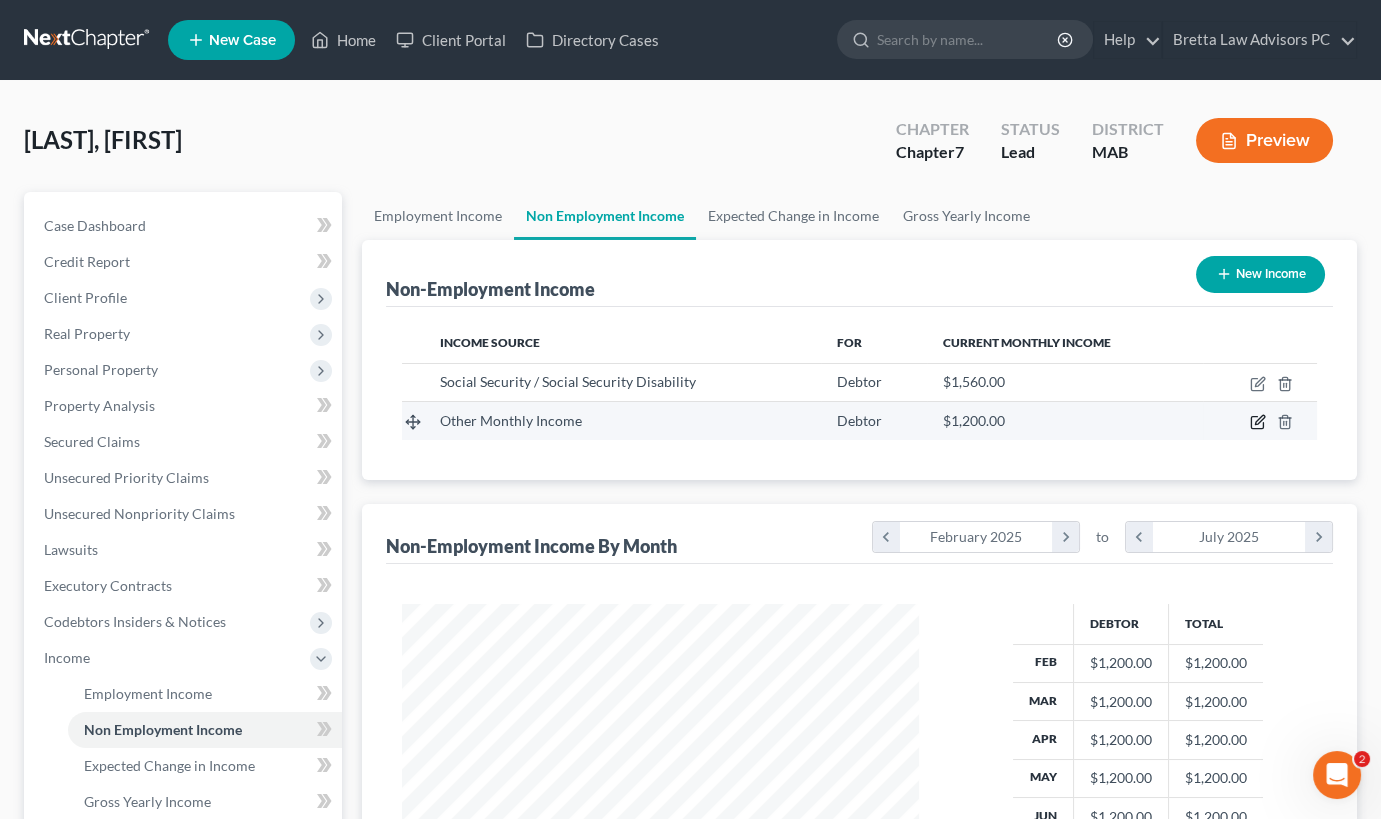 click 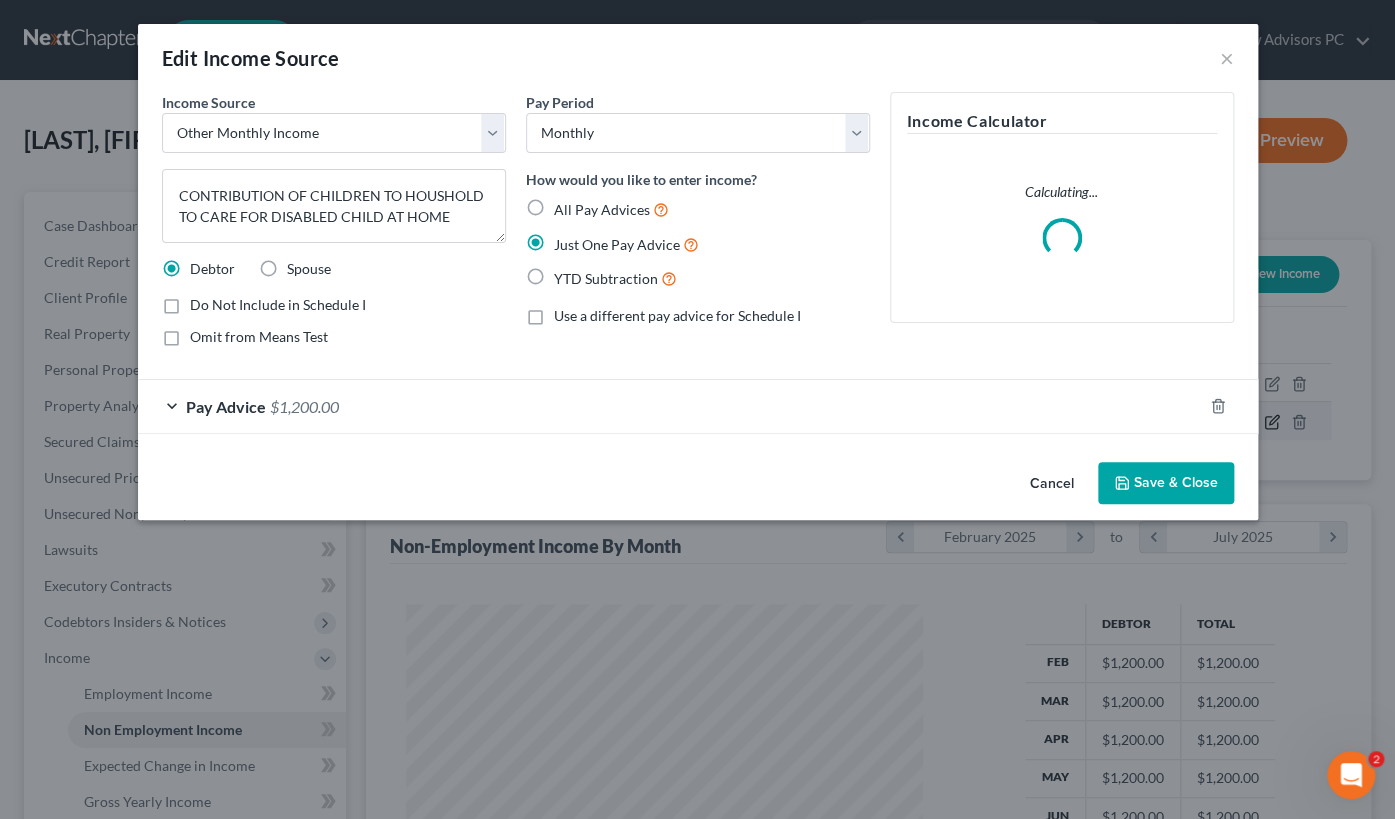 scroll, scrollTop: 999642, scrollLeft: 999437, axis: both 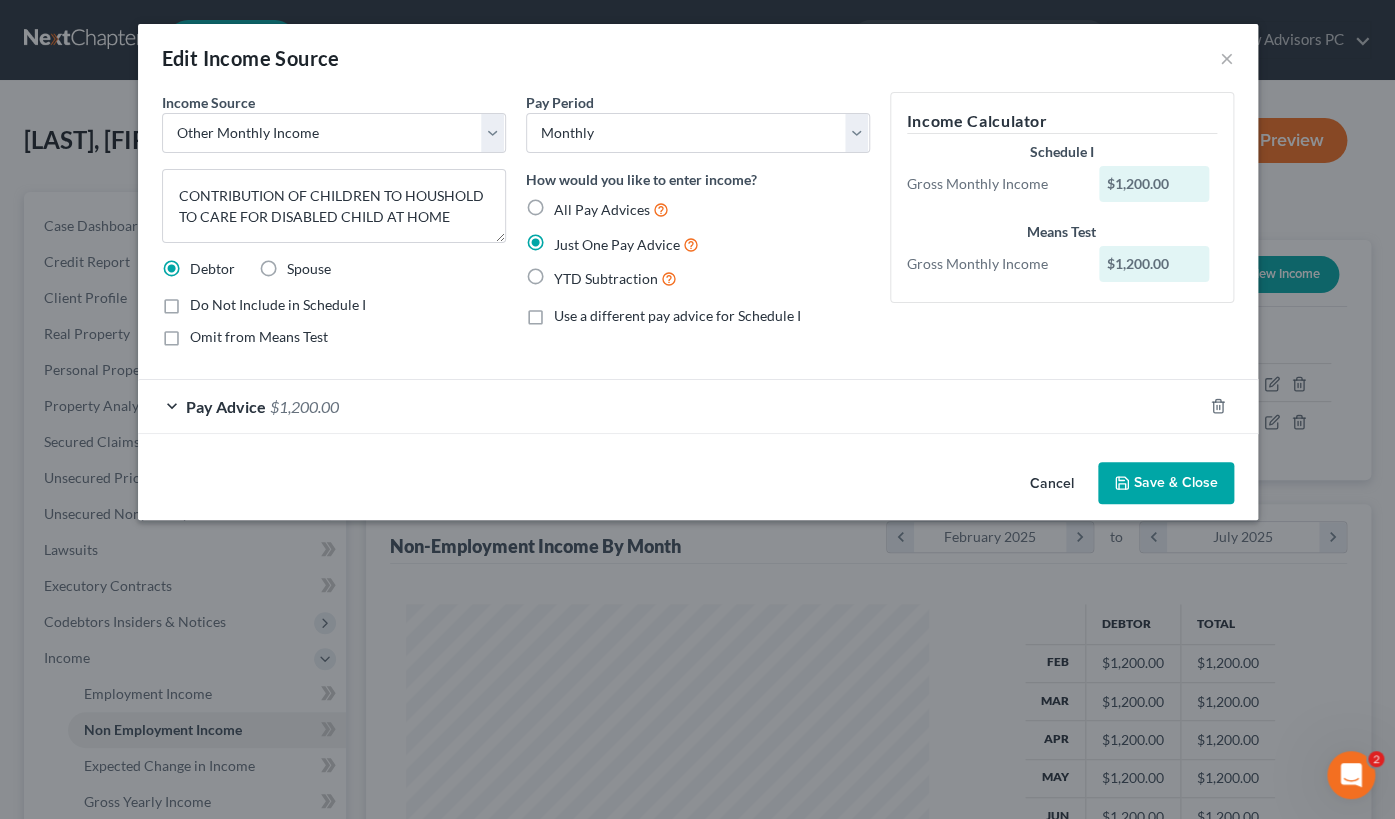click on "Pay Advice [AMOUNT]" at bounding box center [670, 406] 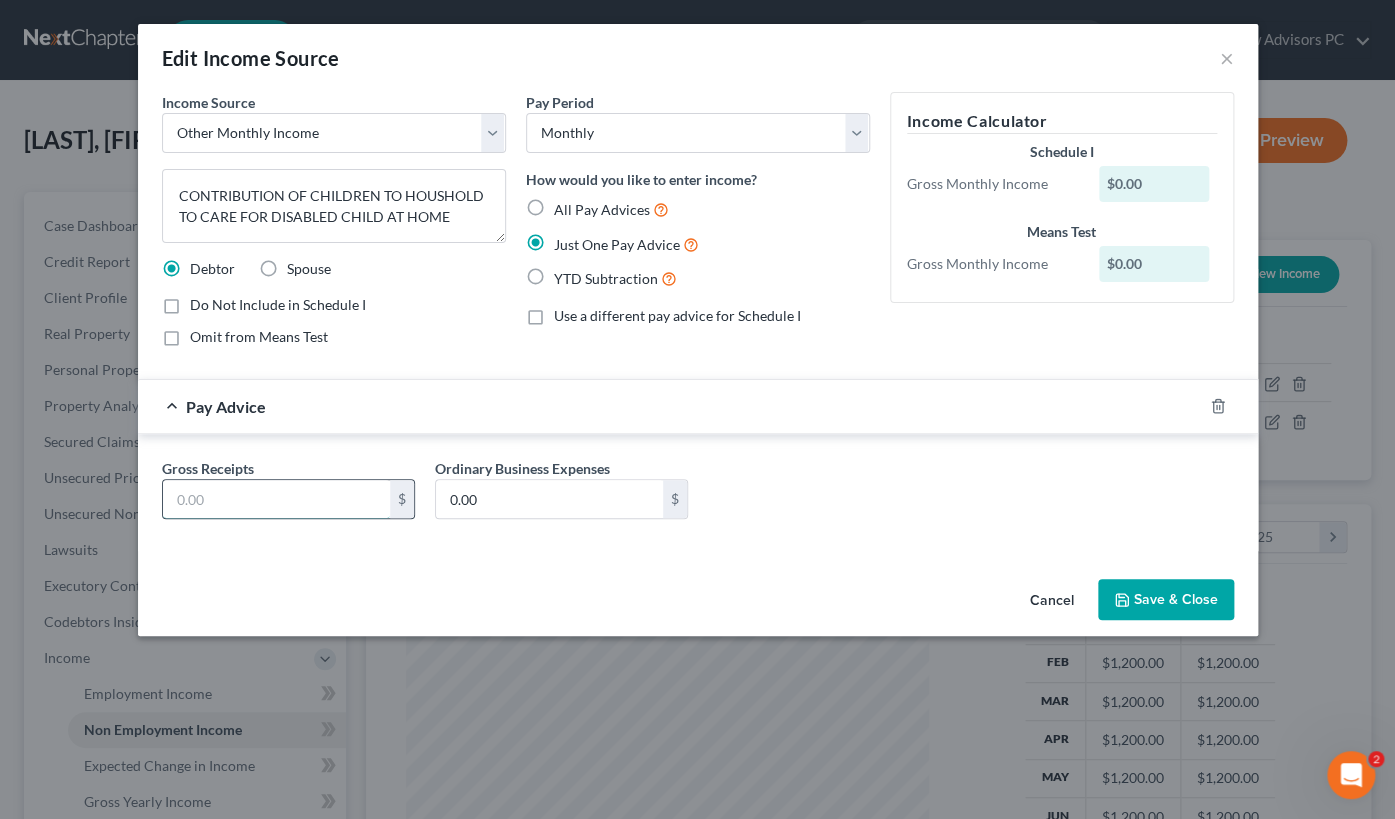 click at bounding box center [276, 499] 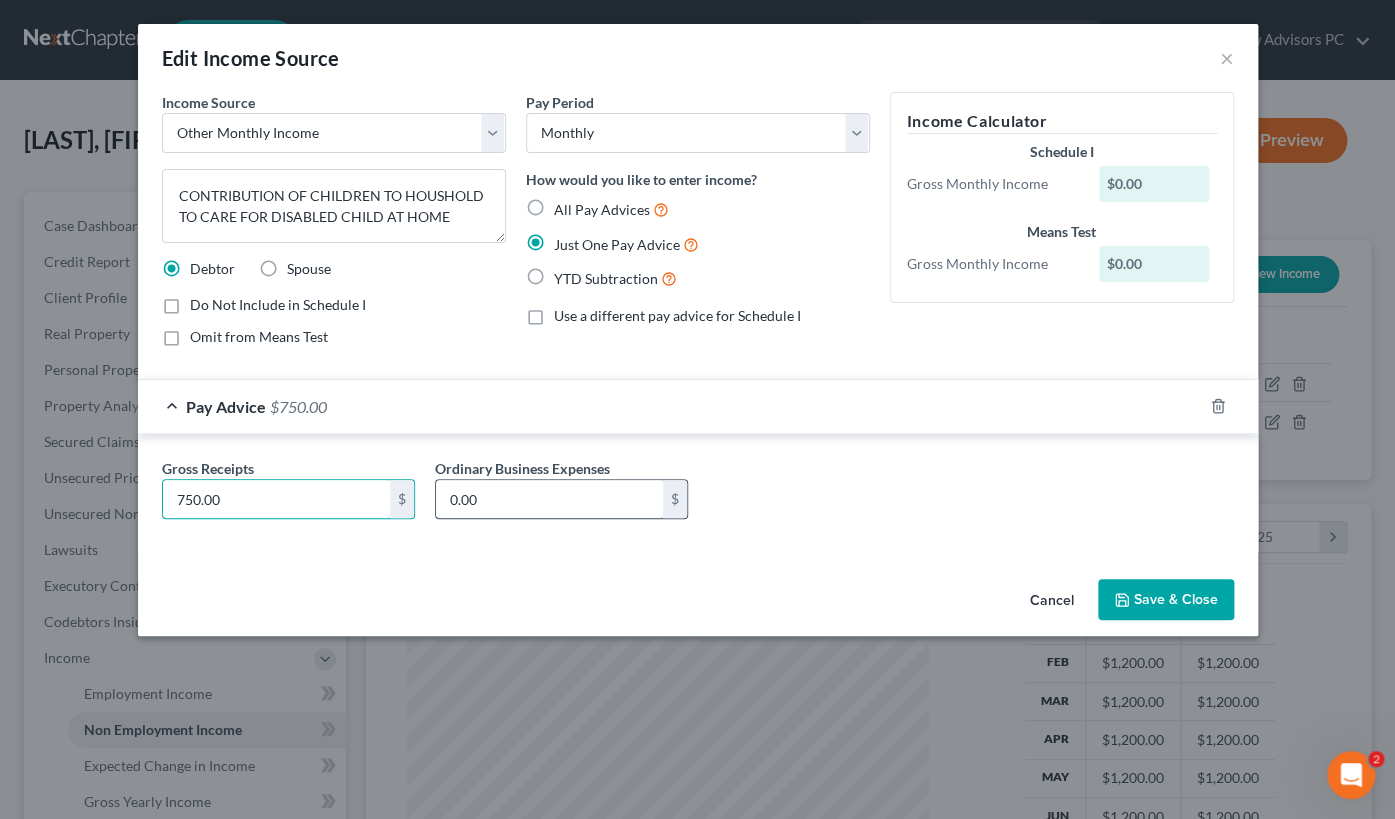 type on "750.00" 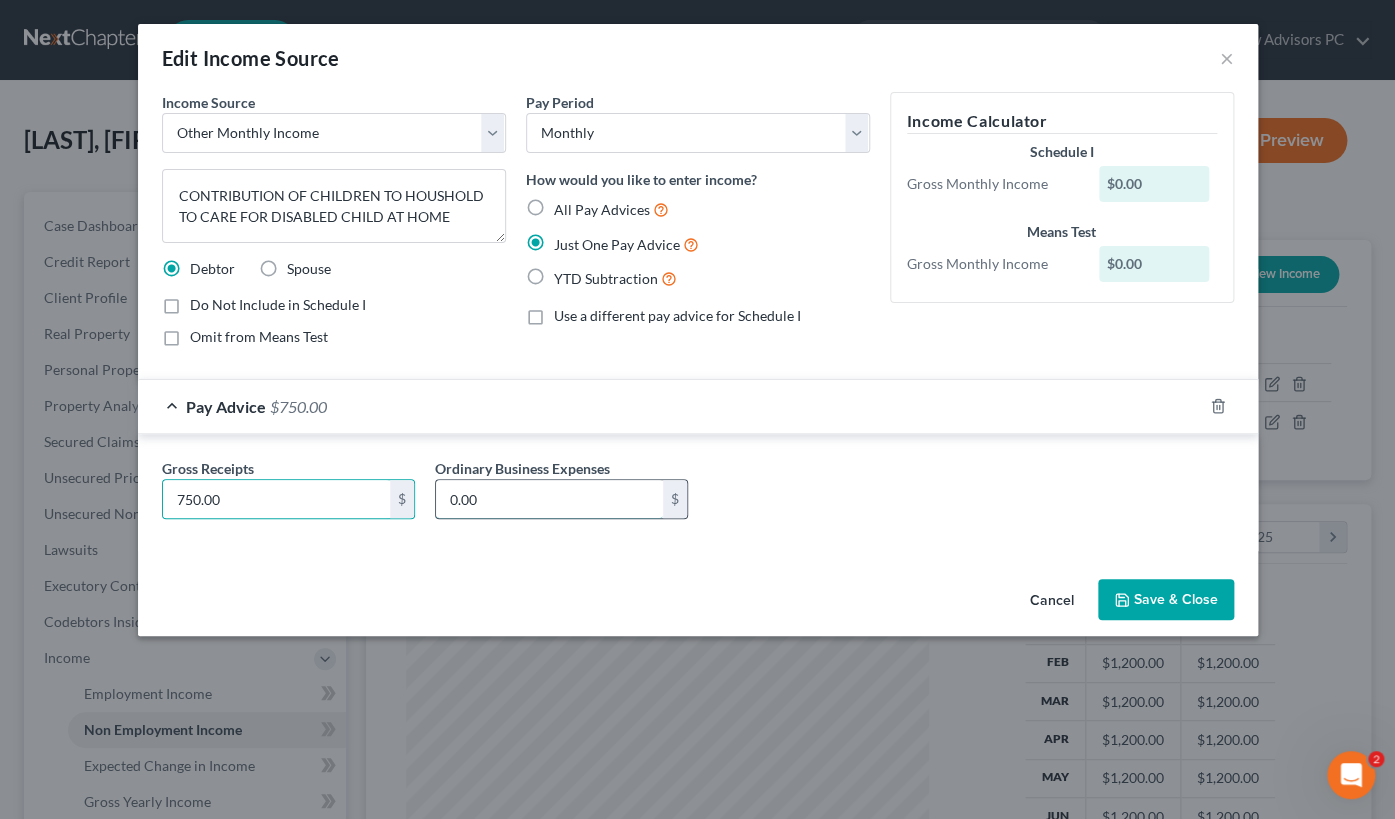 click on "0.00" at bounding box center (549, 499) 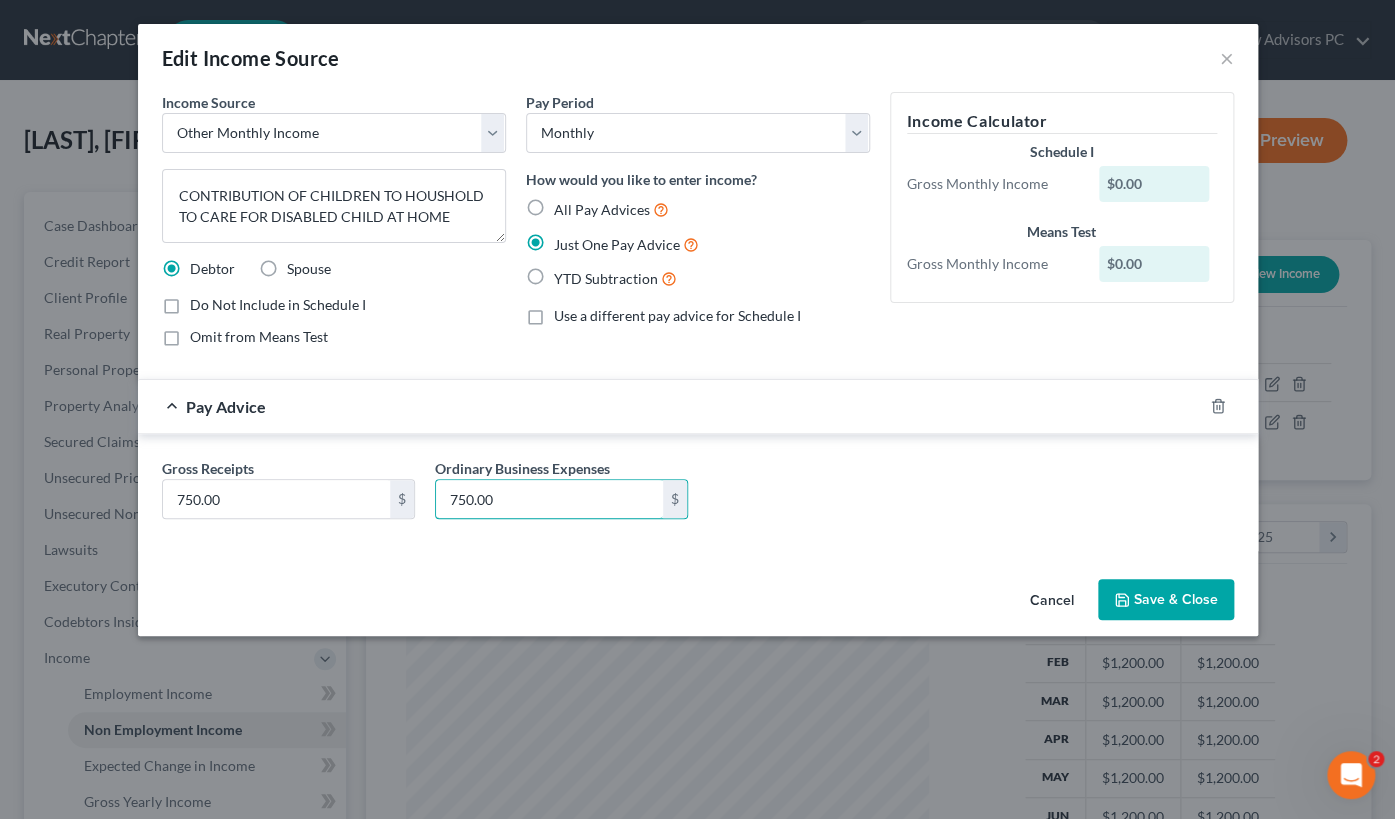 type on "750.00" 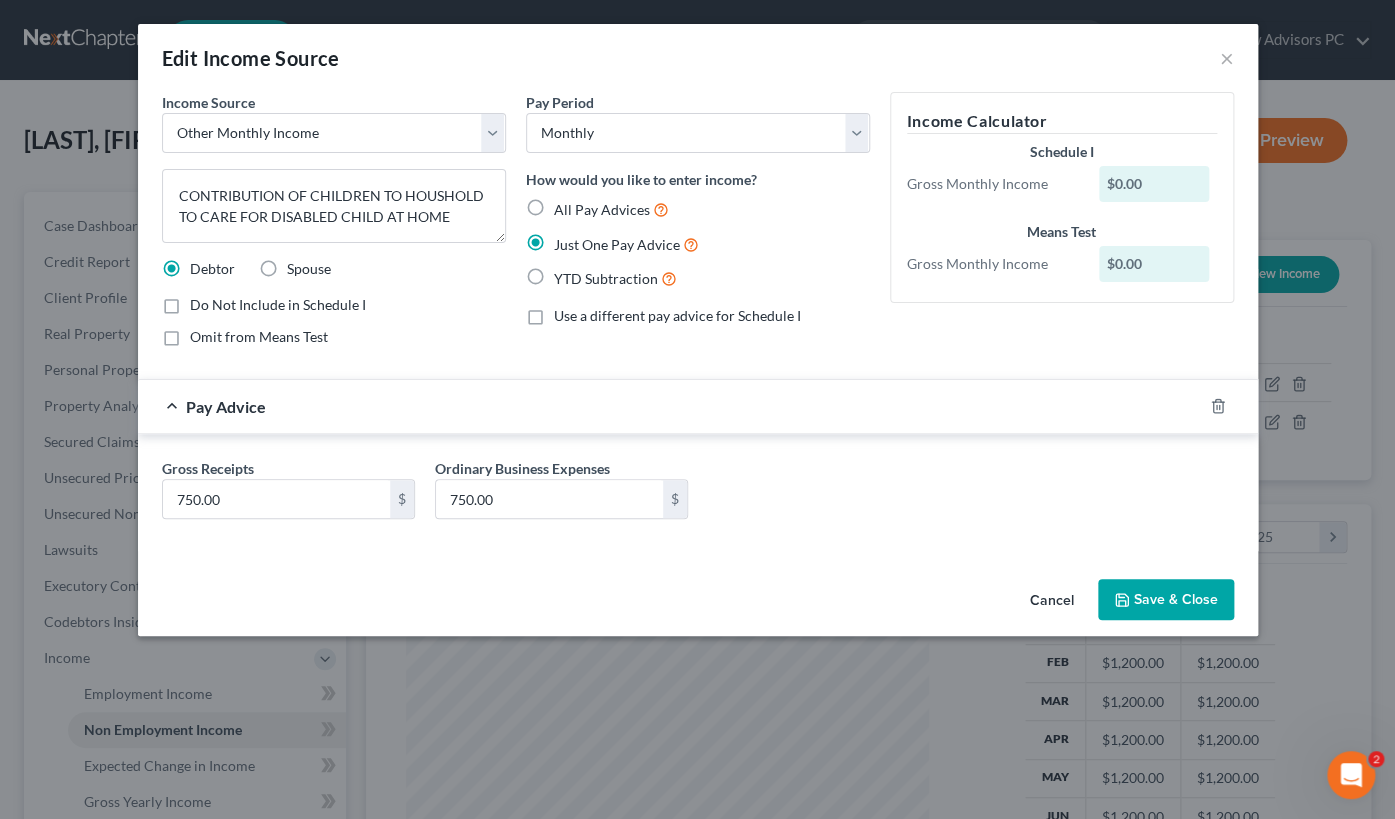 click on "Save & Close" at bounding box center [1166, 600] 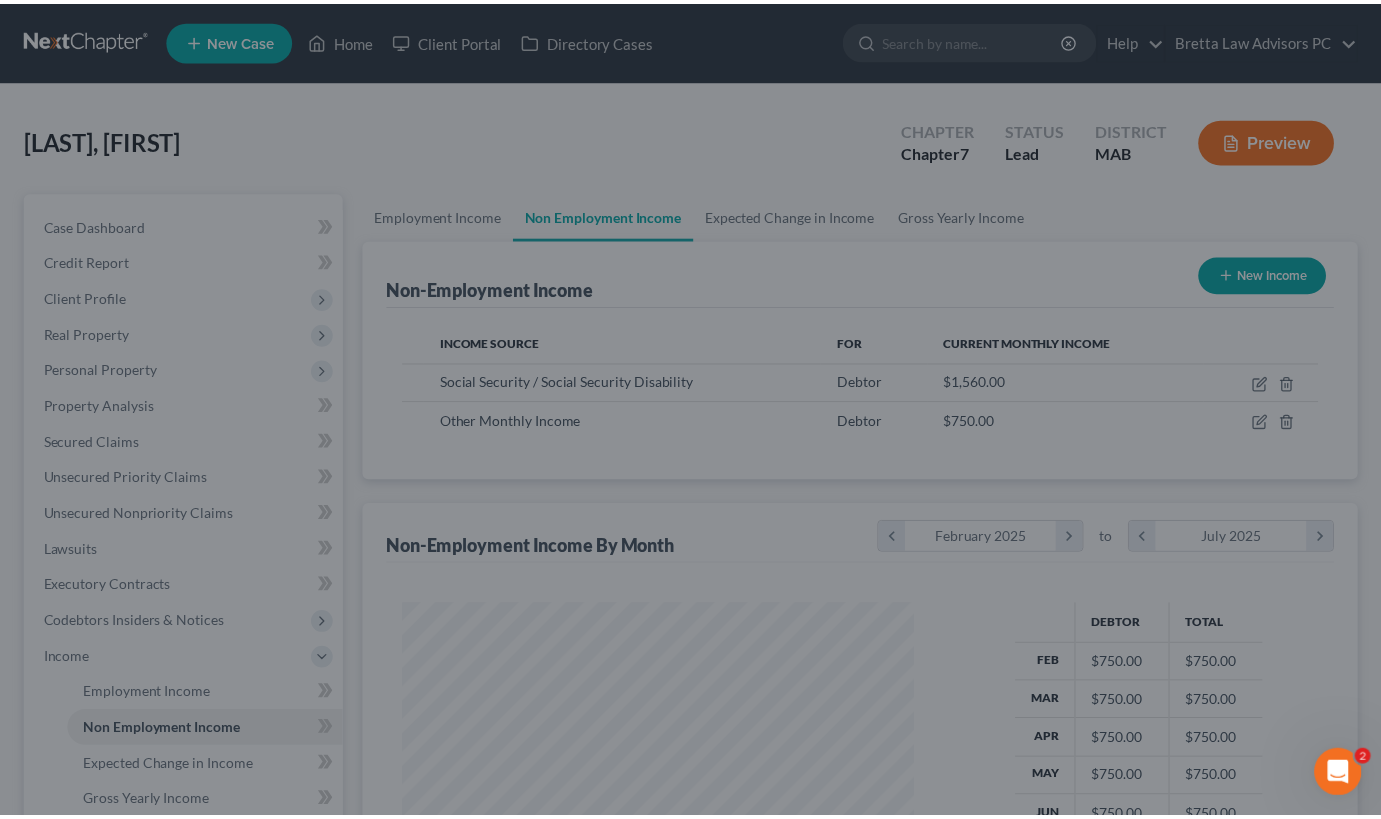 scroll, scrollTop: 358, scrollLeft: 556, axis: both 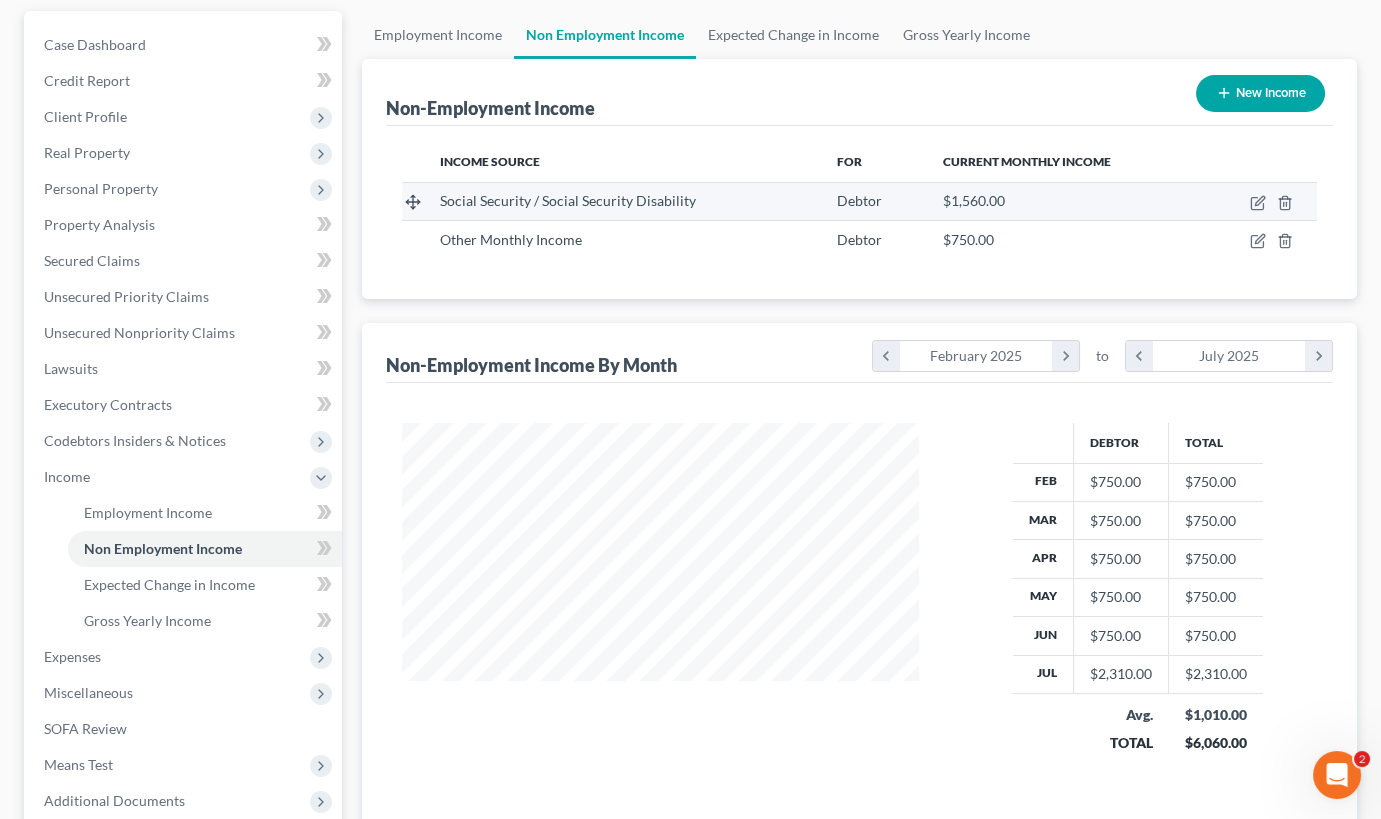 click on "$1,560.00" at bounding box center (1065, 201) 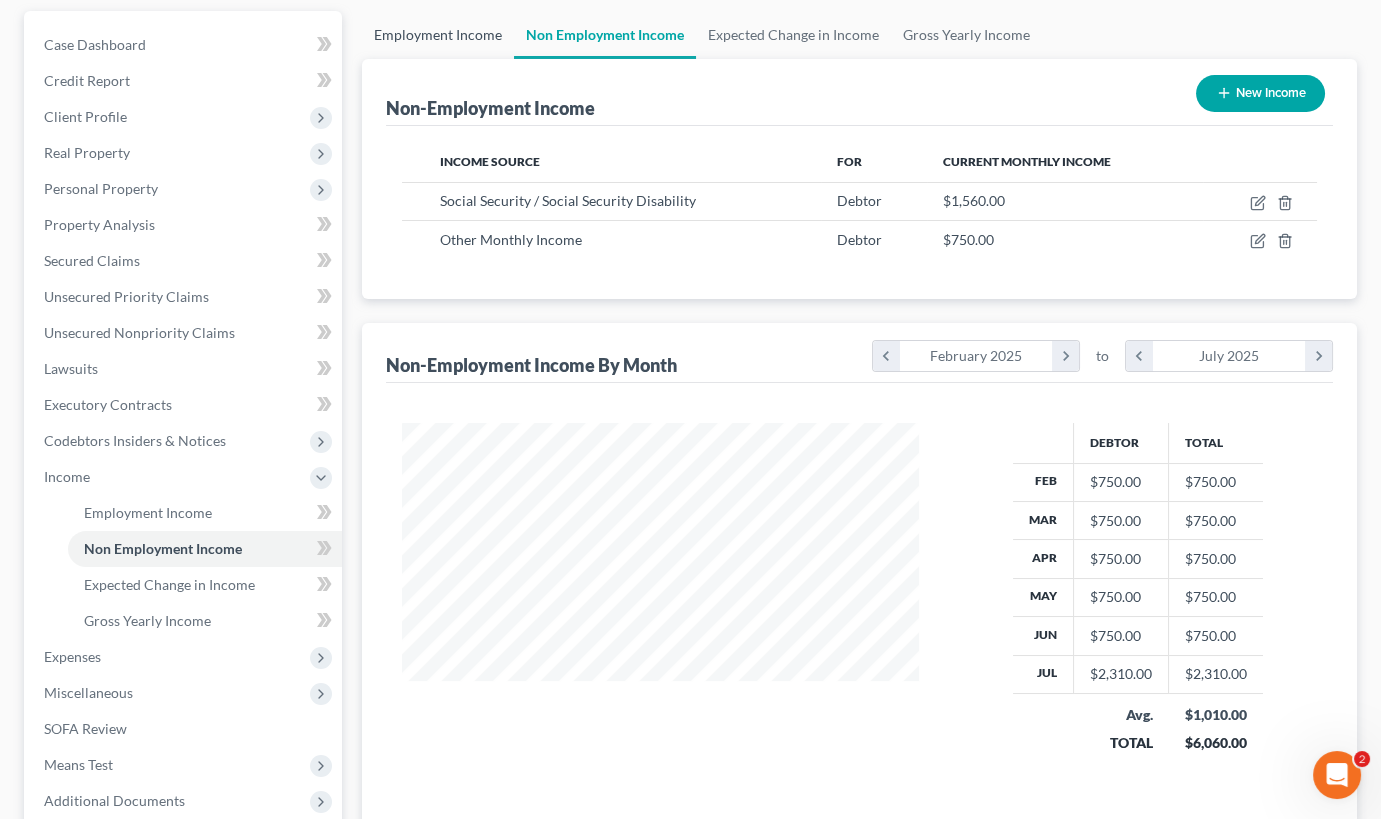 click on "Employment Income" at bounding box center (438, 35) 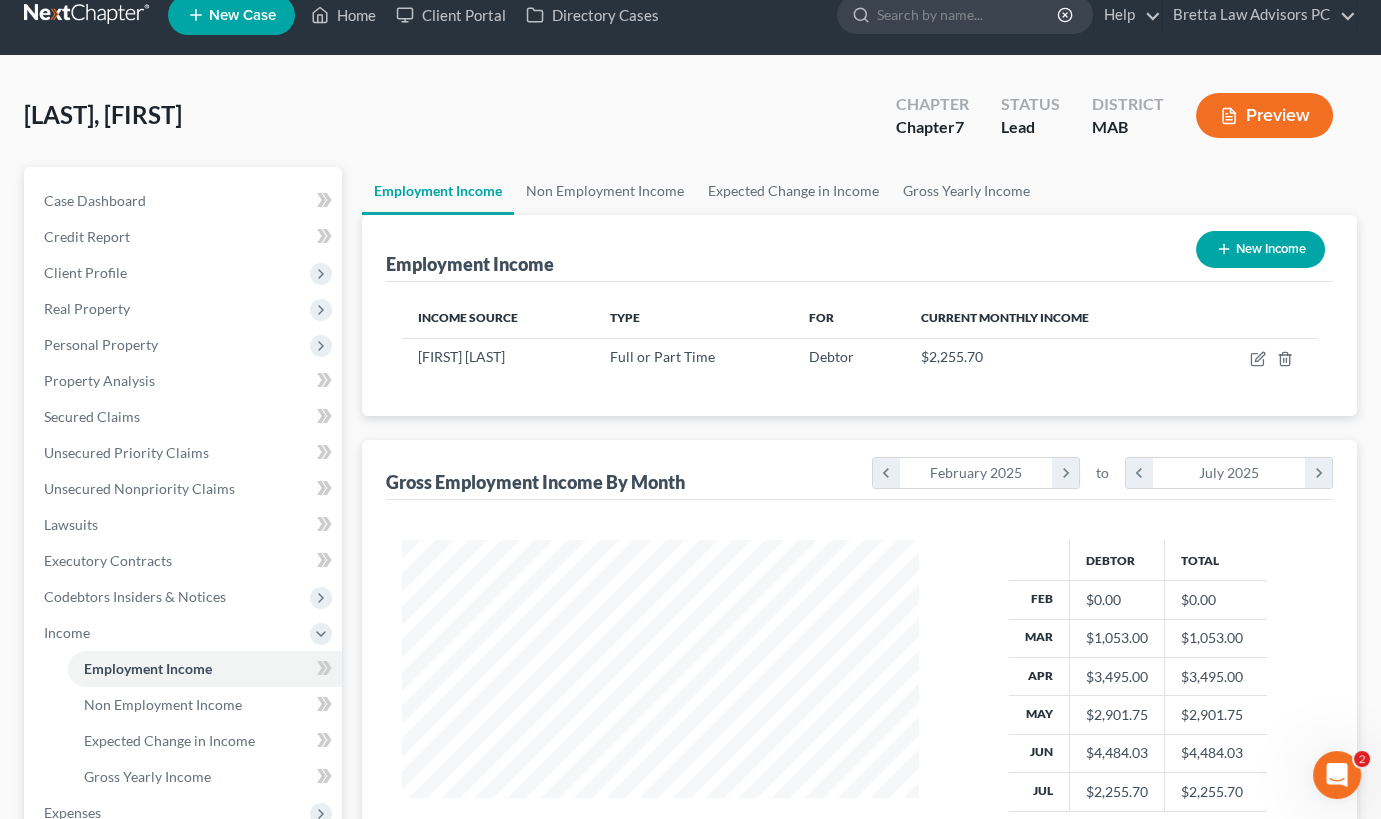 scroll, scrollTop: 0, scrollLeft: 0, axis: both 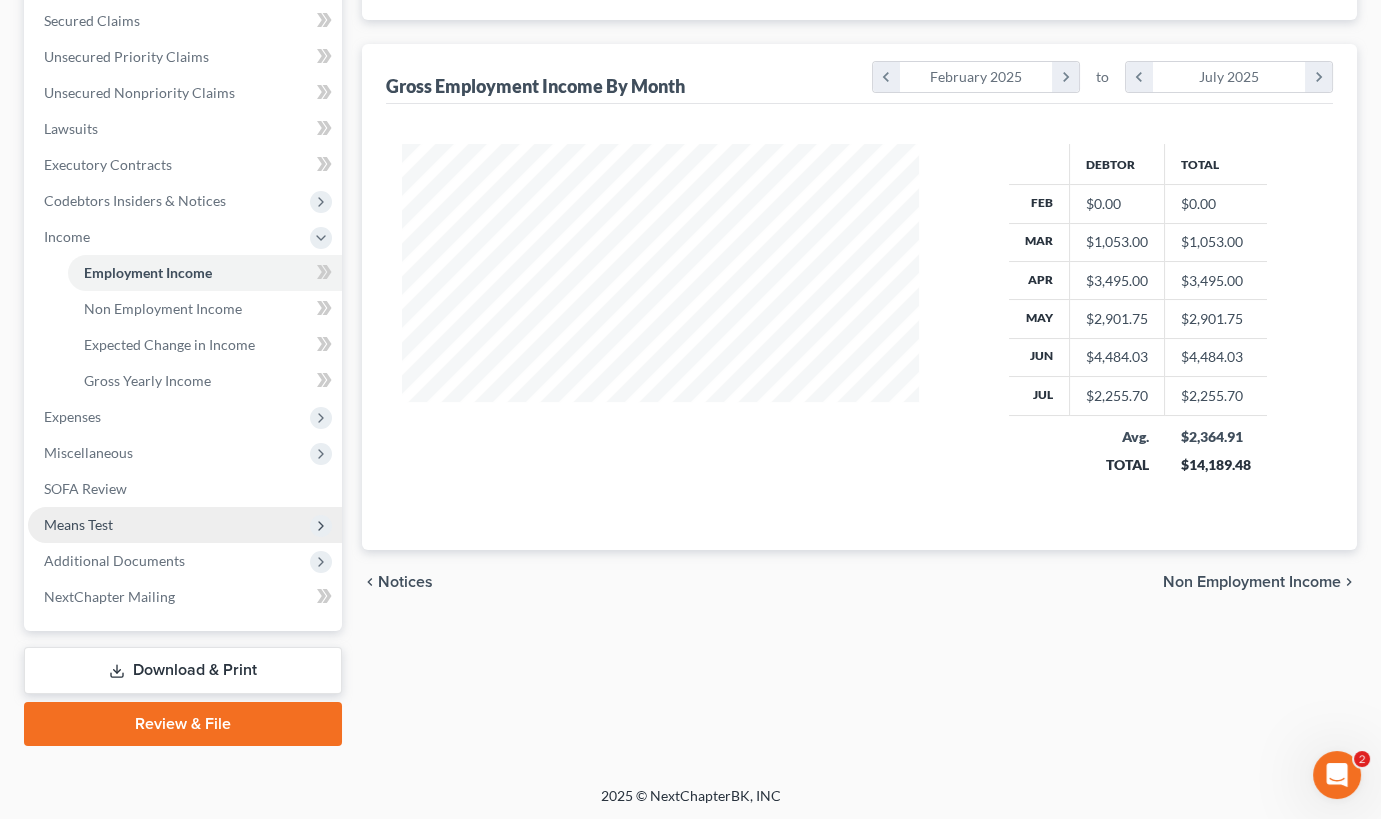 click on "Means Test" at bounding box center (185, 525) 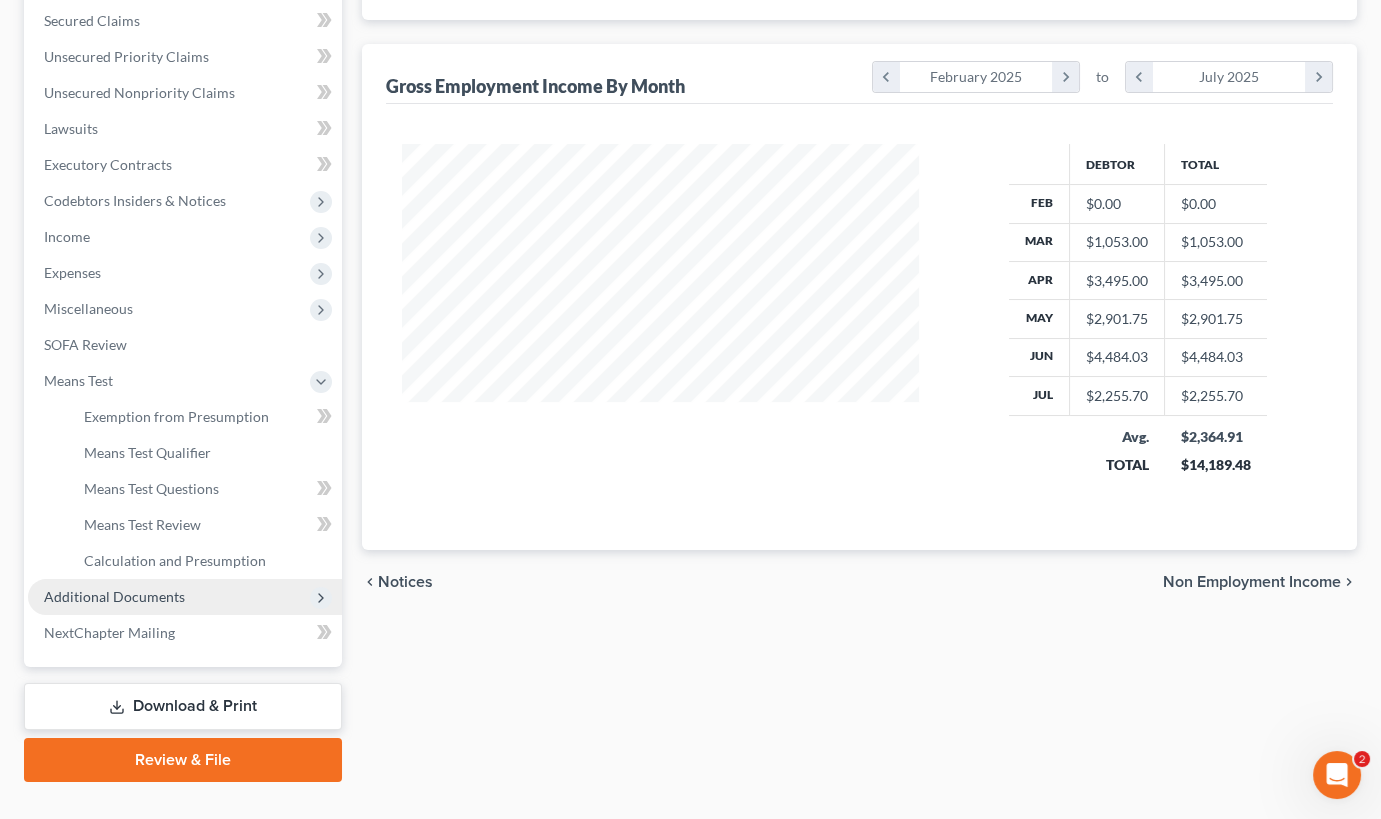 click on "Additional Documents" at bounding box center (114, 596) 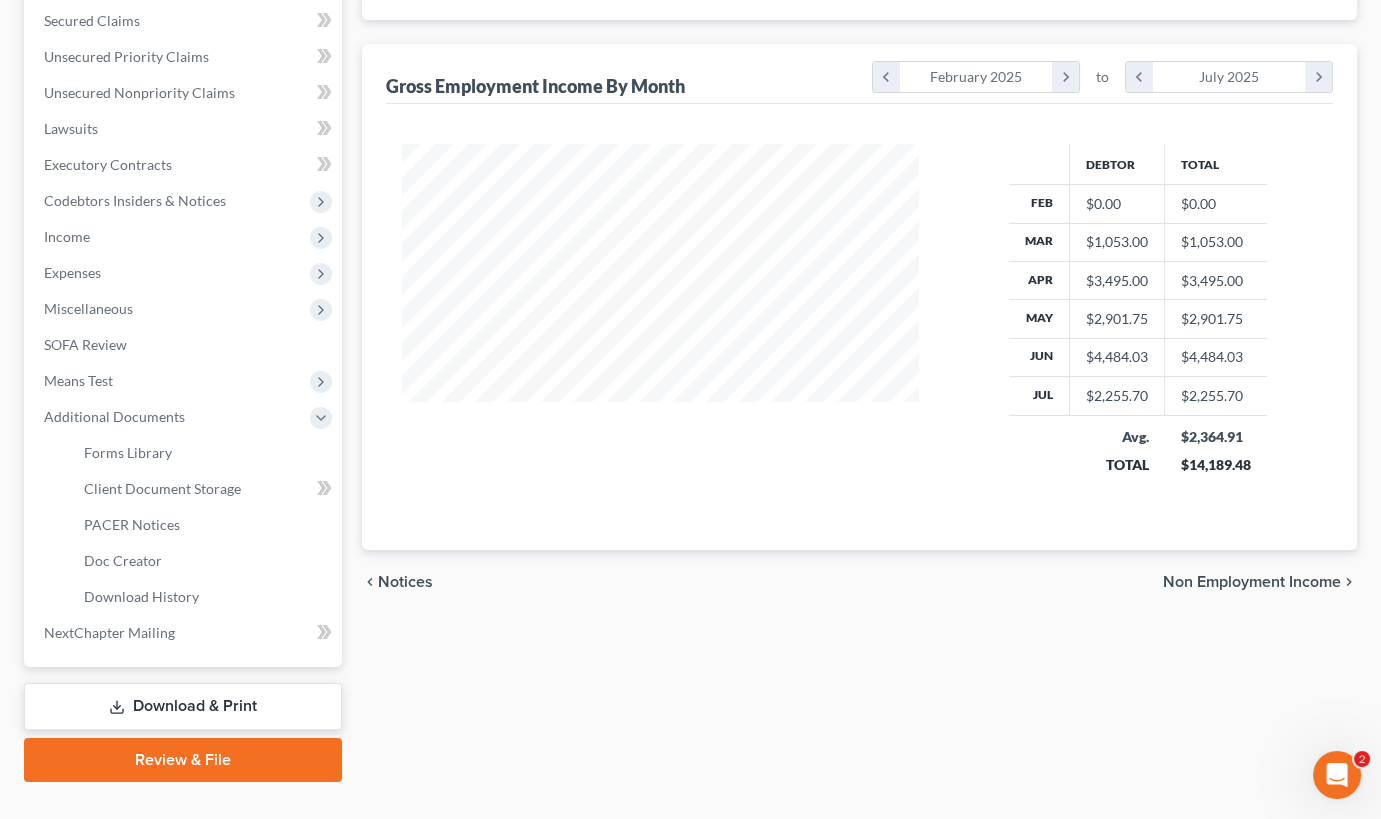 scroll, scrollTop: 181, scrollLeft: 0, axis: vertical 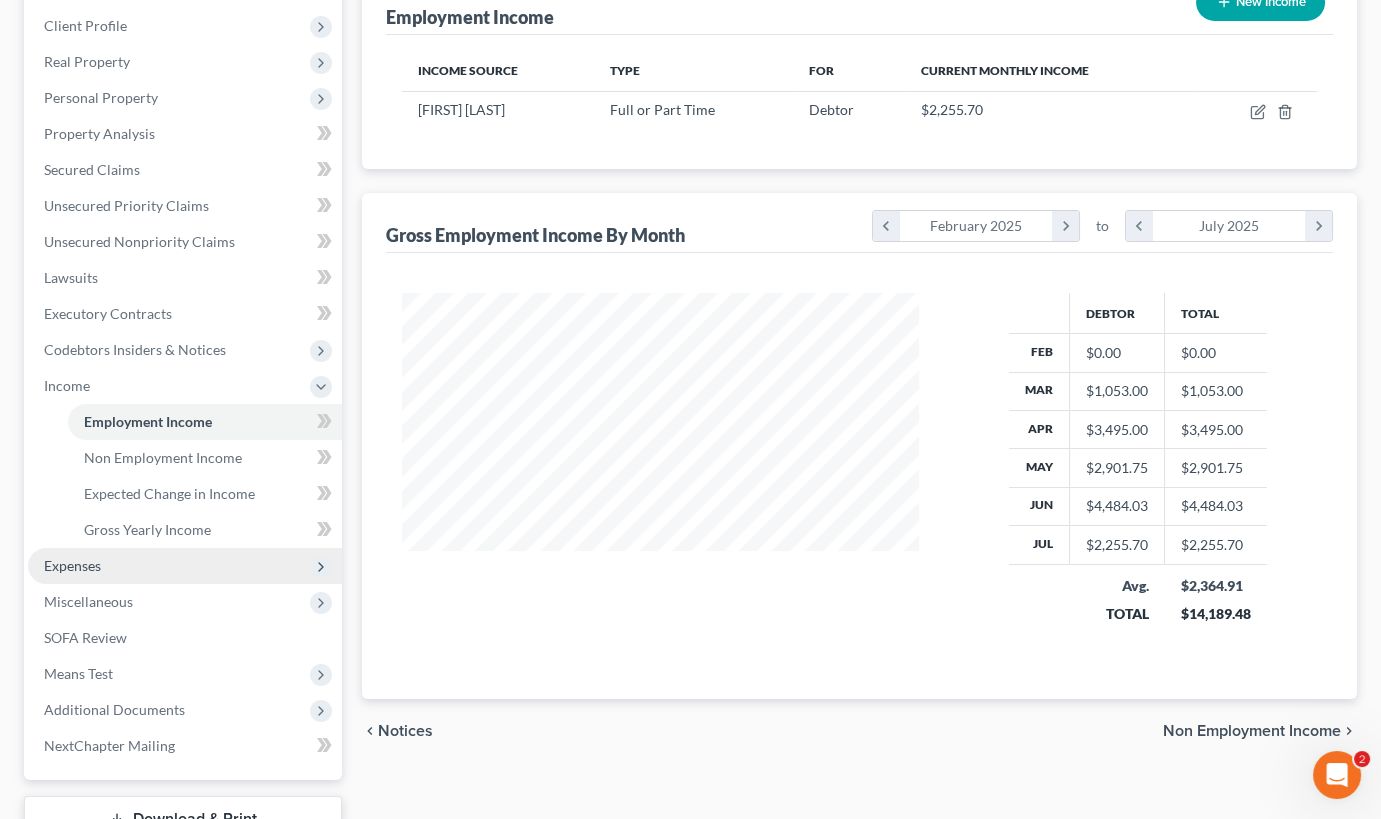click on "Expenses" at bounding box center (185, 566) 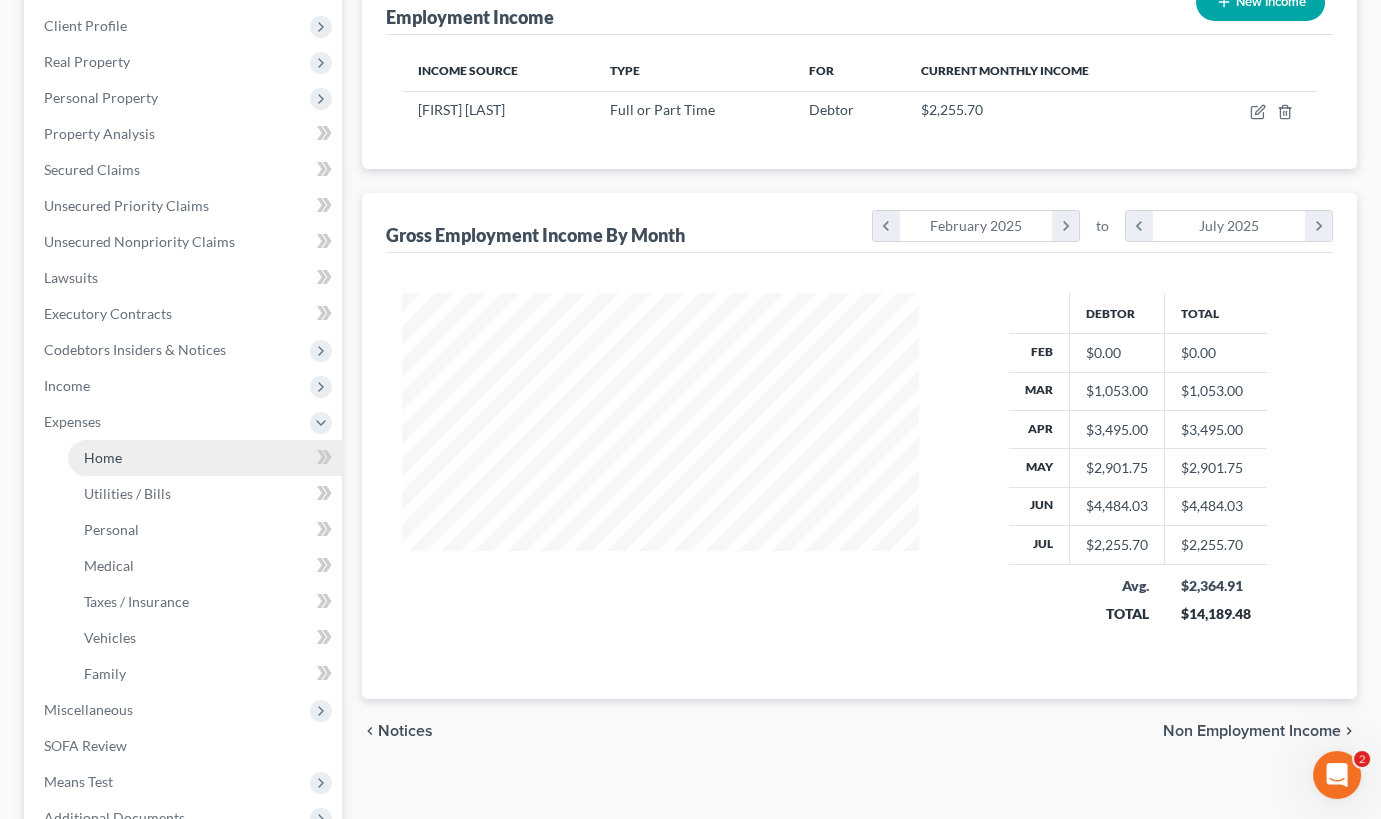 click on "Home" at bounding box center [205, 458] 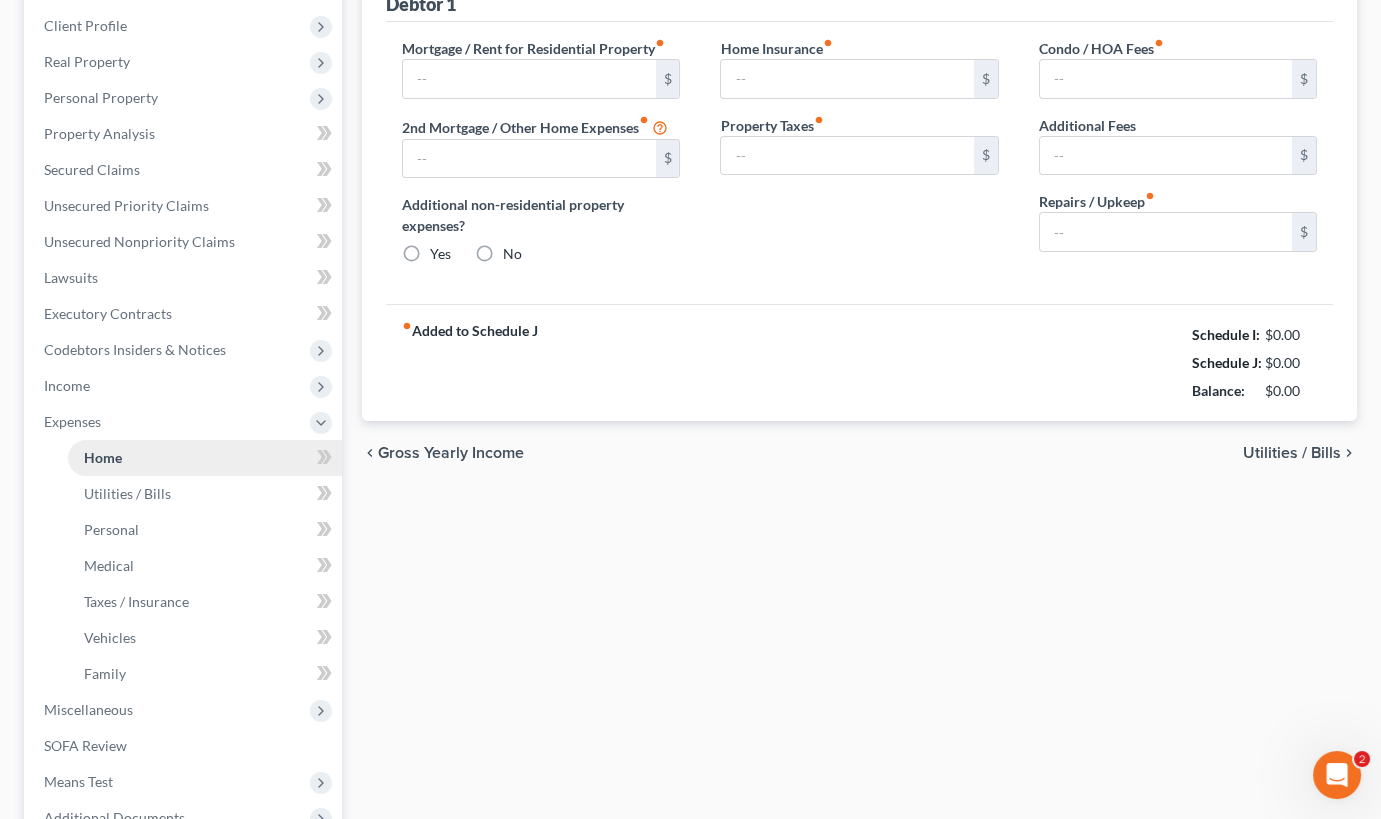 scroll, scrollTop: 63, scrollLeft: 0, axis: vertical 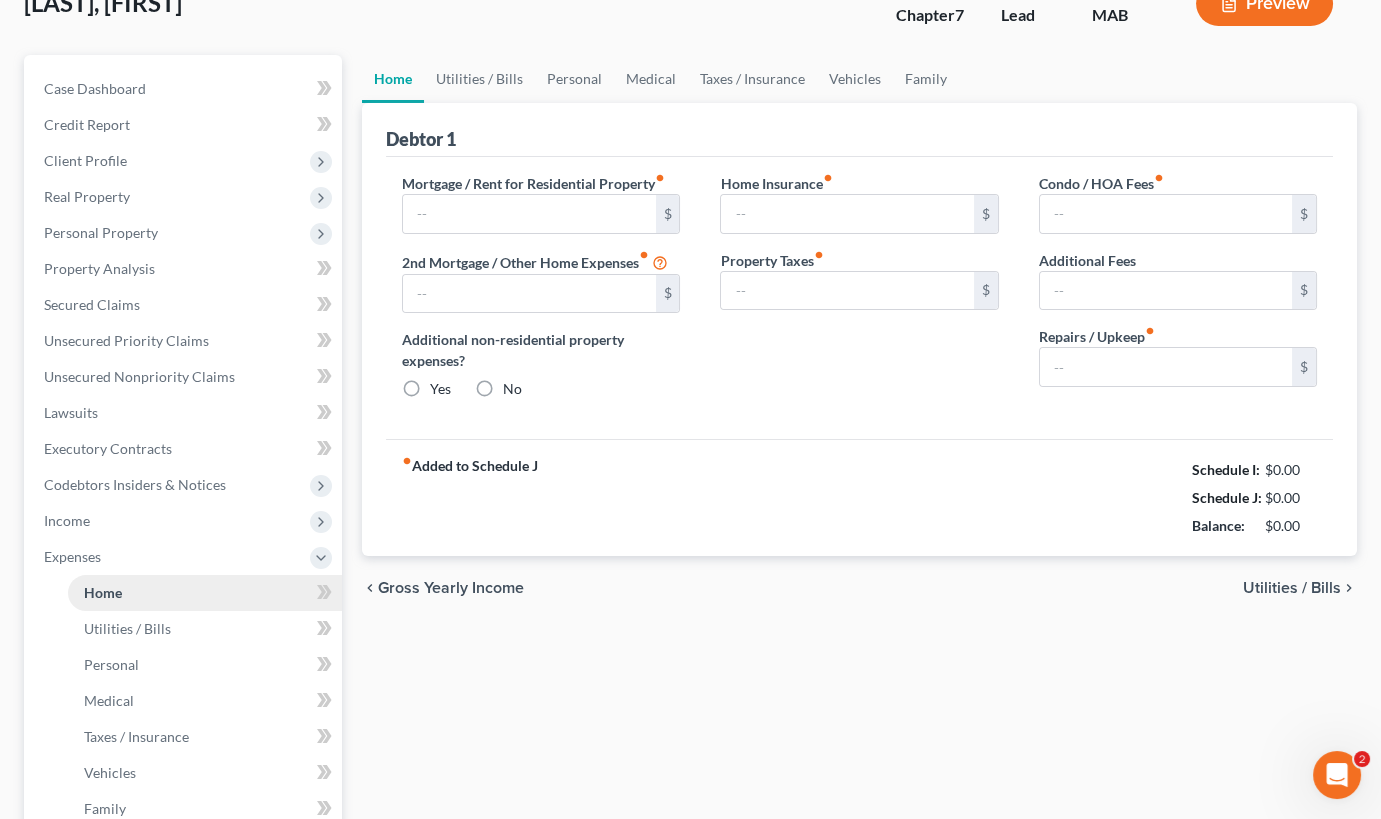 type on "750.00" 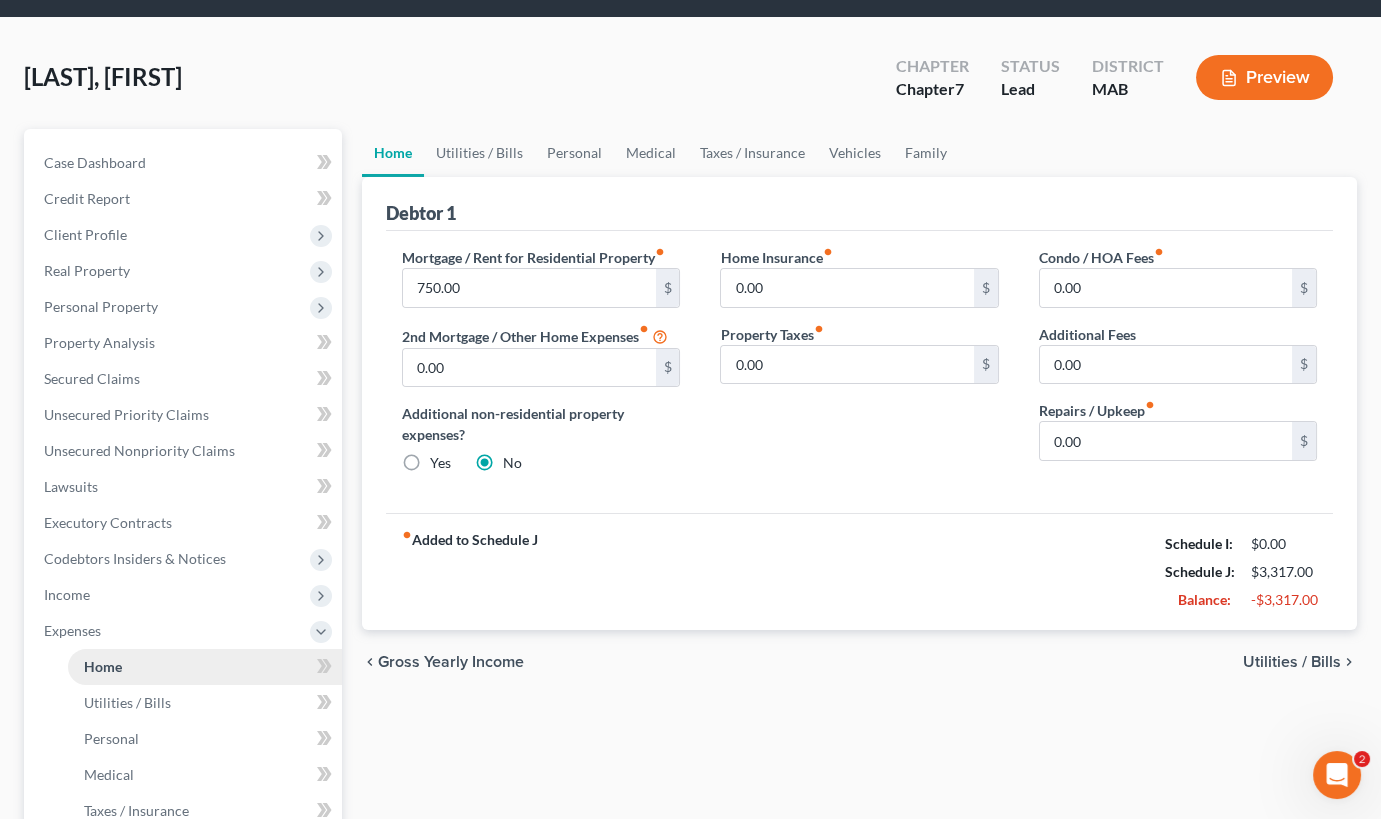 scroll, scrollTop: 0, scrollLeft: 0, axis: both 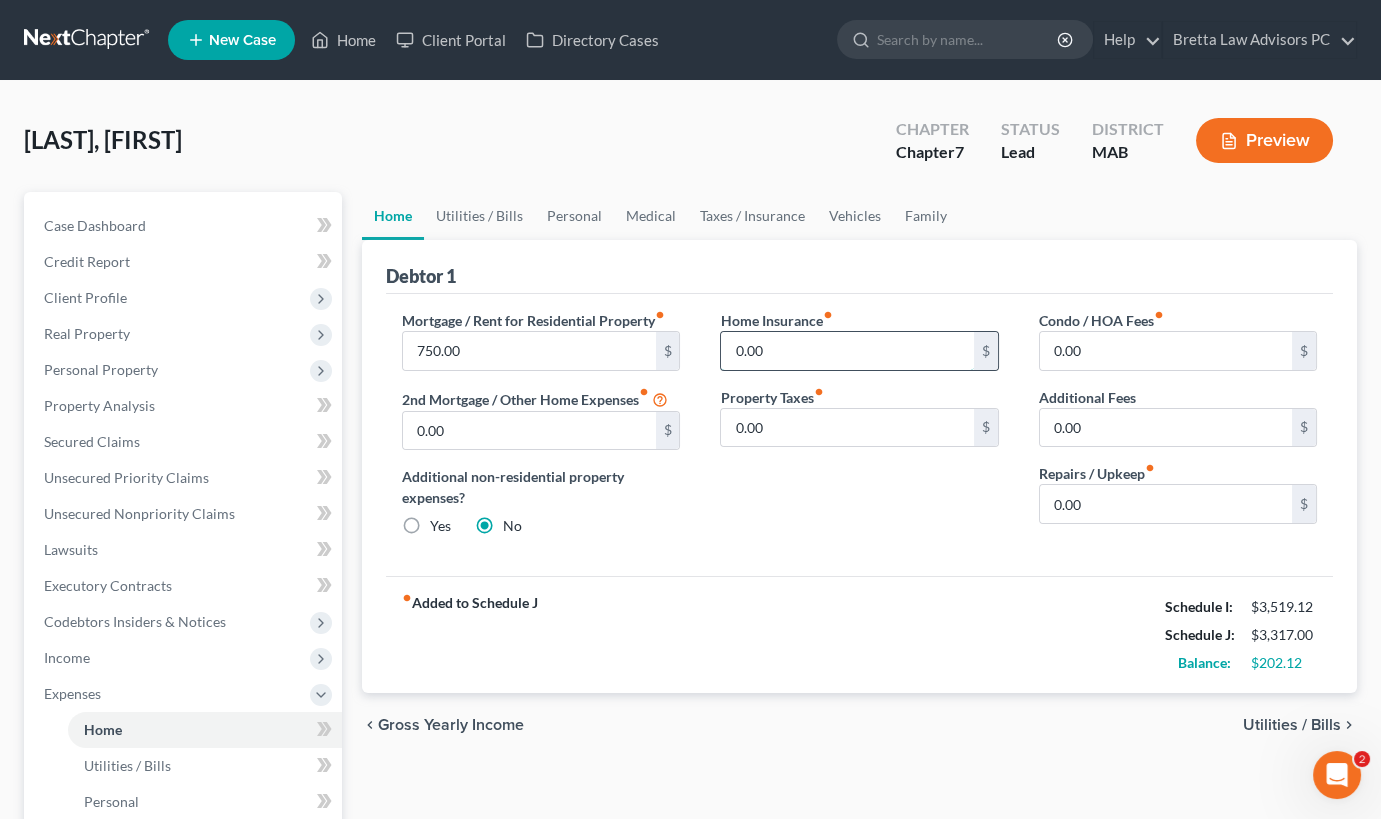 click on "0.00" at bounding box center (847, 351) 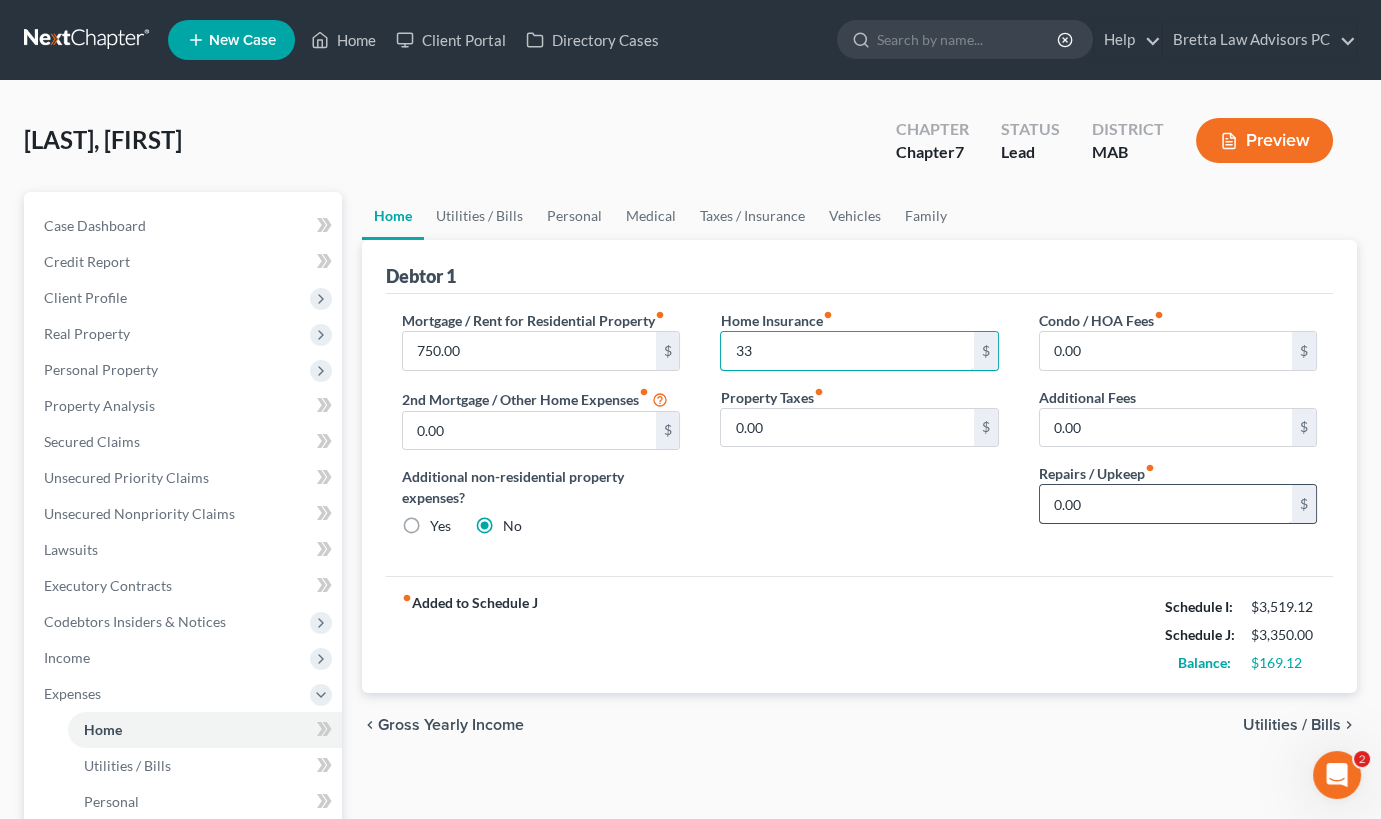 type on "33" 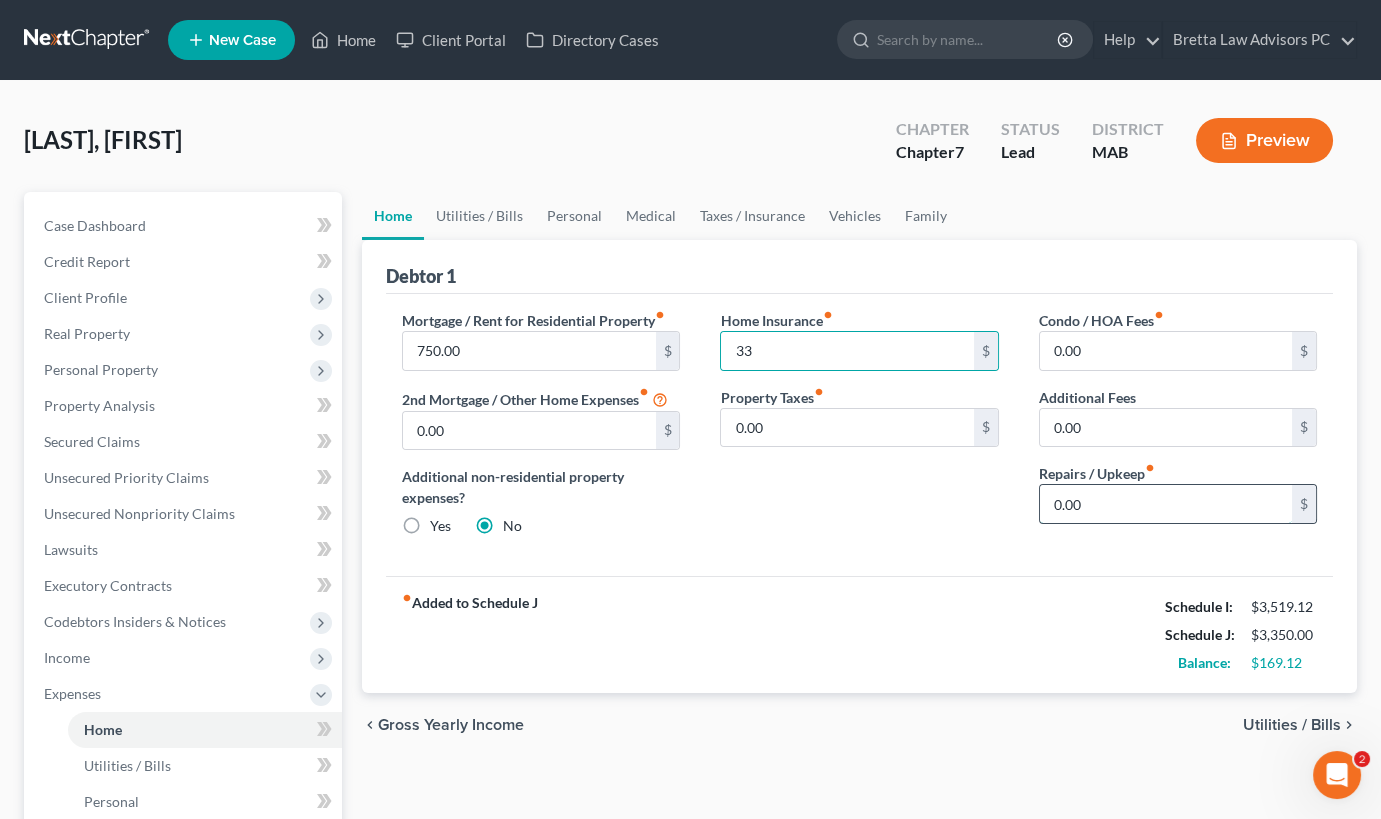 click on "0.00" at bounding box center [1166, 504] 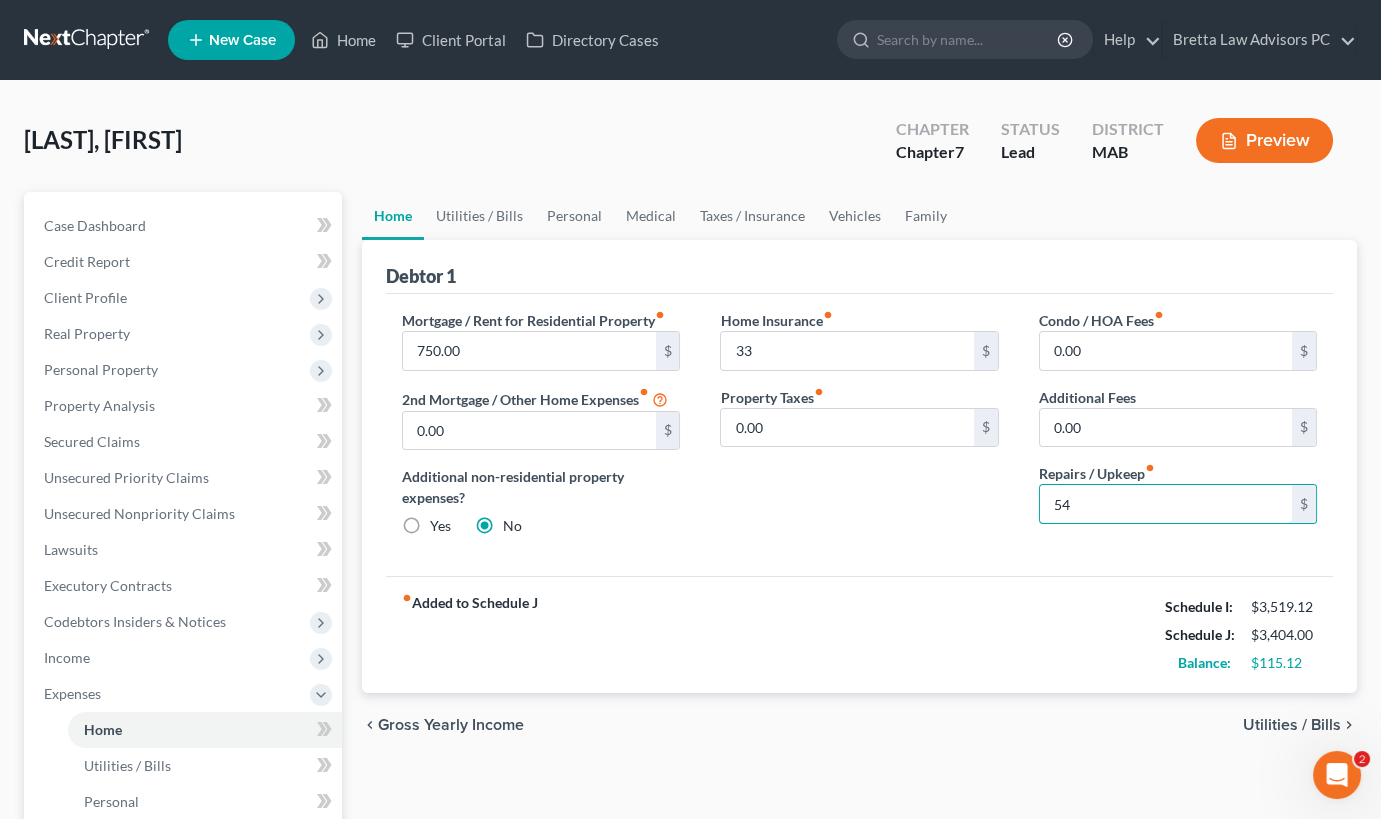 type on "54" 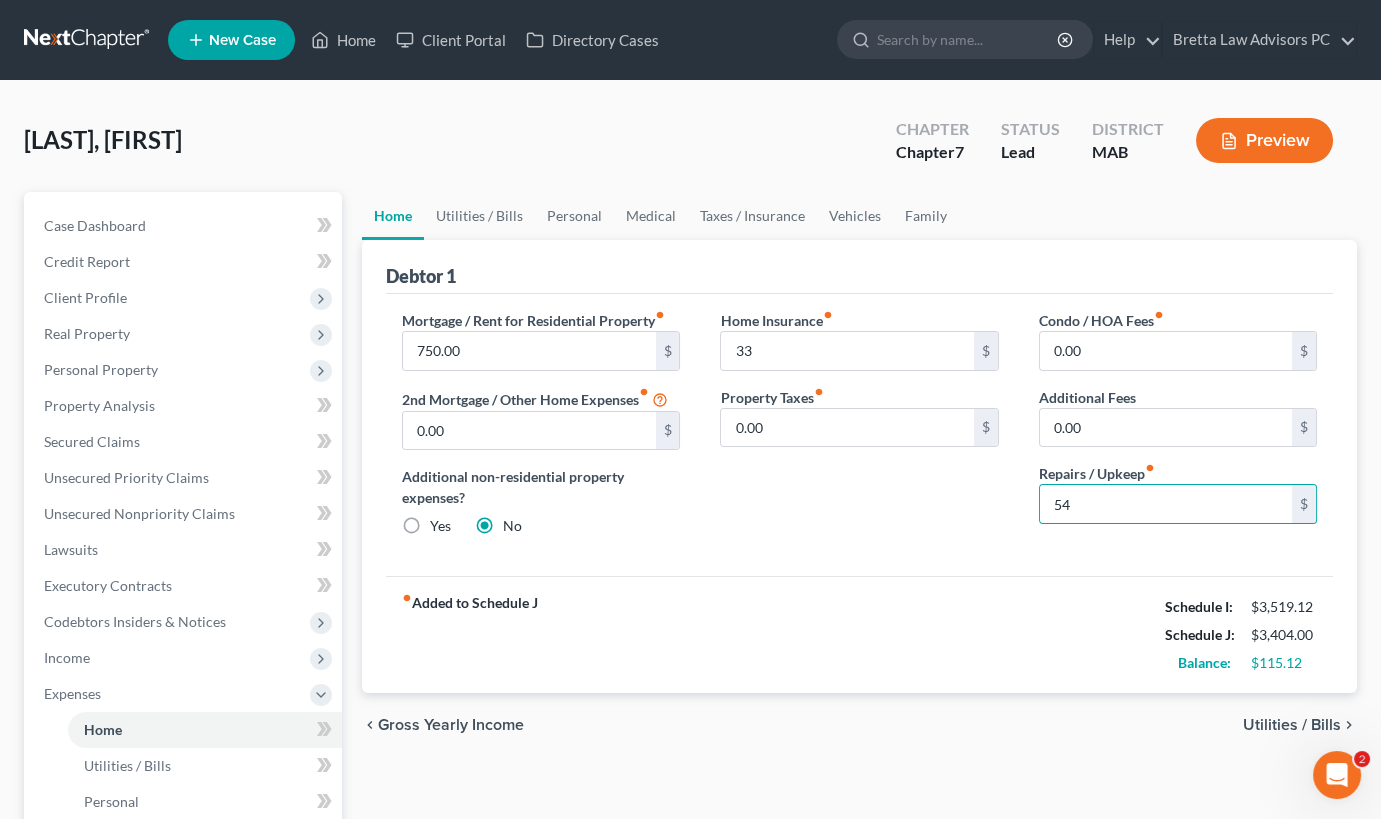 click on "Utilities / Bills" at bounding box center [1292, 725] 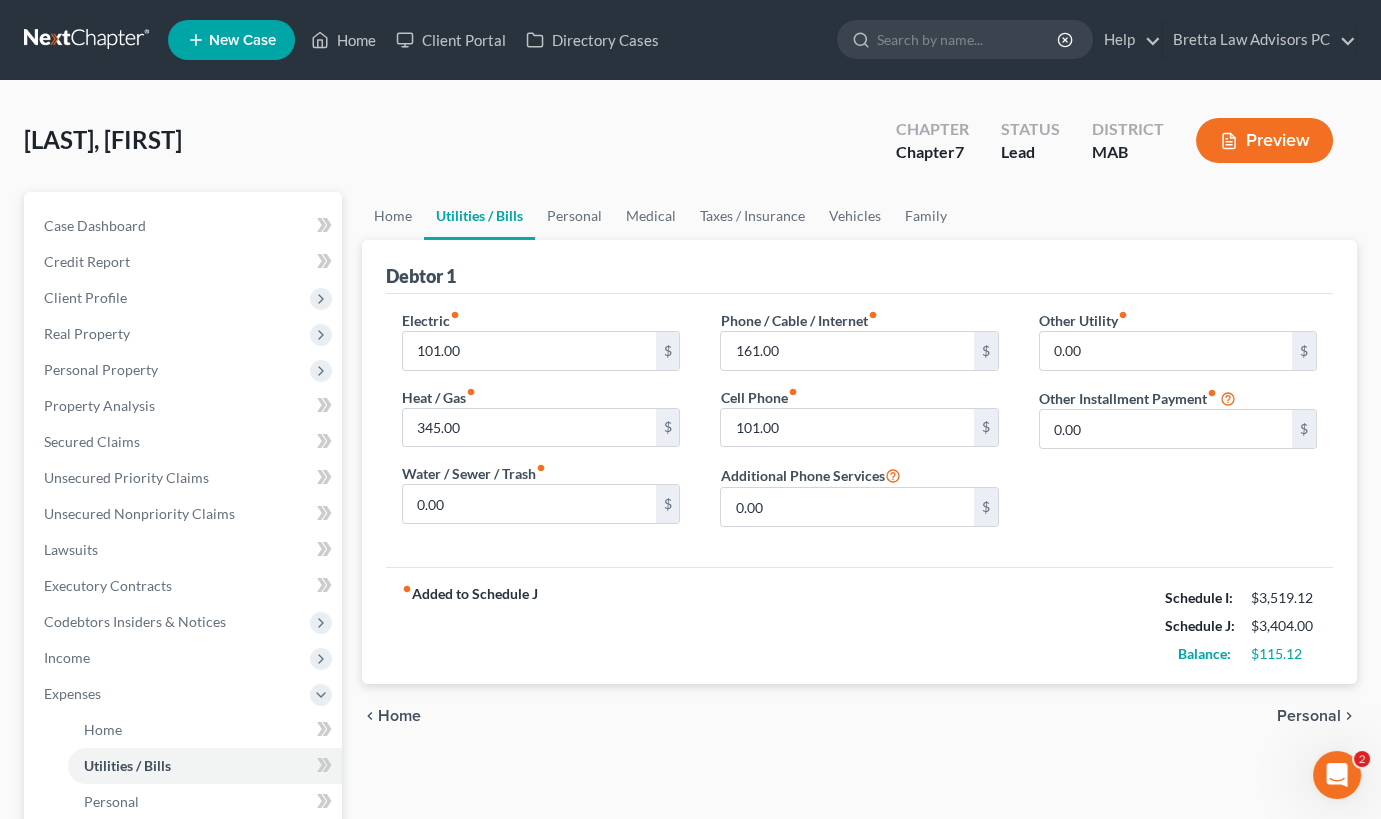 click on "Personal" at bounding box center (1309, 716) 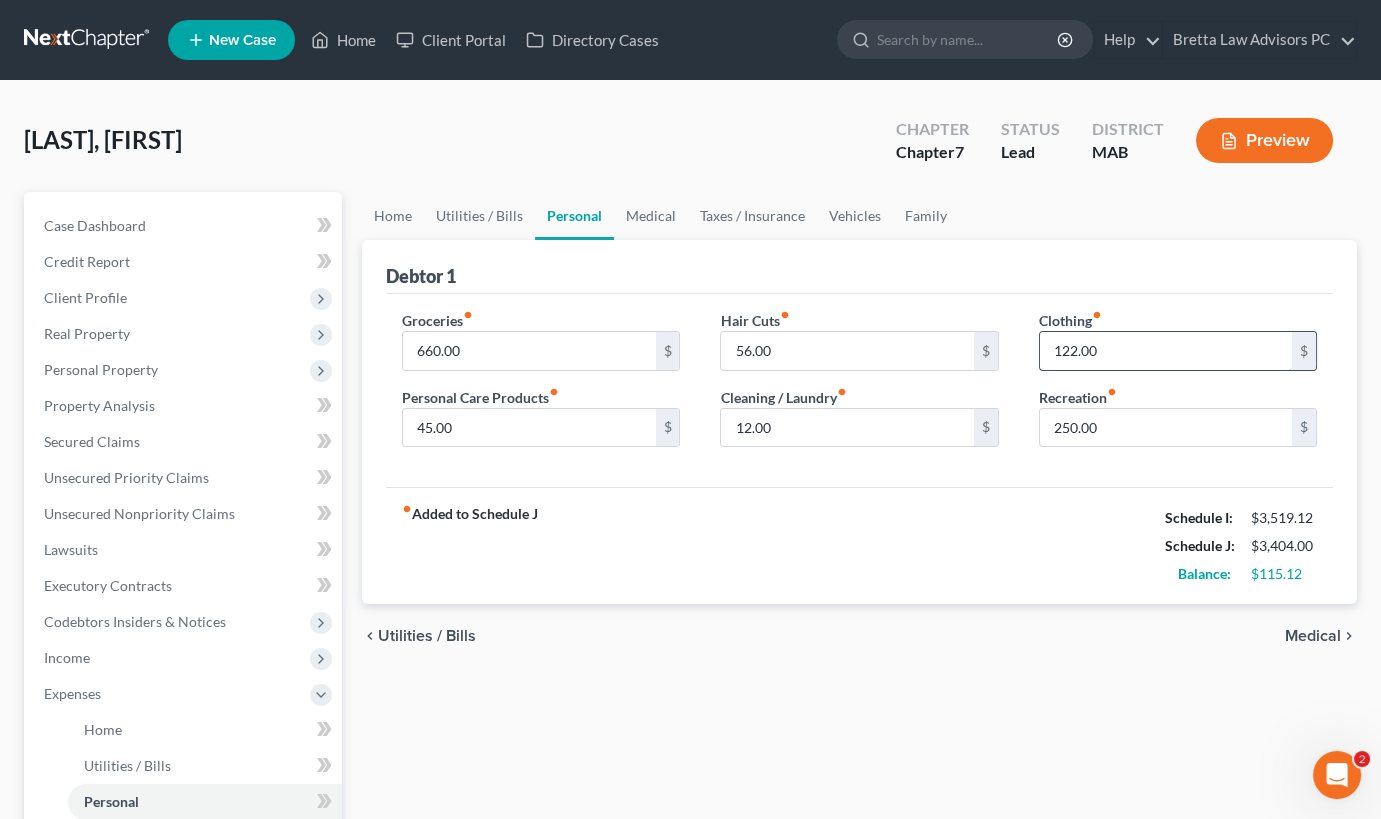 click on "122.00" at bounding box center [1166, 351] 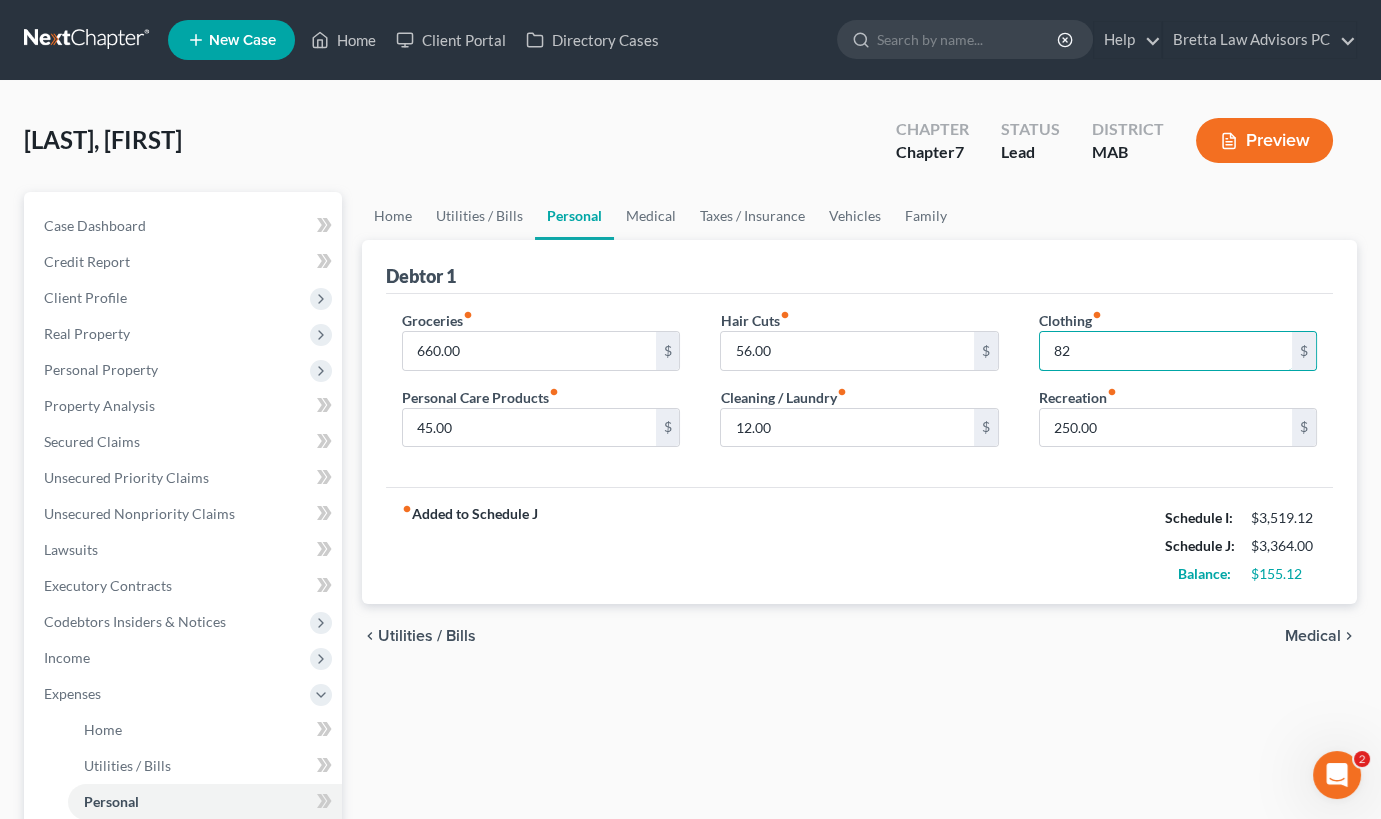 type on "82" 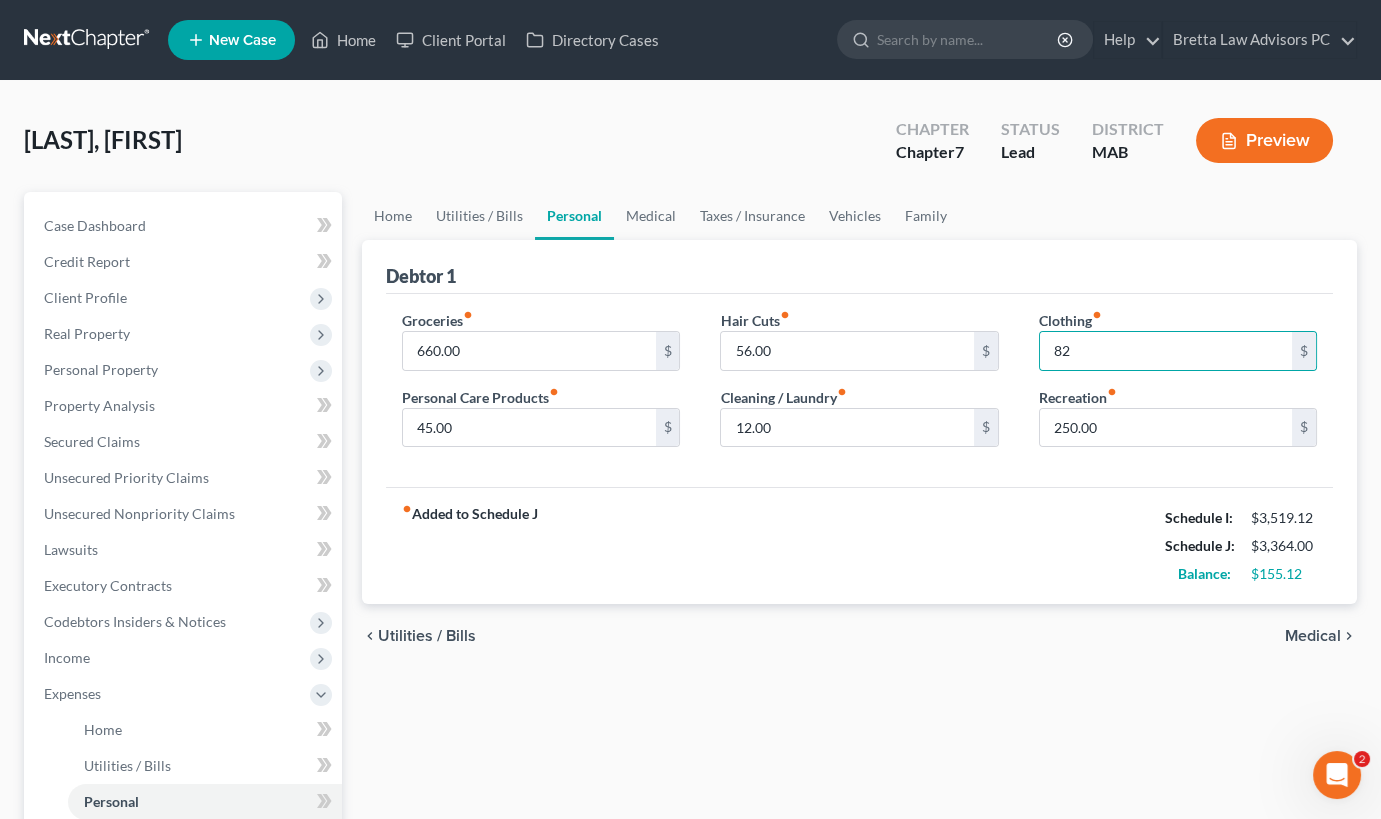 click on "chevron_left
Utilities / Bills
Medical
chevron_right" at bounding box center (859, 636) 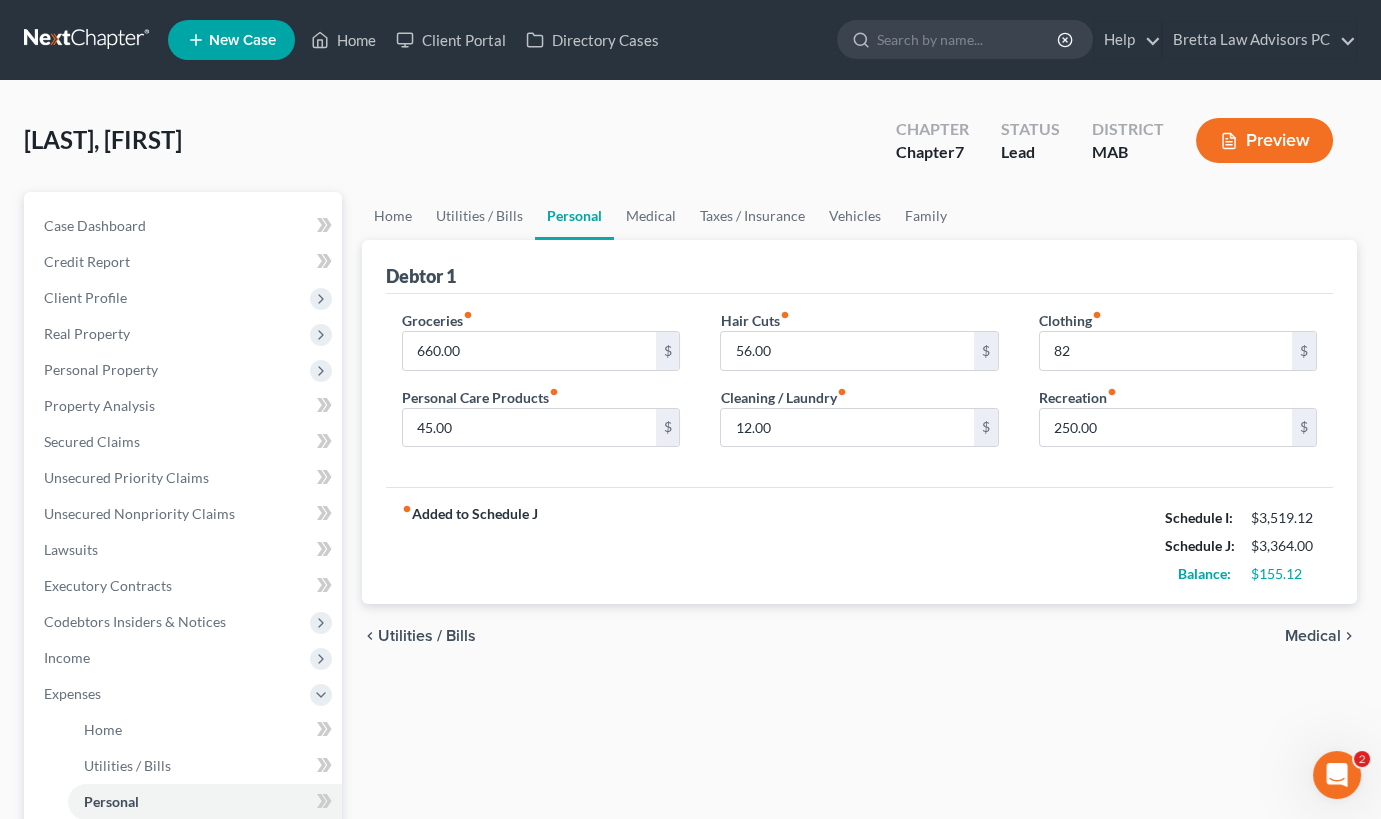 click on "Medical" at bounding box center (1313, 636) 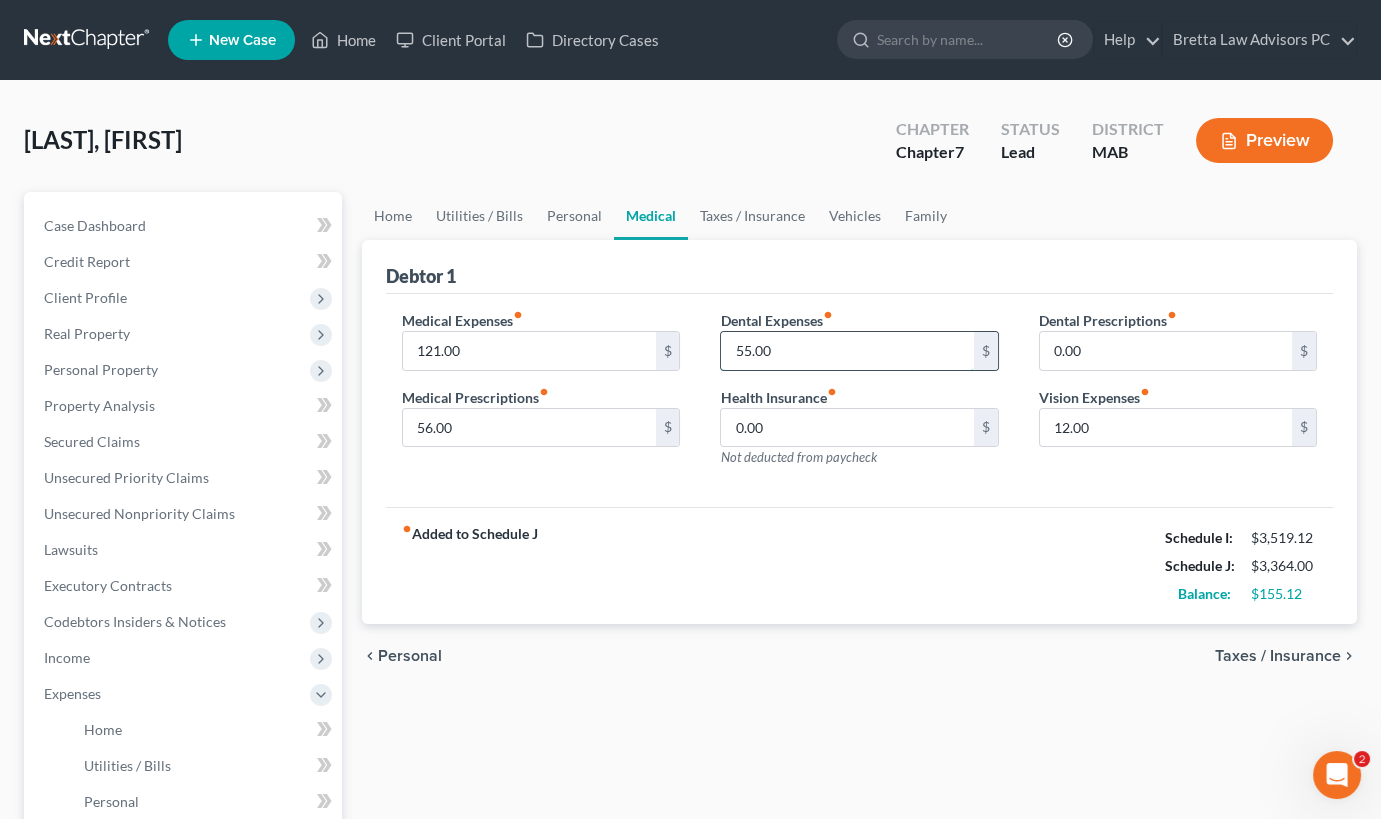 click on "55.00" at bounding box center [847, 351] 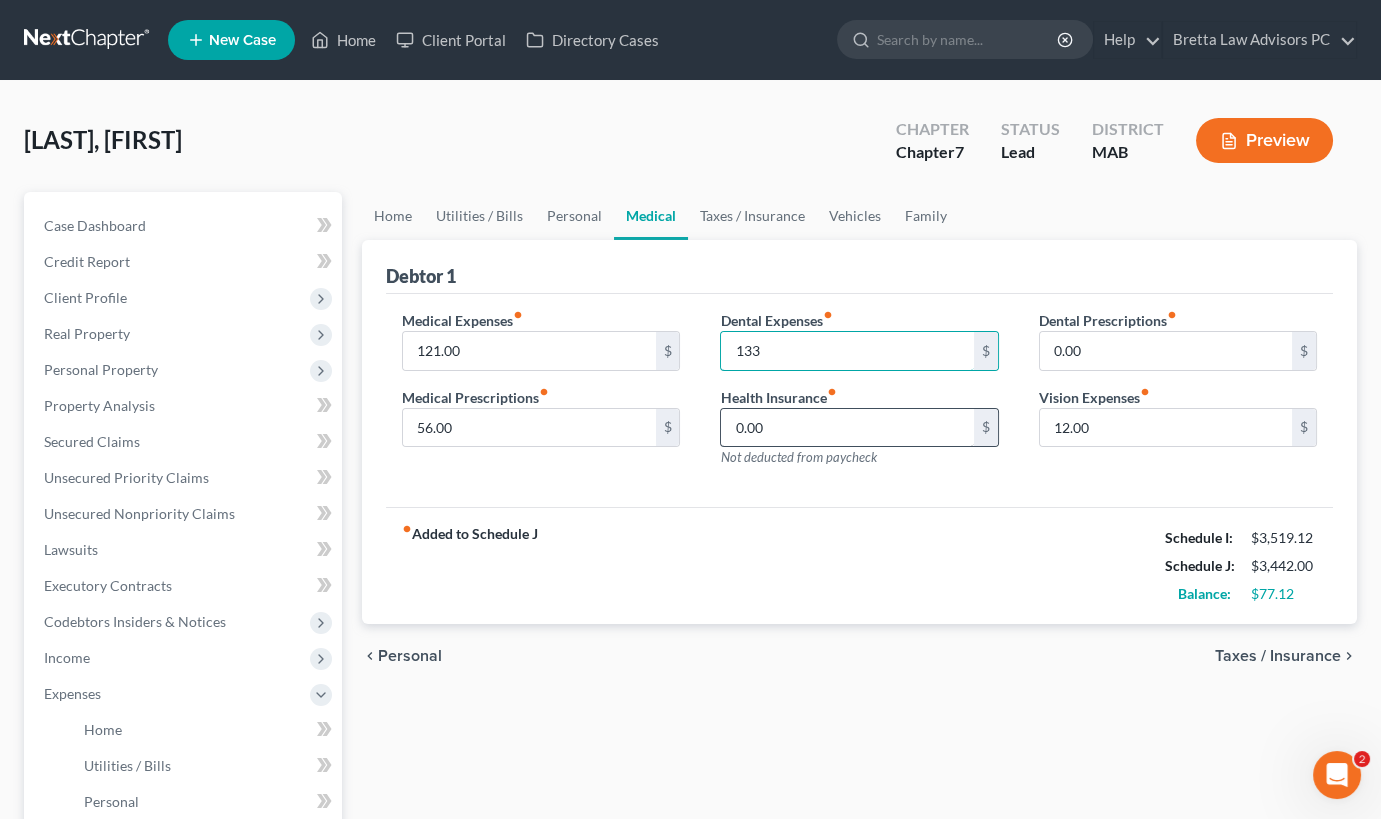 type on "133" 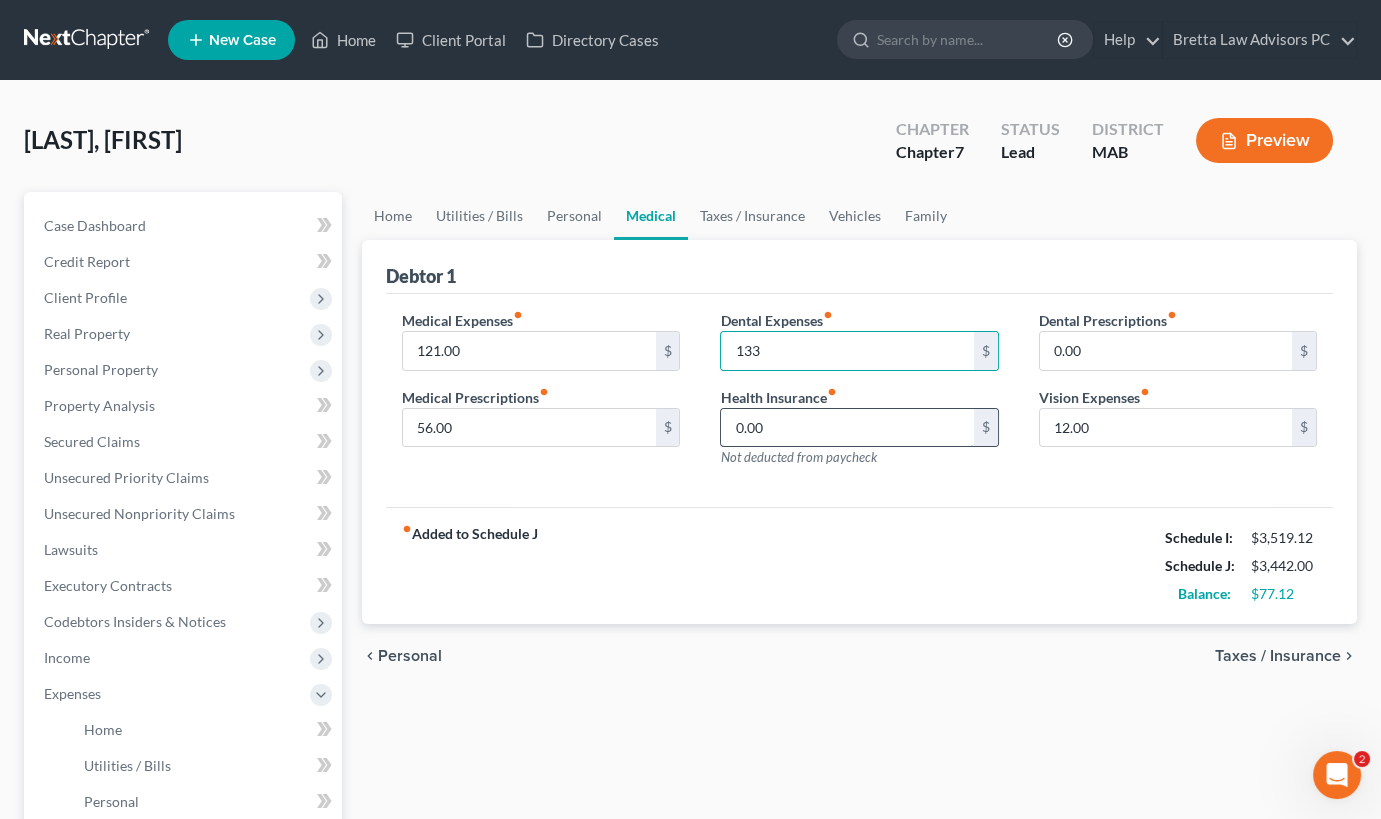 click on "0.00" at bounding box center [847, 428] 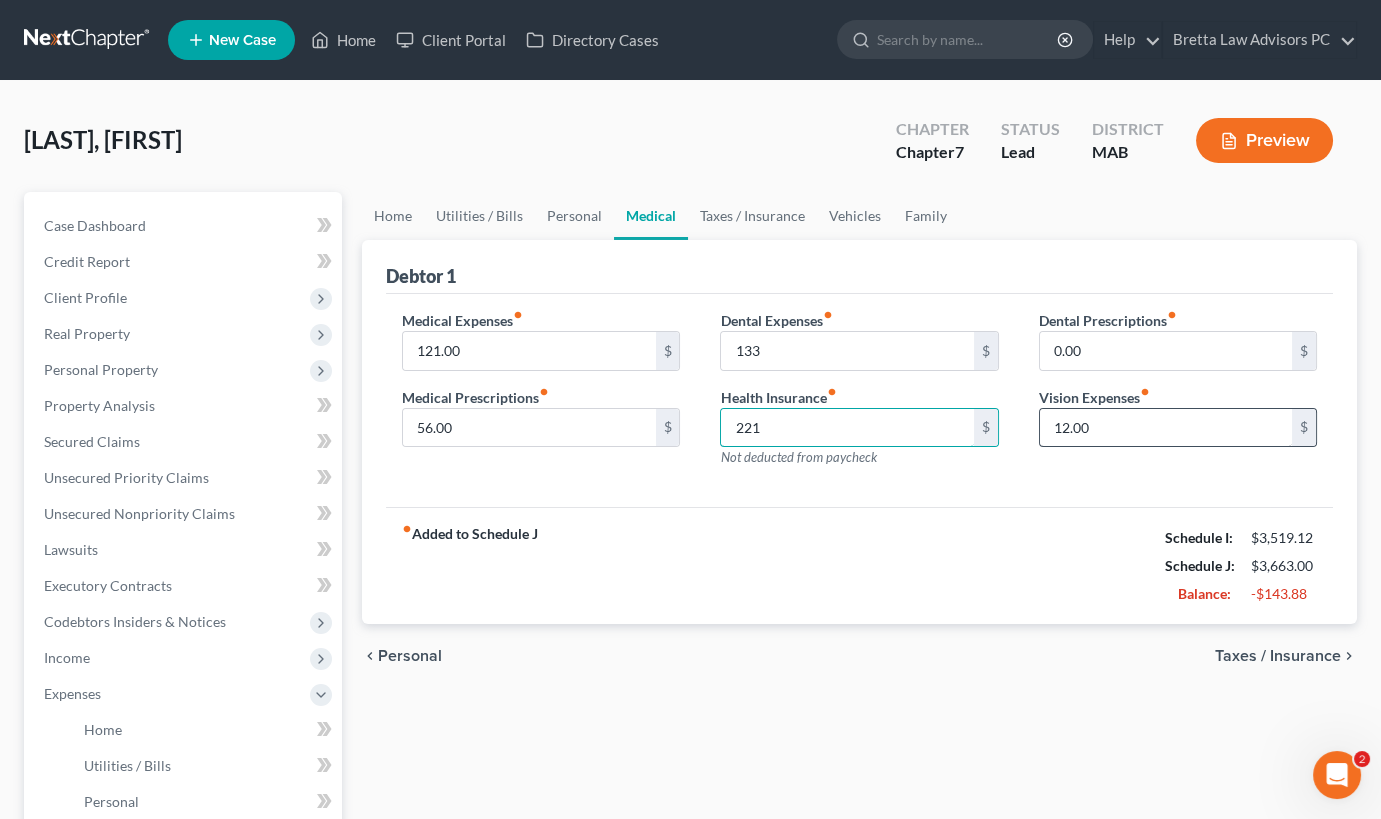type on "221" 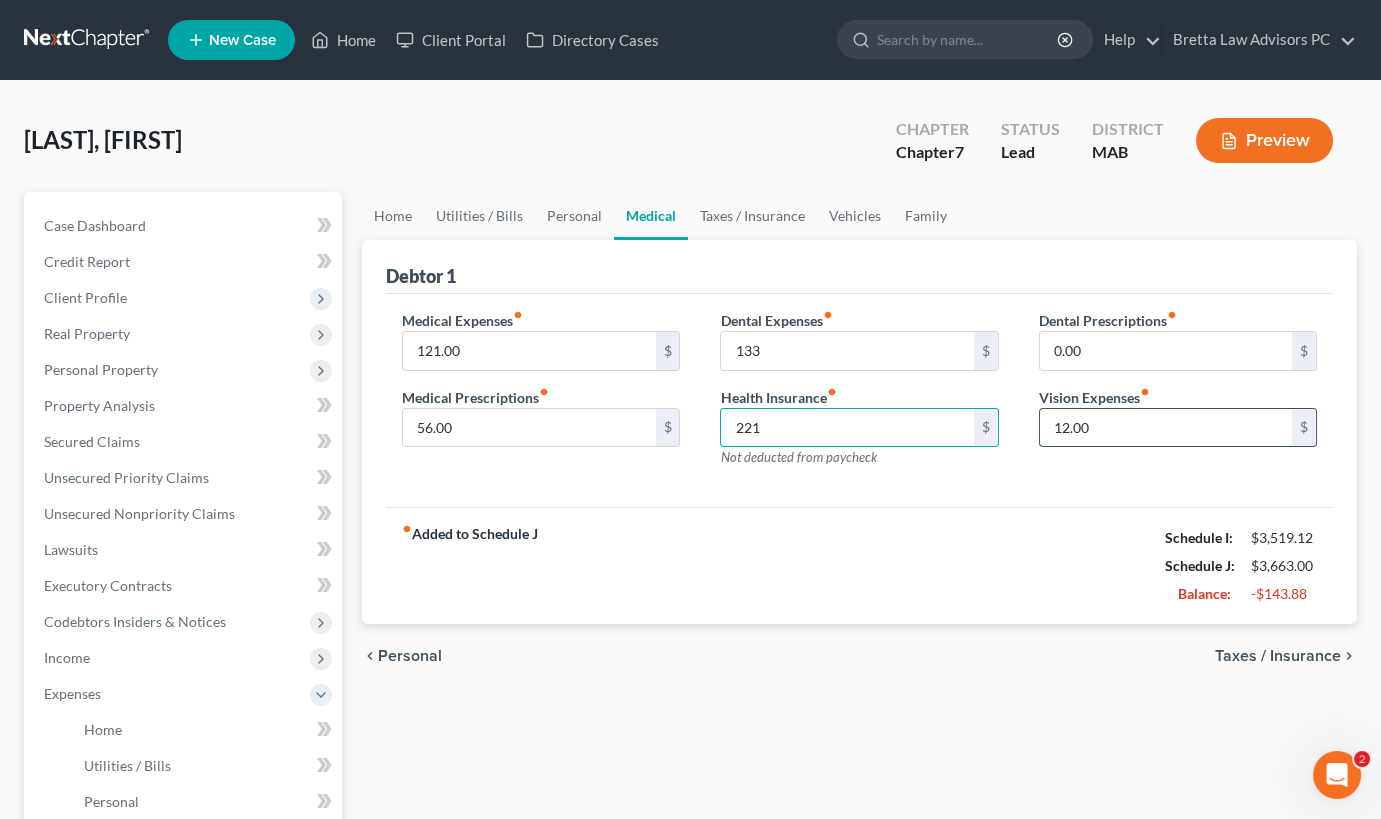 click on "12.00" at bounding box center [1166, 428] 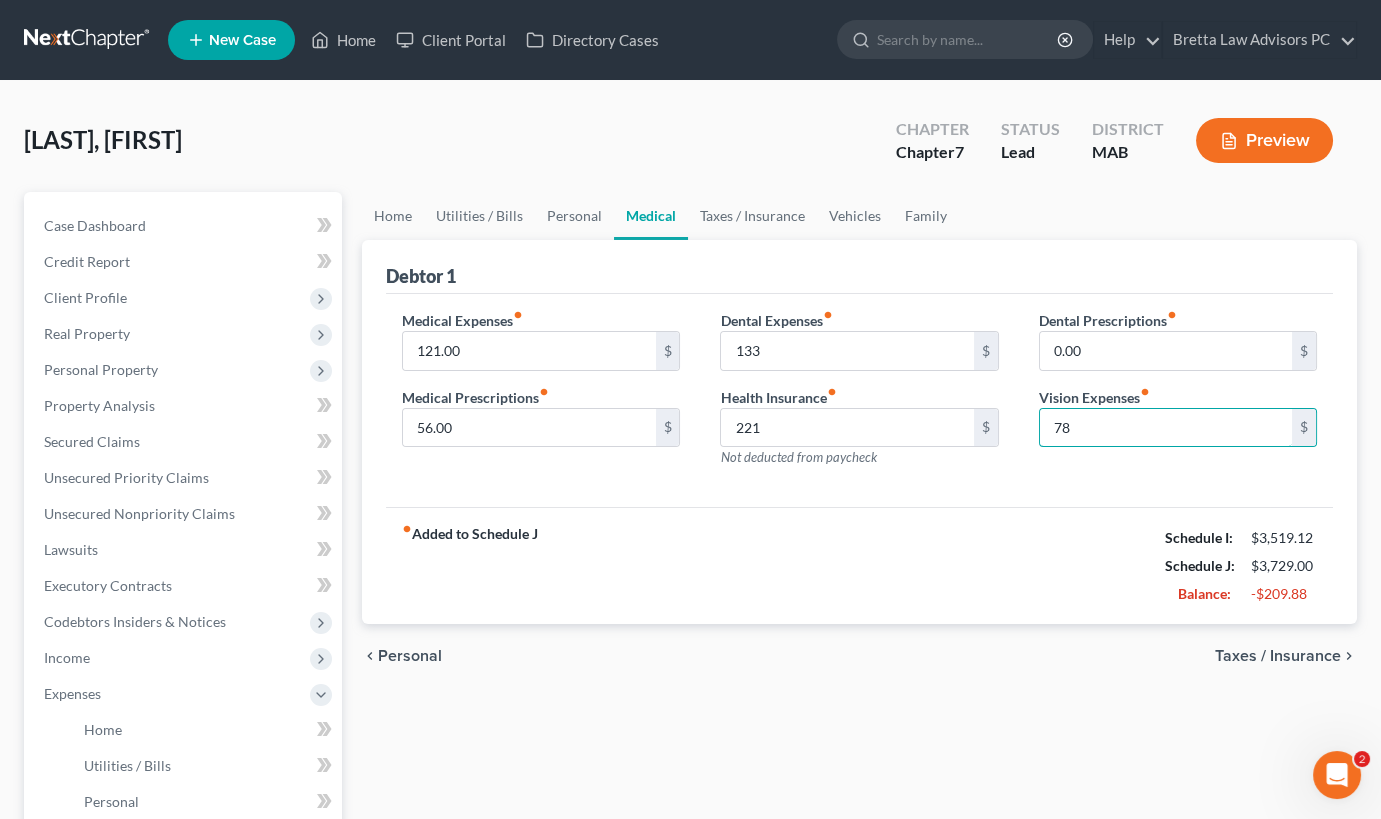 type on "78" 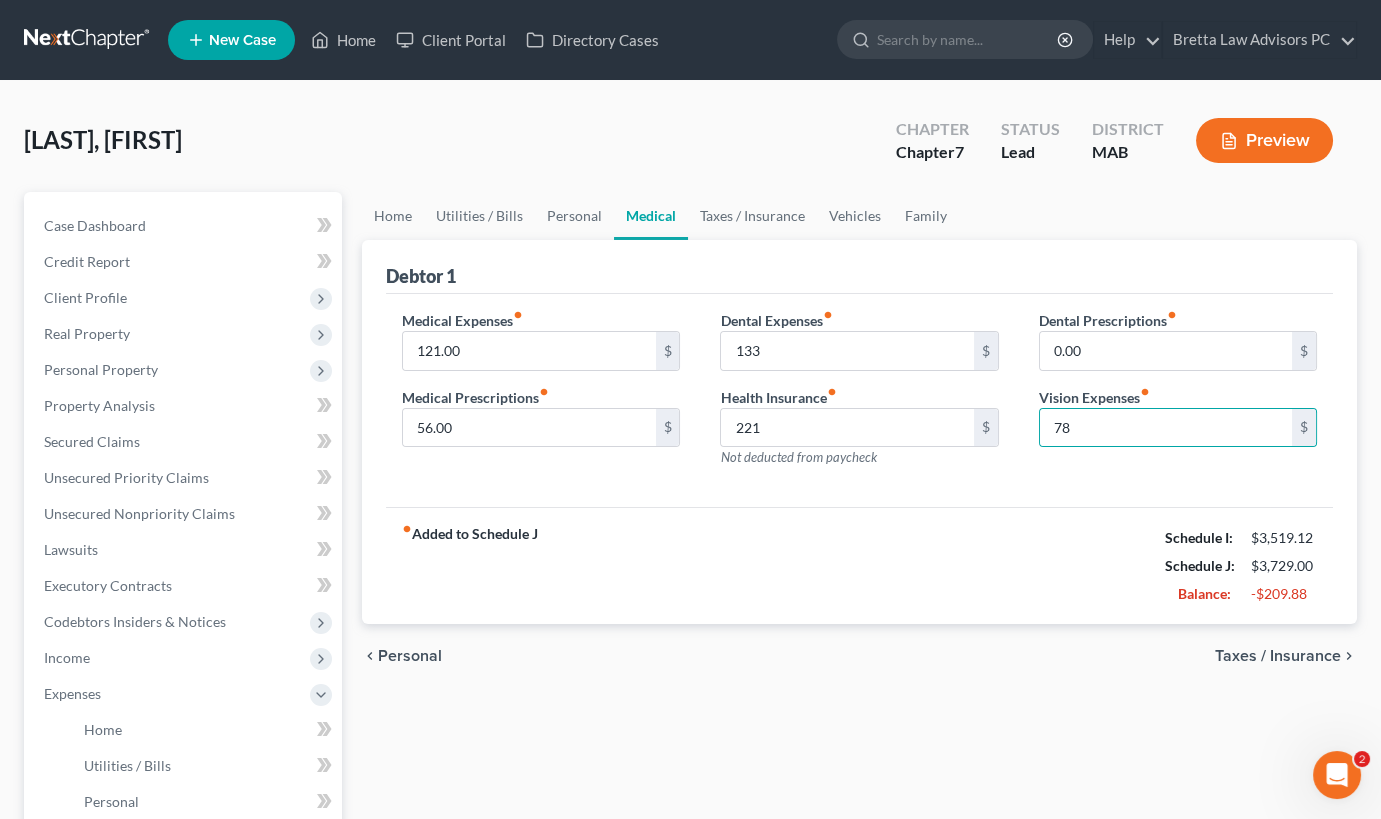 click on "Taxes / Insurance" at bounding box center [1278, 656] 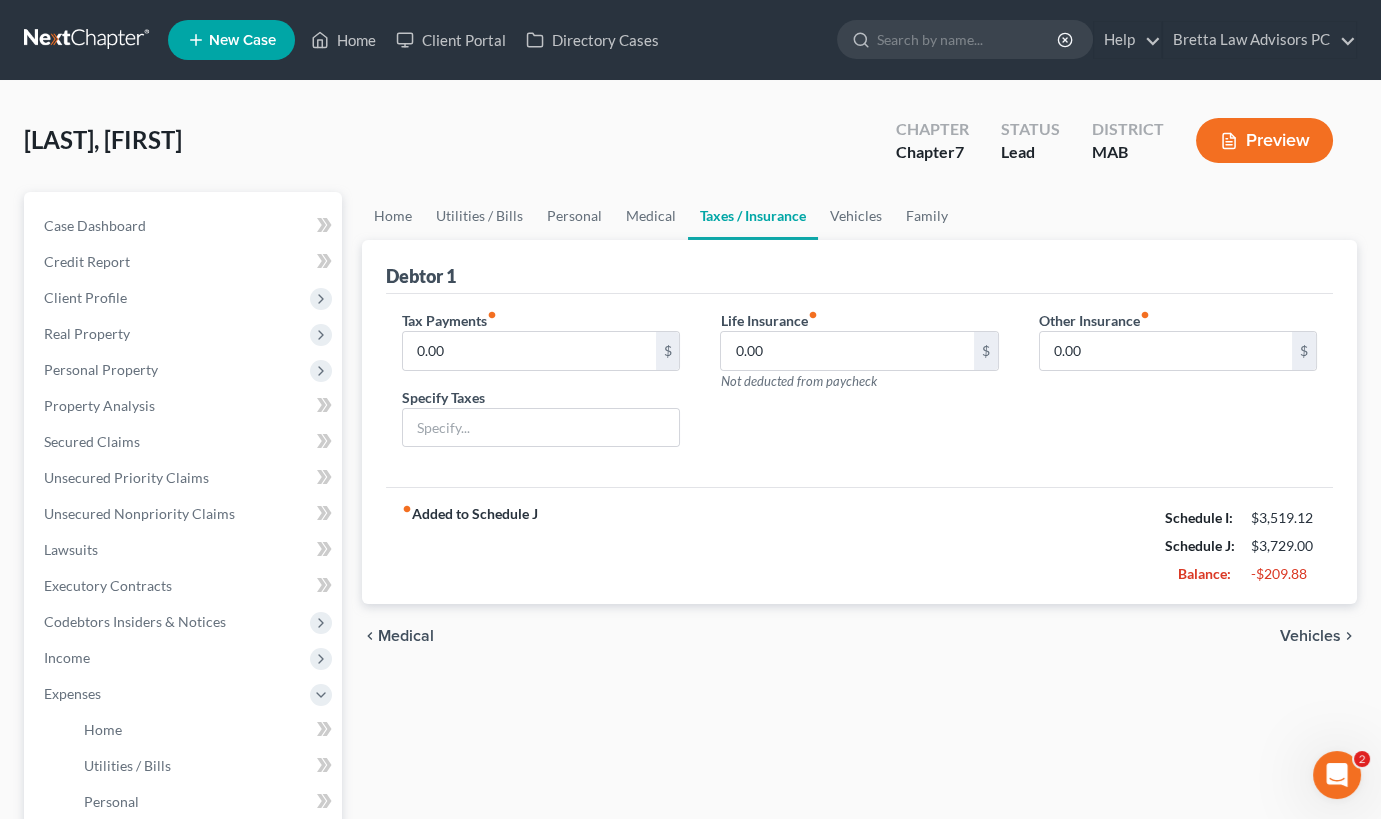 click on "Vehicles" at bounding box center [1310, 636] 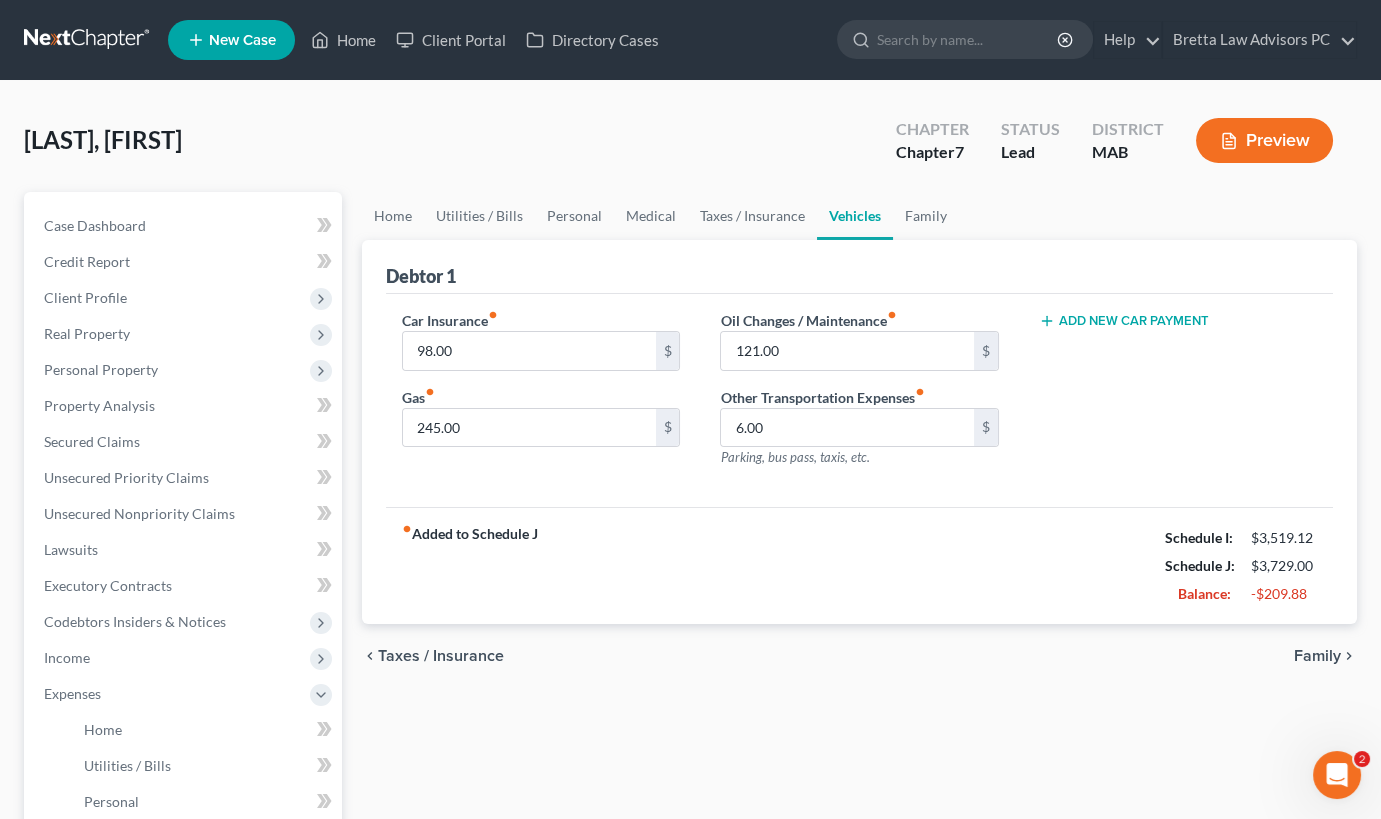 click on "Family" at bounding box center [1317, 656] 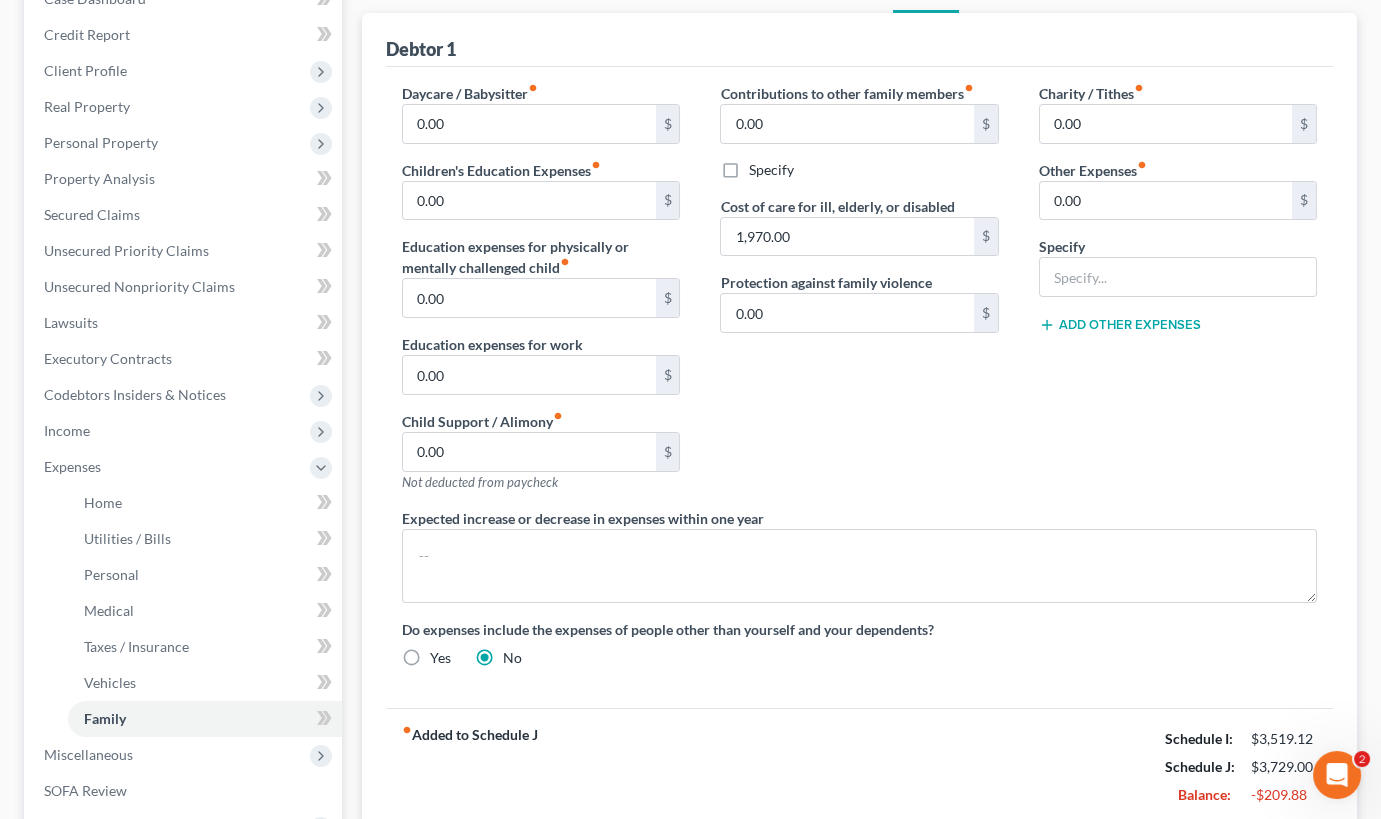 scroll, scrollTop: 272, scrollLeft: 0, axis: vertical 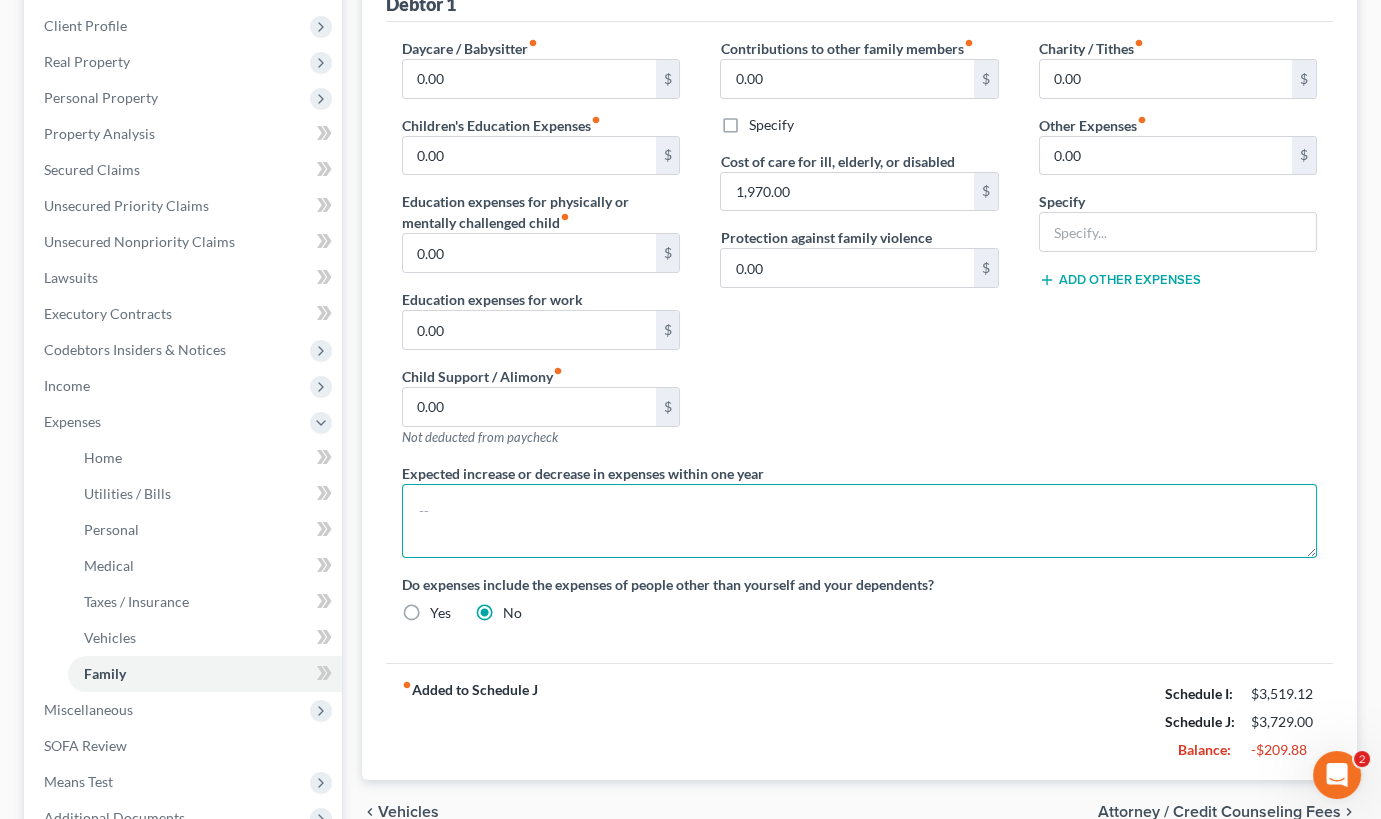 click at bounding box center [859, 521] 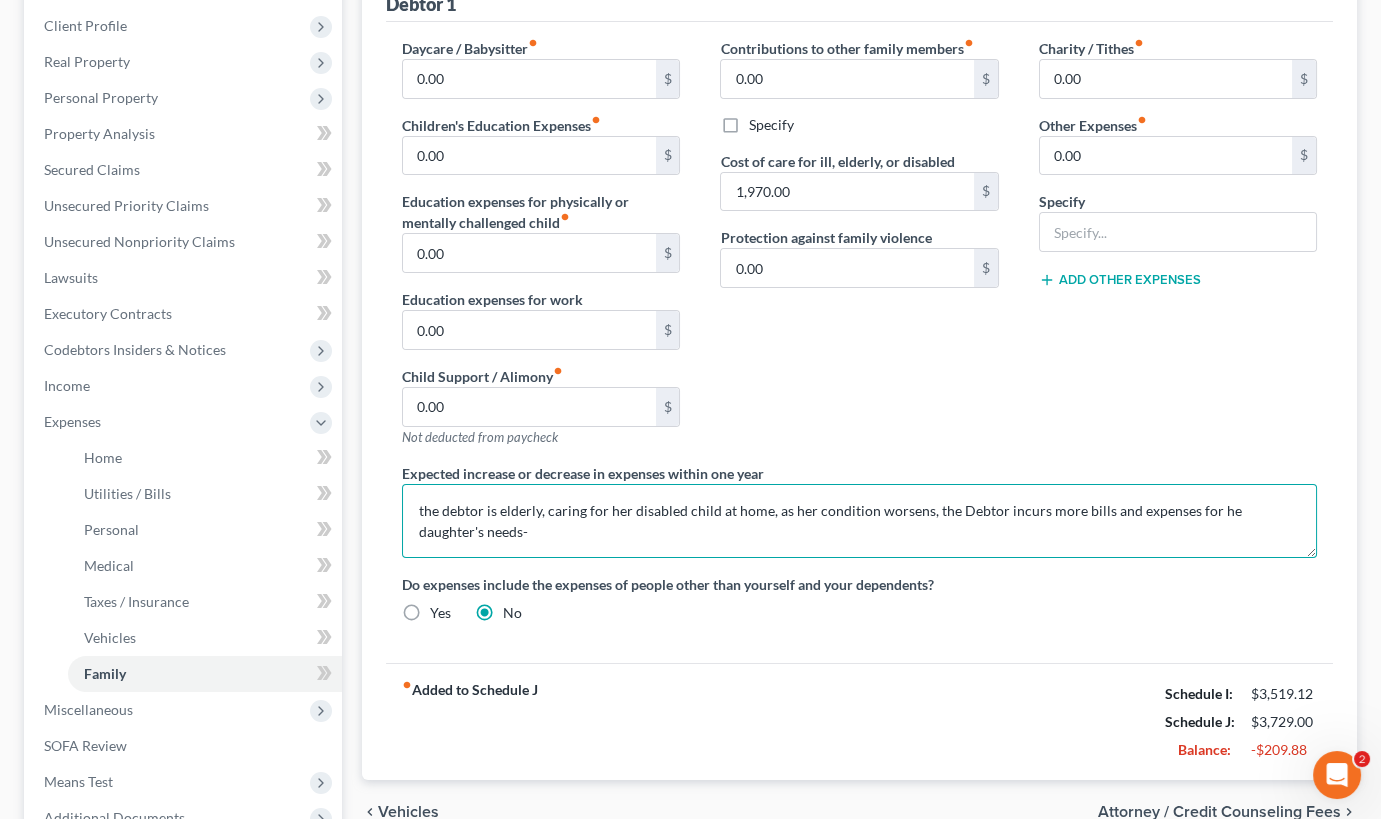 click on "the debtor is elderly, caring for her disabled child at home, as her condition worsens, the Debtor incurs more bills and expenses for he daughter's needs-" at bounding box center (859, 521) 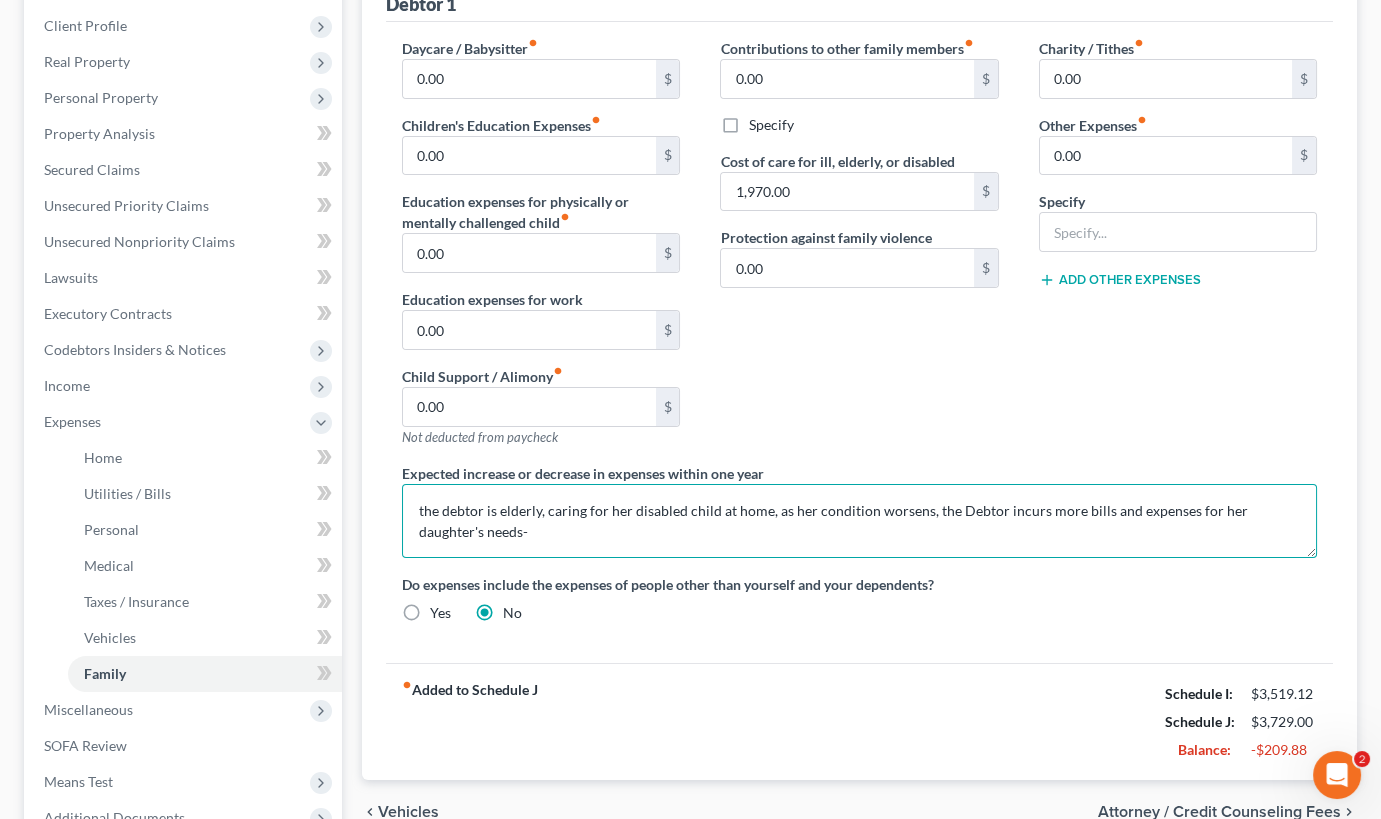 click on "the debtor is elderly, caring for her disabled child at home, as her condition worsens, the Debtor incurs more bills and expenses for her daughter's needs-" at bounding box center [859, 521] 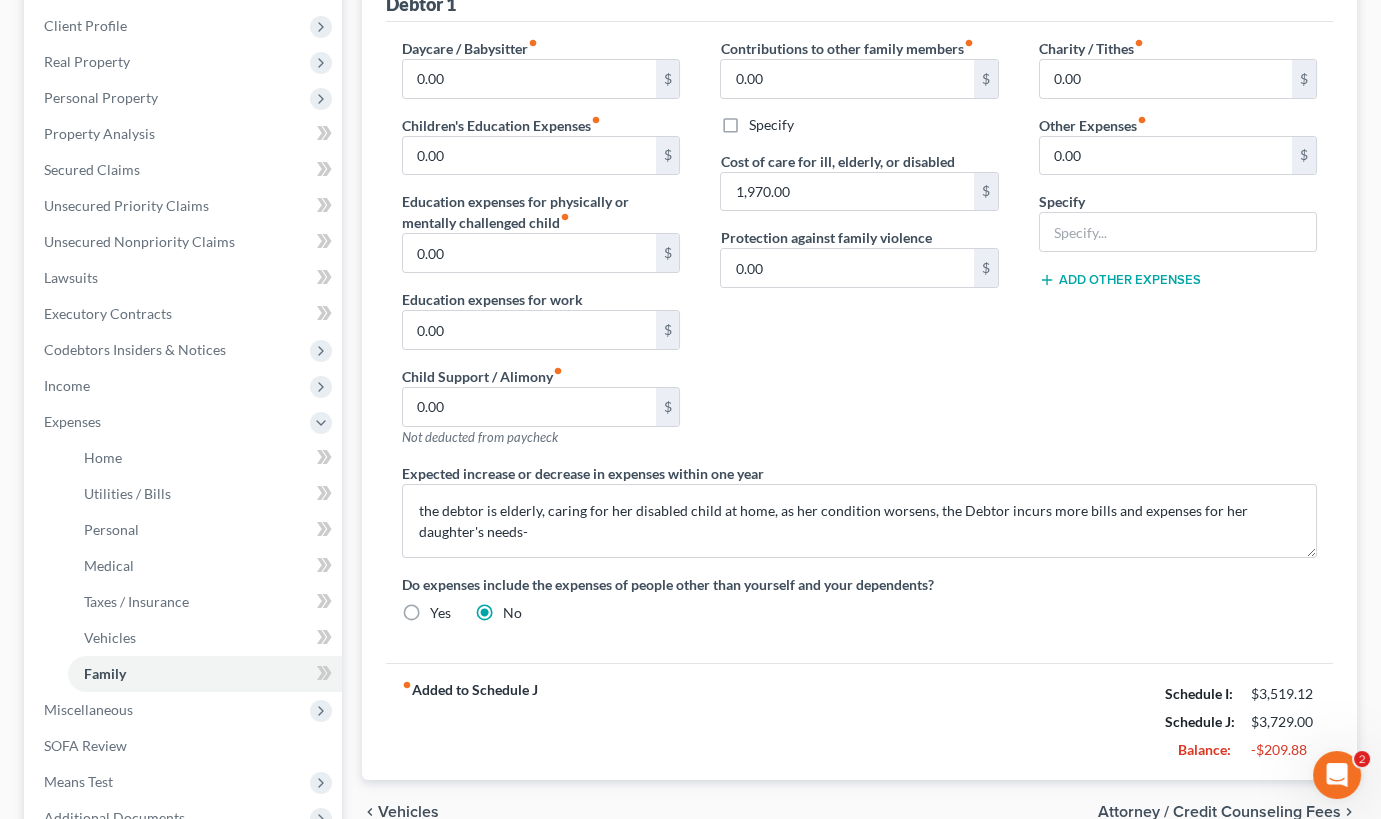 click on "Yes" at bounding box center (440, 613) 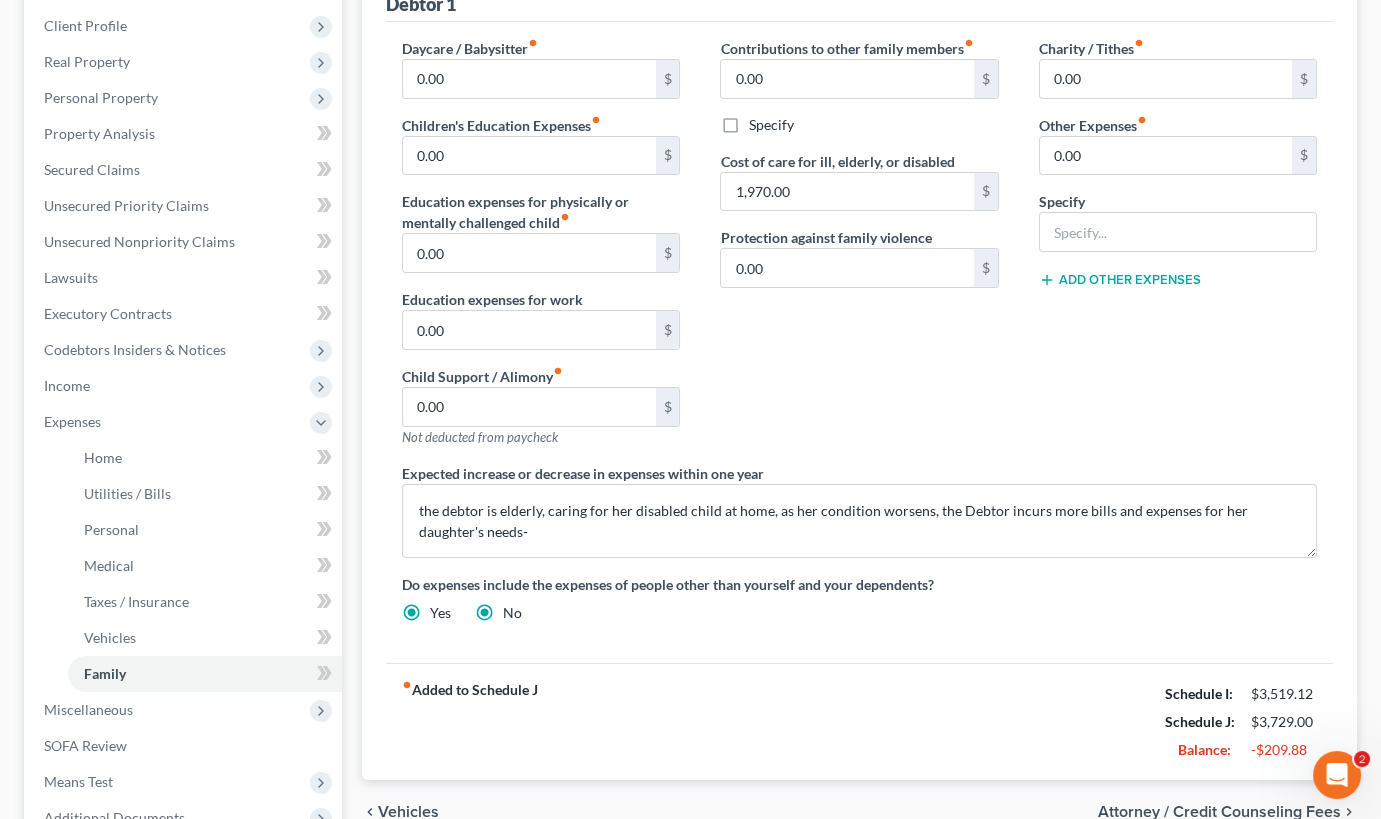 radio on "false" 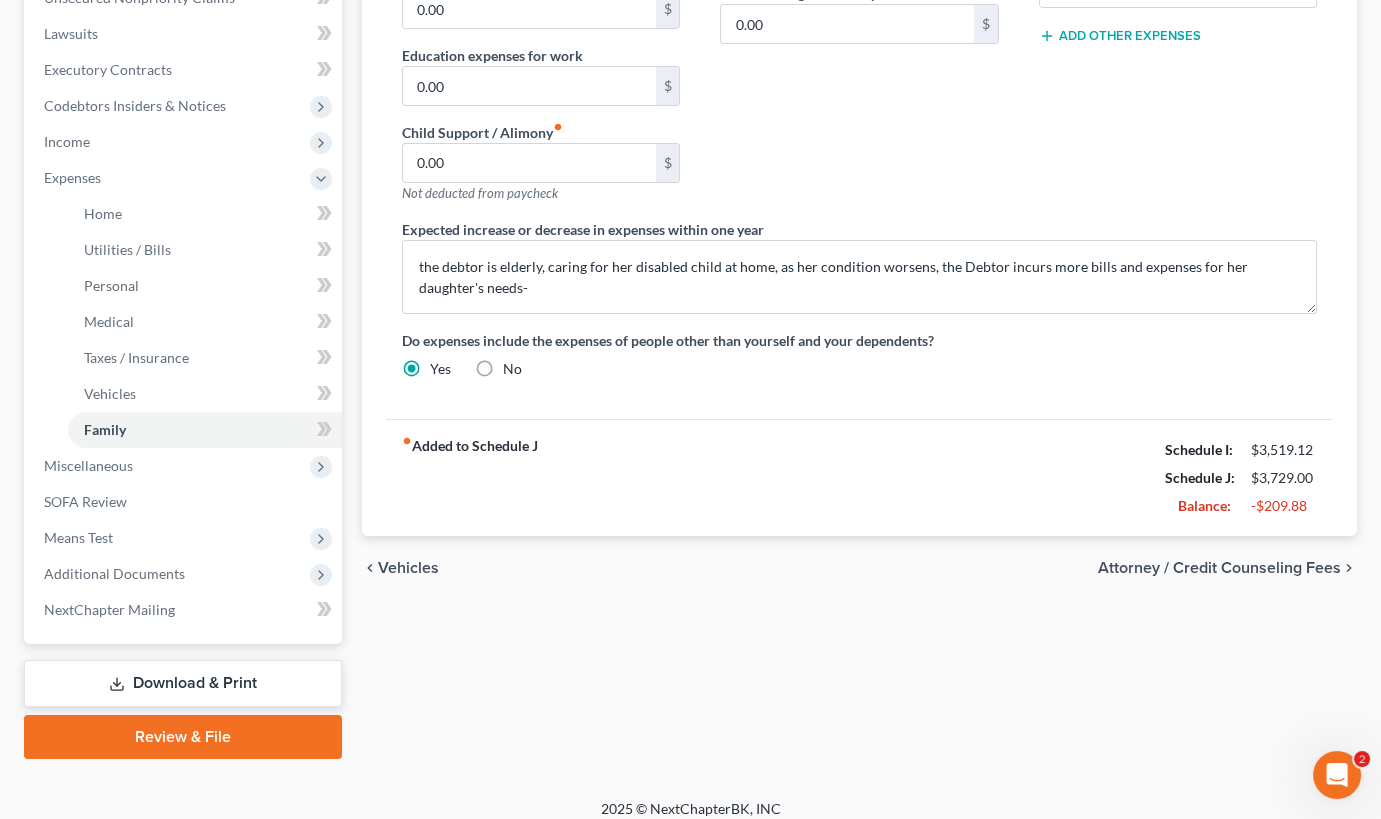 scroll, scrollTop: 530, scrollLeft: 0, axis: vertical 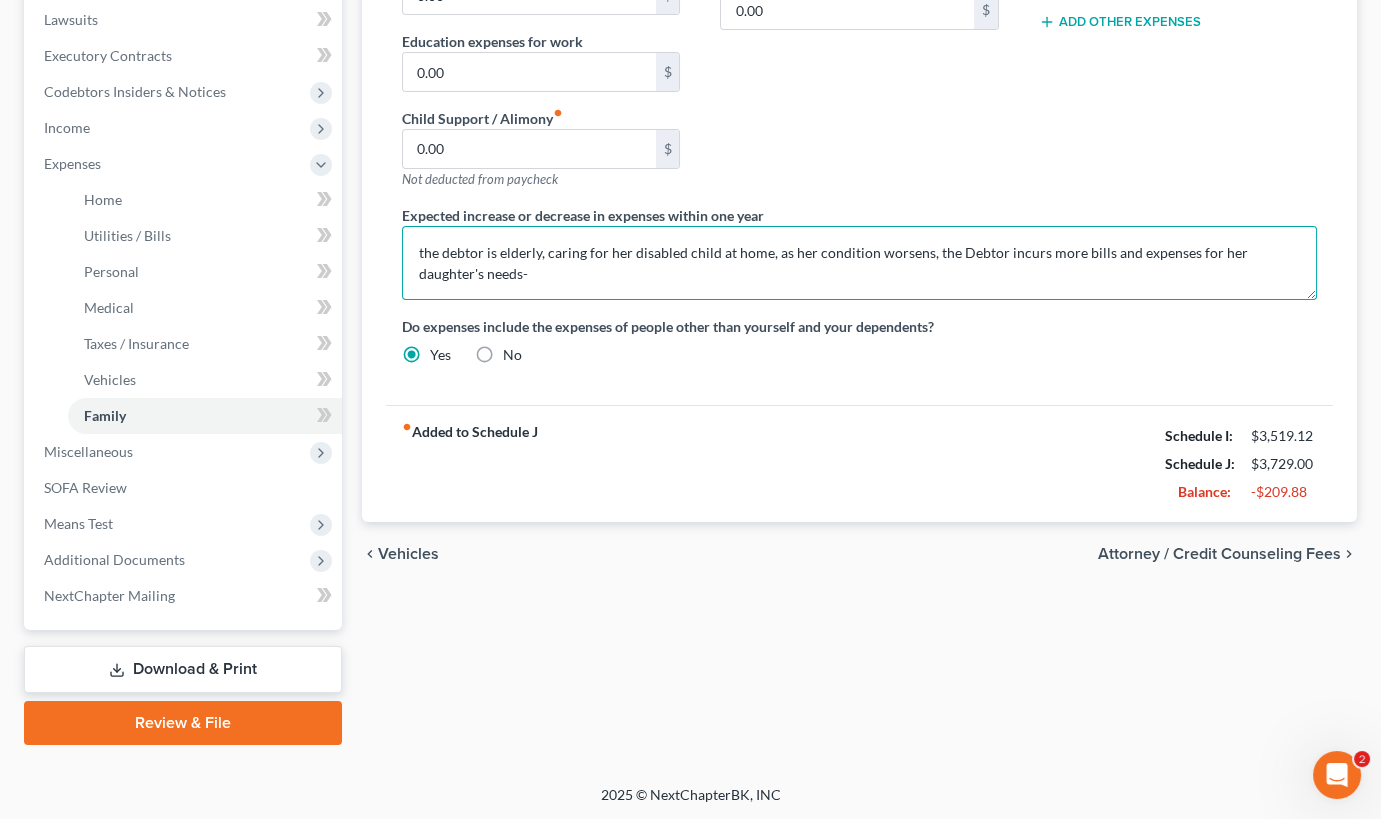 click on "the debtor is elderly, caring for her disabled child at home, as her condition worsens, the Debtor incurs more bills and expenses for her daughter's needs-" at bounding box center (859, 263) 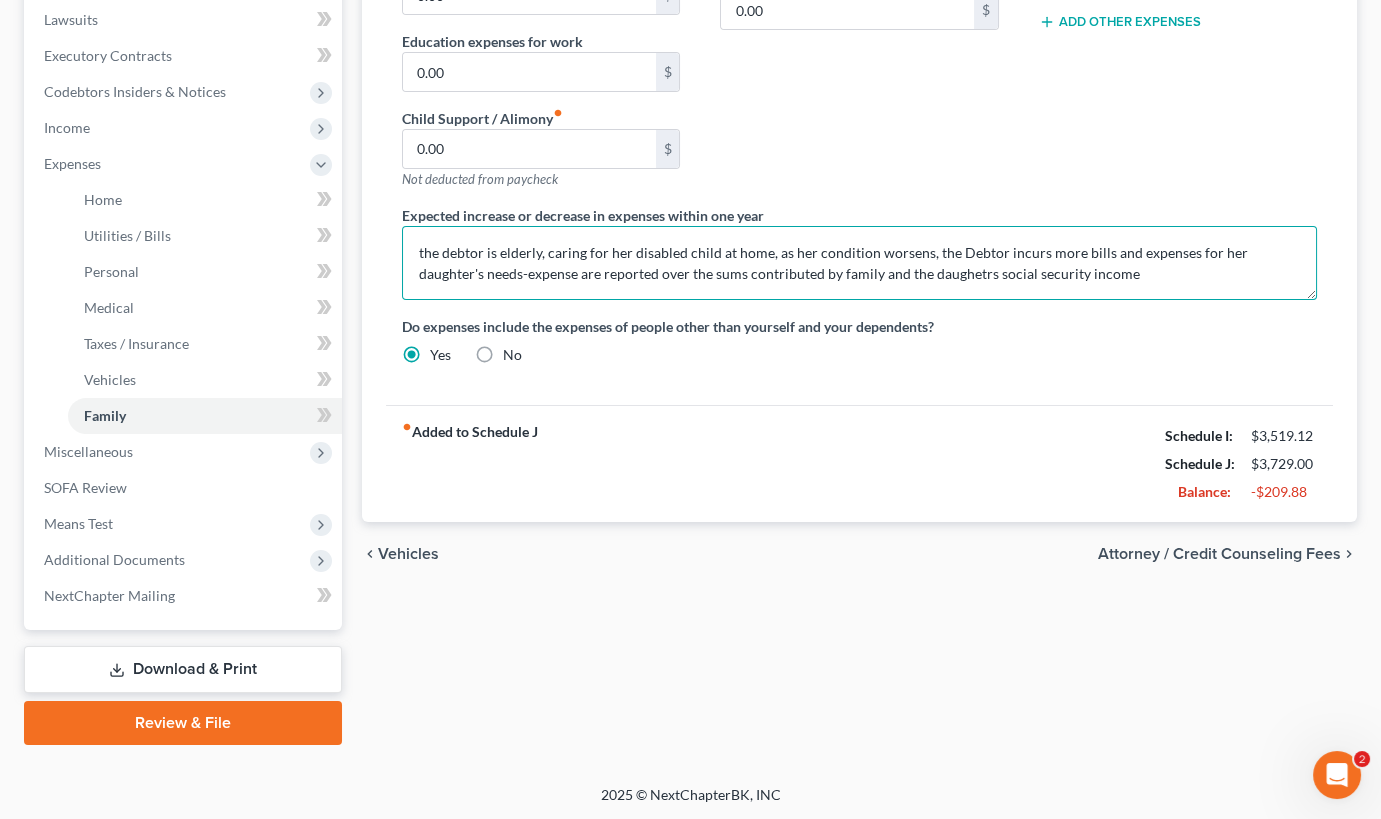 type on "the debtor is elderly, caring for her disabled child at home, as her condition worsens, the Debtor incurs more bills and expenses for her daughter's needs-expense are reported over the sums contributed by family and the daughetrs social security income" 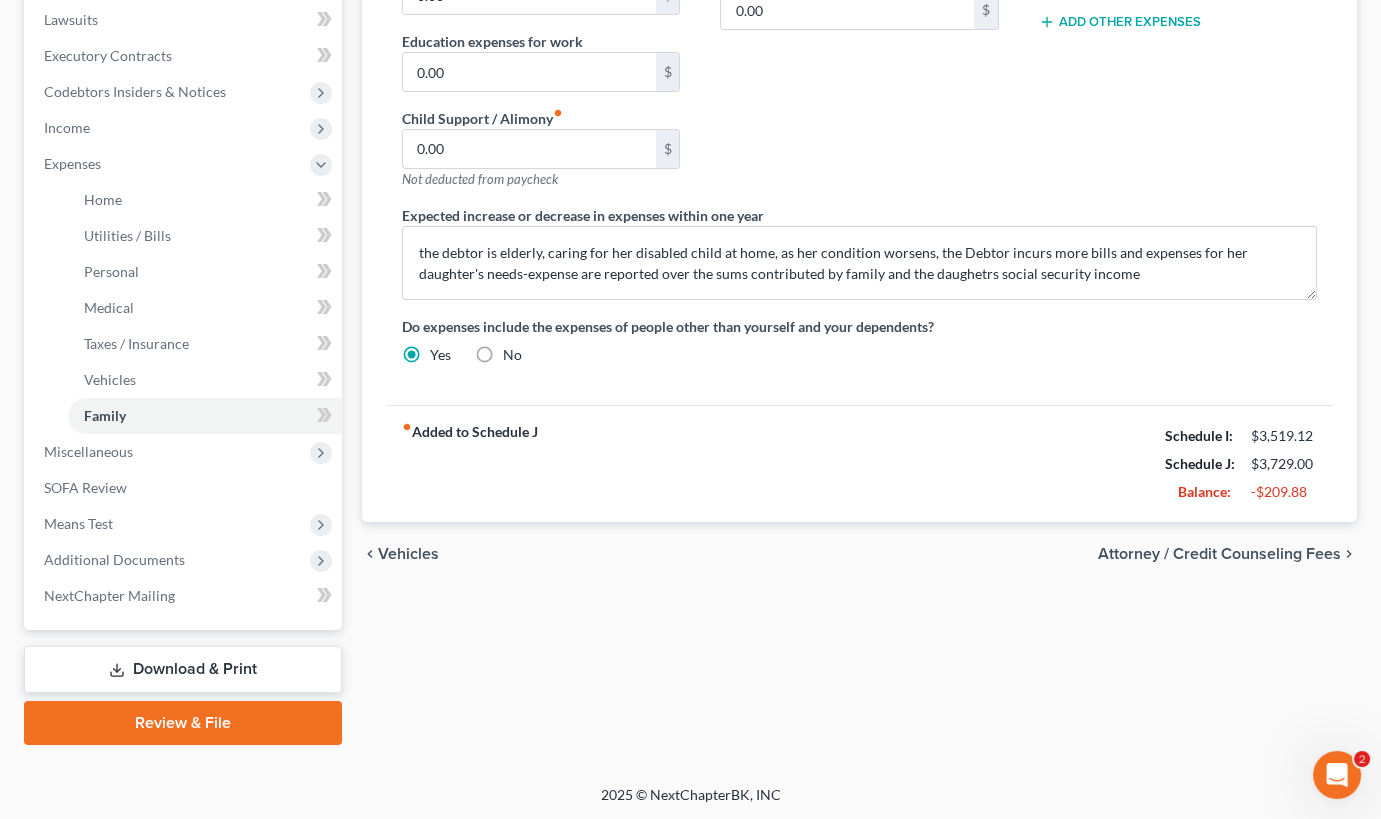 click on "Attorney / Credit Counseling Fees" at bounding box center (1219, 554) 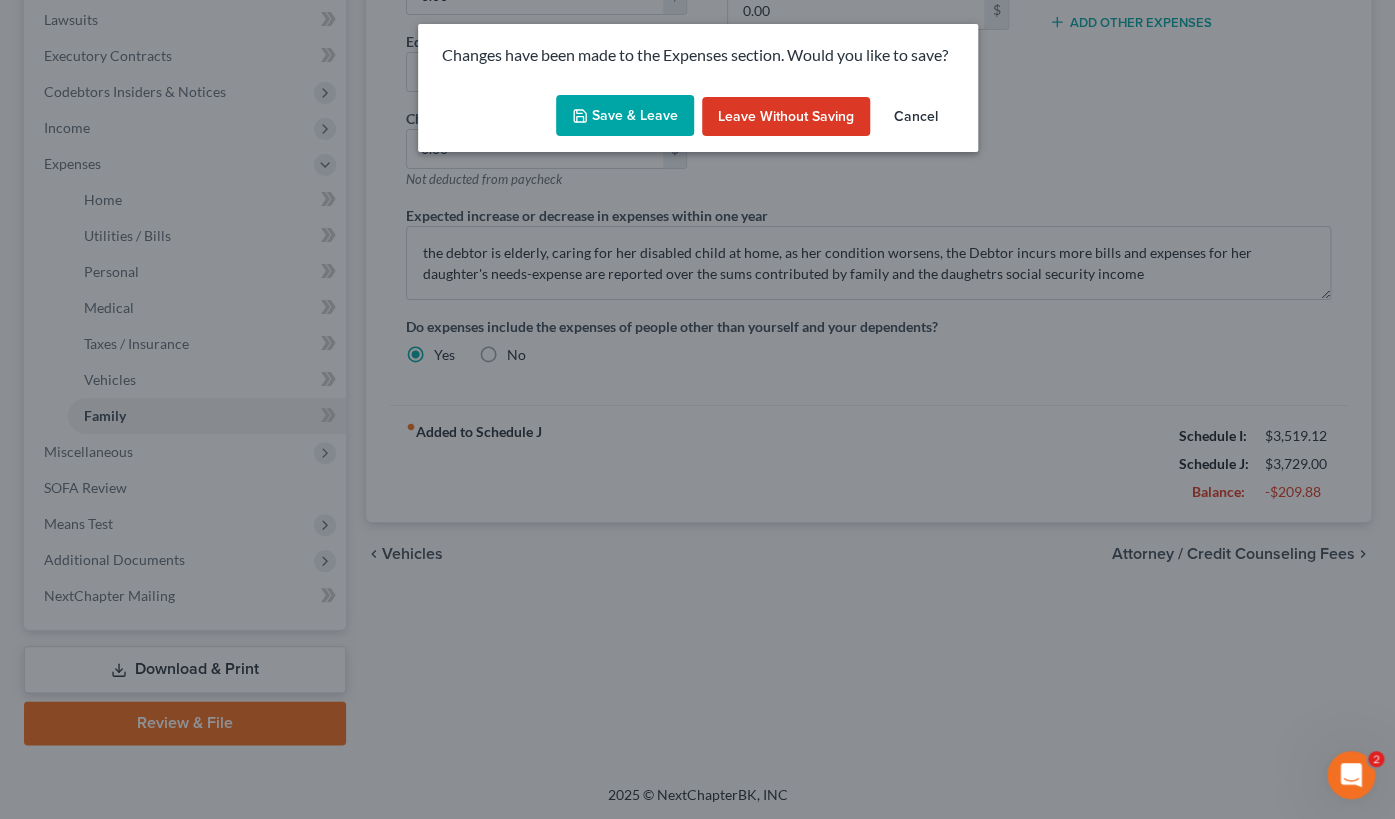 click on "Save & Leave" at bounding box center [625, 116] 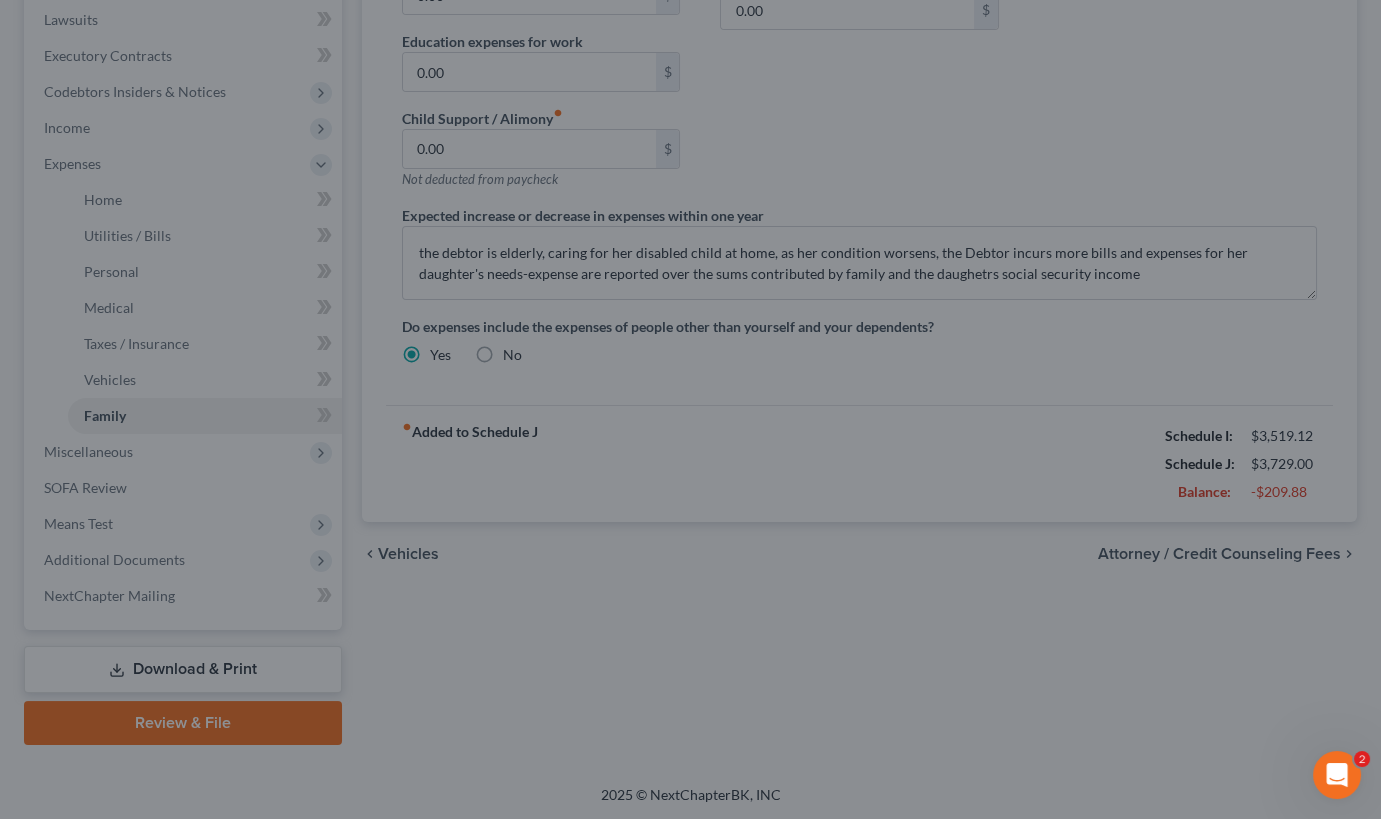 select on "0" 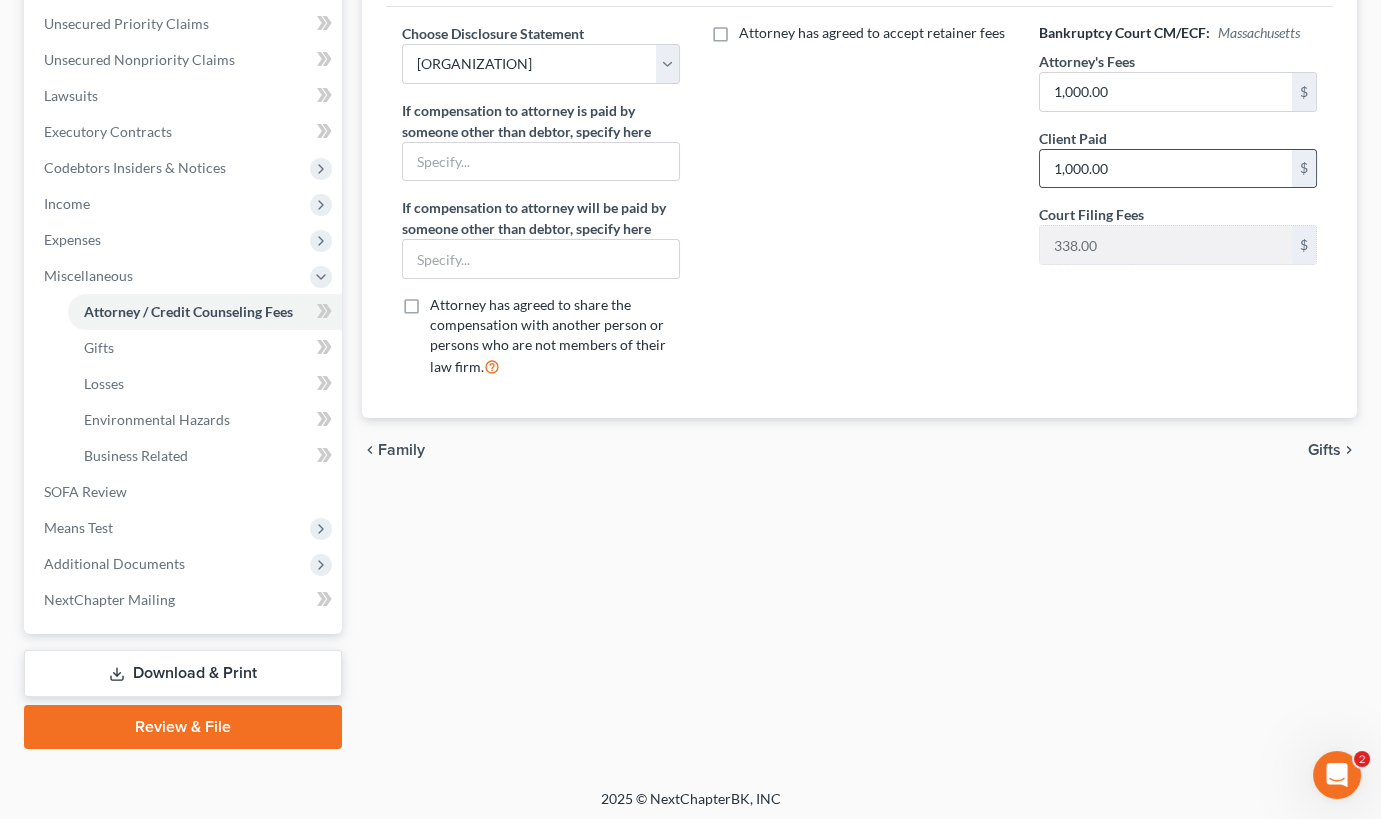 scroll, scrollTop: 457, scrollLeft: 0, axis: vertical 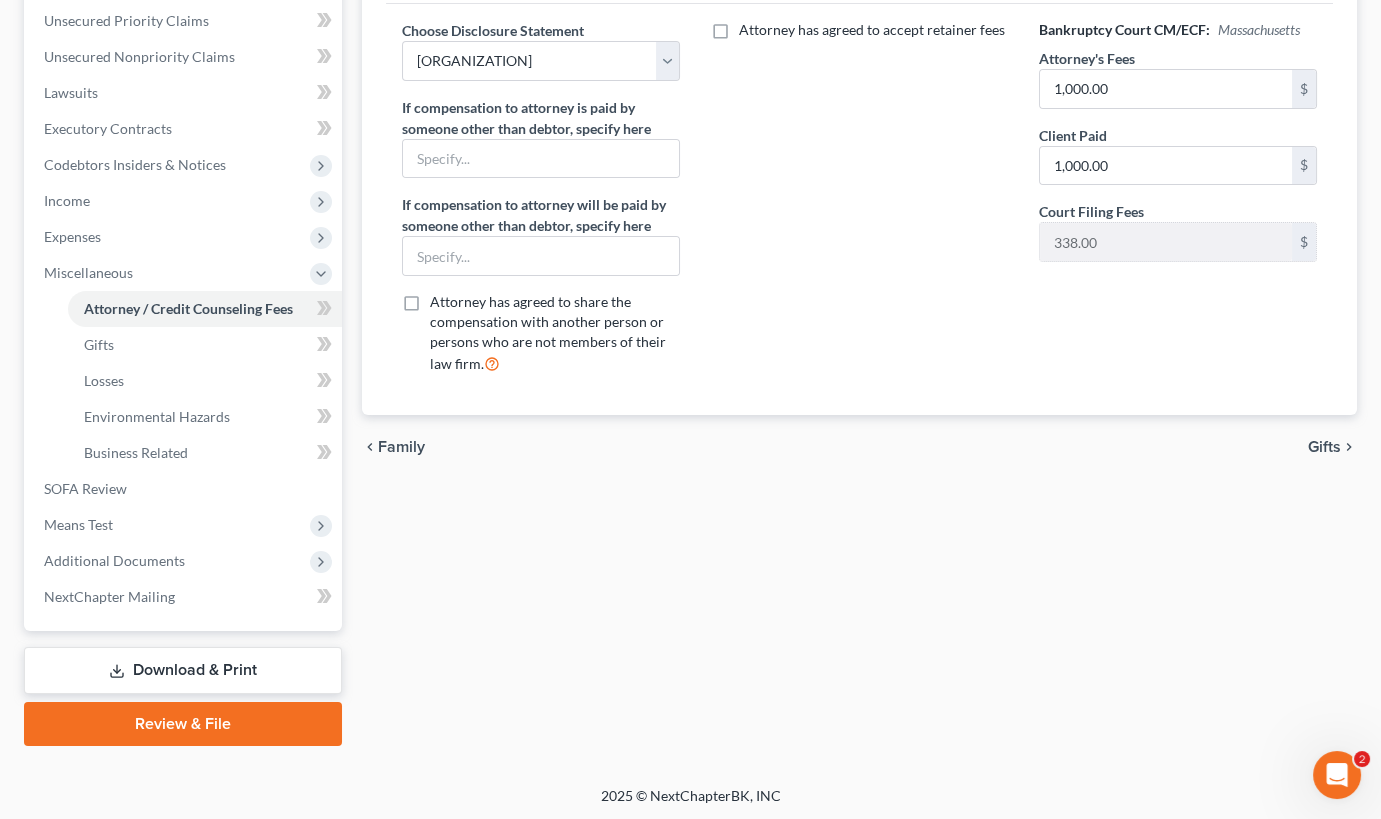 click on "Gifts" at bounding box center [1324, 447] 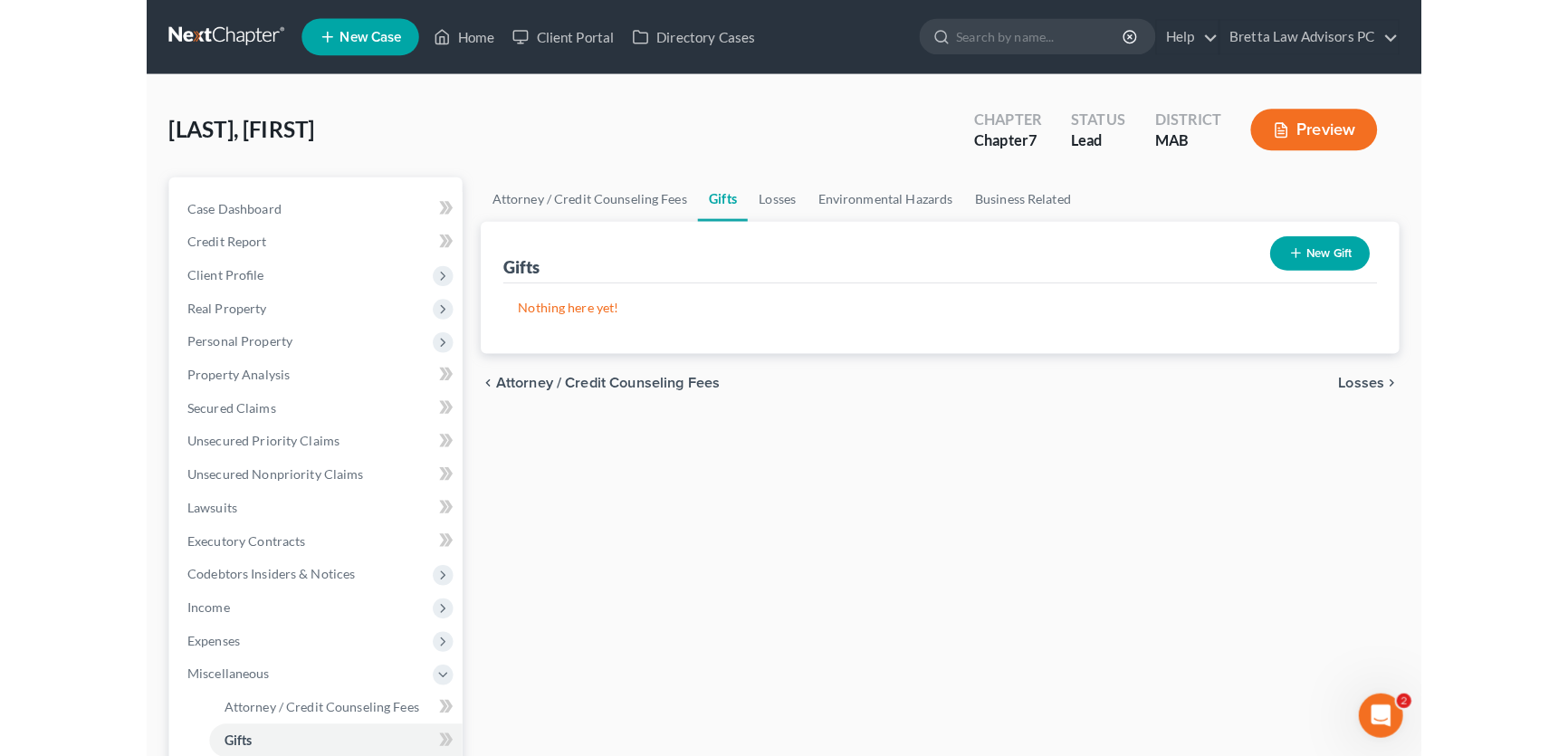 scroll, scrollTop: 0, scrollLeft: 0, axis: both 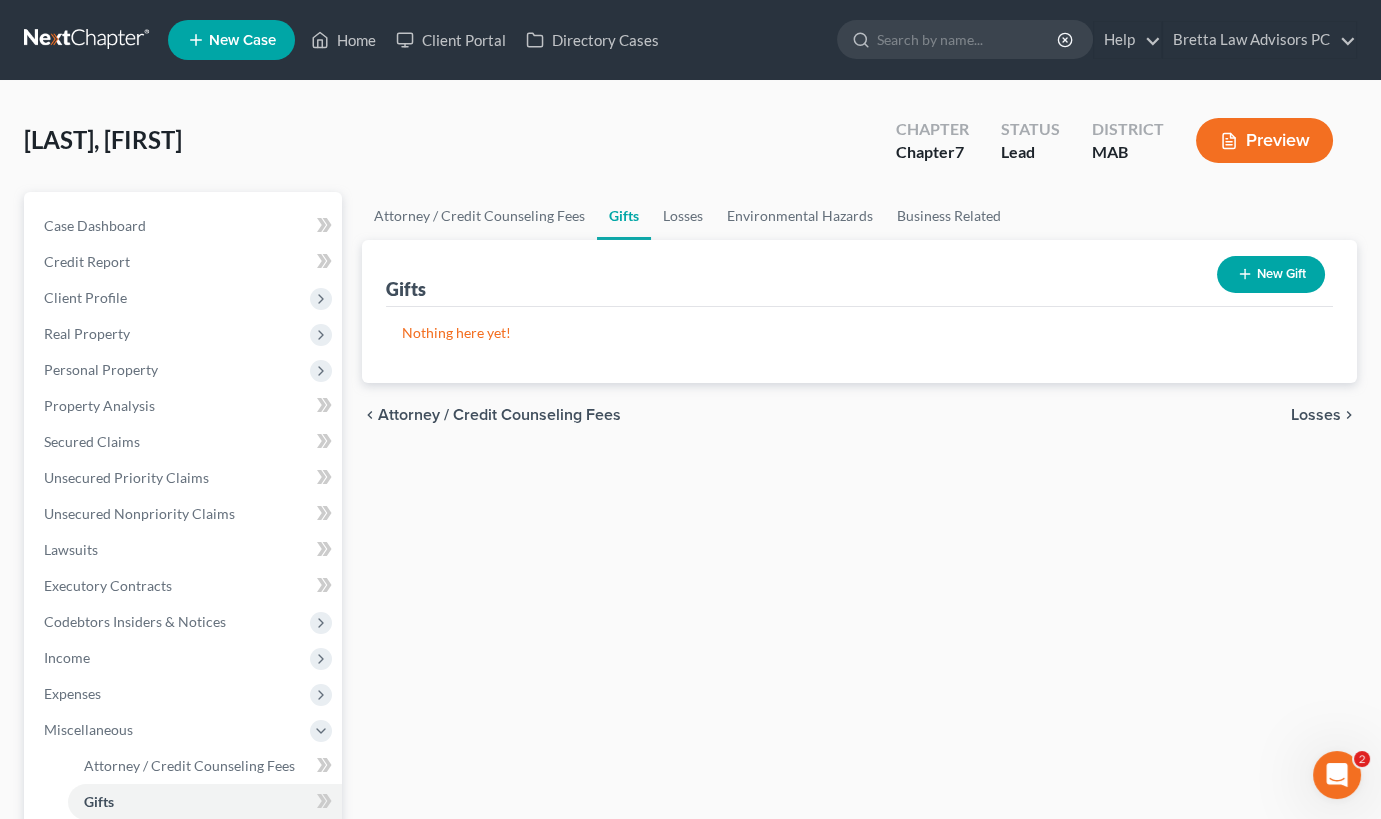 click on "Losses" at bounding box center (1316, 415) 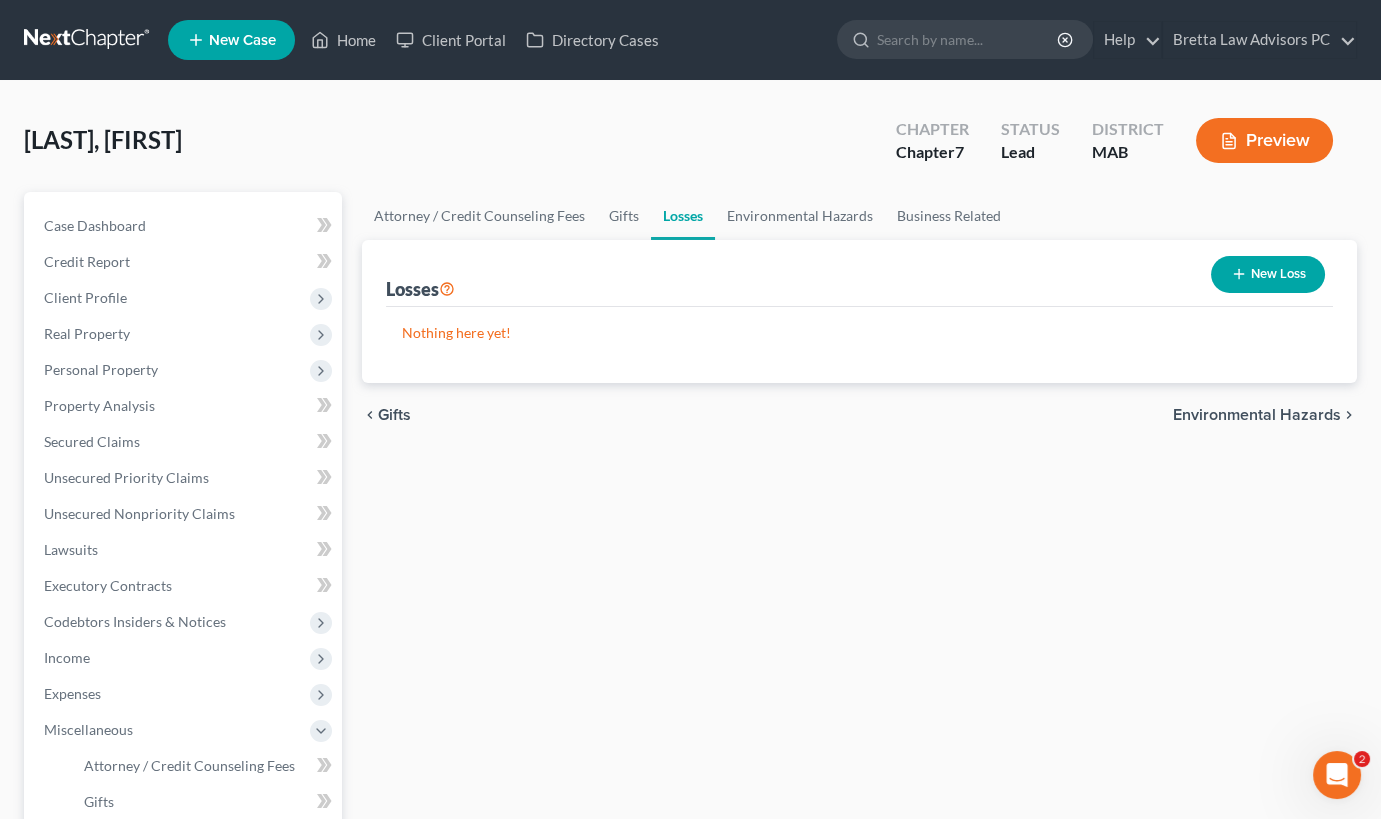 click on "Environmental Hazards" at bounding box center (1257, 415) 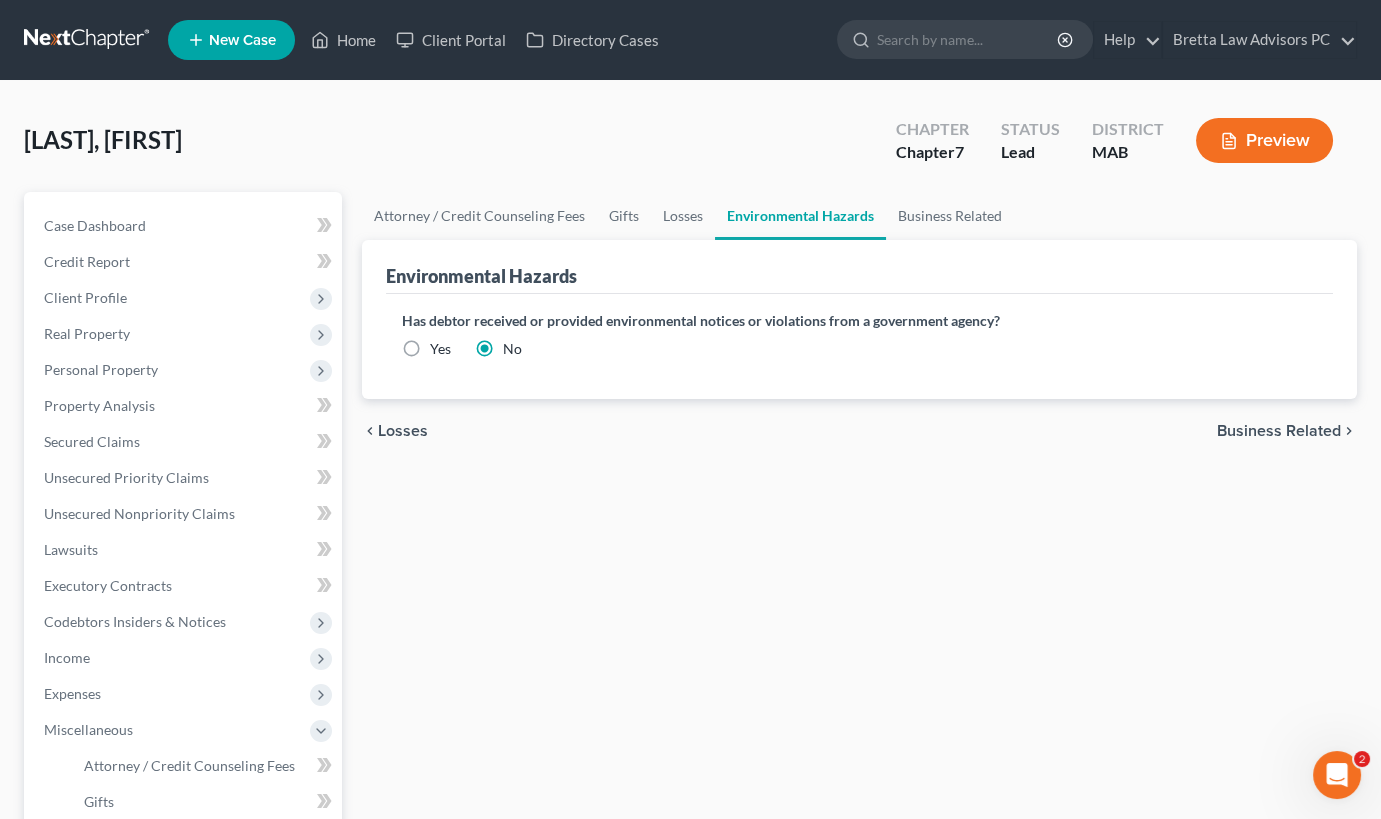 click on "Business Related" at bounding box center (1279, 431) 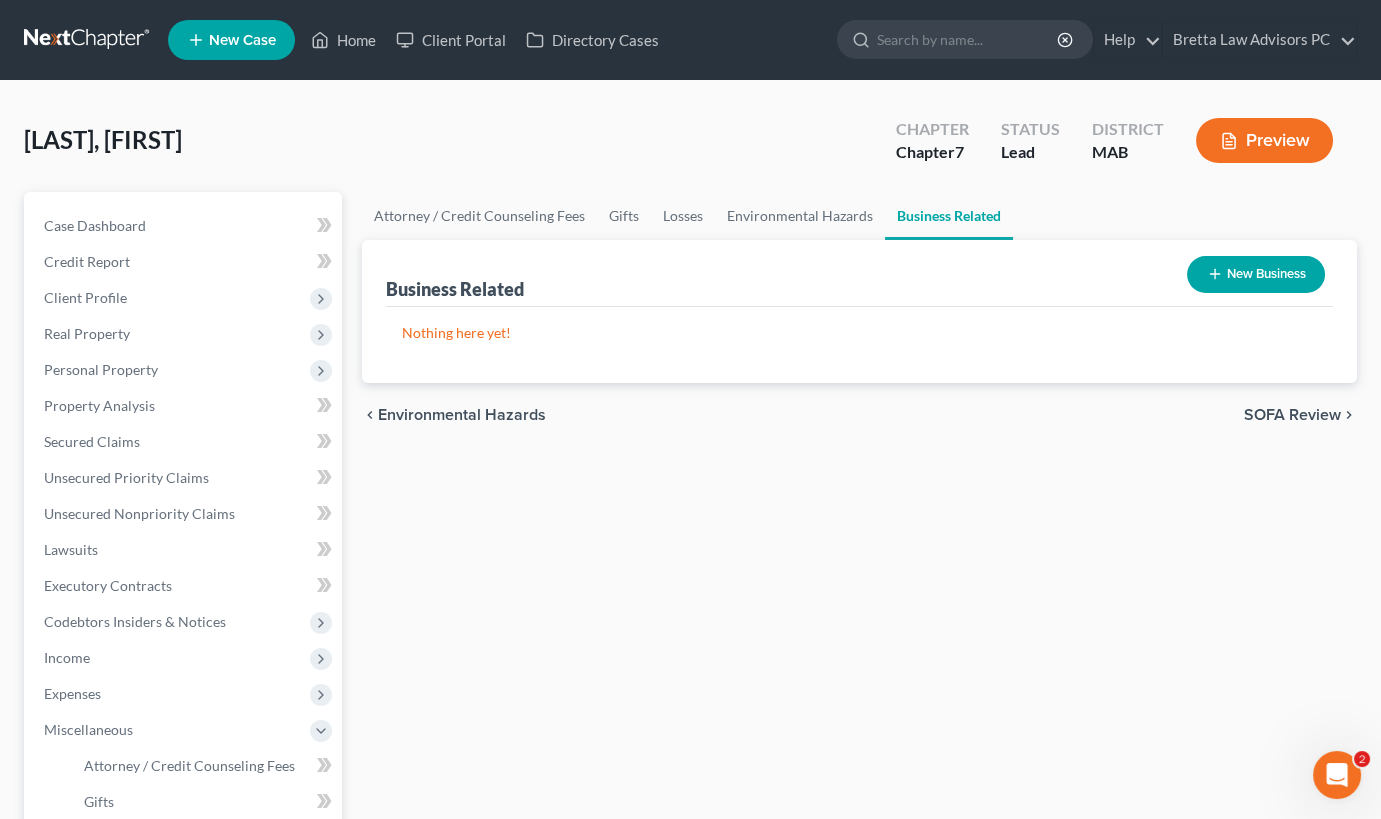 click on "SOFA Review" at bounding box center (1292, 415) 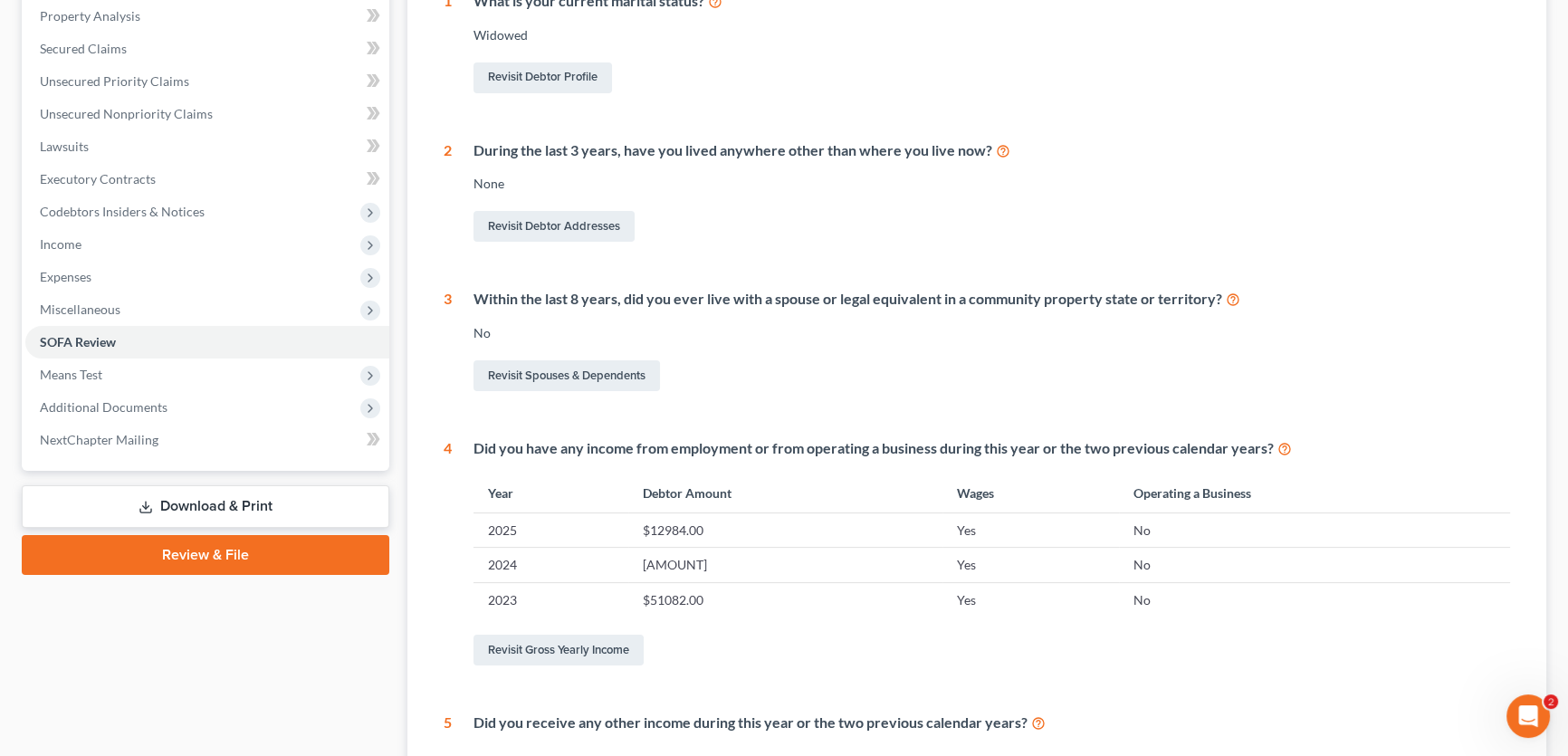 scroll, scrollTop: 411, scrollLeft: 0, axis: vertical 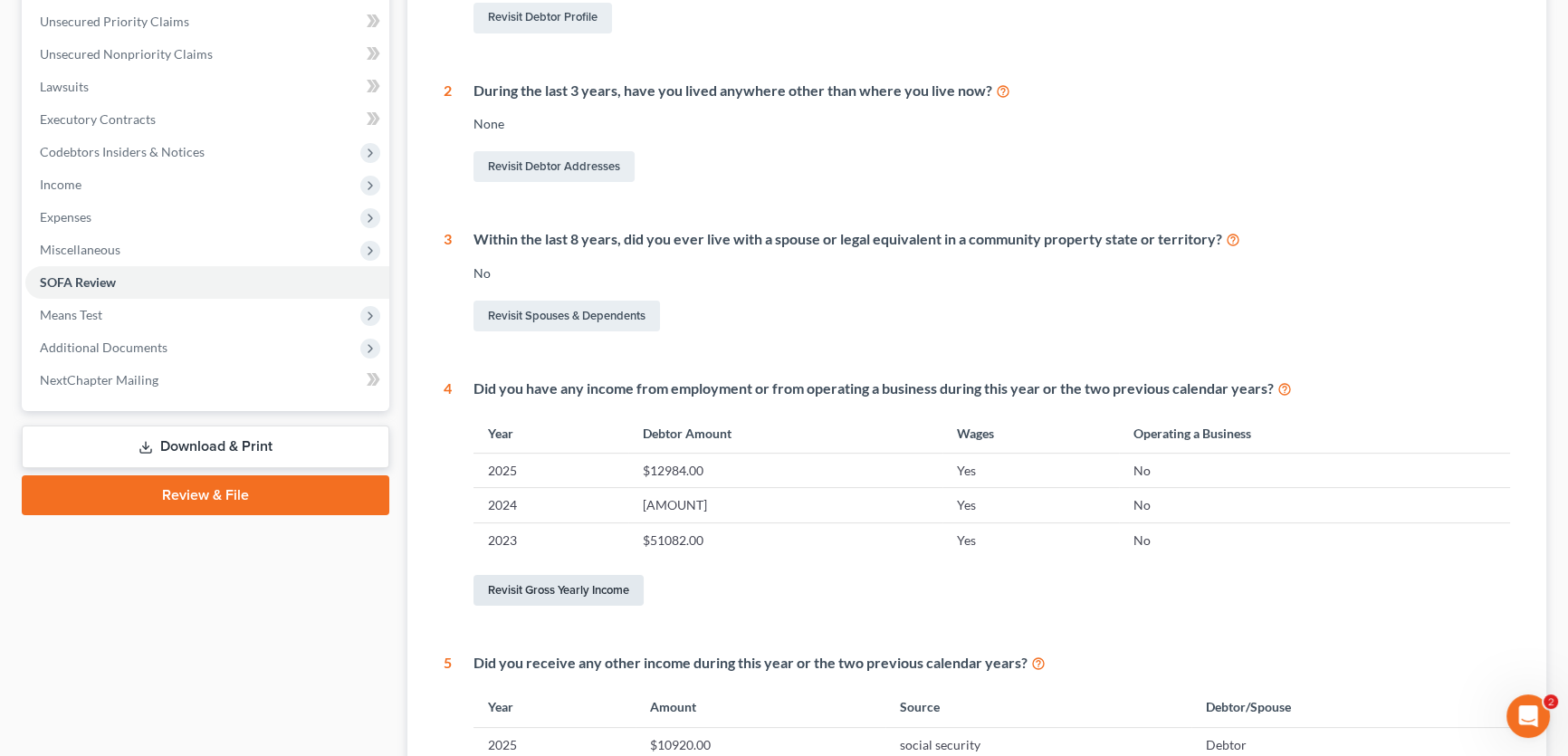 click on "Revisit Gross Yearly Income" at bounding box center [559, 590] 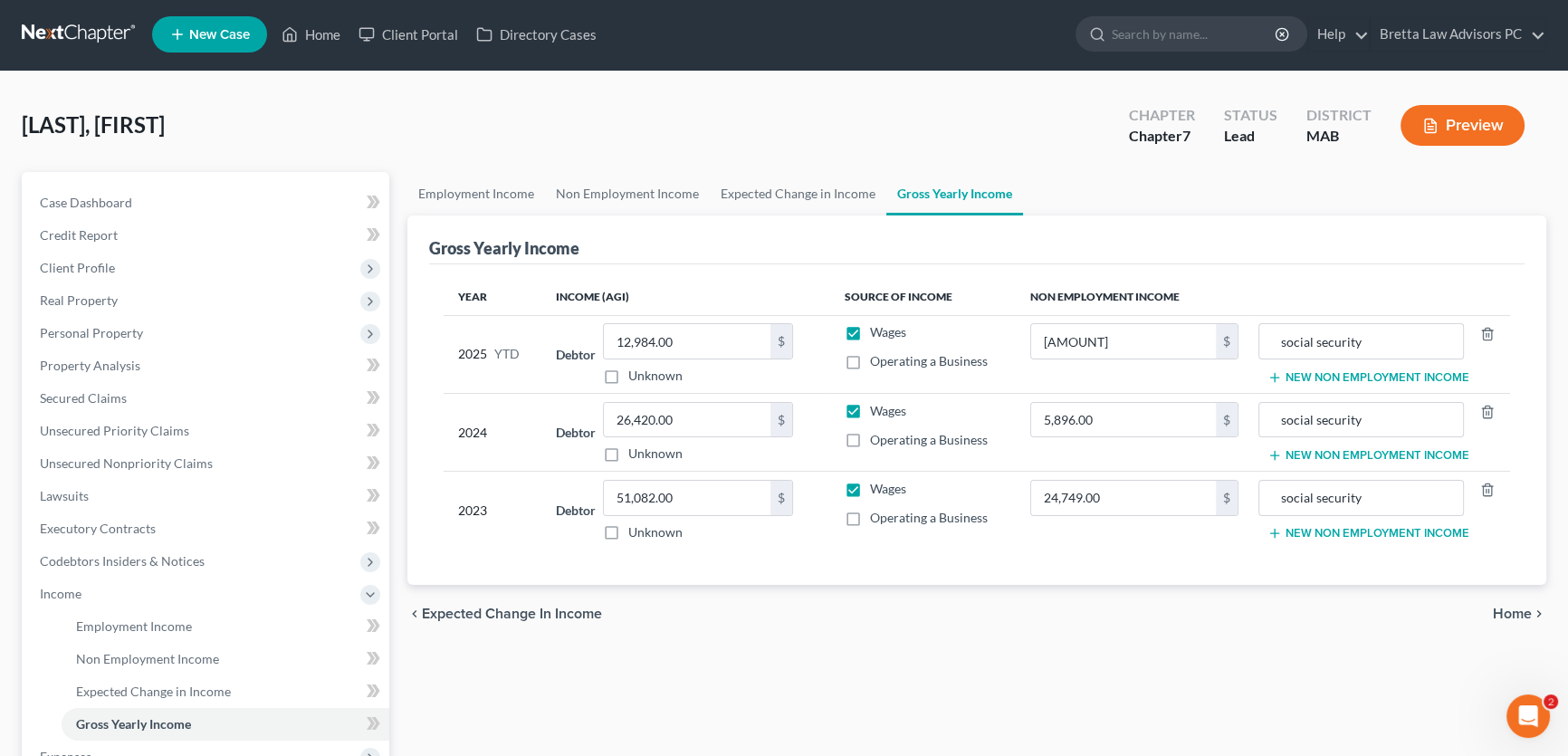 scroll, scrollTop: 0, scrollLeft: 0, axis: both 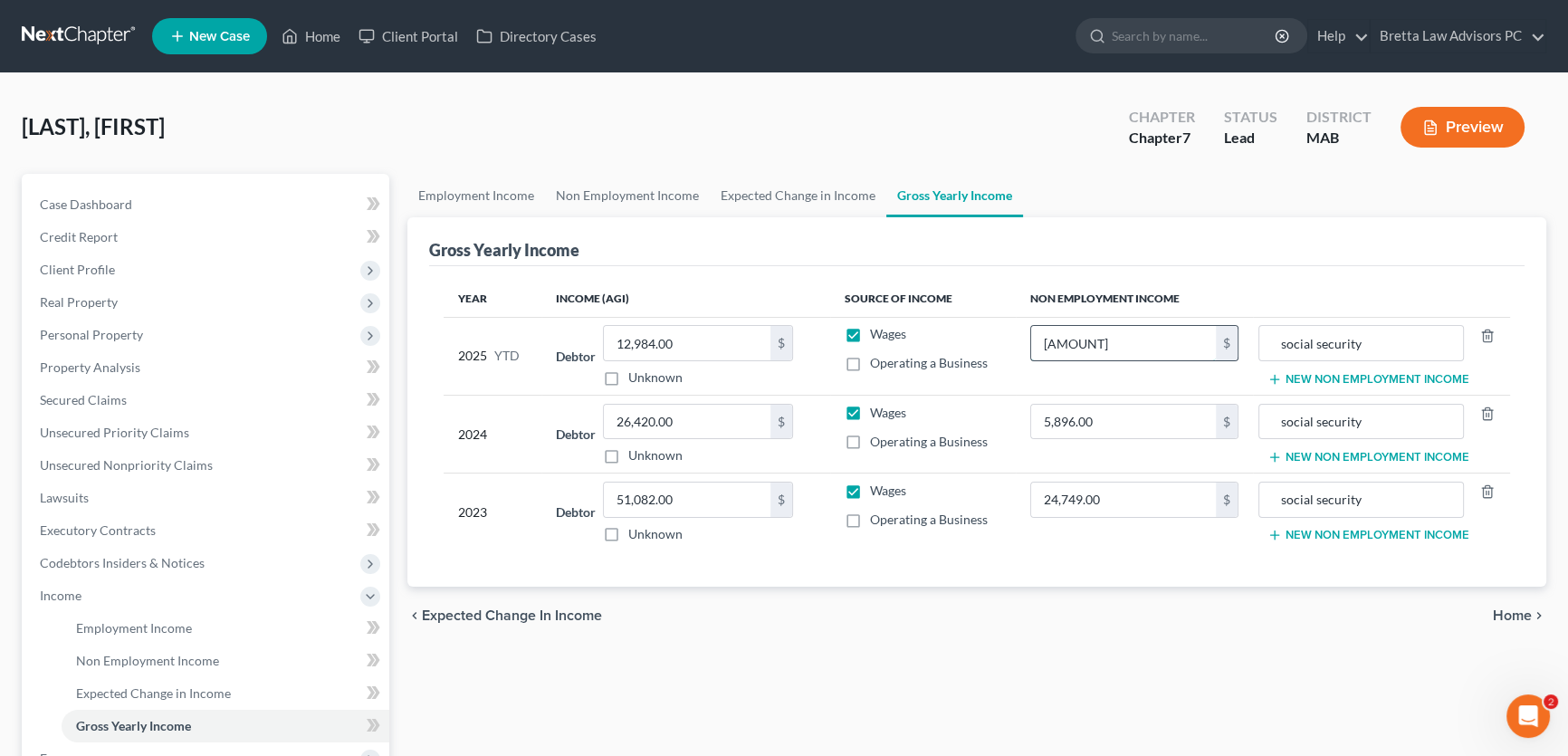 click on "[AMOUNT]" at bounding box center [1123, 343] 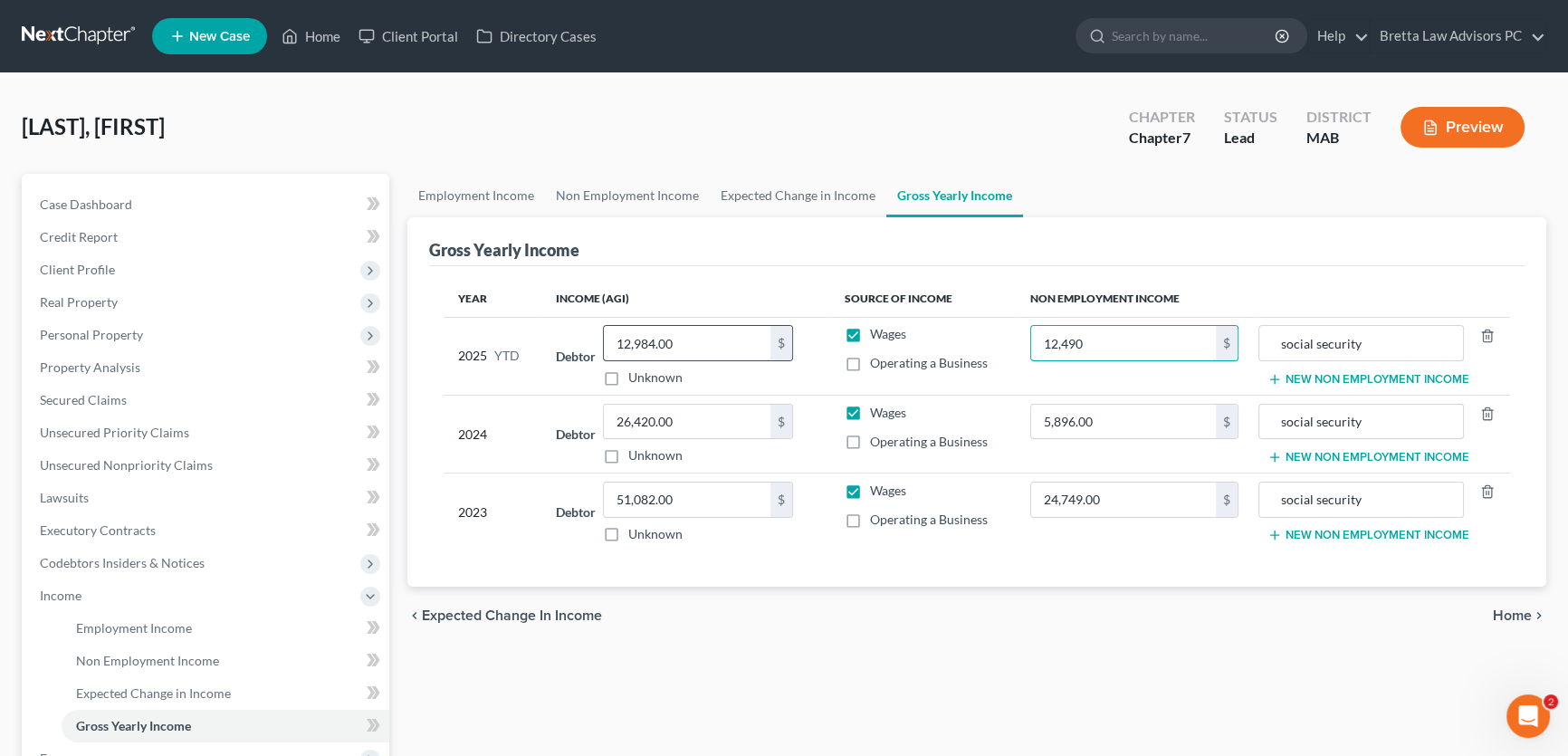 type on "12,490" 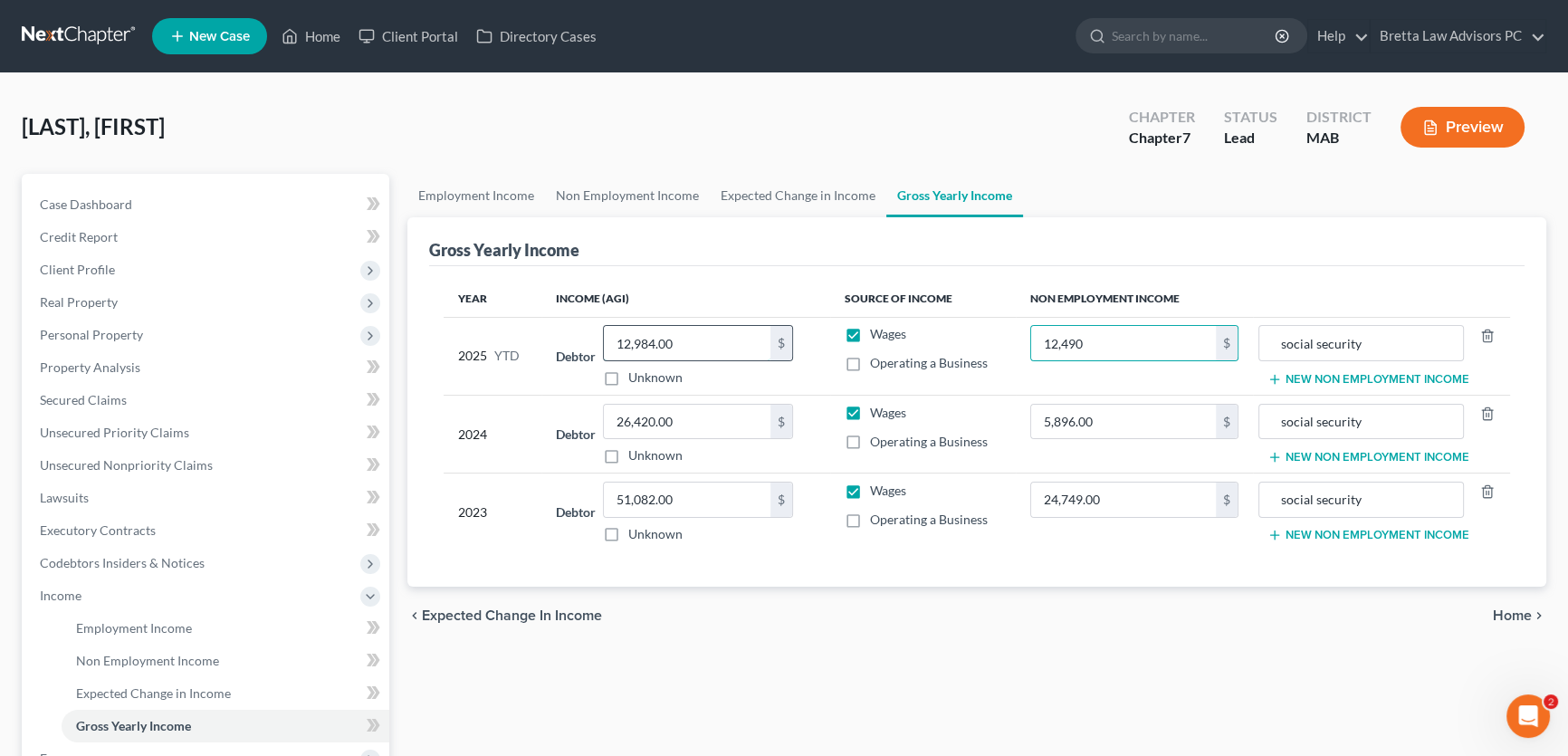 click on "12,984.00" at bounding box center [687, 343] 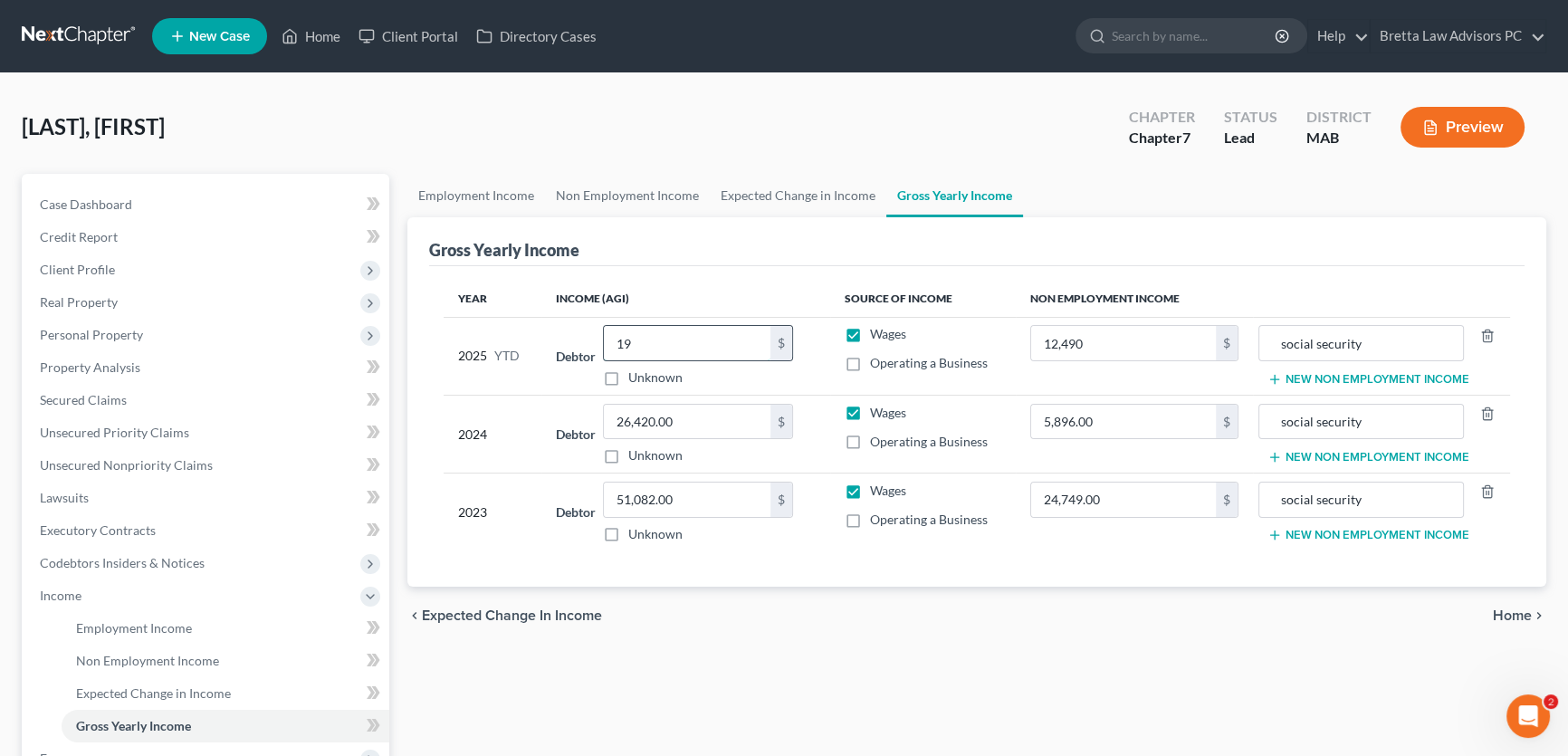 type on "1" 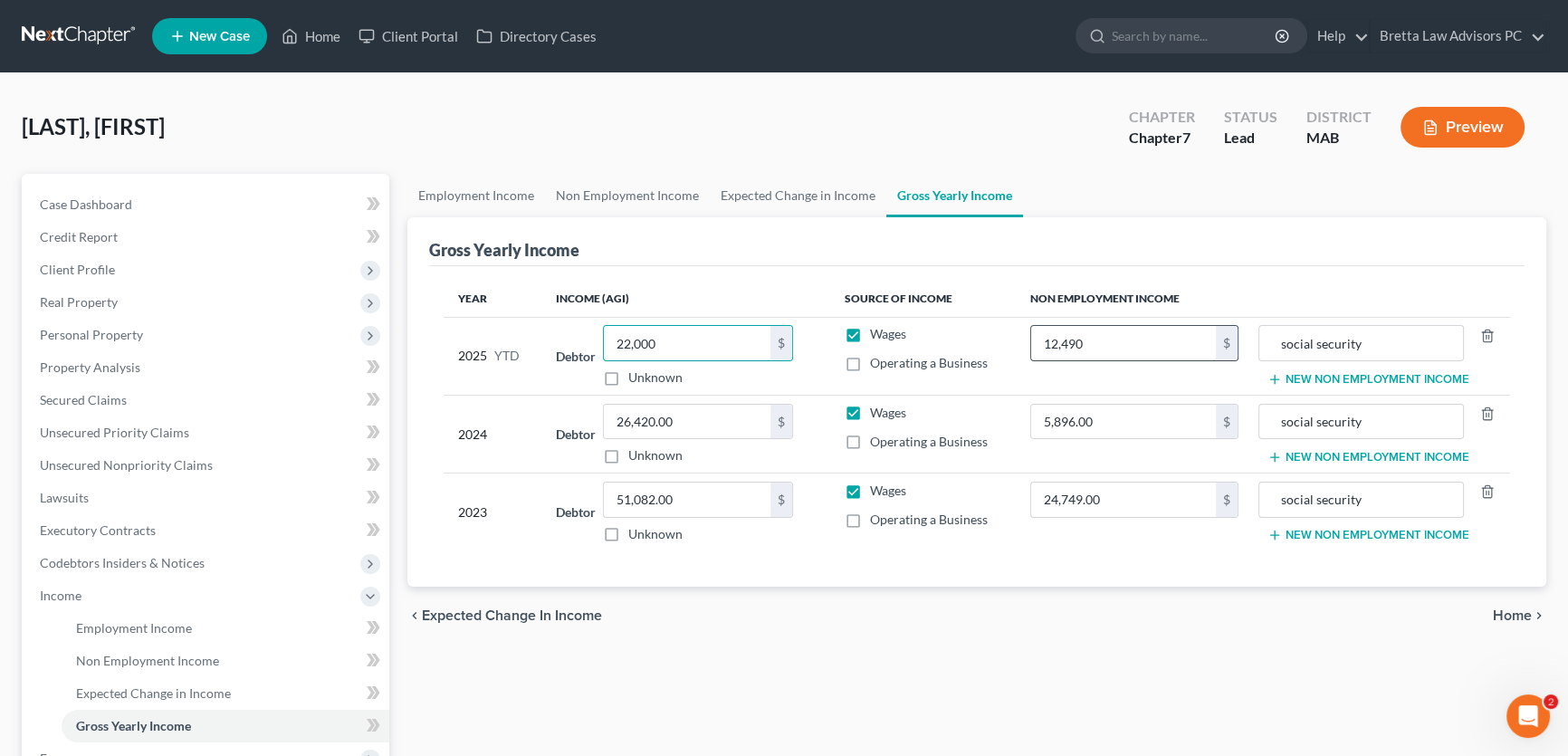 type on "22,000" 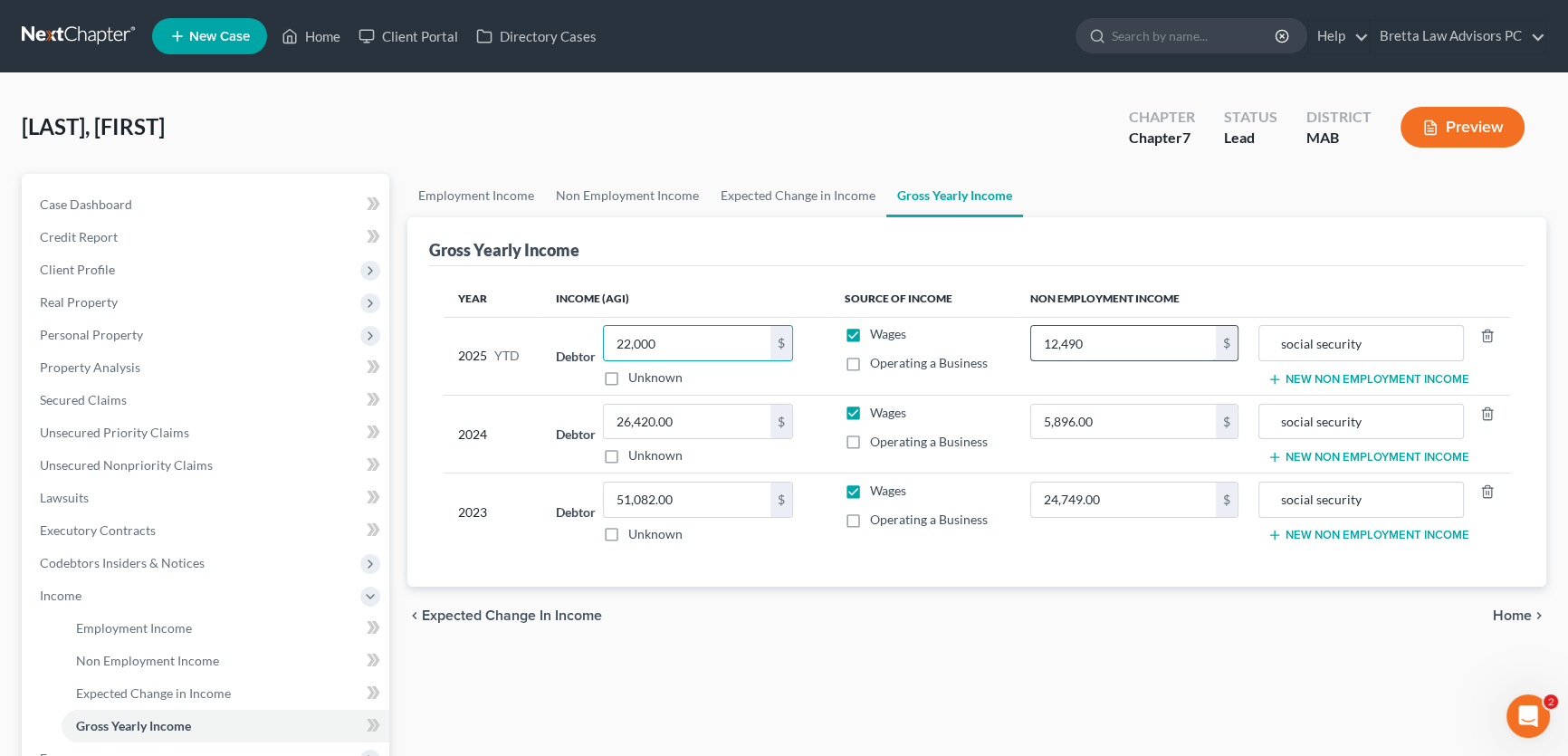 click on "12,490" at bounding box center [1123, 343] 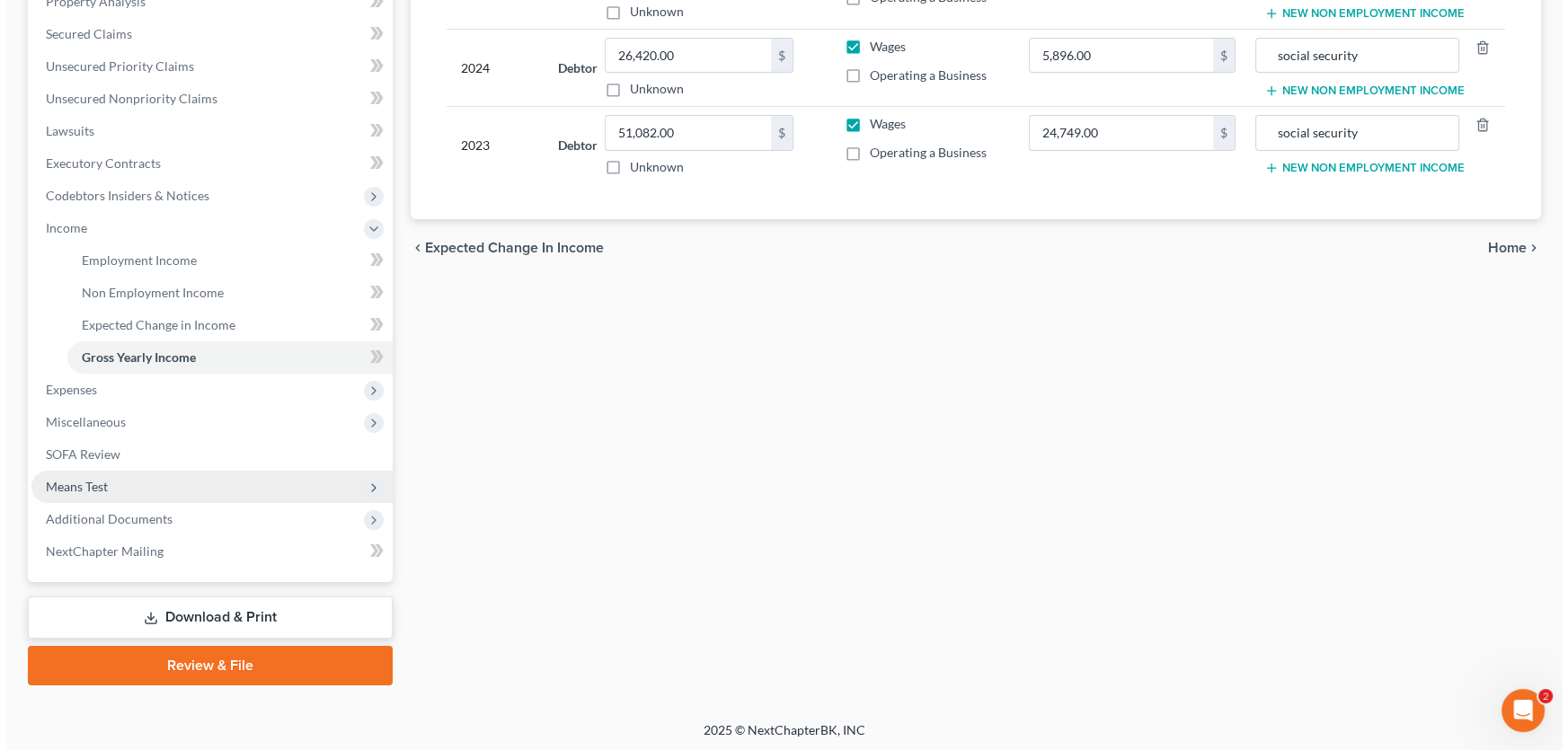 scroll, scrollTop: 364, scrollLeft: 0, axis: vertical 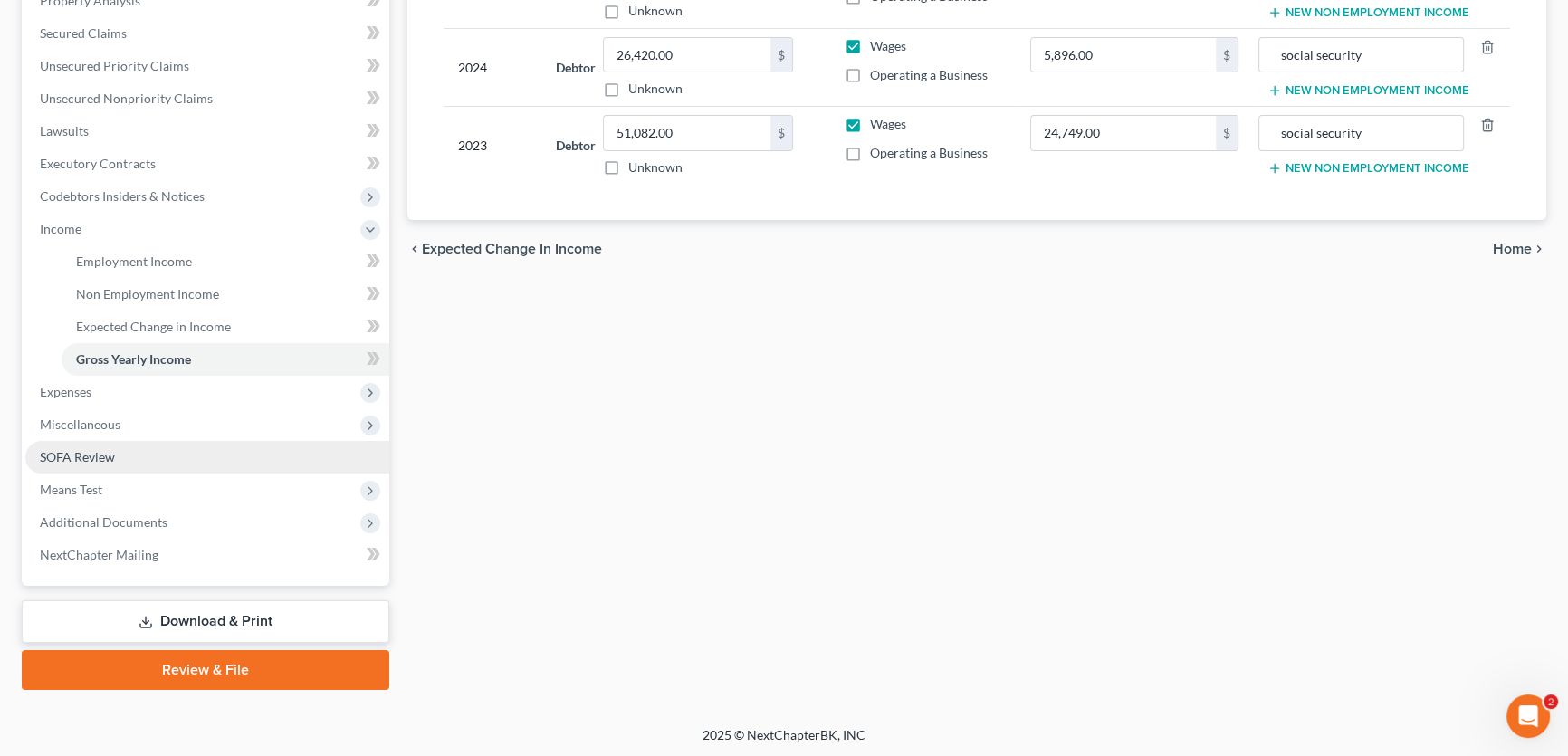 click on "SOFA Review" at bounding box center (207, 457) 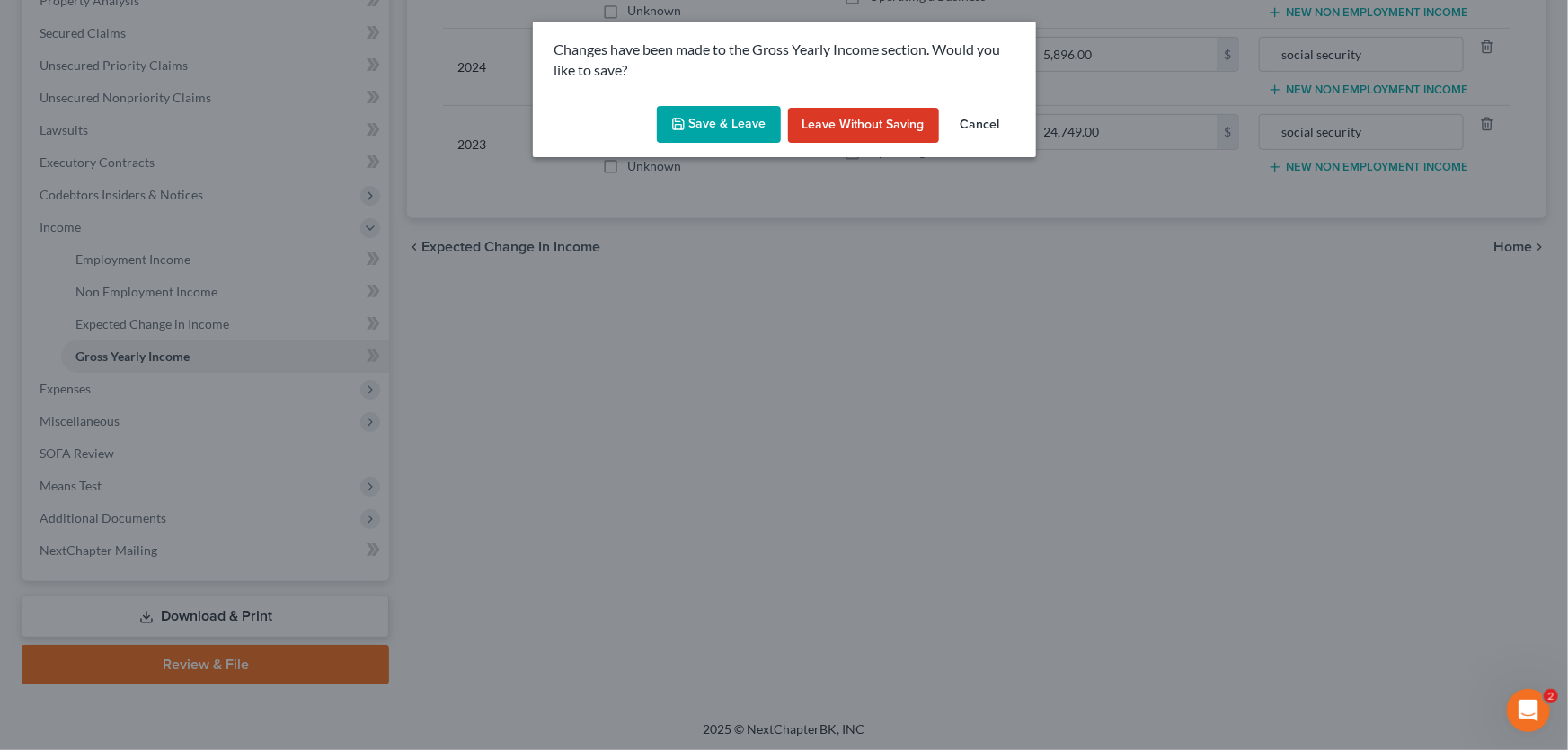 click on "Save & Leave" at bounding box center [719, 125] 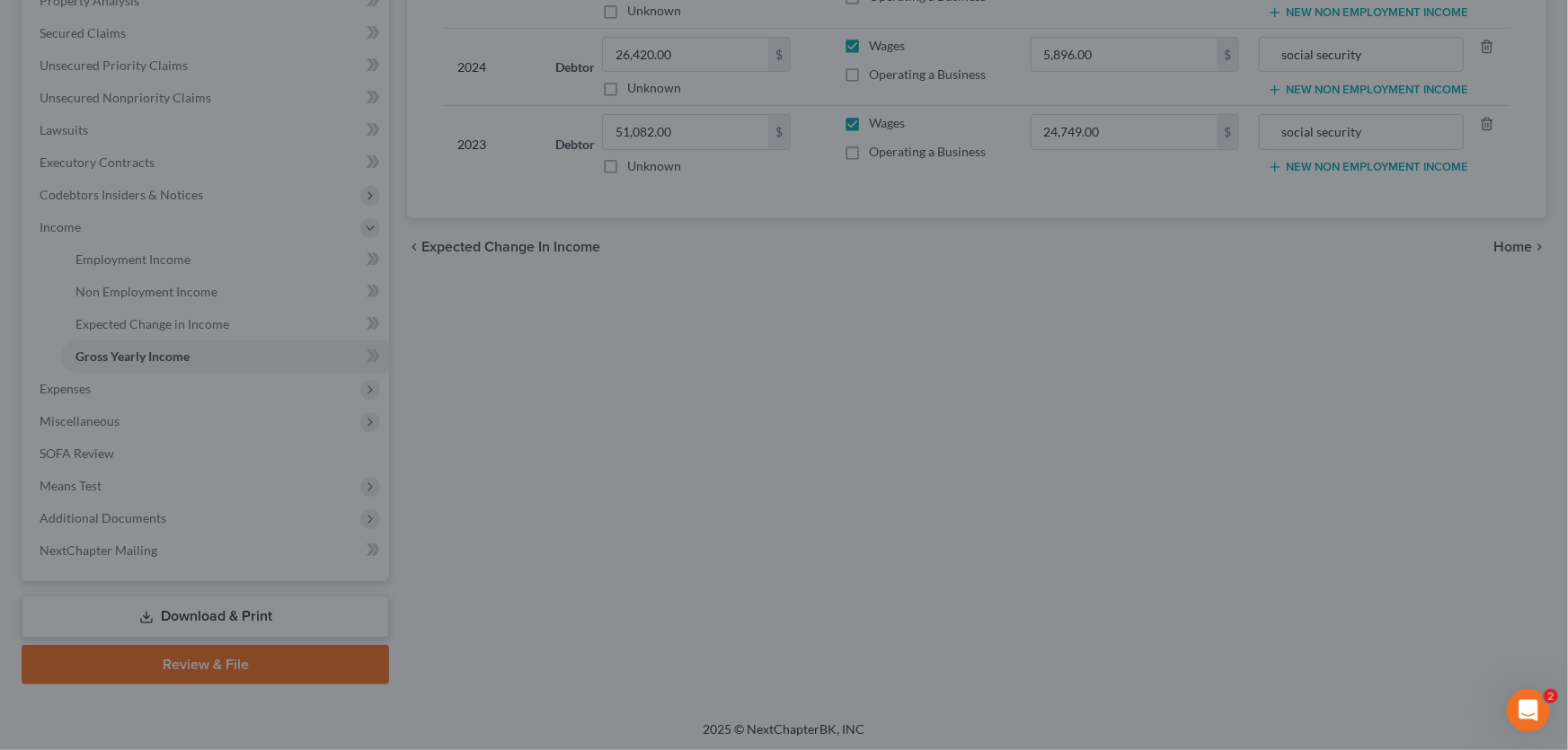 type on "12,490.00" 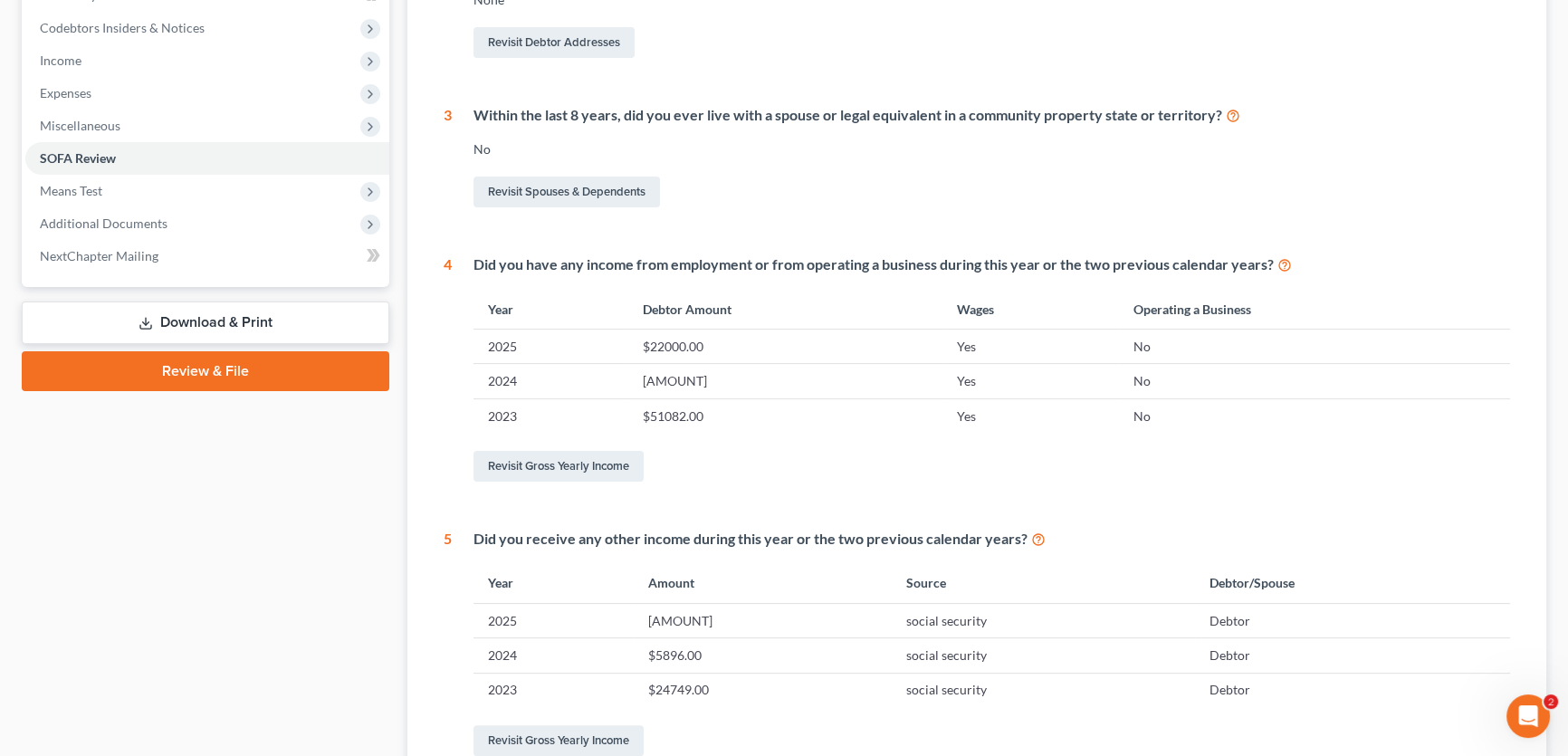 scroll, scrollTop: 658, scrollLeft: 0, axis: vertical 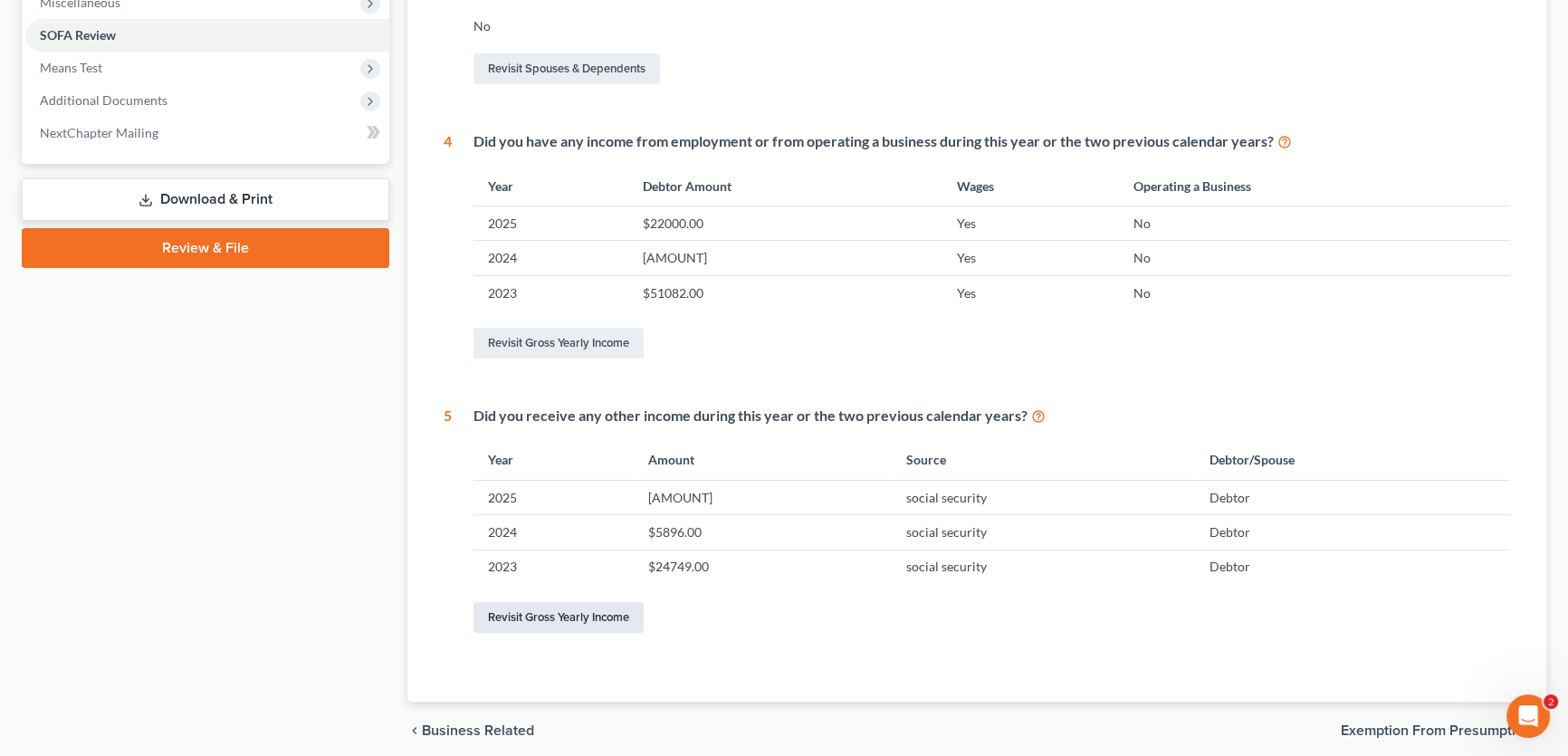 click on "Revisit Gross Yearly Income" at bounding box center [559, 617] 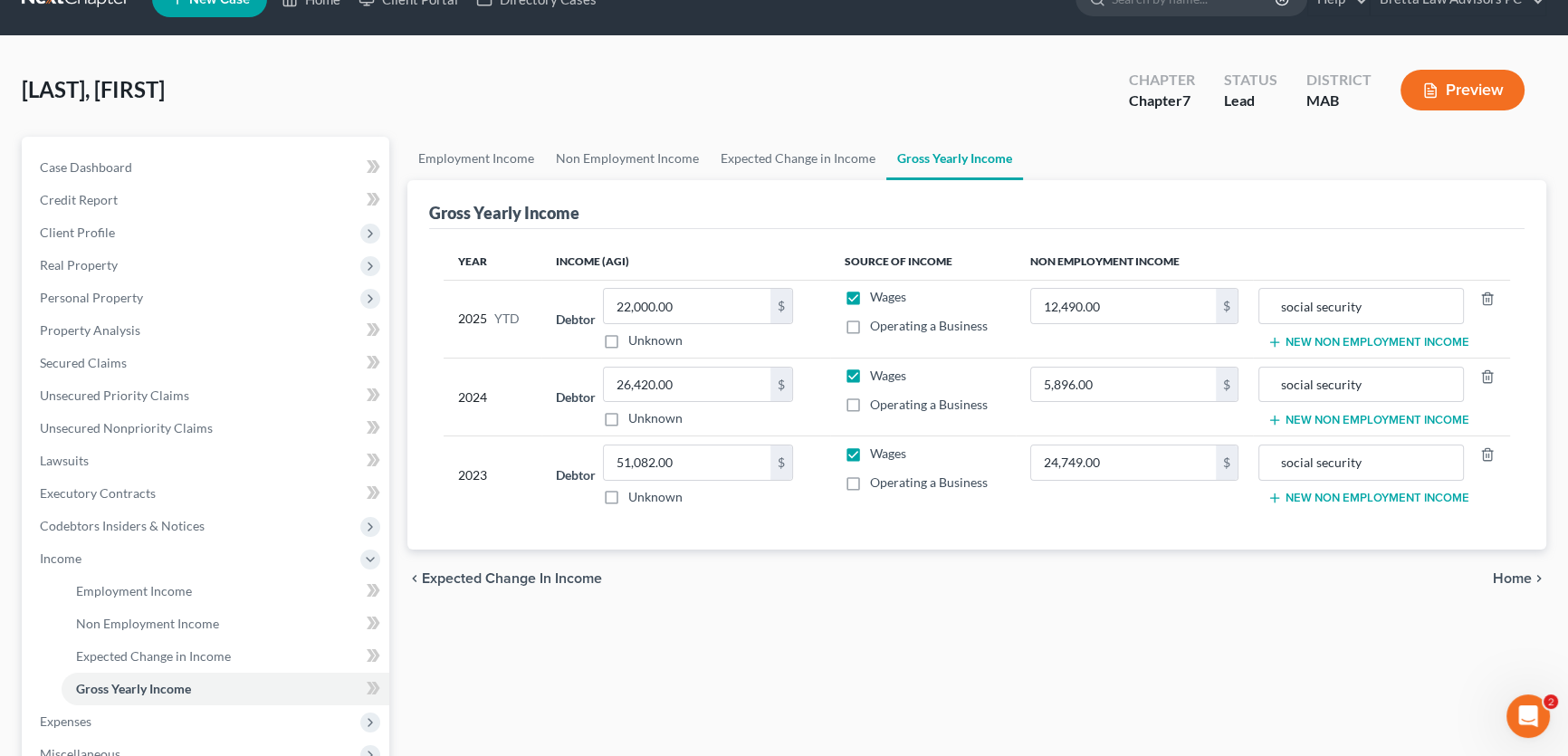 scroll, scrollTop: 0, scrollLeft: 0, axis: both 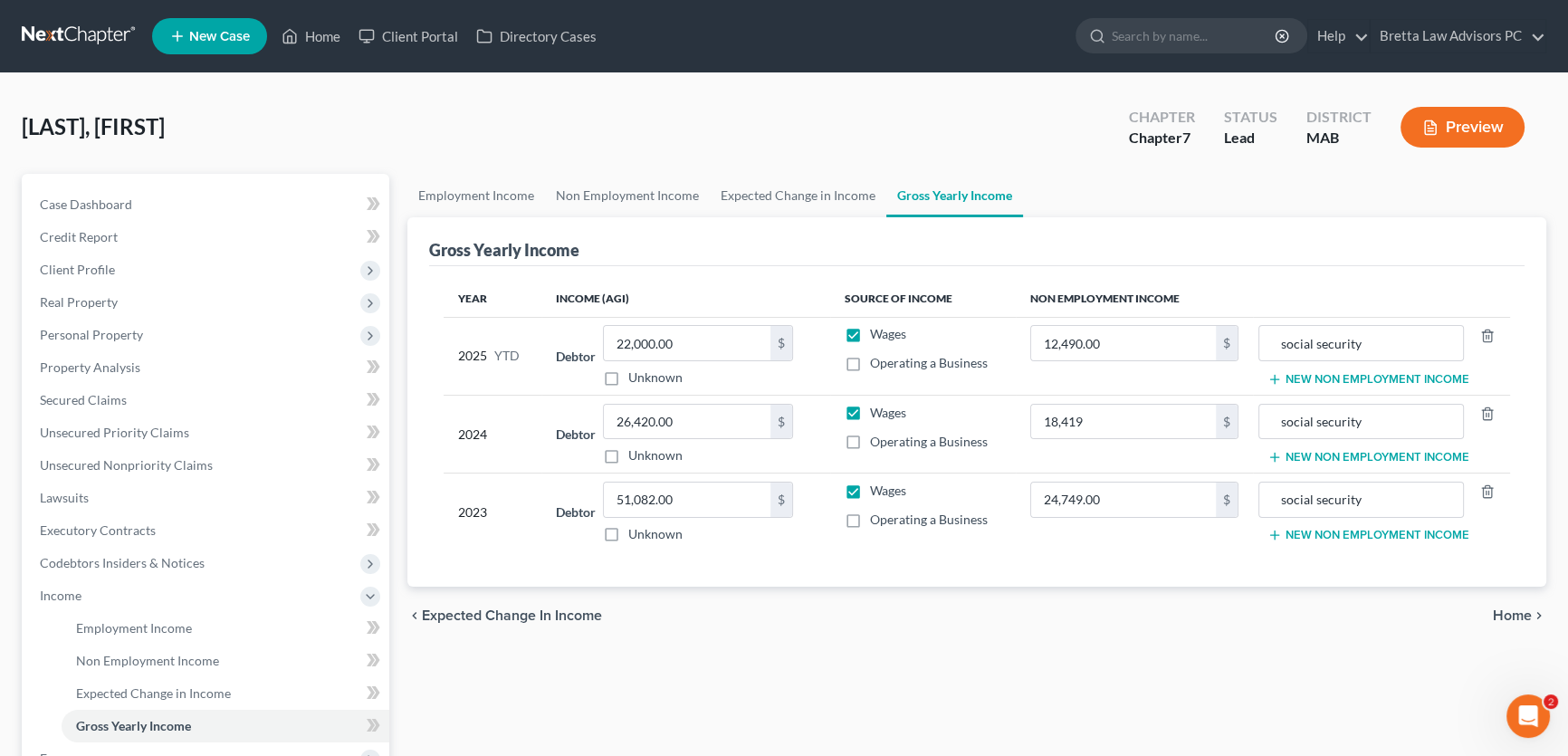 click on "Wages Operating a Business" at bounding box center (923, 512) 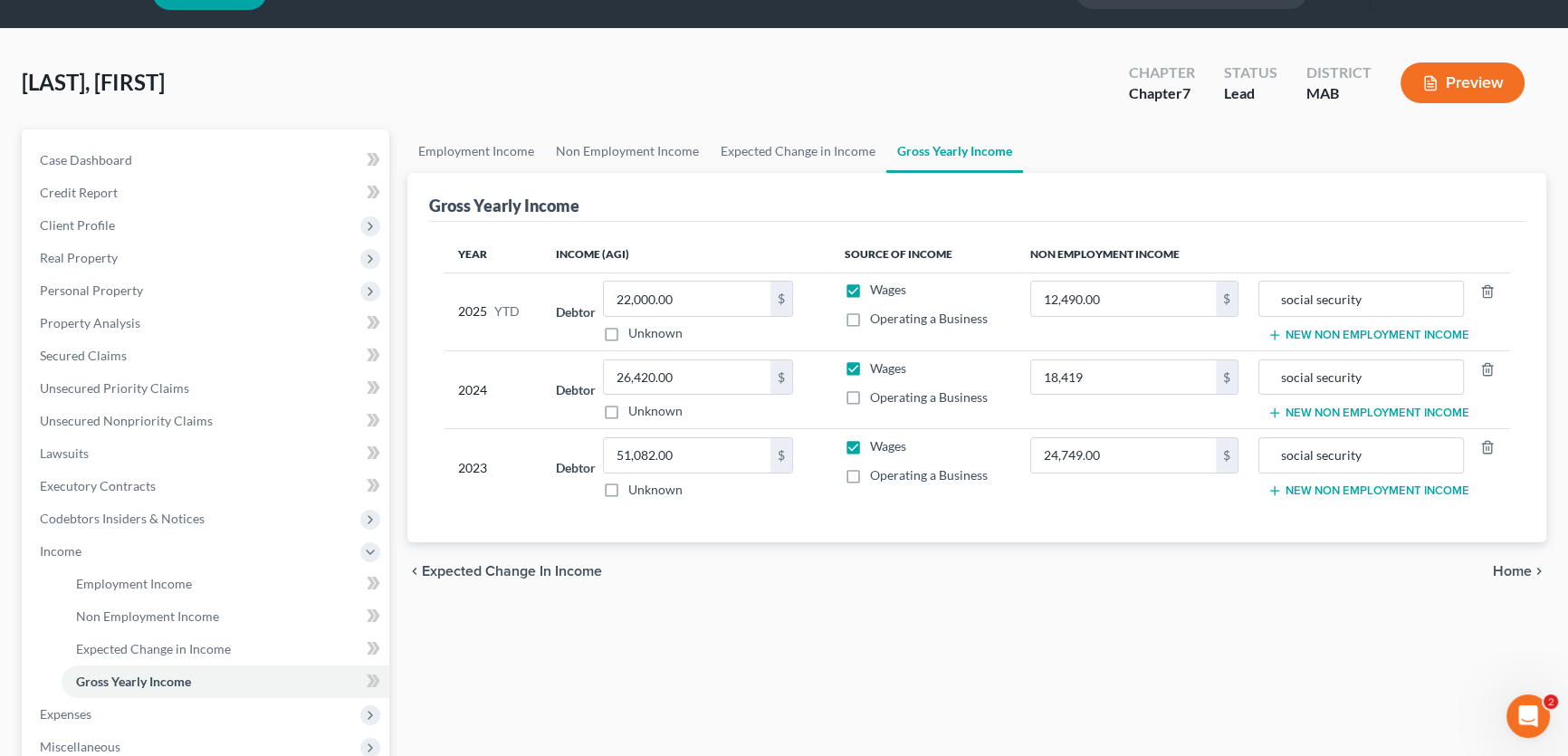 scroll, scrollTop: 164, scrollLeft: 0, axis: vertical 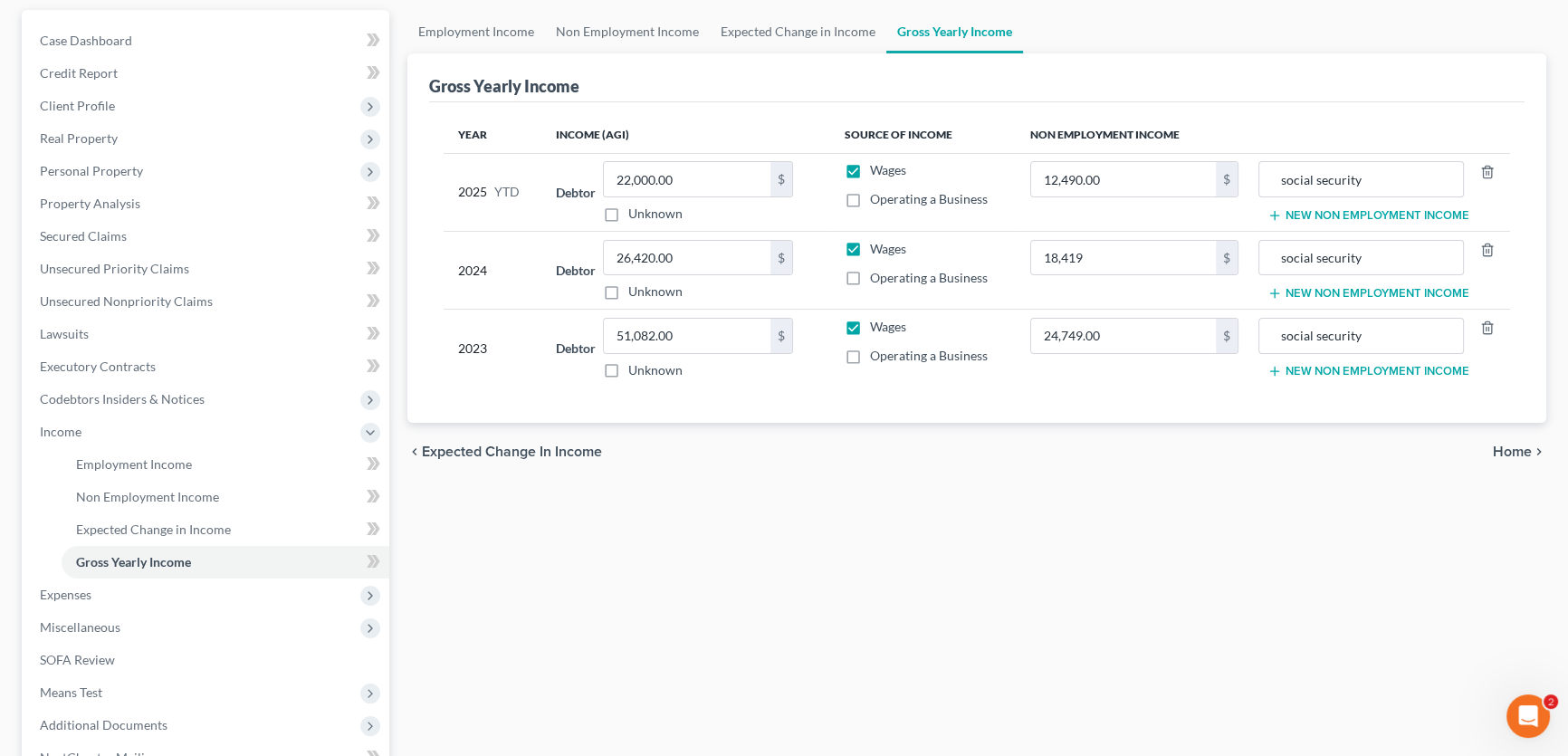 click on "Home" at bounding box center [1512, 452] 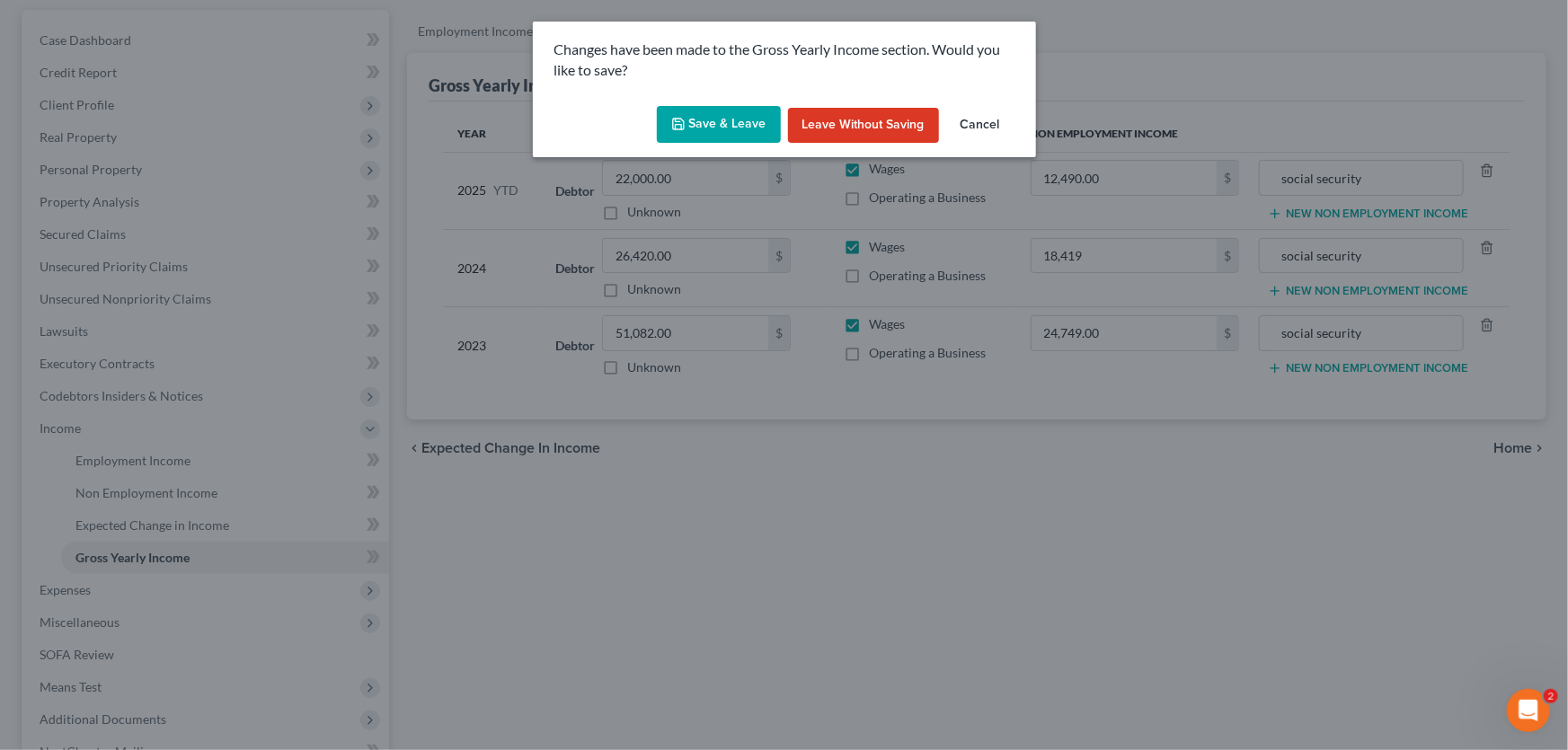 click on "Save & Leave" at bounding box center (719, 125) 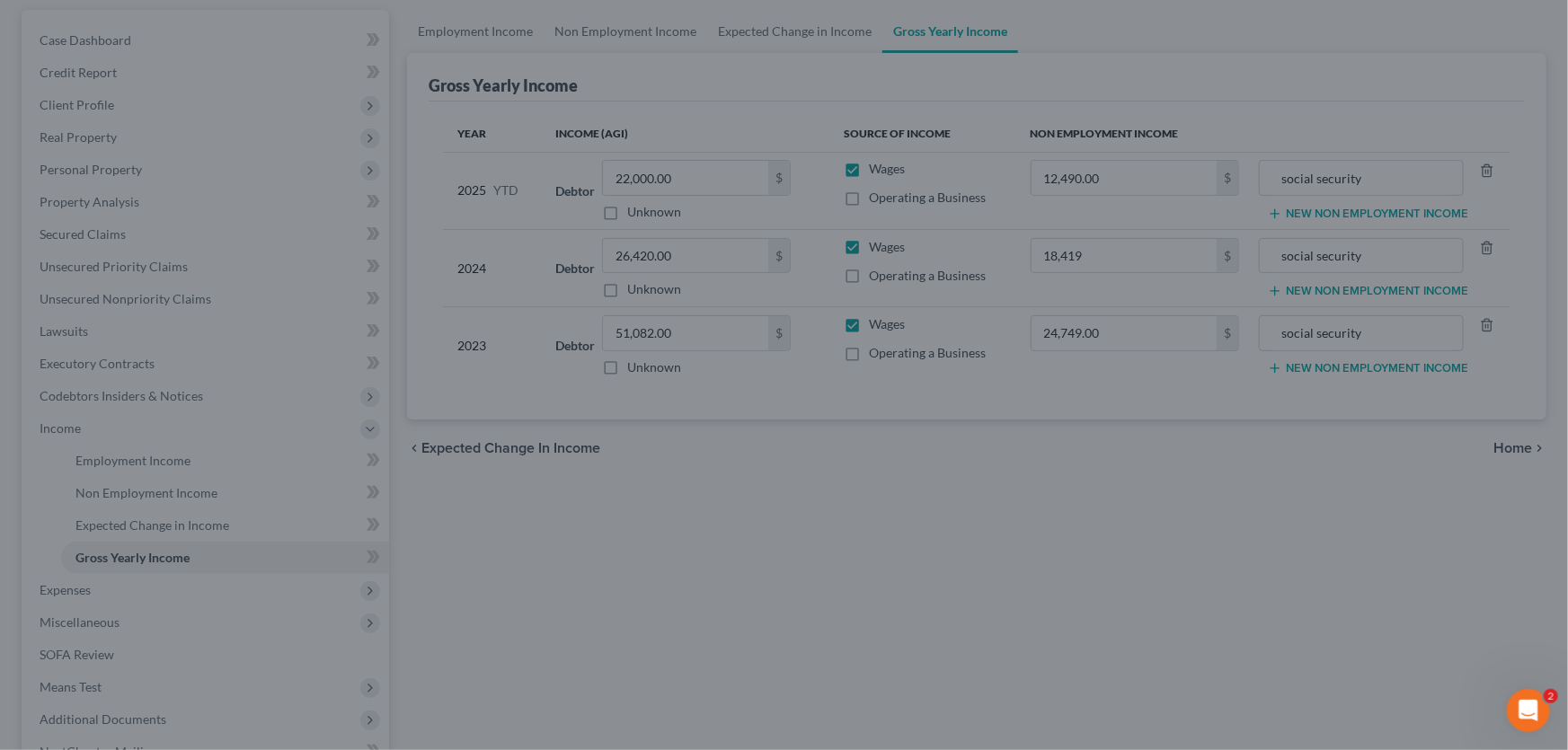 type on "18,419.00" 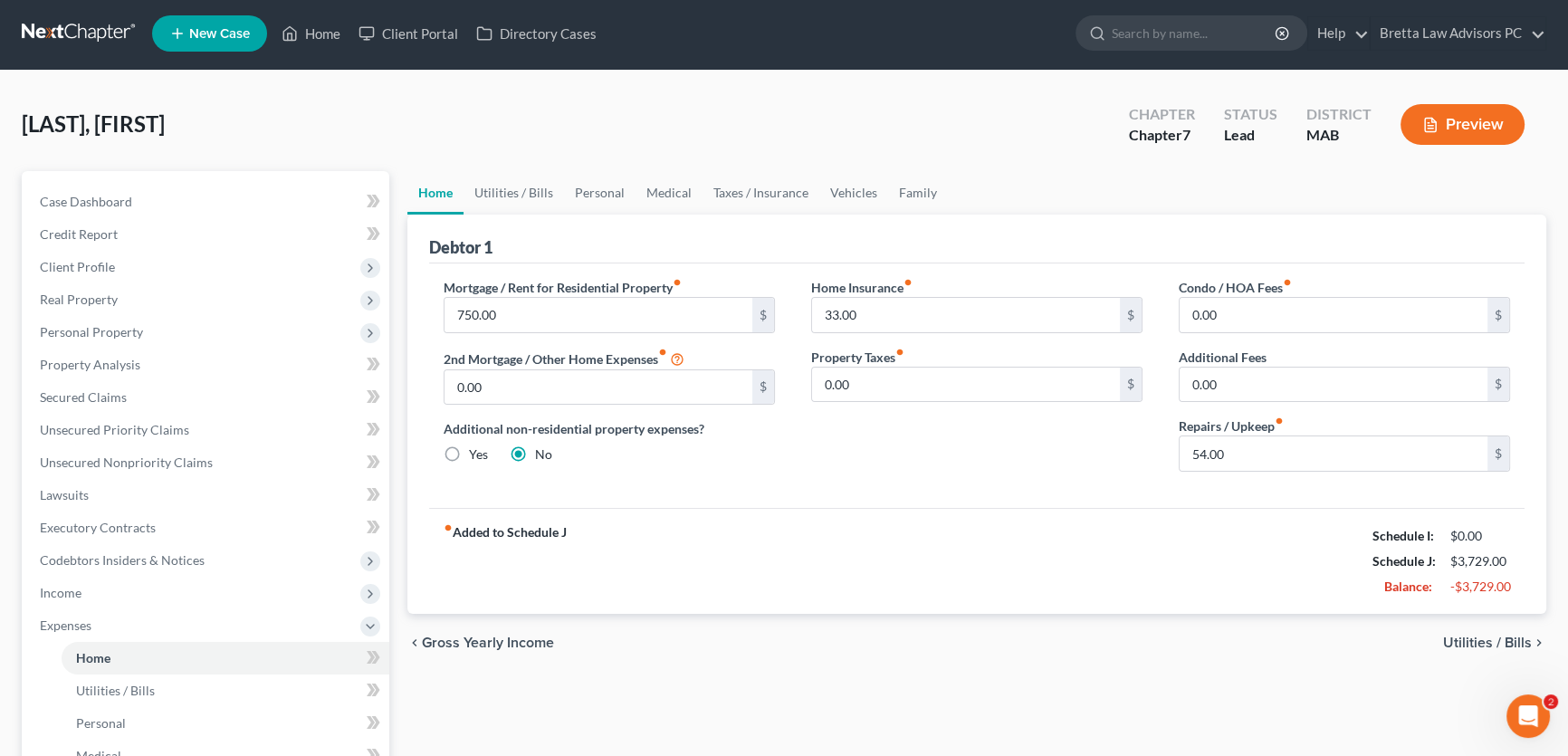 scroll, scrollTop: 0, scrollLeft: 0, axis: both 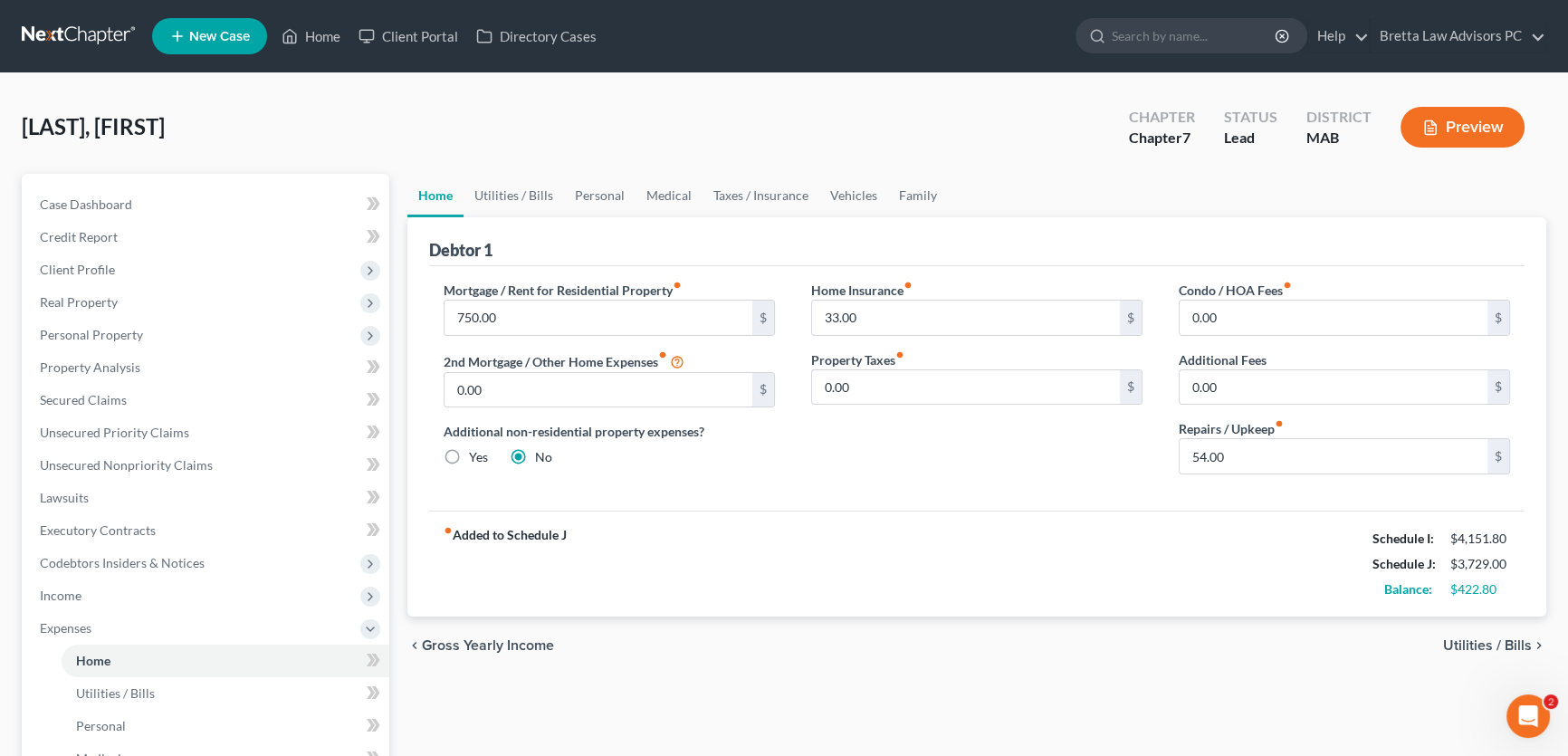 click on "Utilities / Bills" at bounding box center [1487, 646] 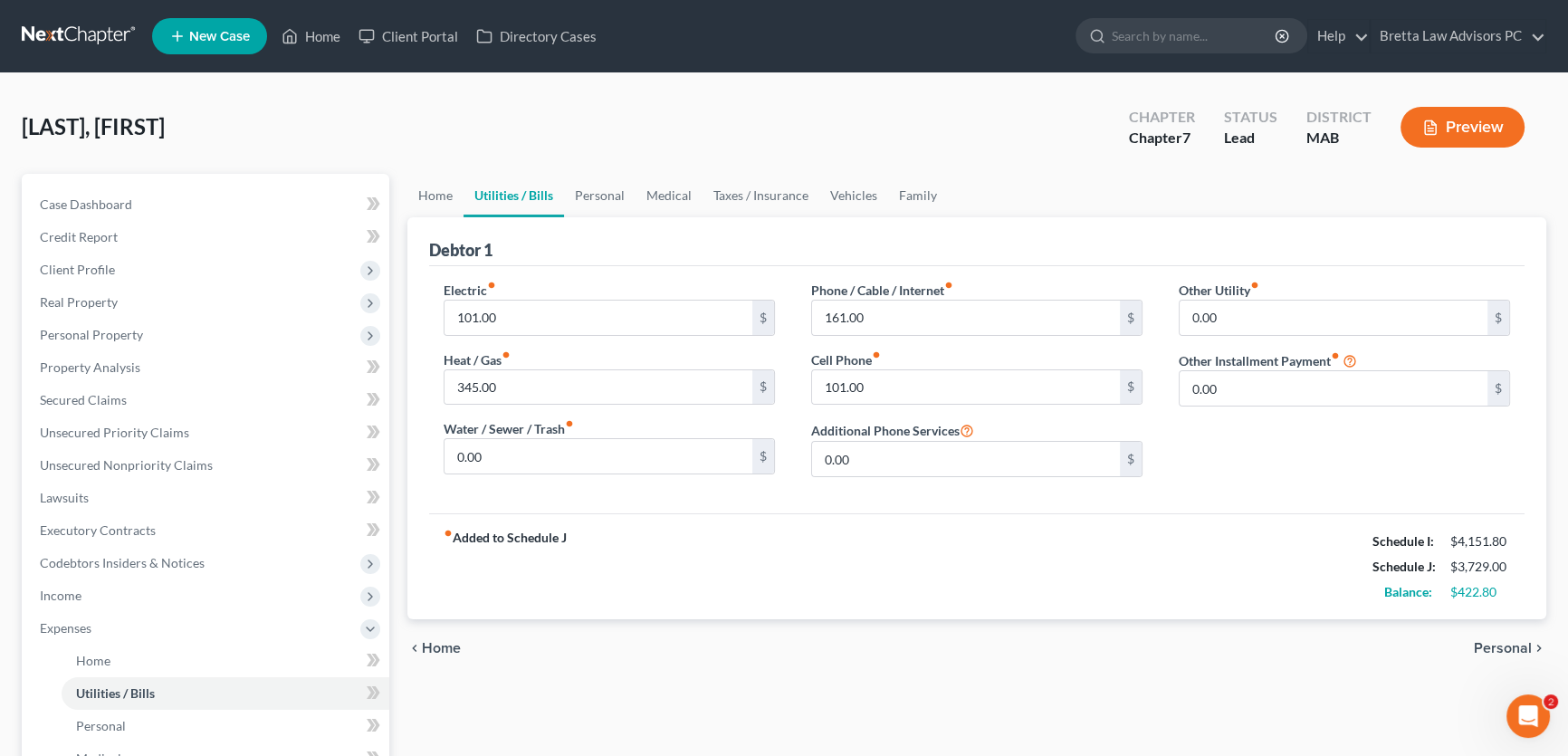 click on "Personal" at bounding box center [1503, 648] 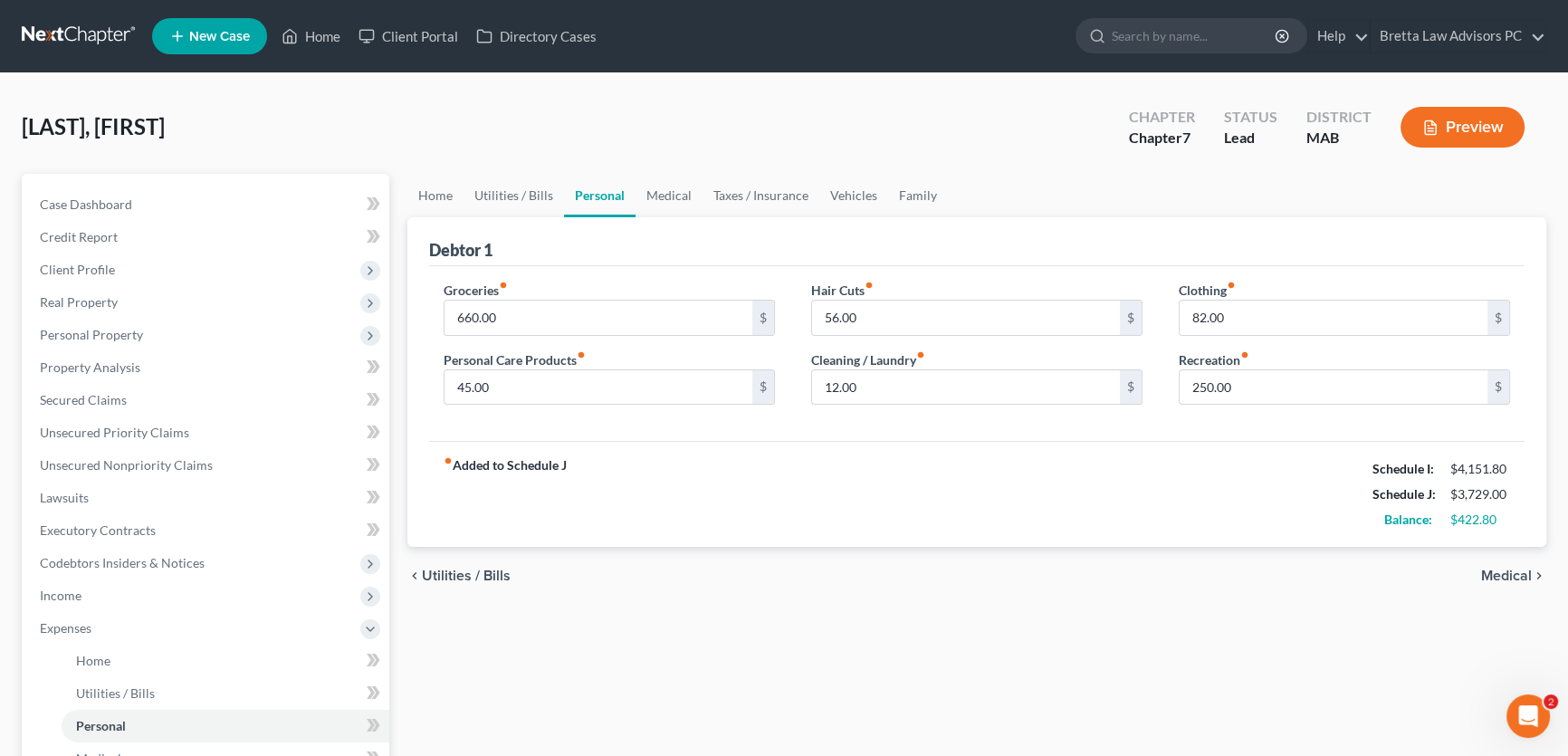 click on "Medical" at bounding box center (1506, 576) 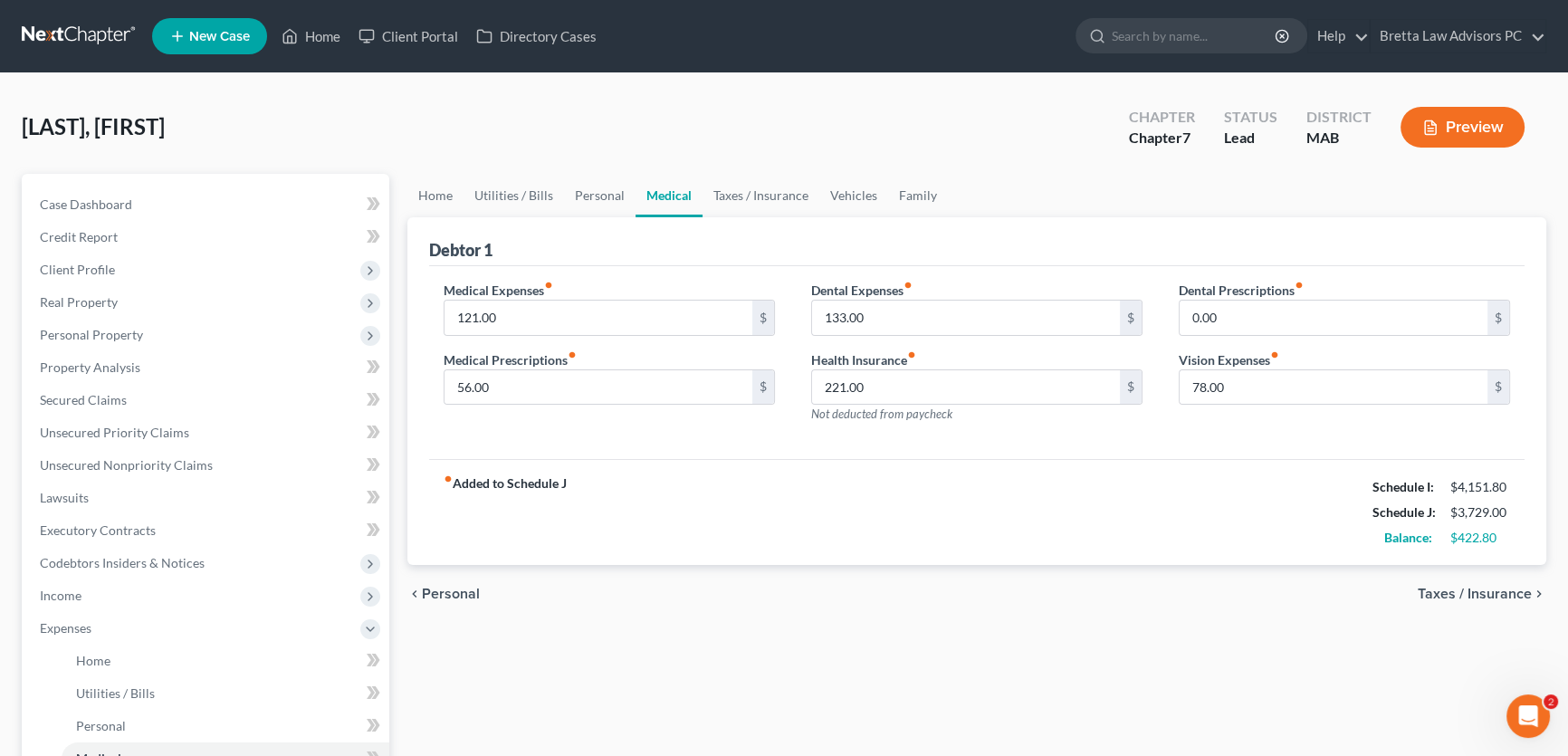 click on "Taxes / Insurance" at bounding box center (1475, 594) 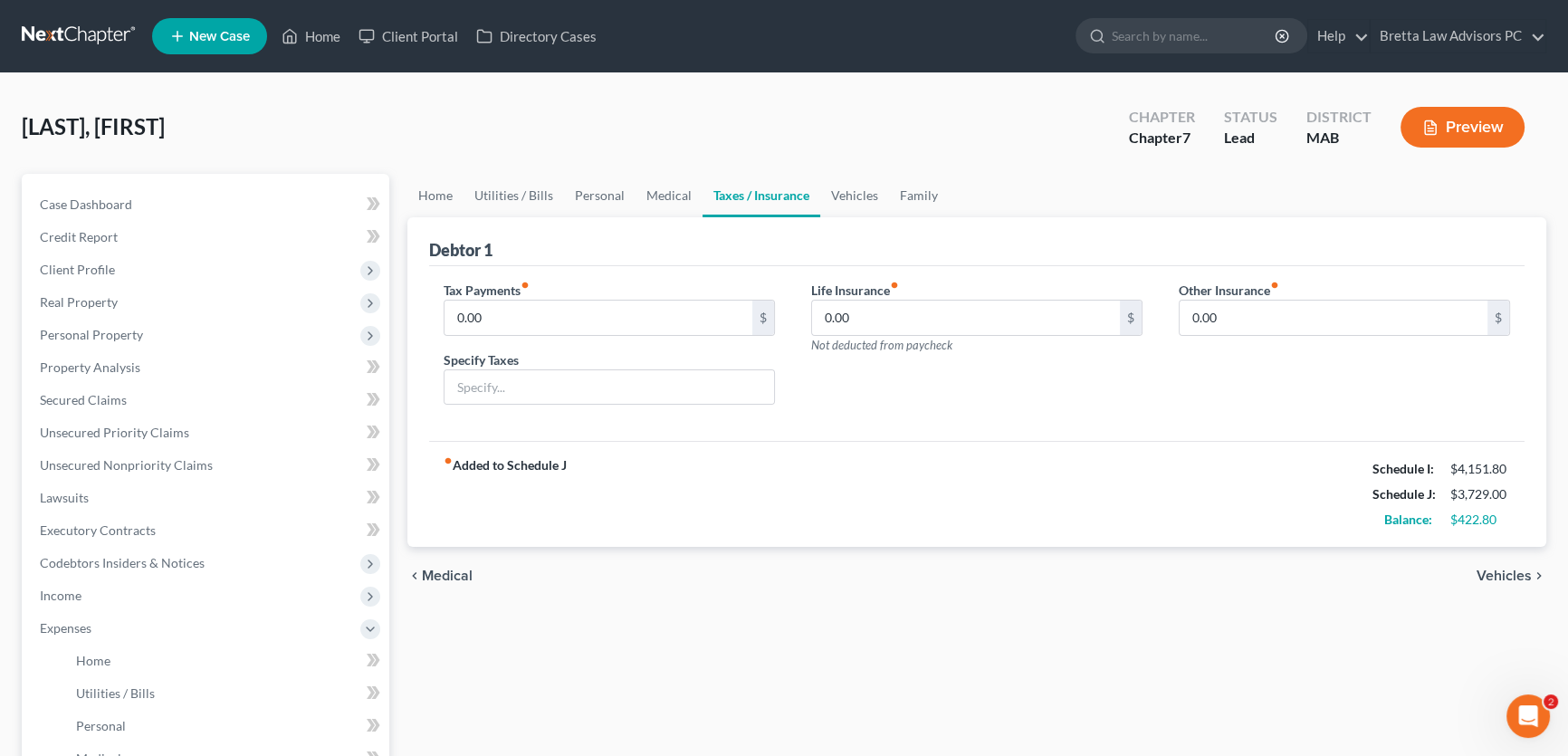 click on "Vehicles" at bounding box center [1504, 576] 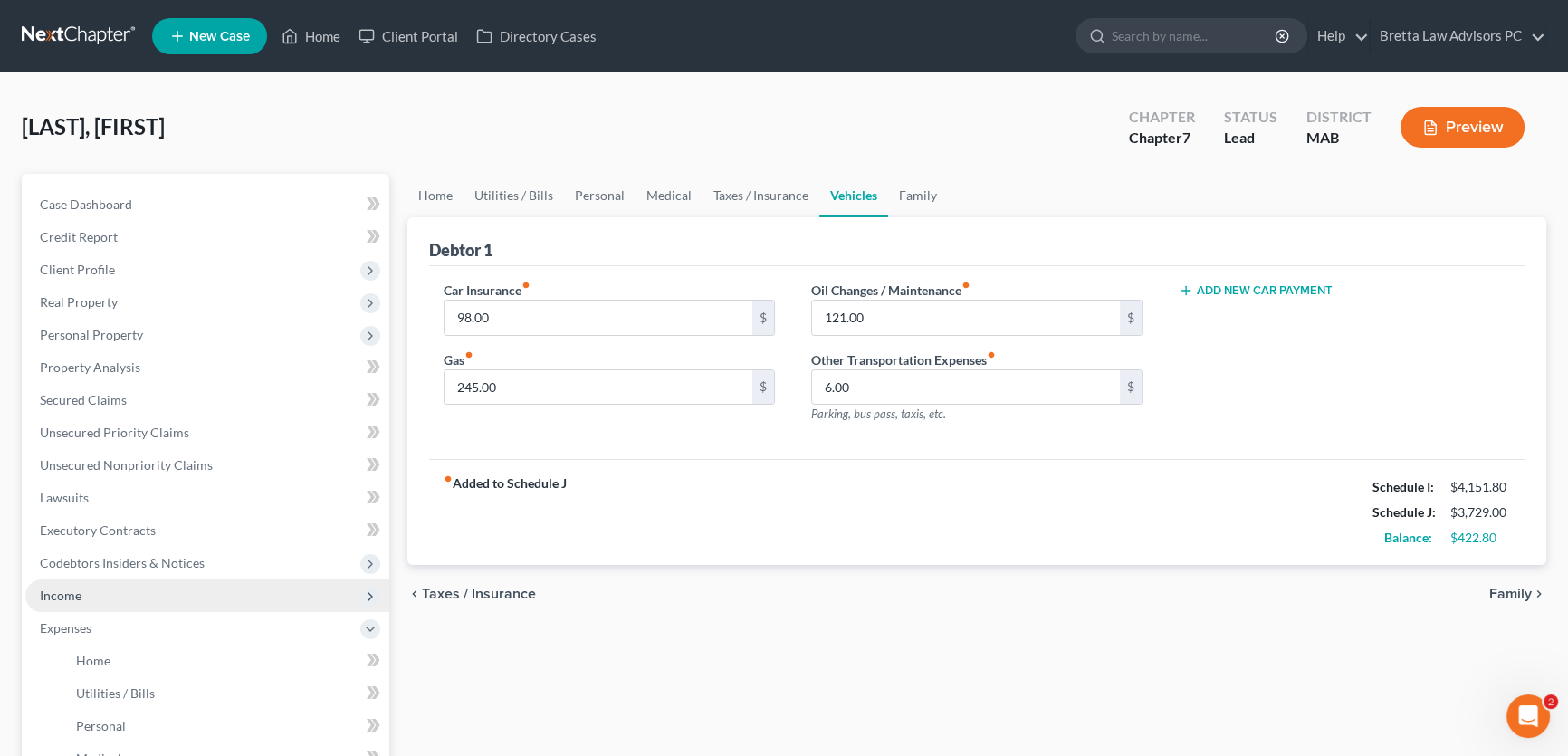 click on "Income" at bounding box center [207, 596] 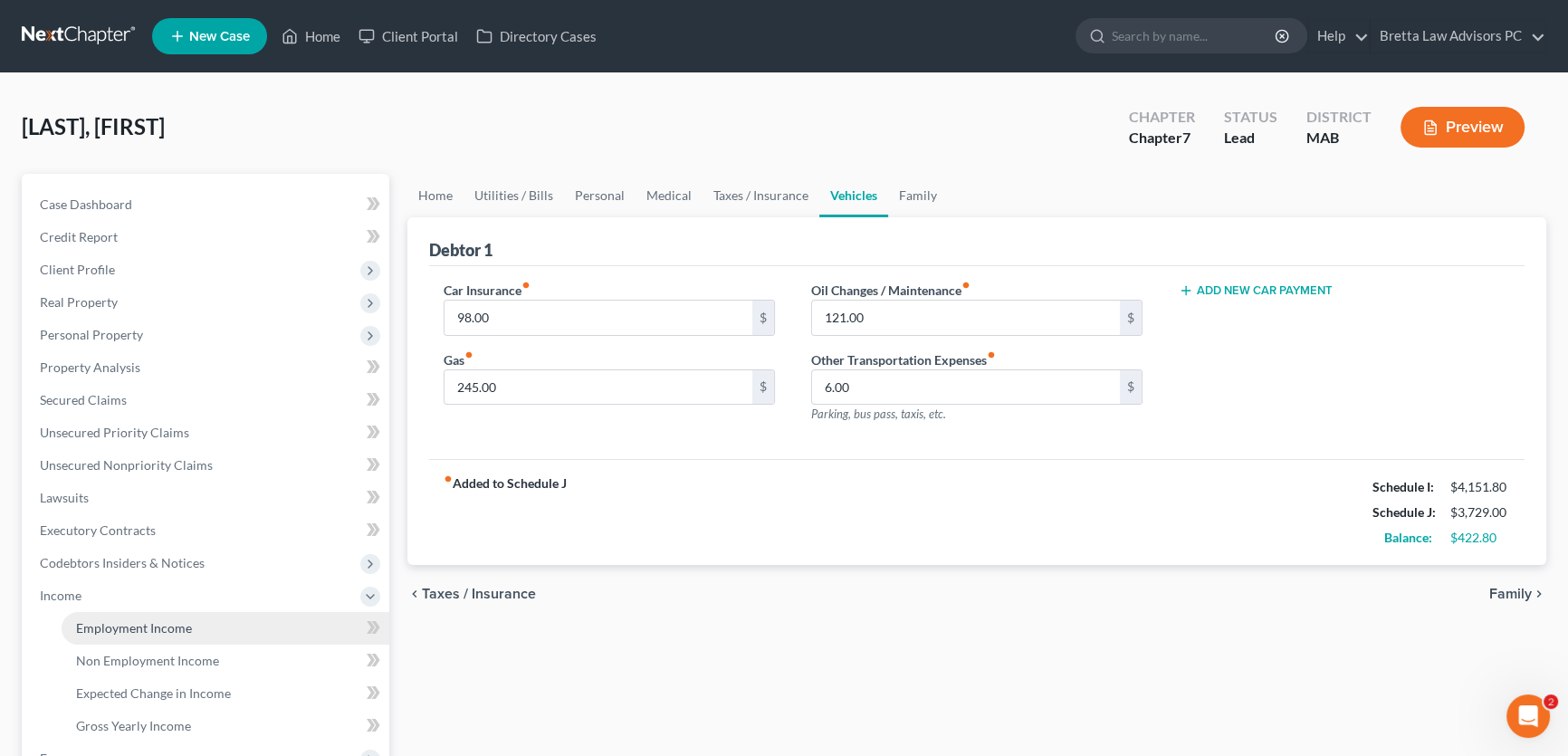 click on "Employment Income" at bounding box center (134, 627) 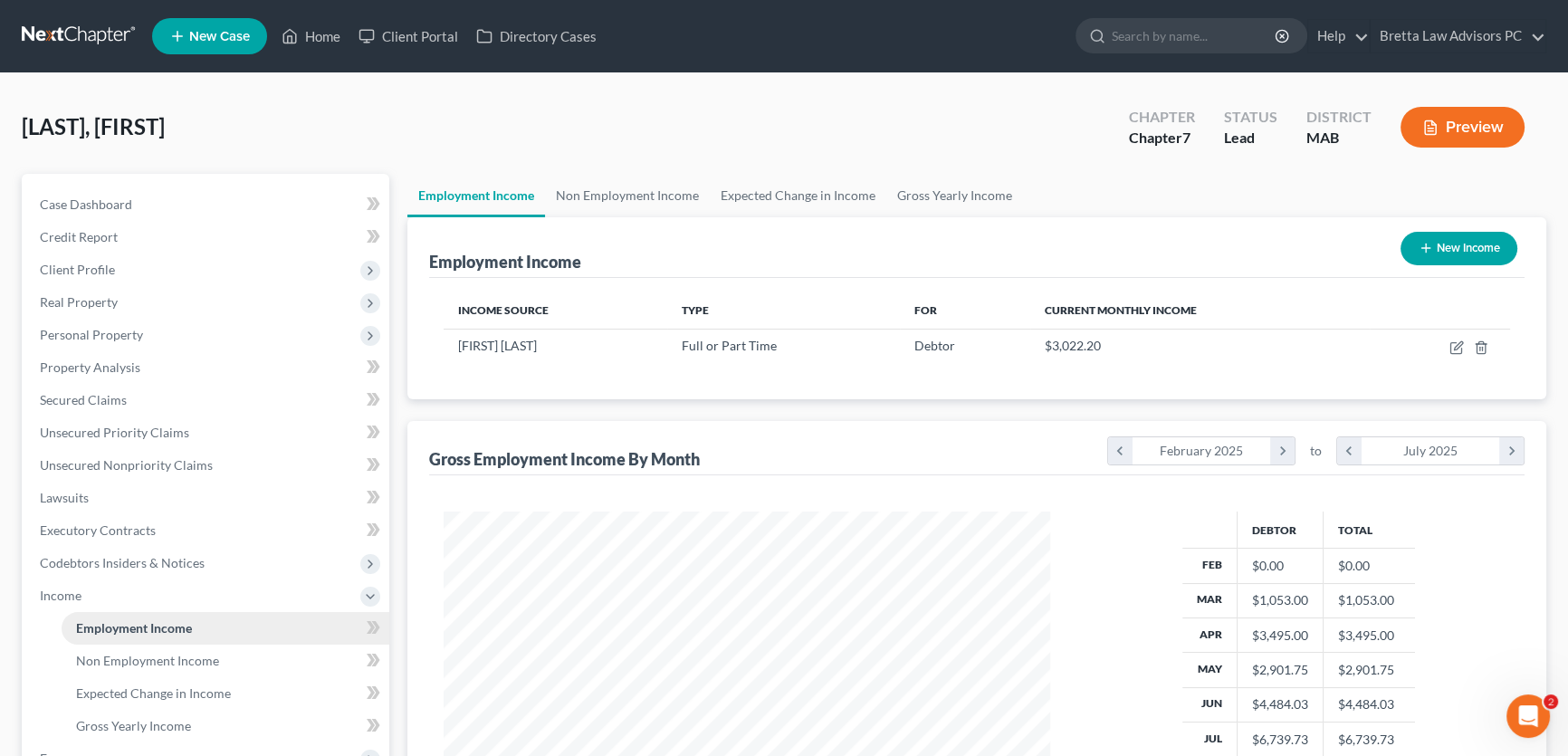 scroll, scrollTop: 905065, scrollLeft: 904669, axis: both 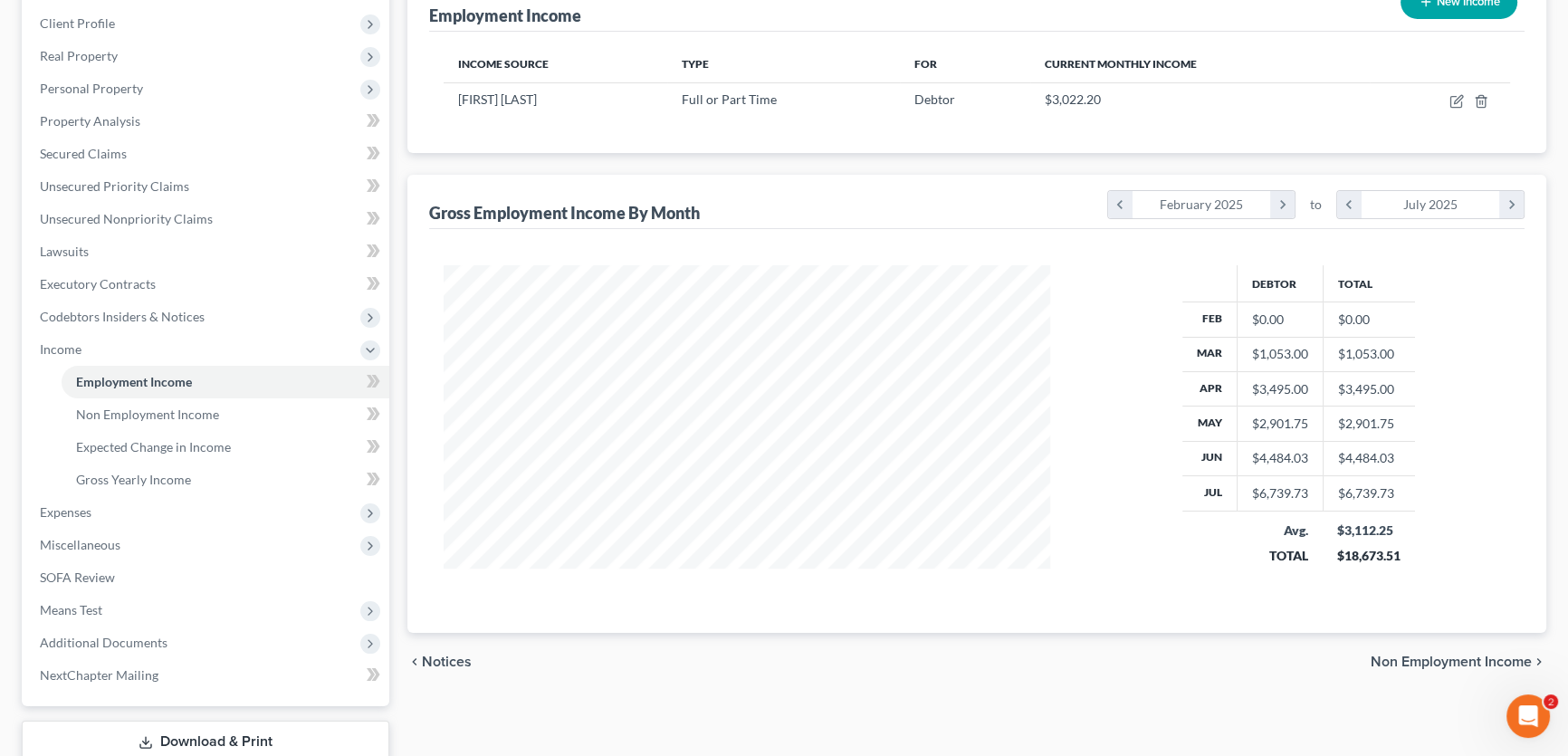 click on "$6,739.73" at bounding box center (1279, 493) 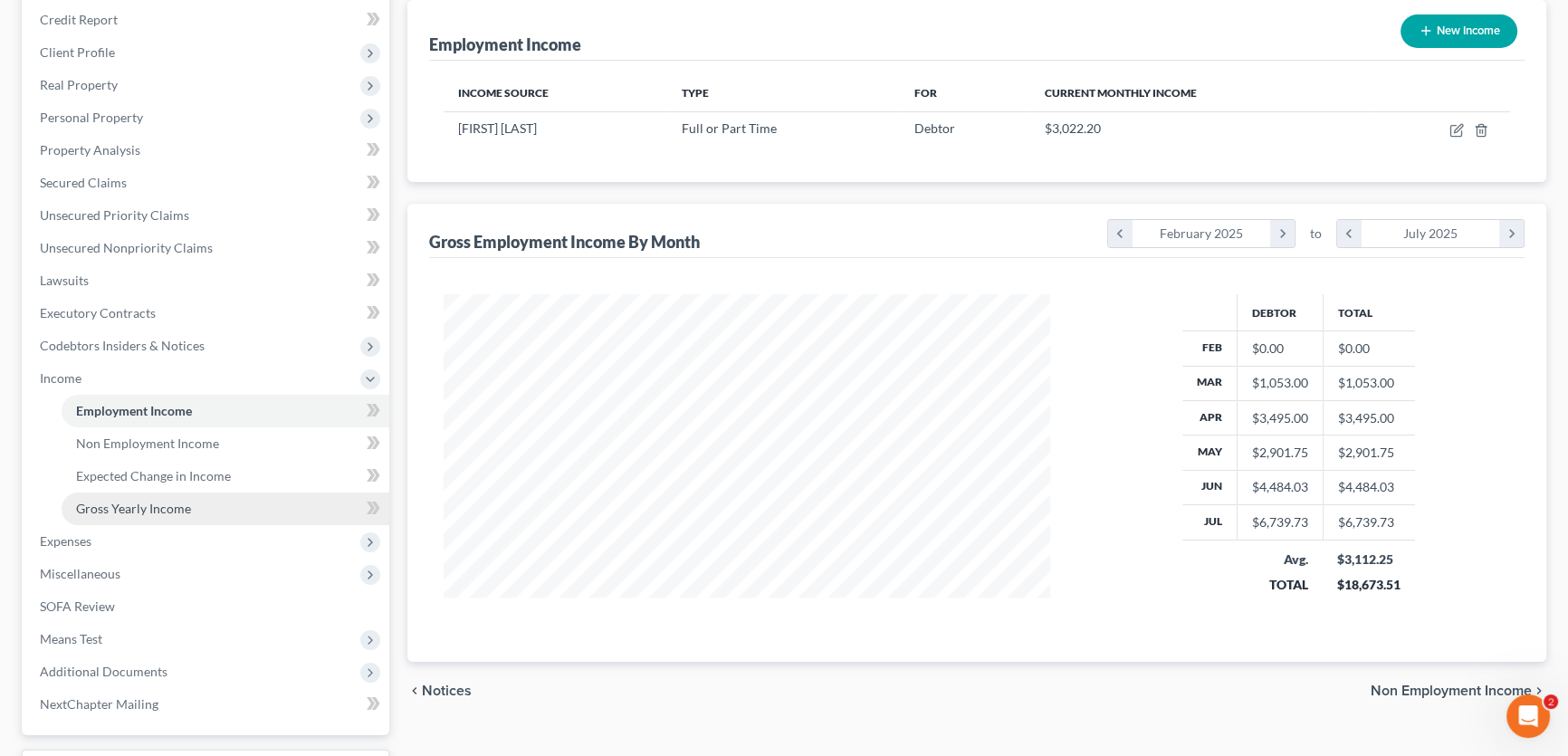 scroll, scrollTop: 246, scrollLeft: 0, axis: vertical 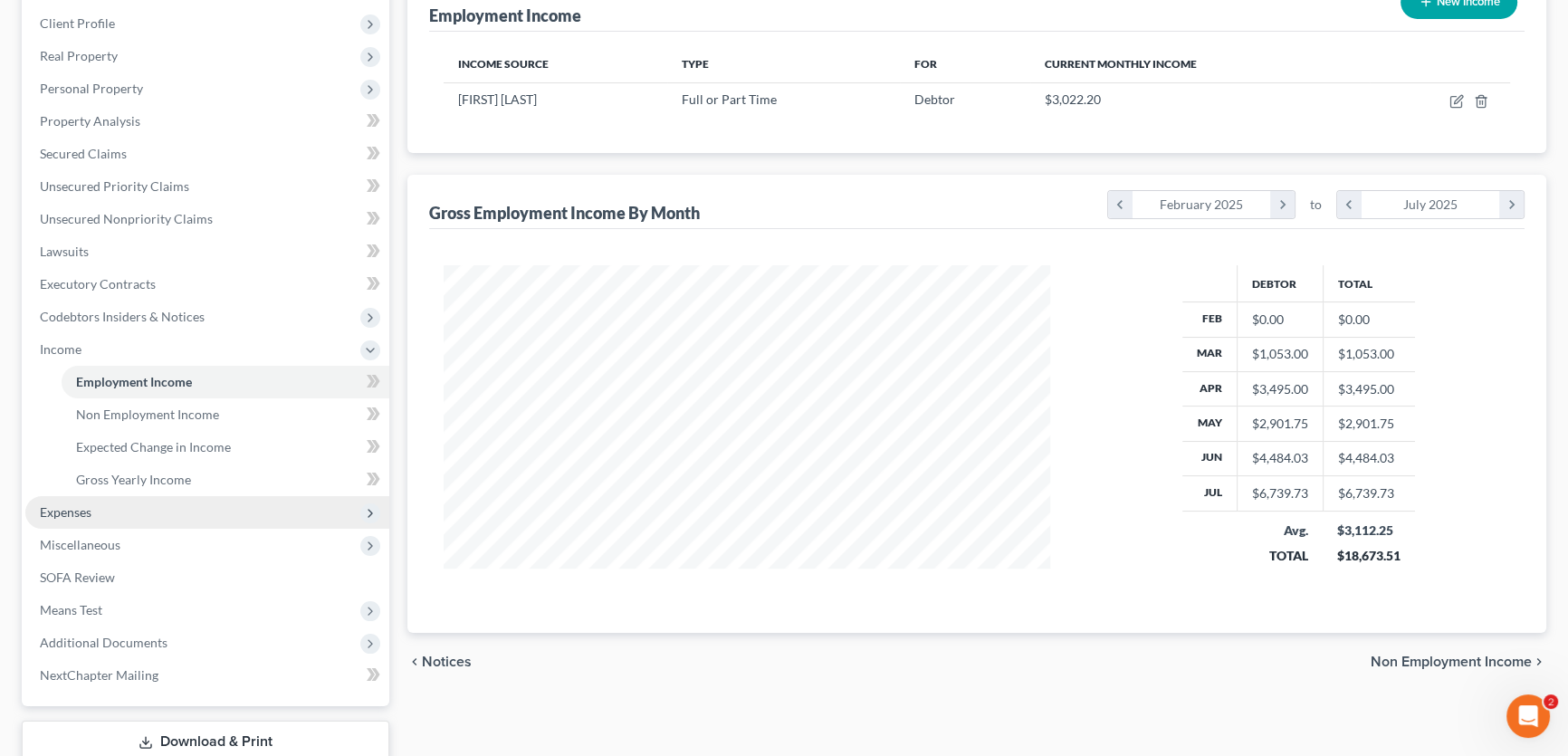 click on "Expenses" at bounding box center [207, 512] 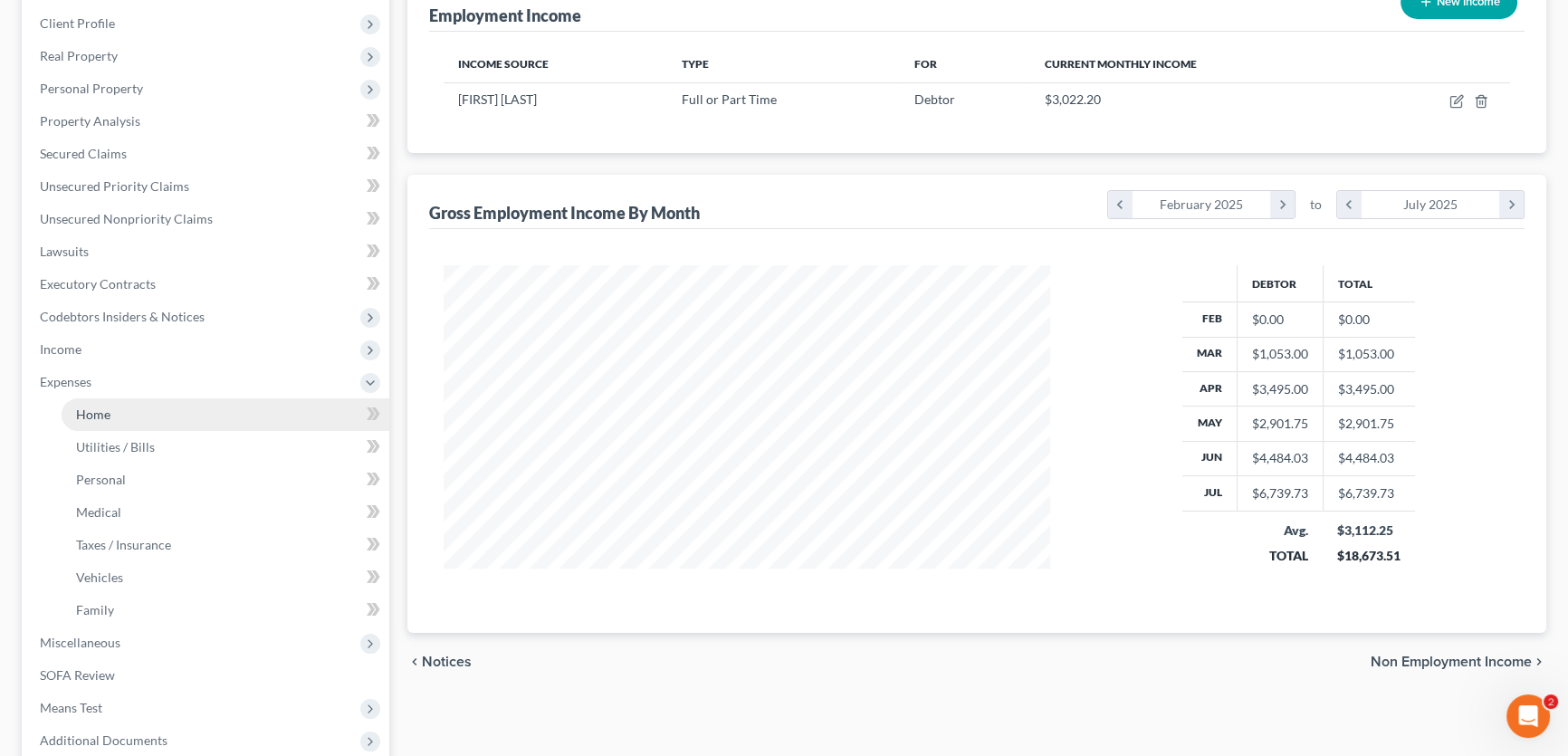 click on "Home" at bounding box center (225, 415) 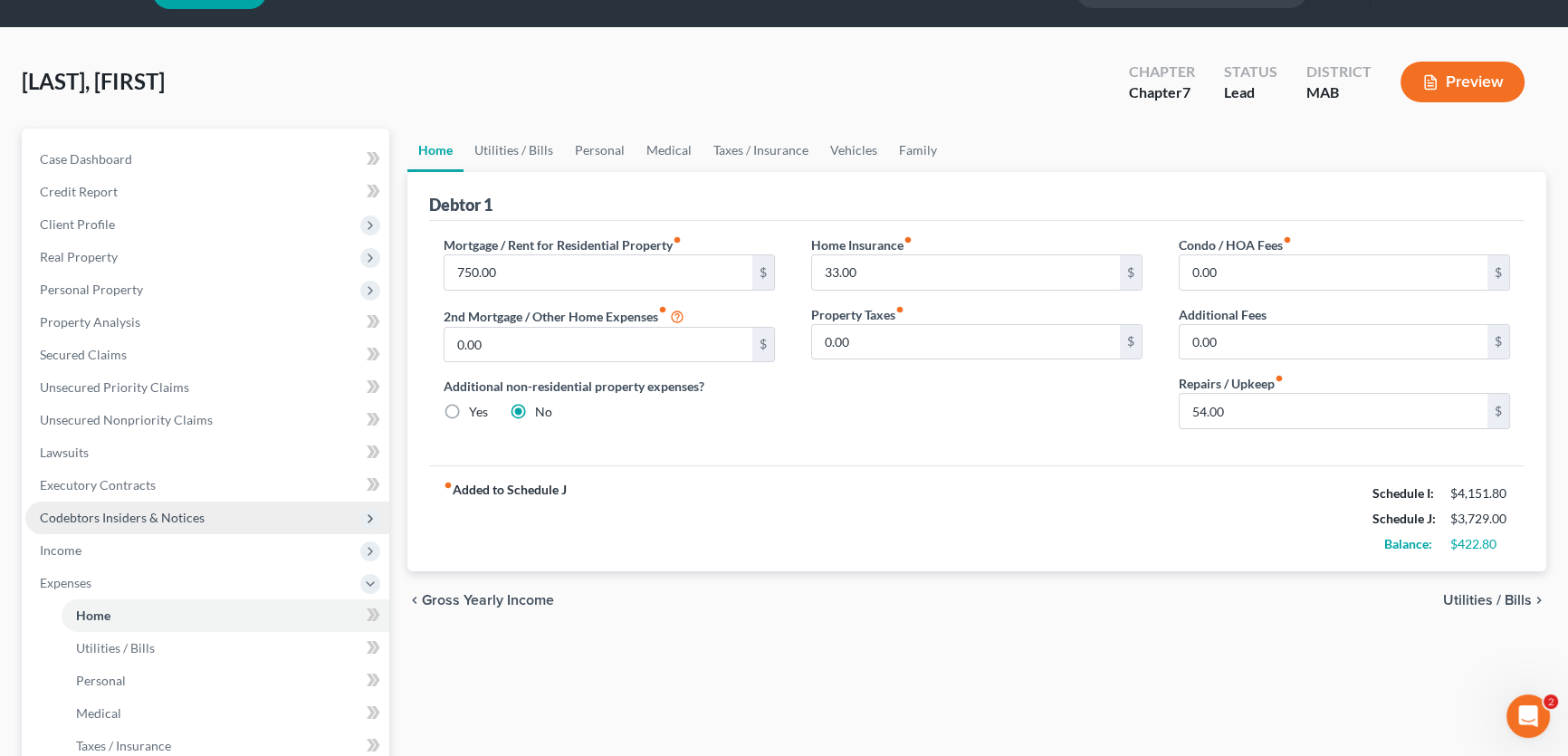 scroll, scrollTop: 81, scrollLeft: 0, axis: vertical 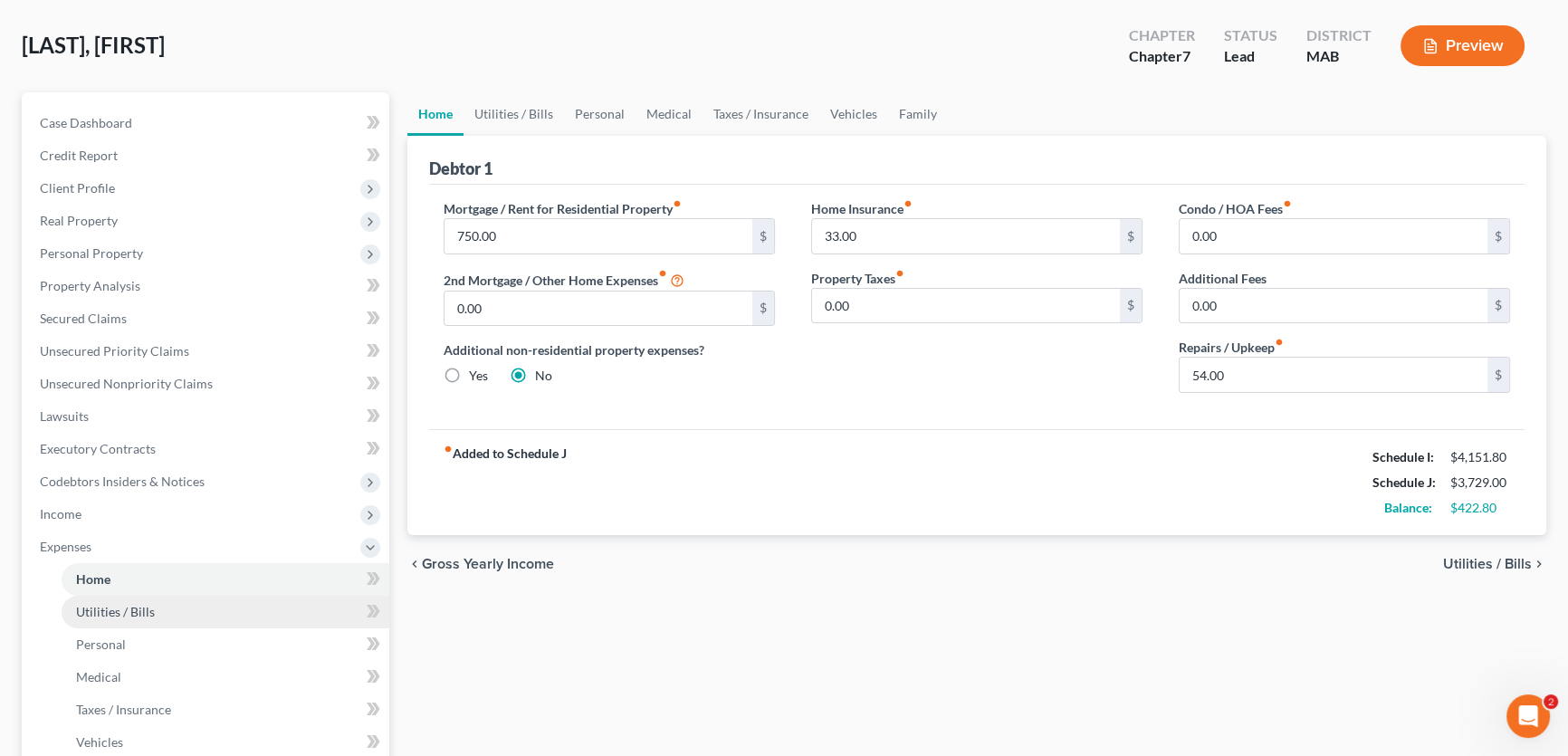 click on "Utilities / Bills" at bounding box center (225, 612) 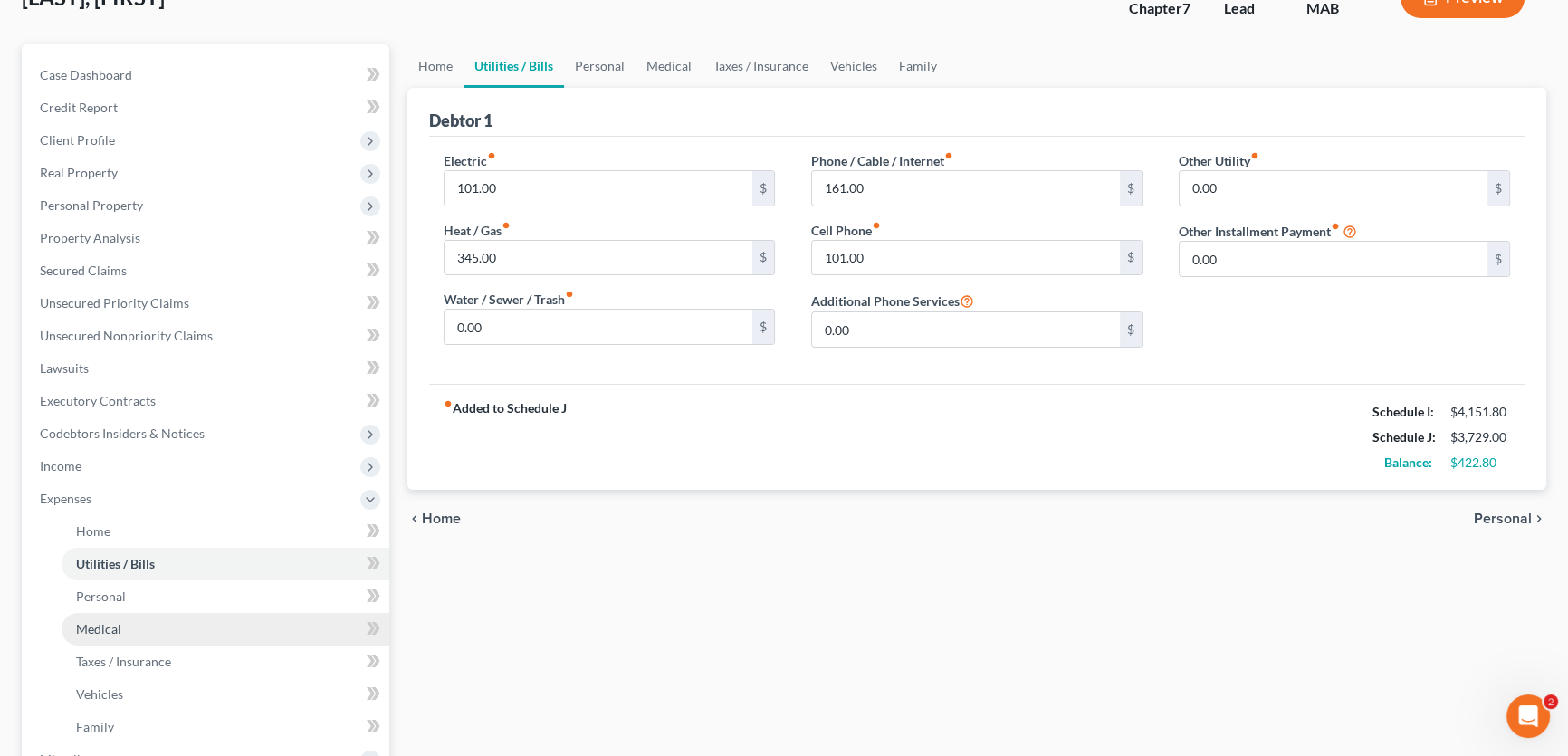scroll, scrollTop: 164, scrollLeft: 0, axis: vertical 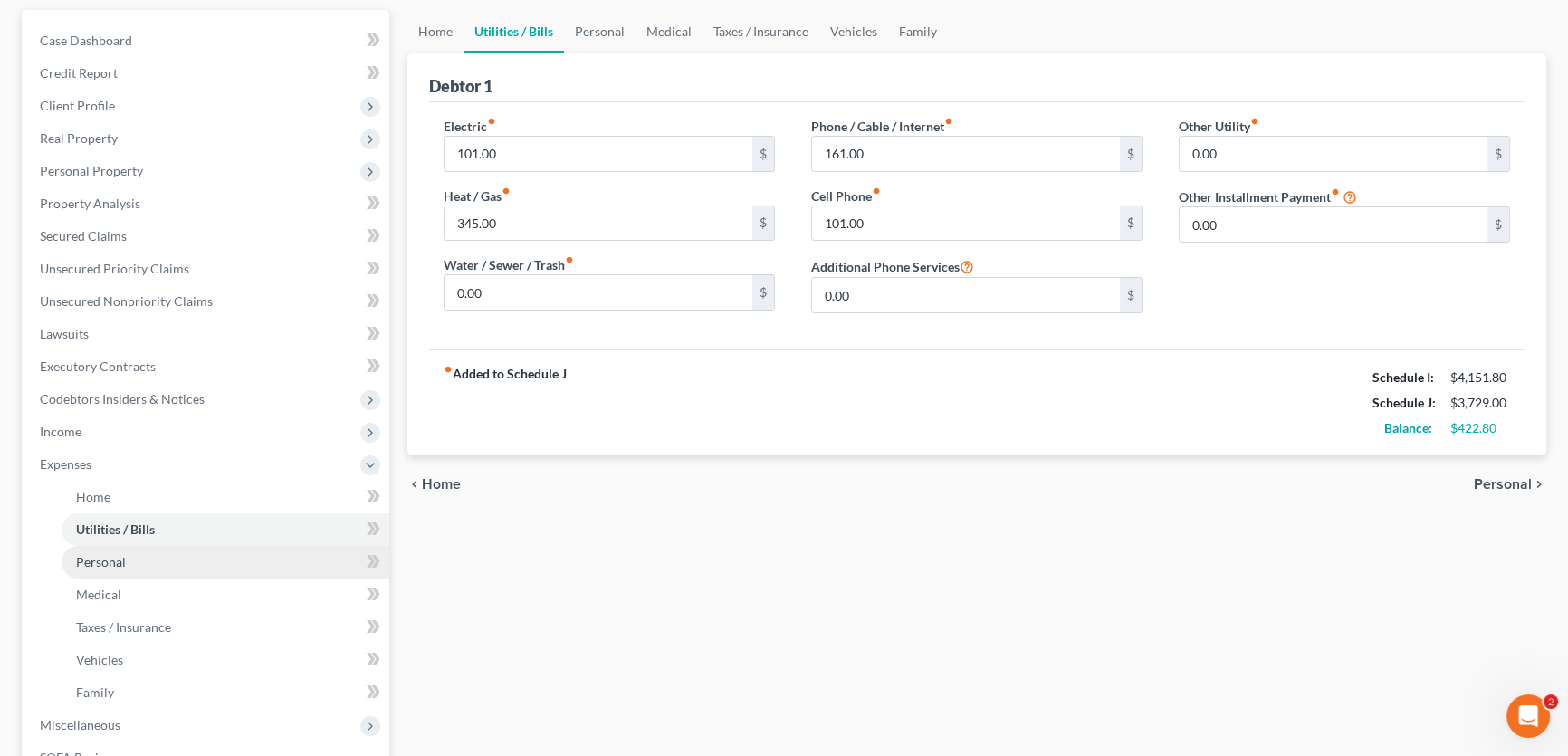 click on "Personal" at bounding box center (225, 562) 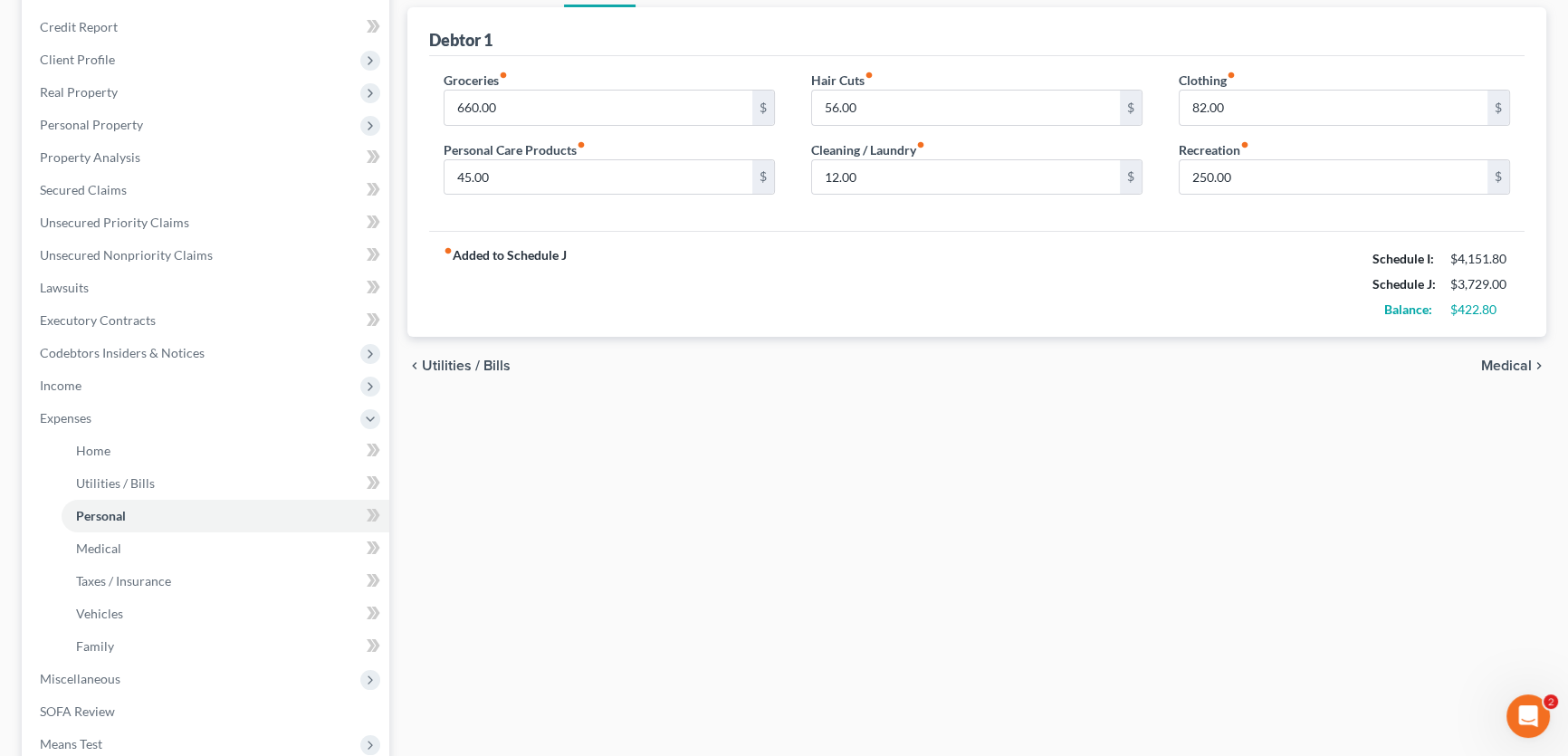 scroll, scrollTop: 246, scrollLeft: 0, axis: vertical 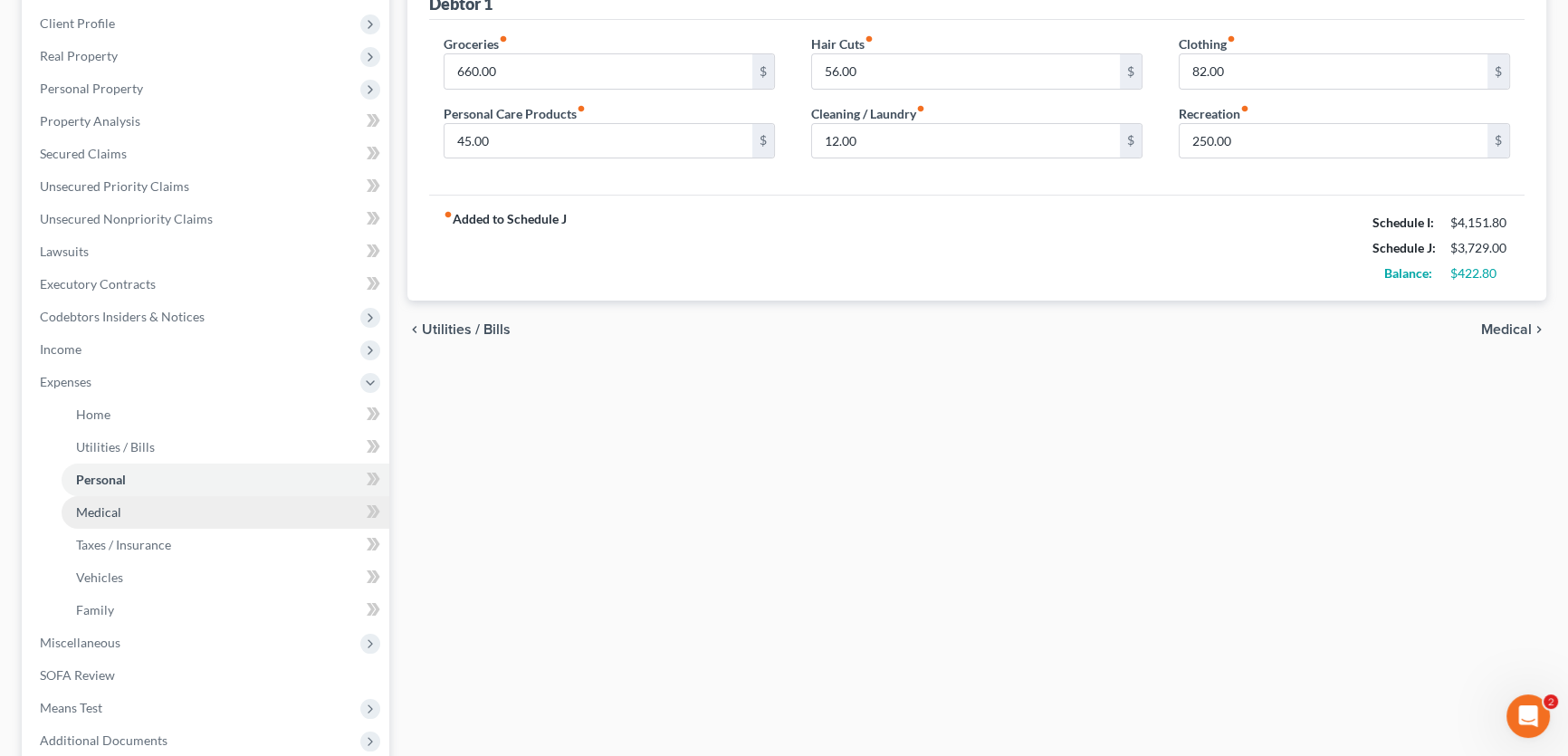 click on "Medical" at bounding box center [225, 512] 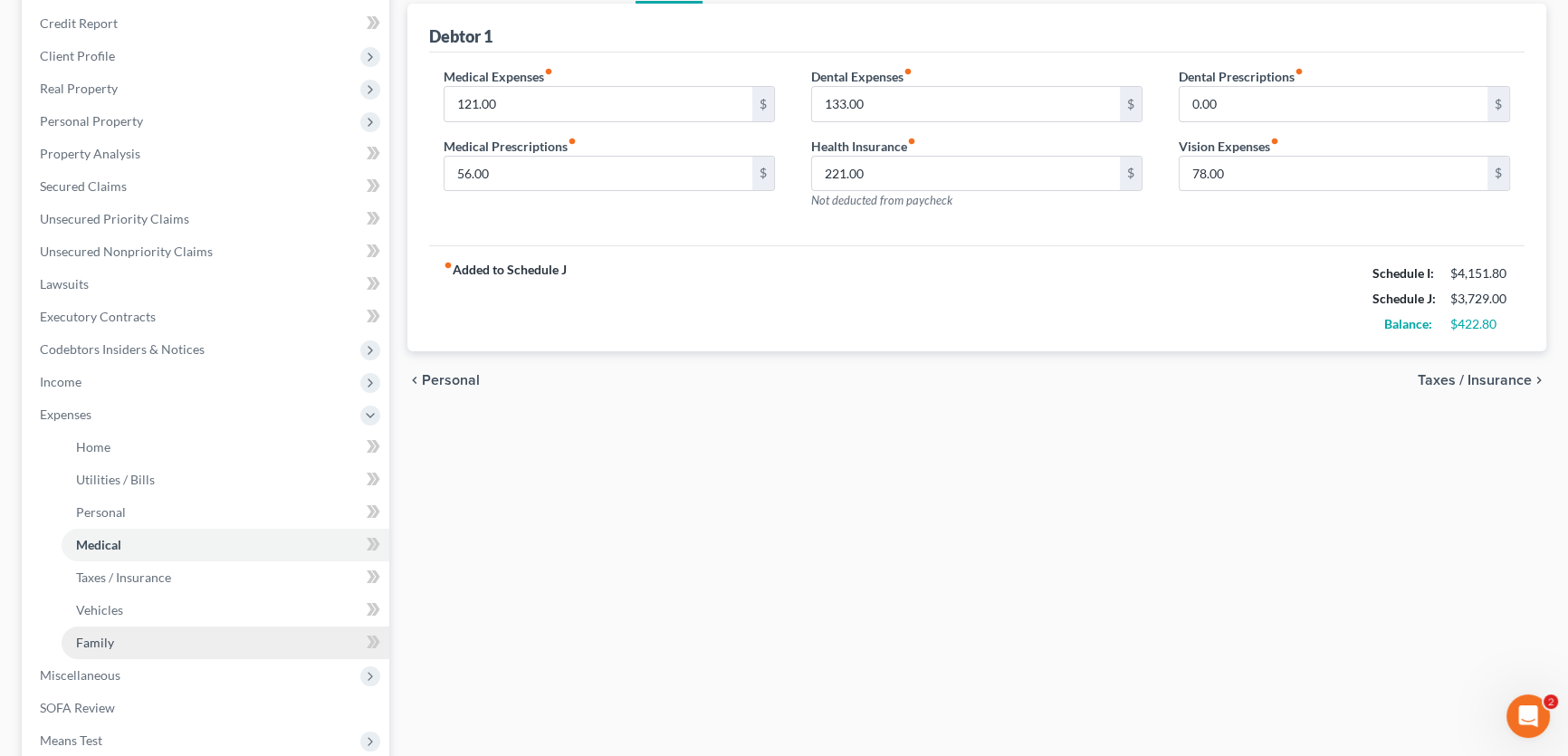 scroll, scrollTop: 246, scrollLeft: 0, axis: vertical 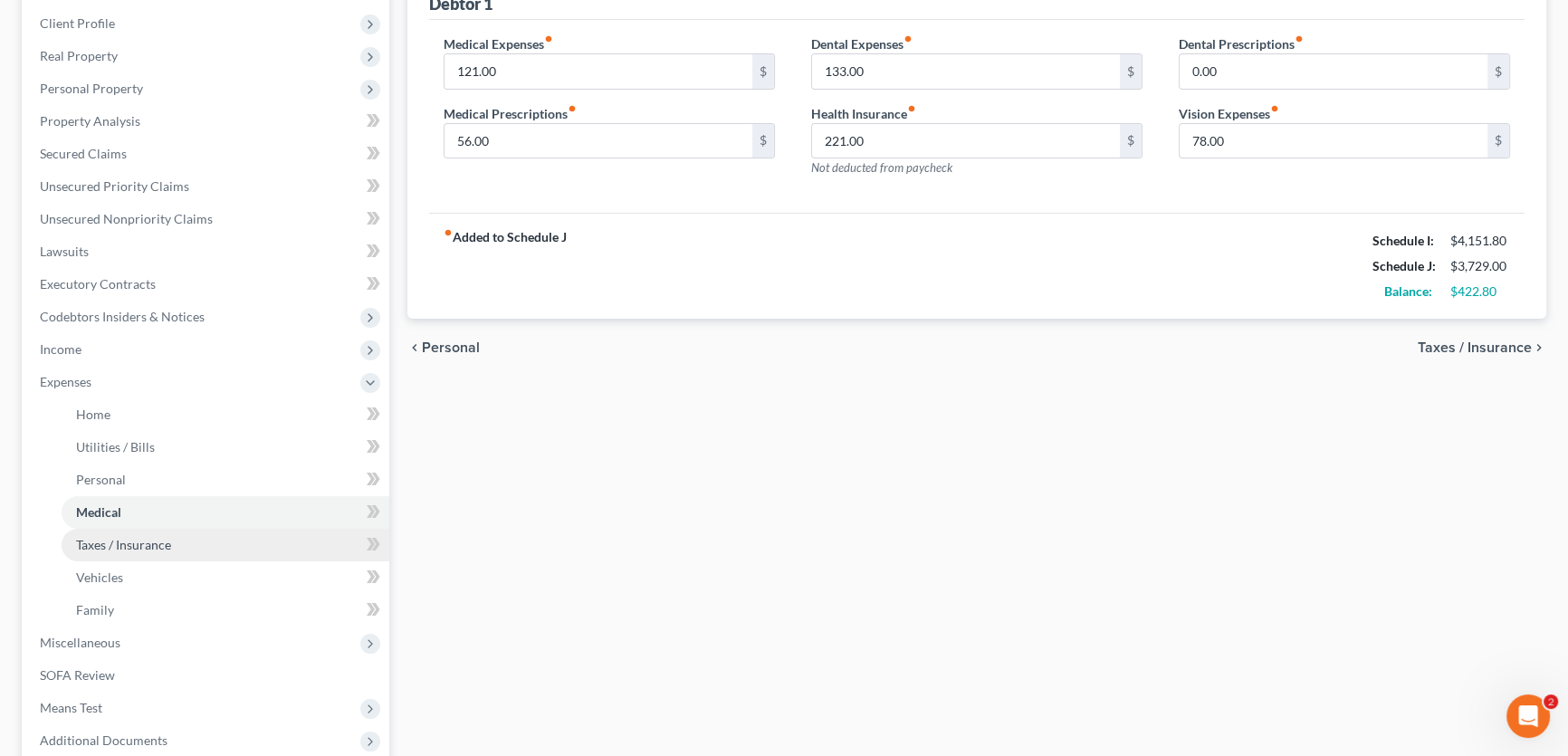 click on "Taxes / Insurance" at bounding box center [225, 545] 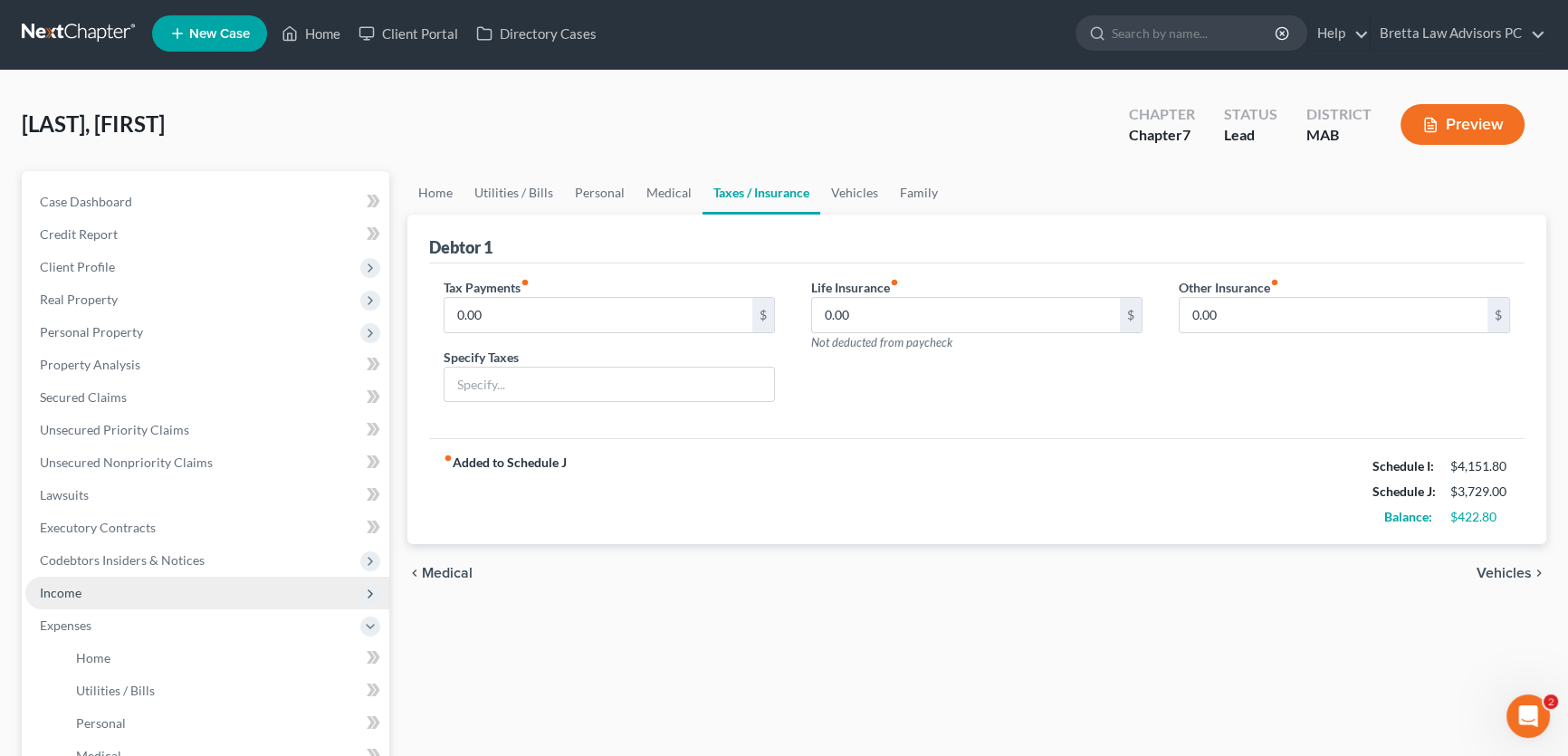 scroll, scrollTop: 0, scrollLeft: 0, axis: both 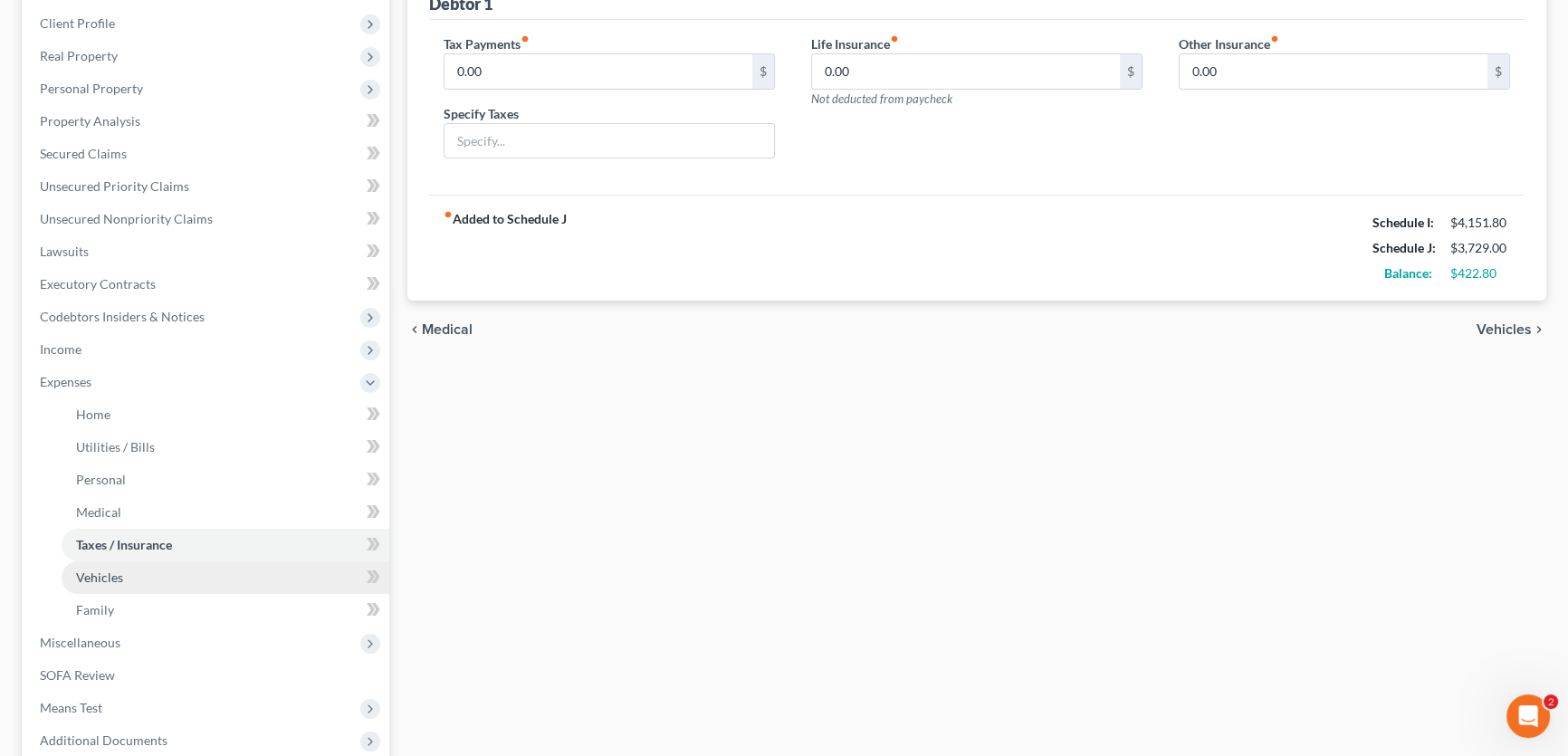 drag, startPoint x: 206, startPoint y: 580, endPoint x: 211, endPoint y: 589, distance: 10.29563 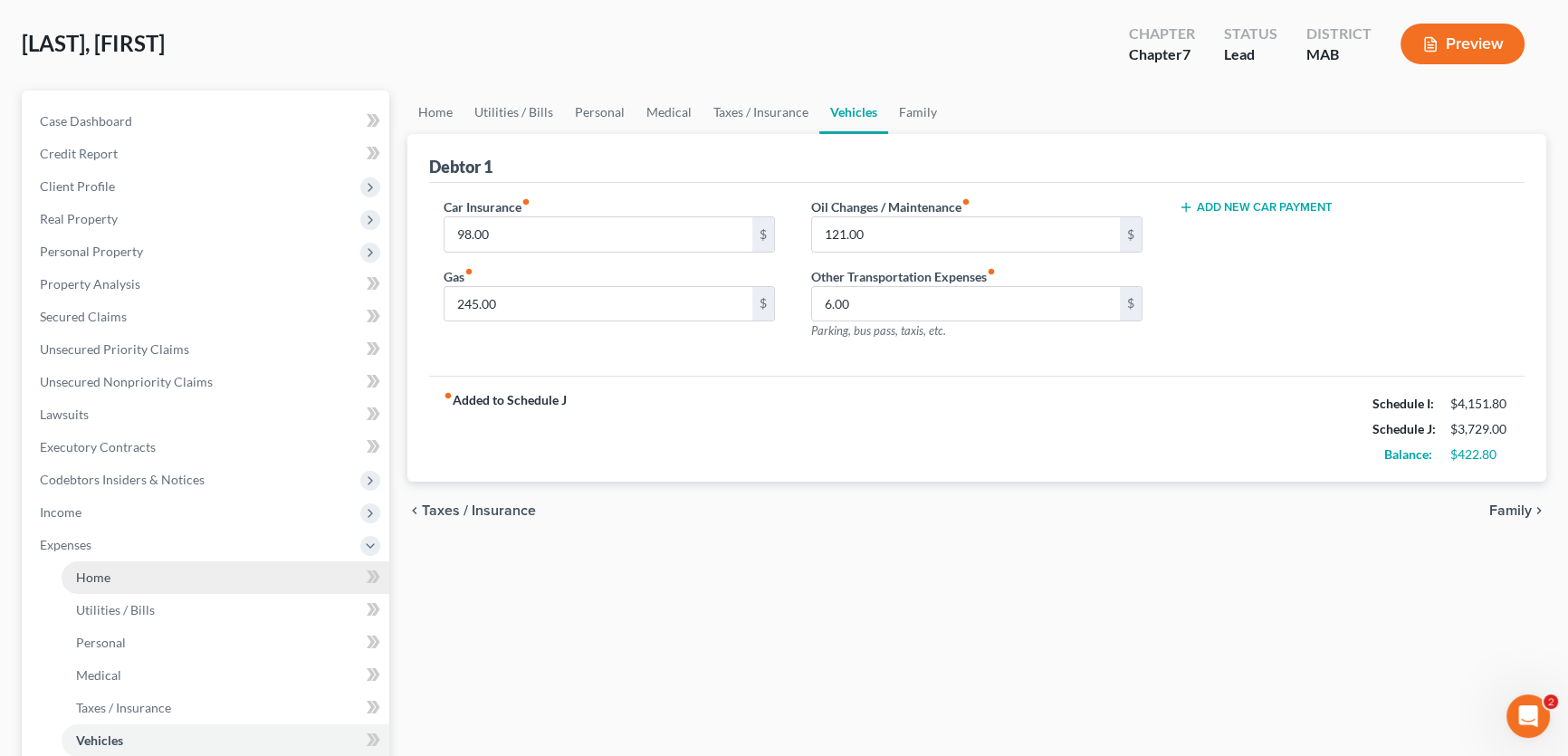 scroll, scrollTop: 246, scrollLeft: 0, axis: vertical 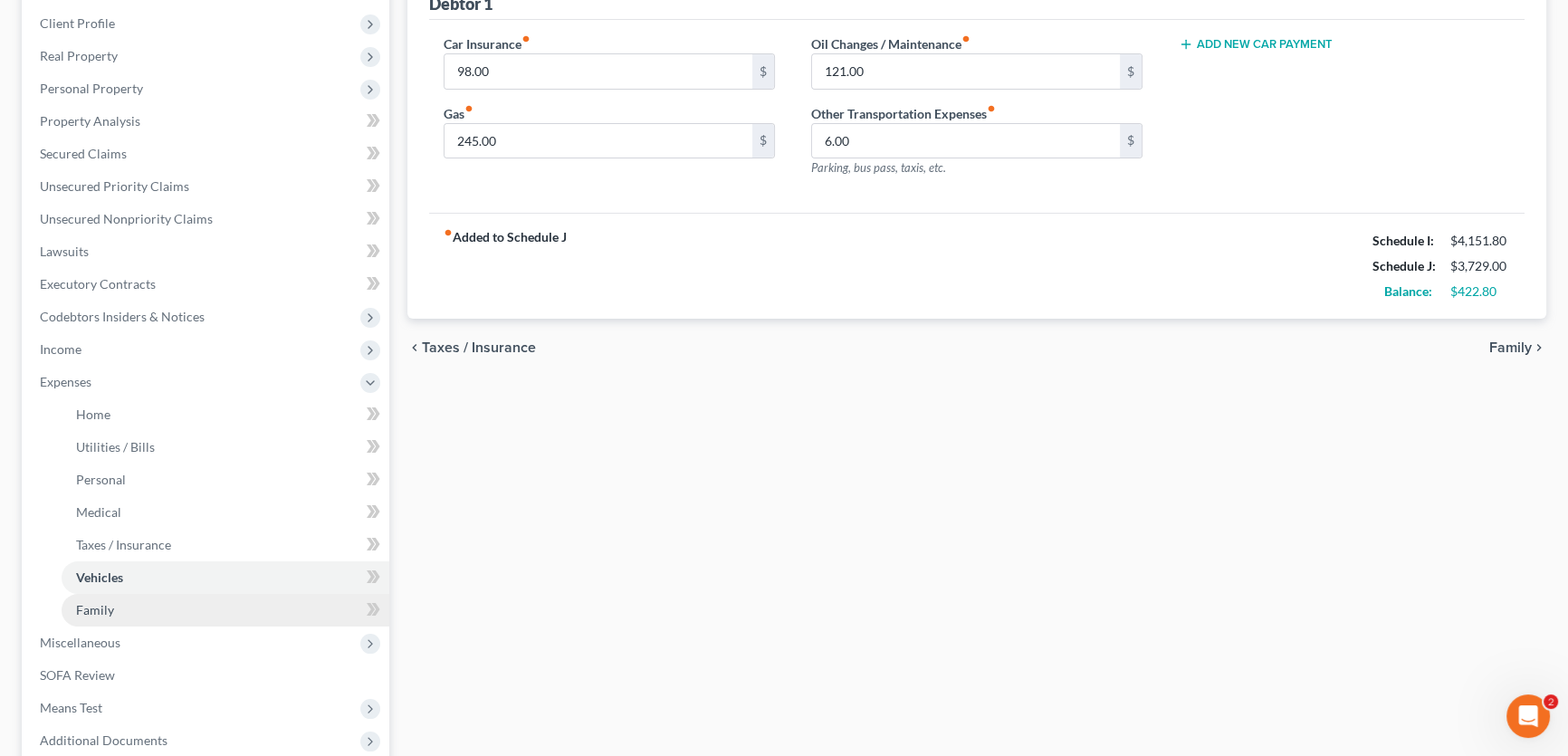 click on "Family" at bounding box center (225, 610) 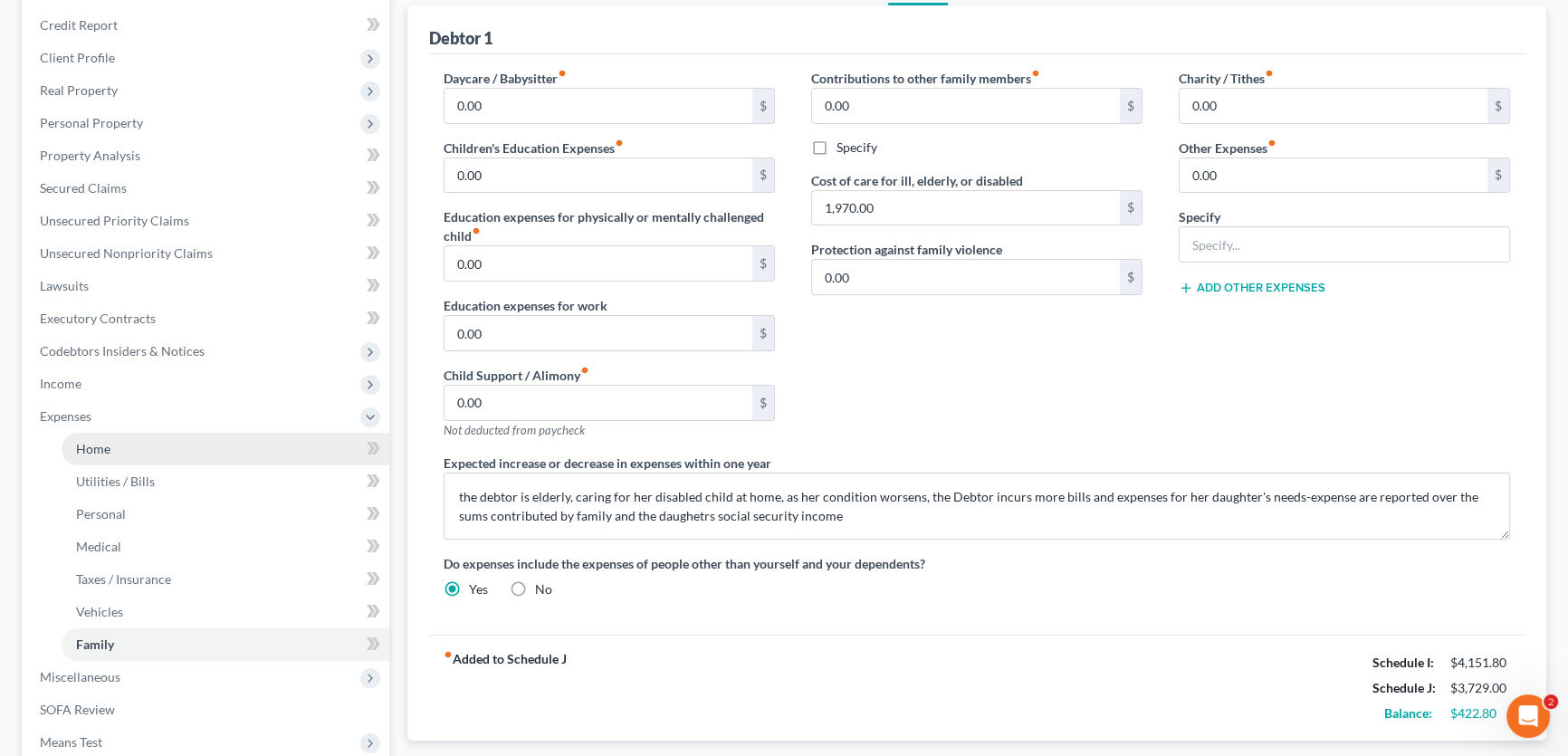 scroll, scrollTop: 411, scrollLeft: 0, axis: vertical 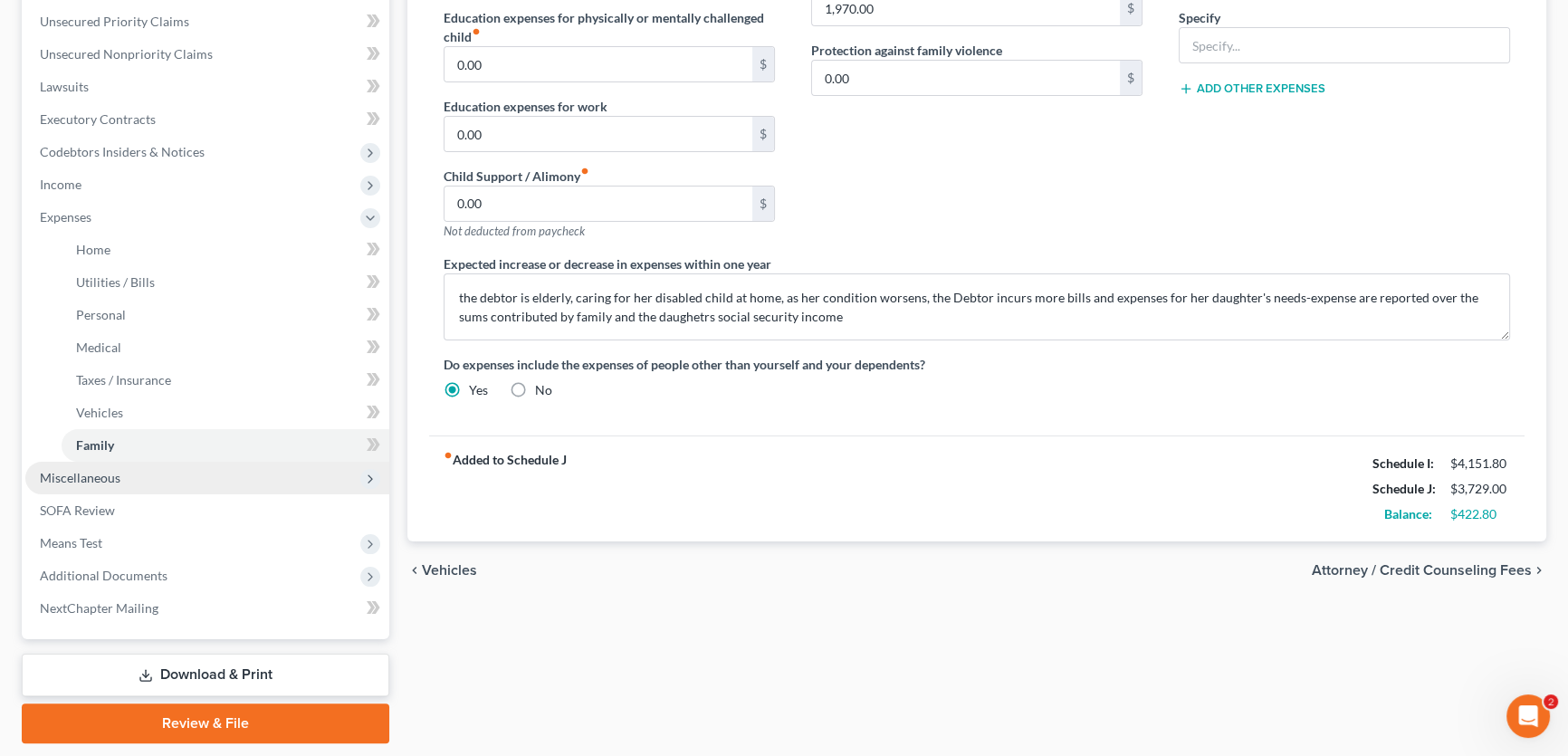 click on "Miscellaneous" at bounding box center [207, 478] 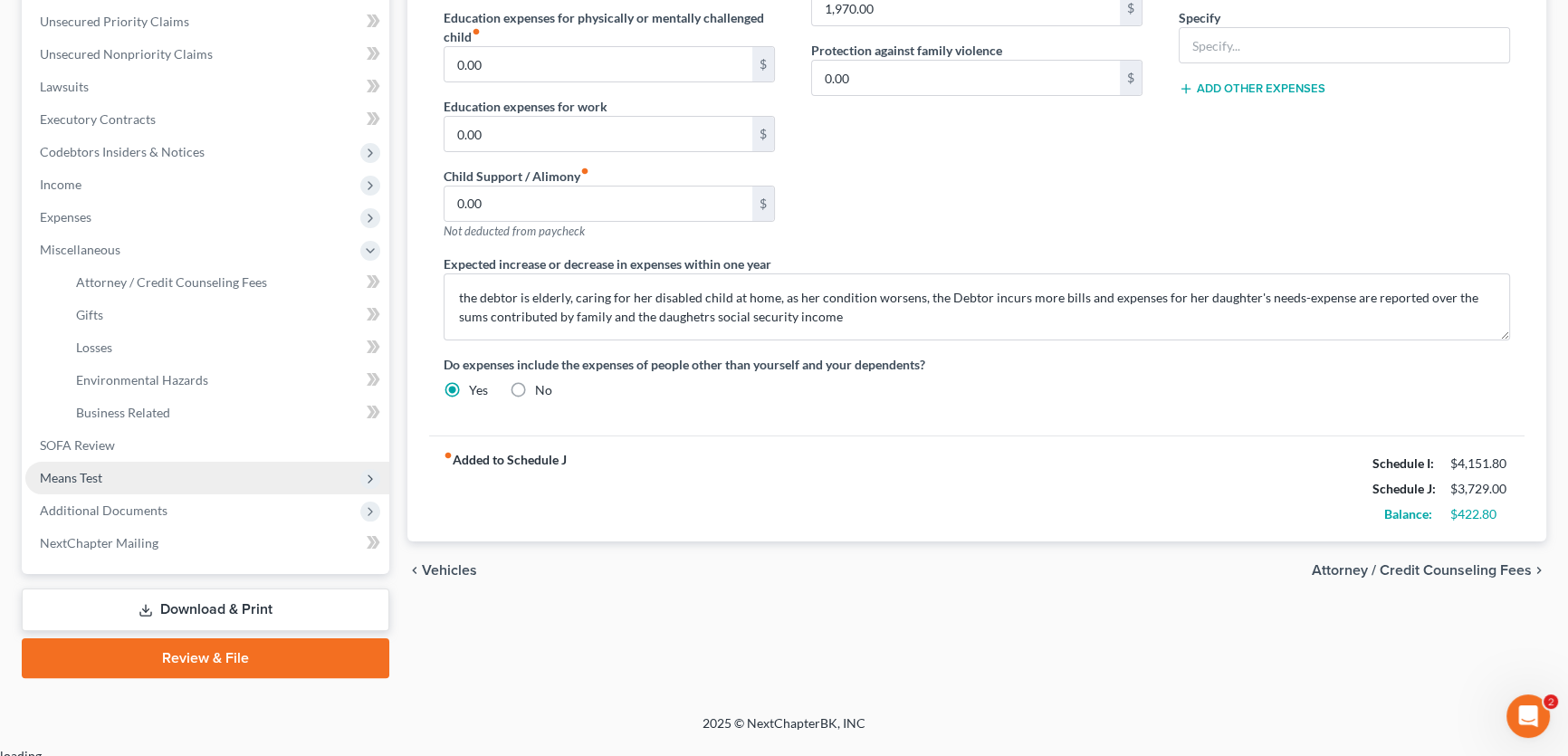 scroll, scrollTop: 398, scrollLeft: 0, axis: vertical 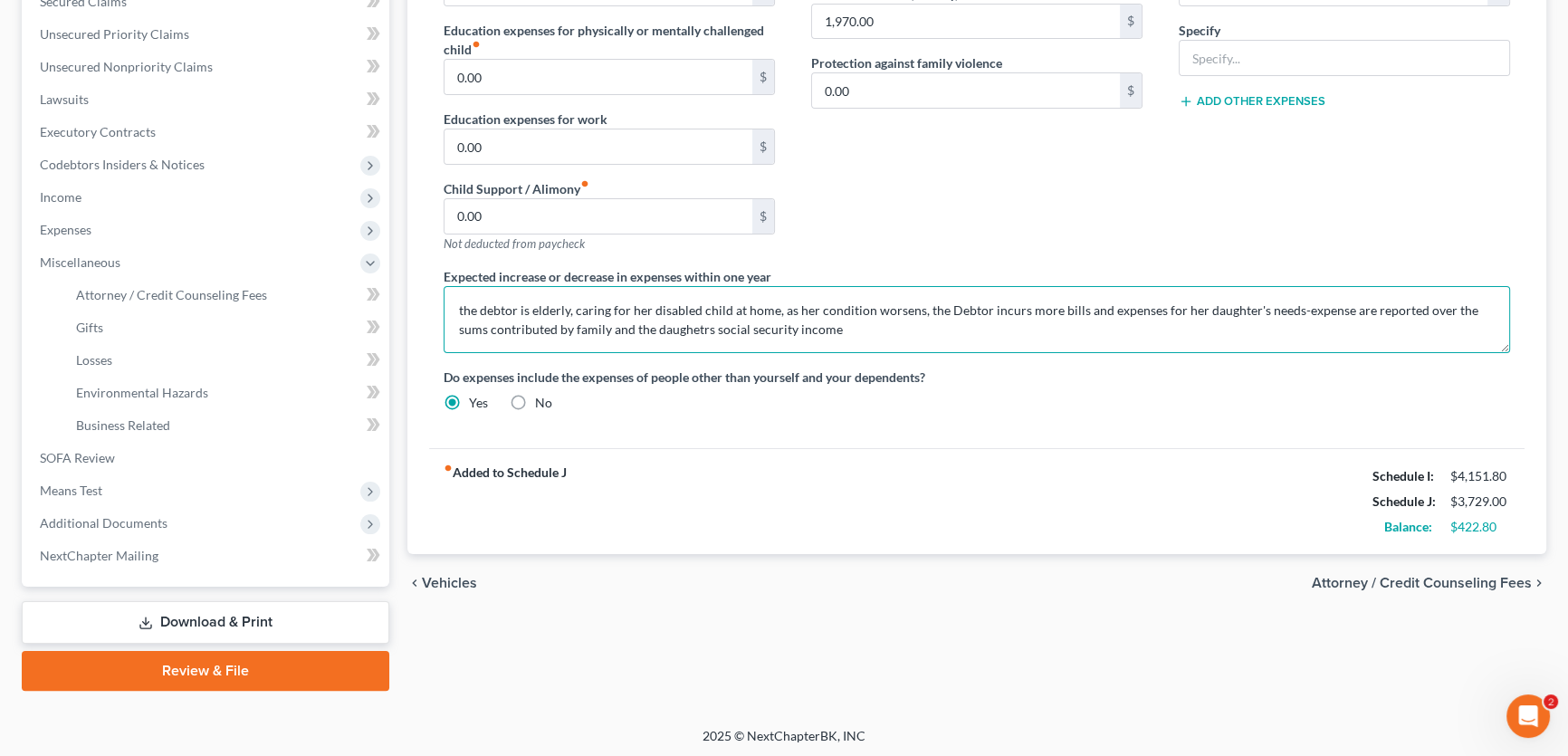 click on "the debtor is elderly, caring for her disabled child at home, as her condition worsens, the Debtor incurs more bills and expenses for her daughter's needs-expense are reported over the sums contributed by family and the daughetrs social security income" at bounding box center [977, 320] 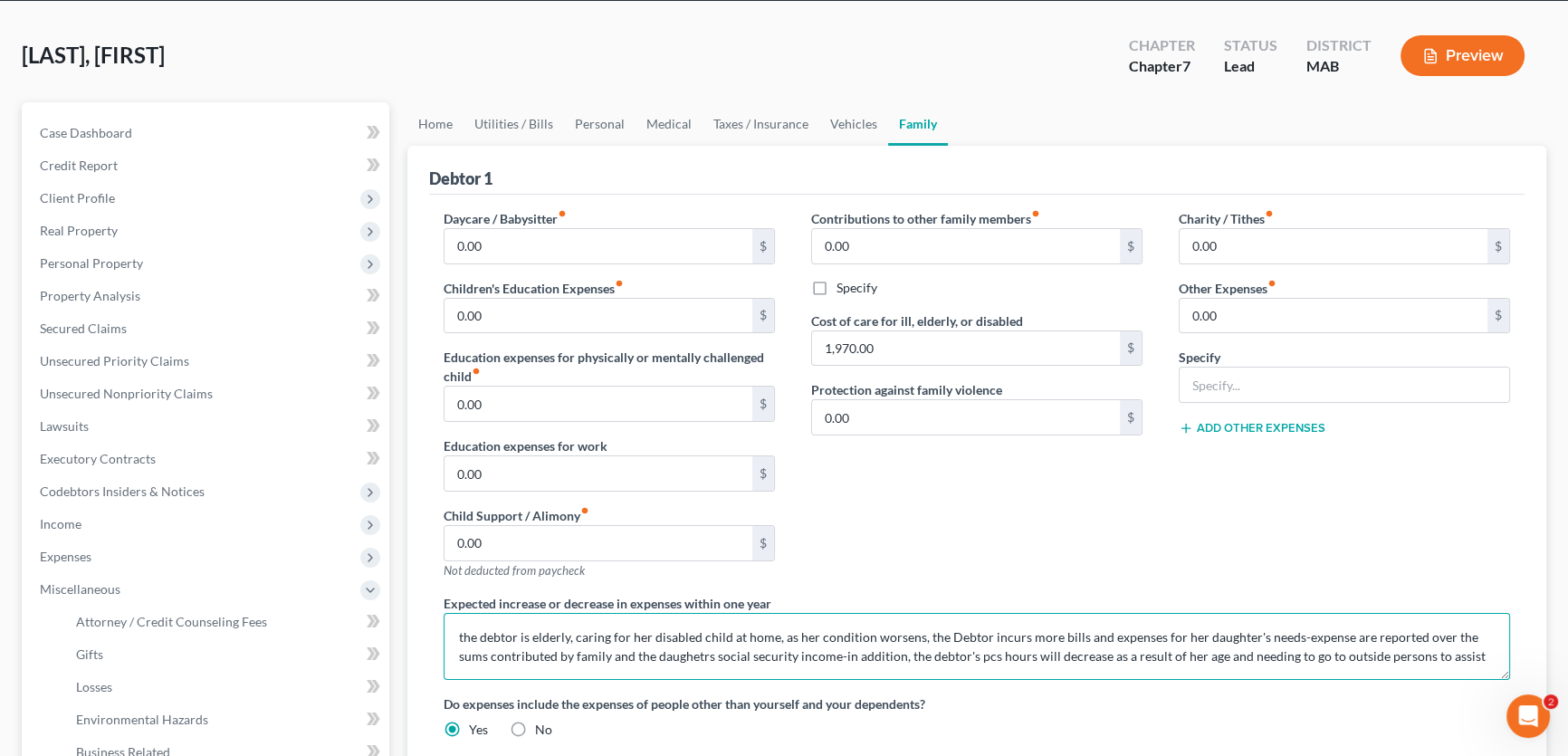 scroll, scrollTop: 70, scrollLeft: 0, axis: vertical 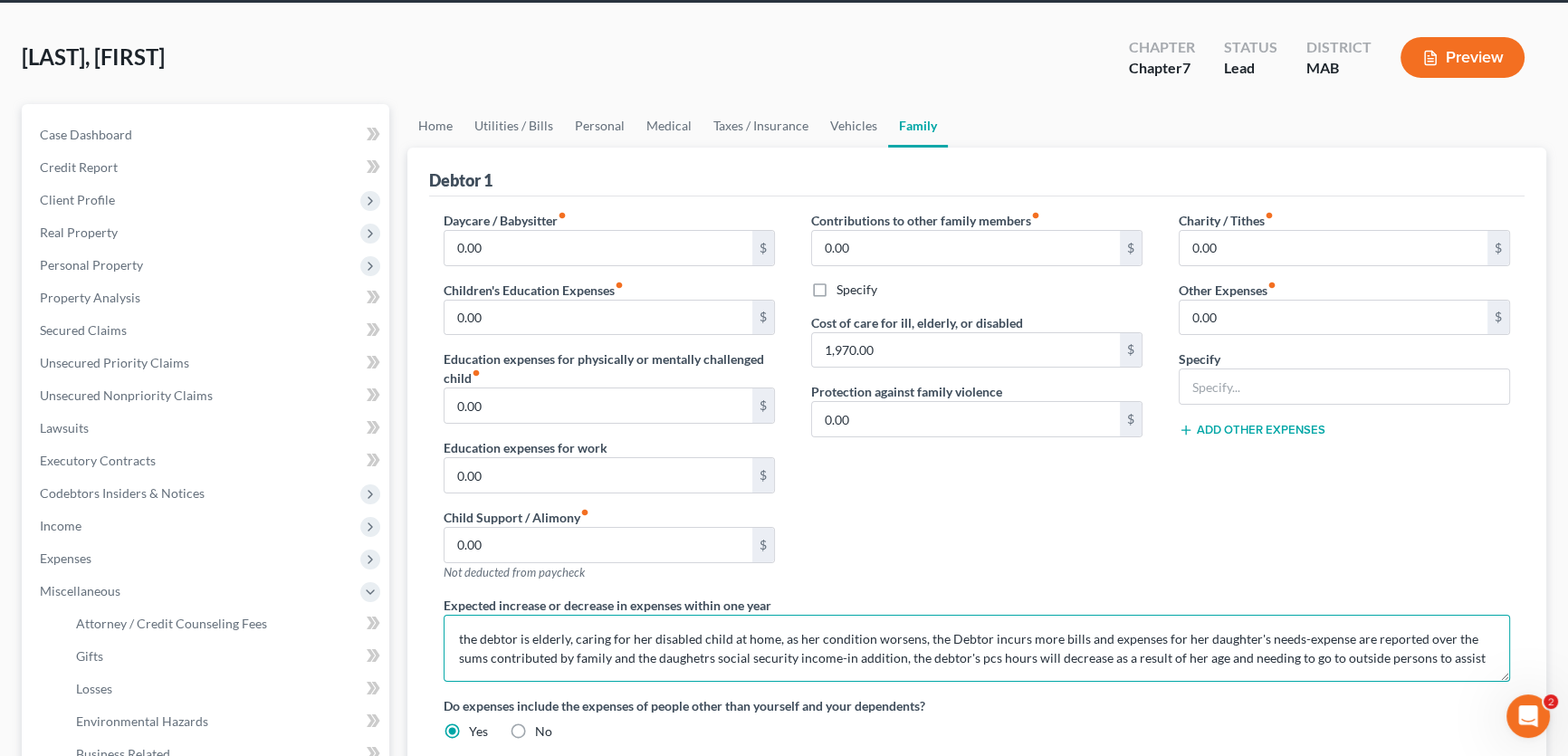type on "the debtor is elderly, caring for her disabled child at home, as her condition worsens, the Debtor incurs more bills and expenses for her daughter's needs-expense are reported over the sums contributed by family and the daughetrs social security income-in addition, the debtor's pcs hours will decrease as a result of her age and needing to go to outside persons to assist" 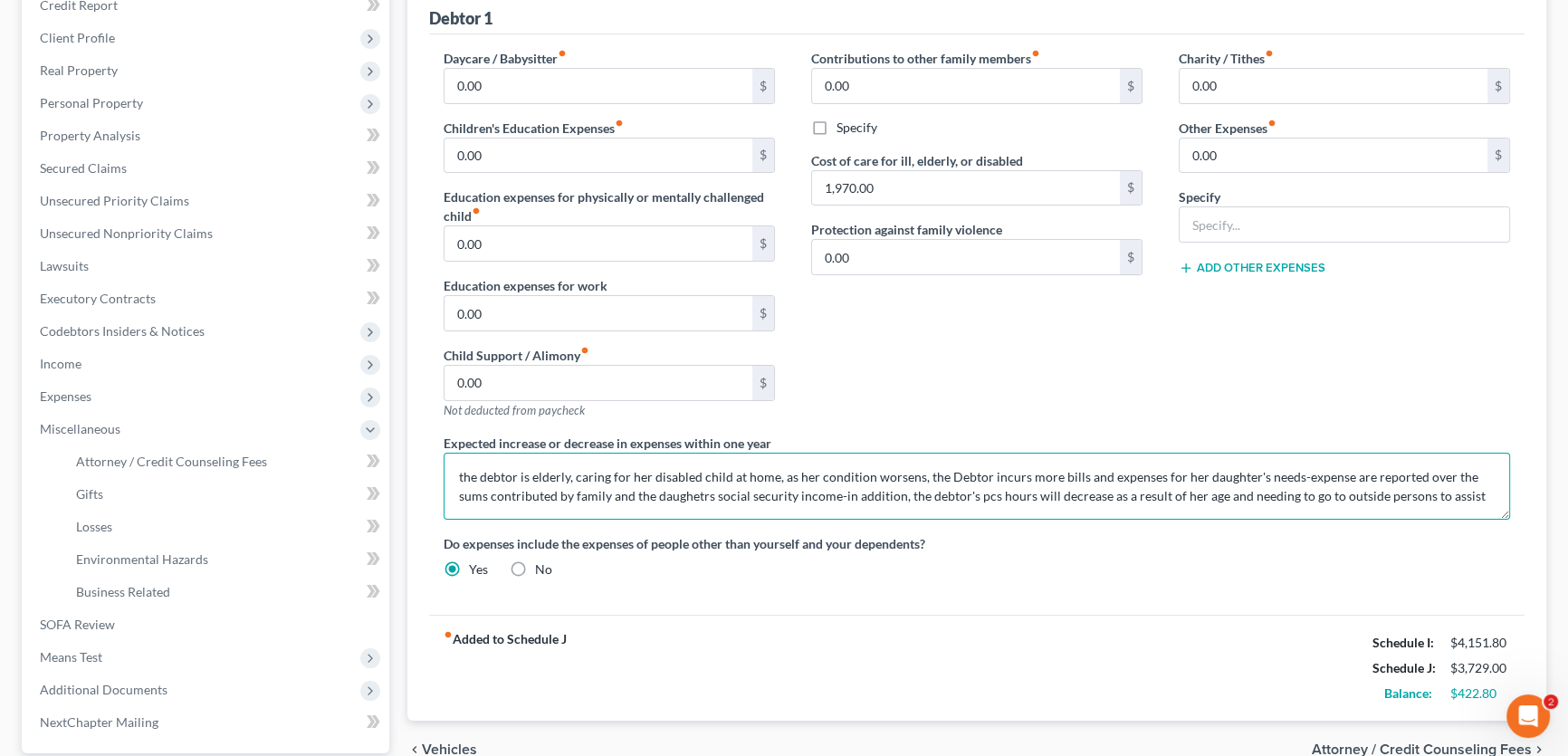 scroll, scrollTop: 398, scrollLeft: 0, axis: vertical 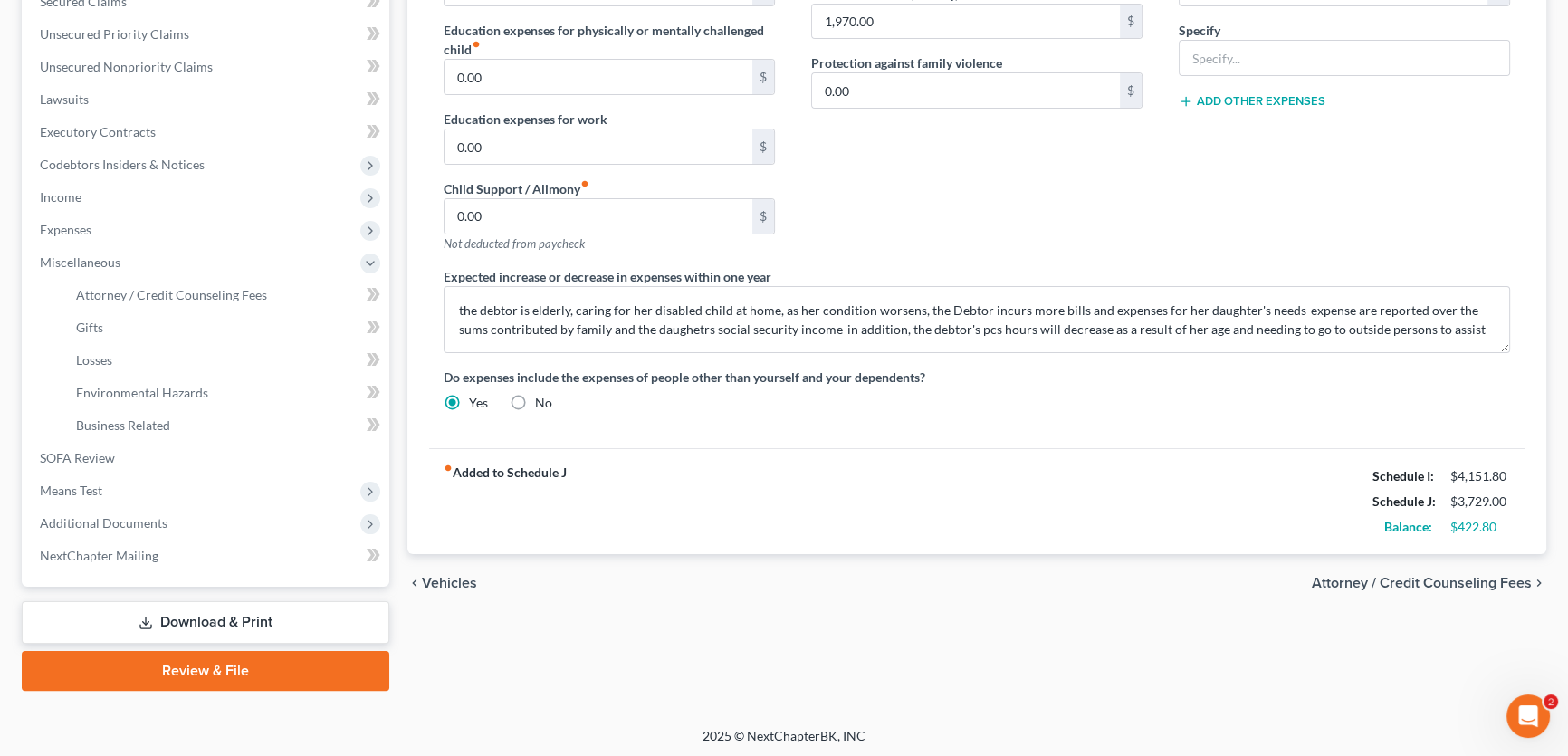 click on "Vehicles" at bounding box center [449, 583] 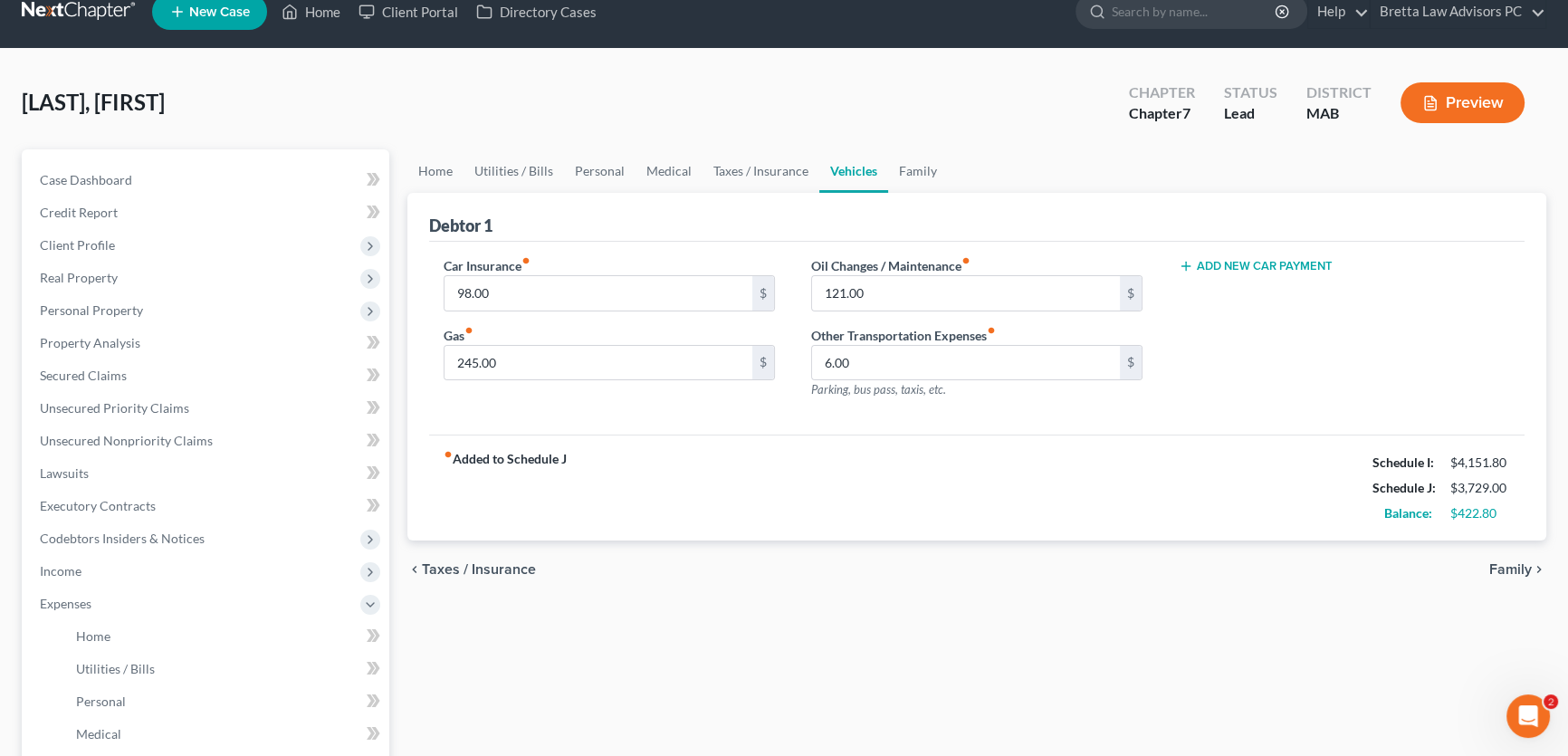 scroll, scrollTop: 0, scrollLeft: 0, axis: both 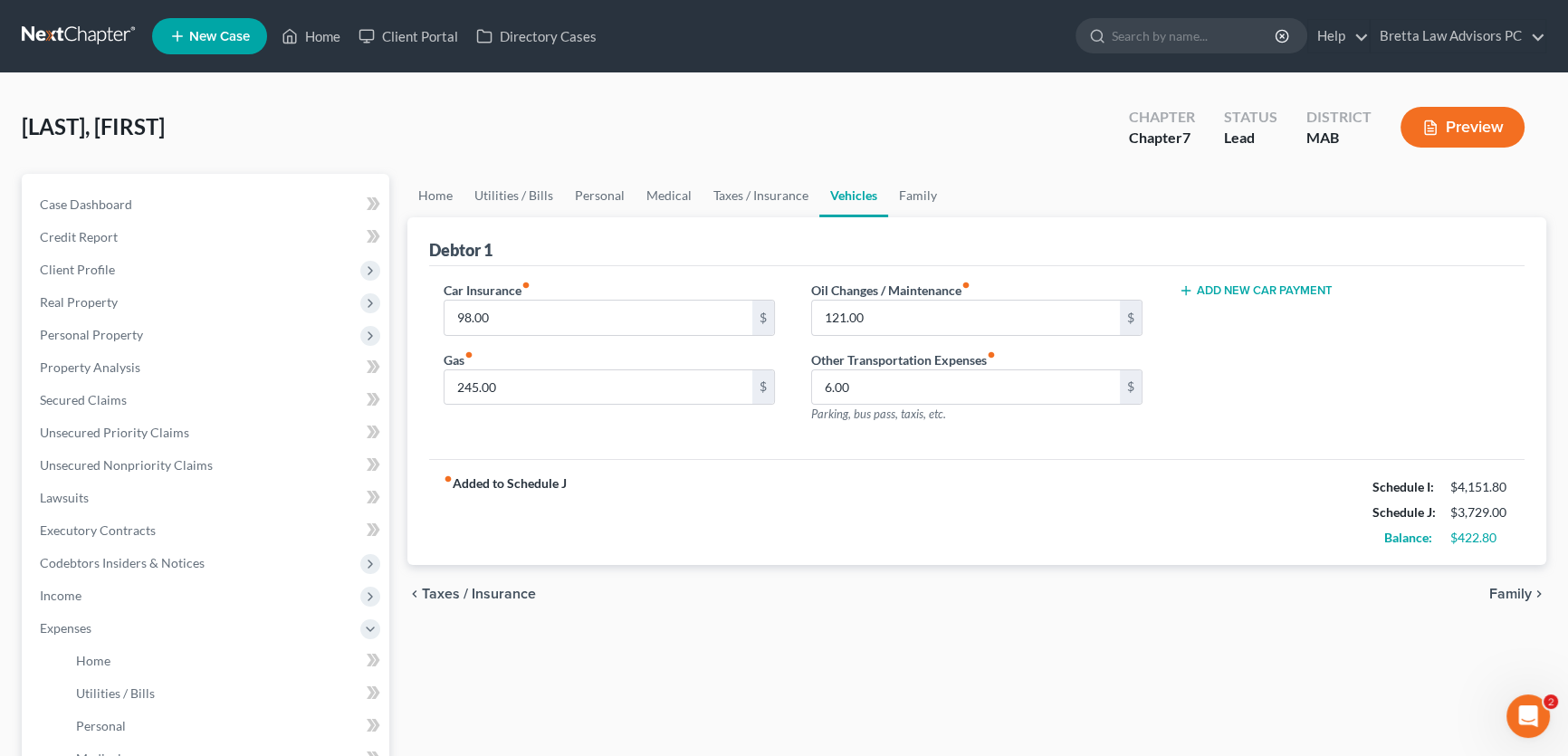 click on "Taxes / Insurance" at bounding box center [479, 594] 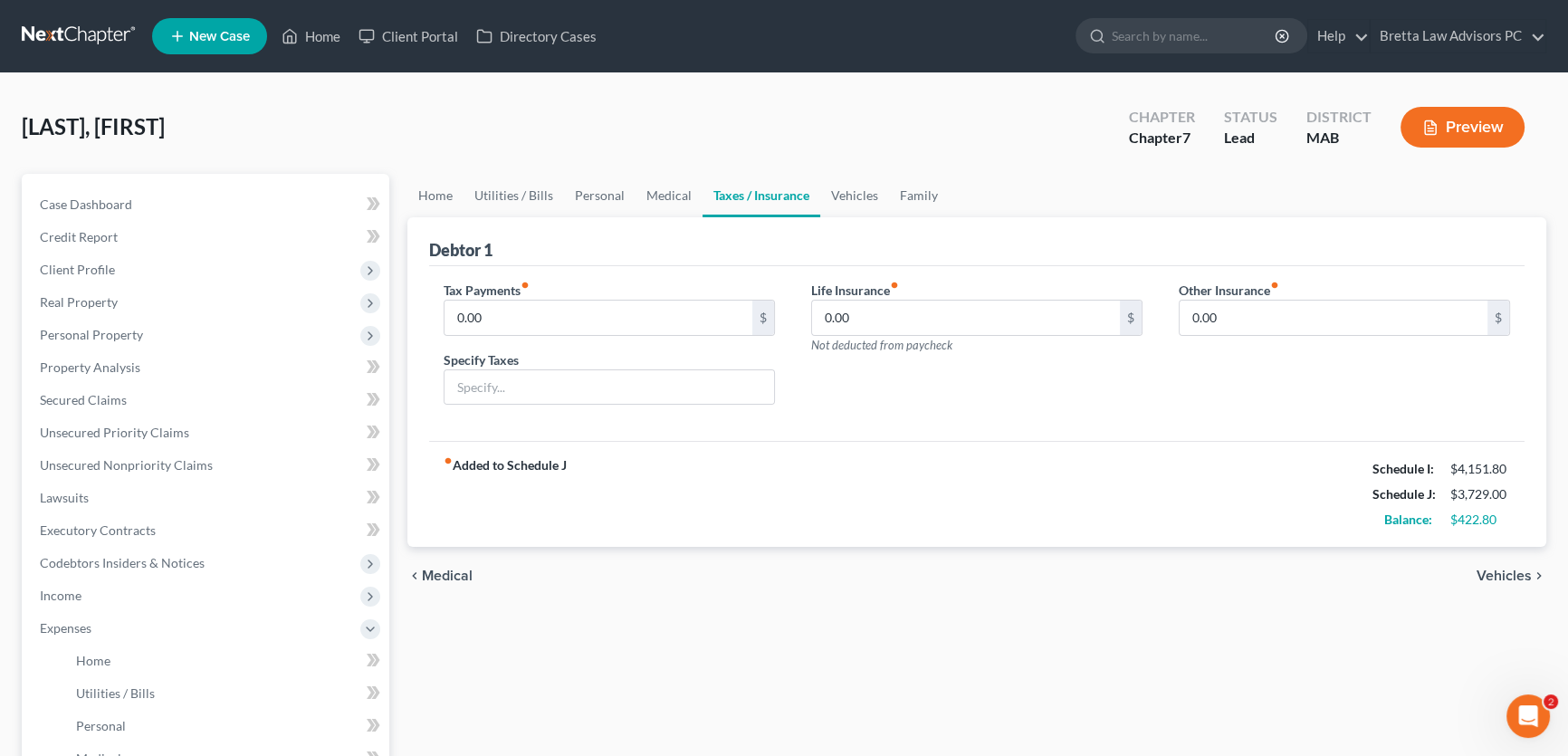 click on "Medical" at bounding box center (447, 576) 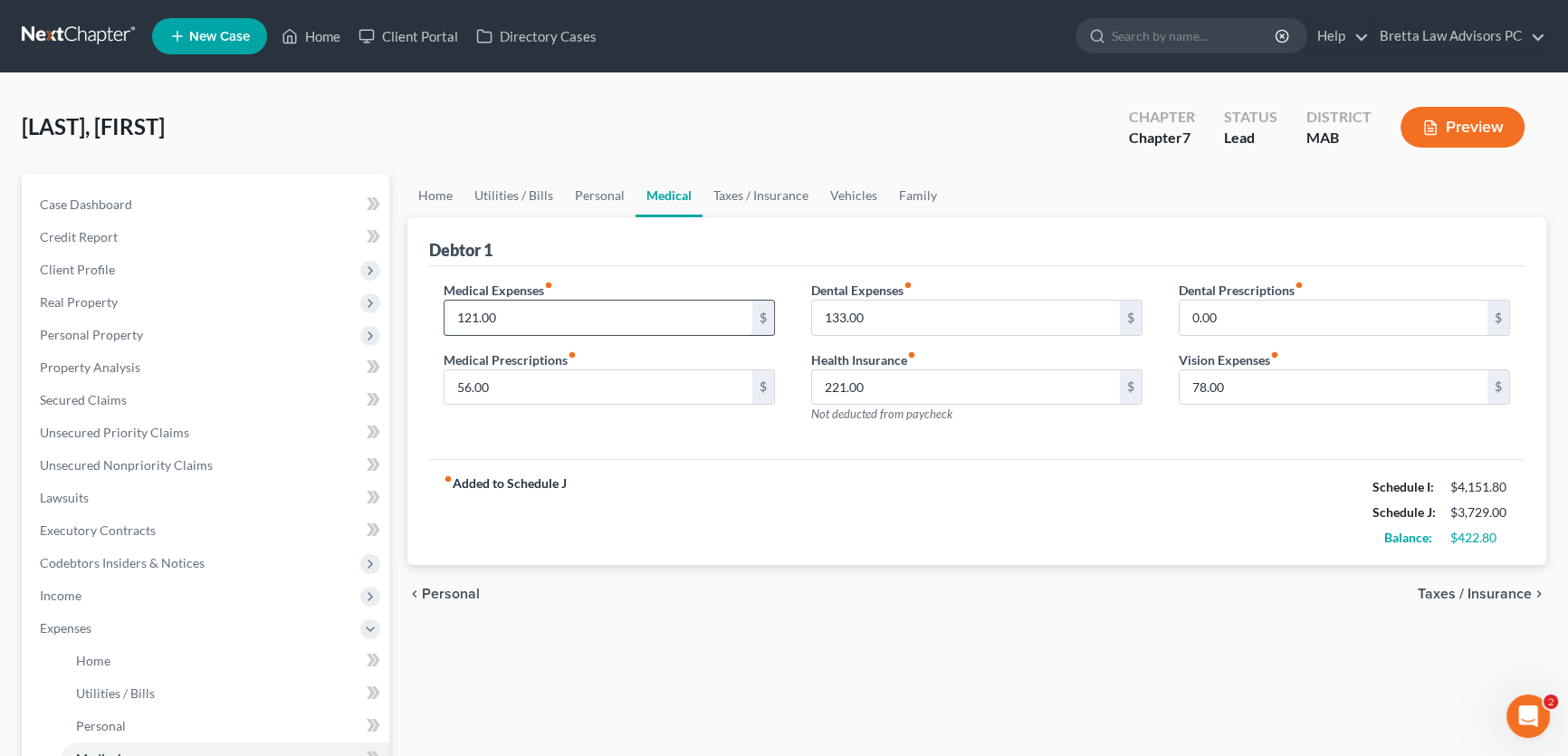click on "121.00" at bounding box center (598, 318) 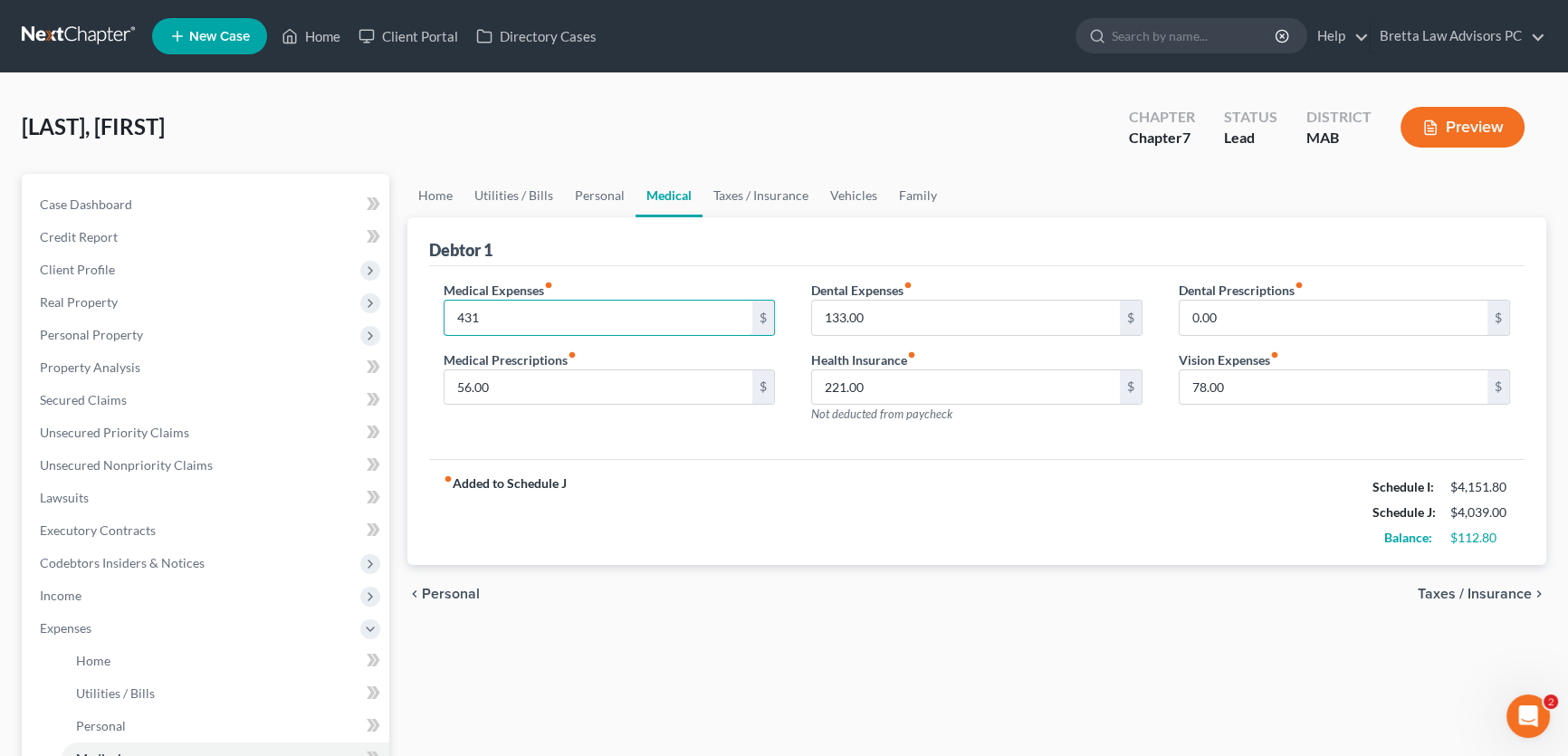 type on "431" 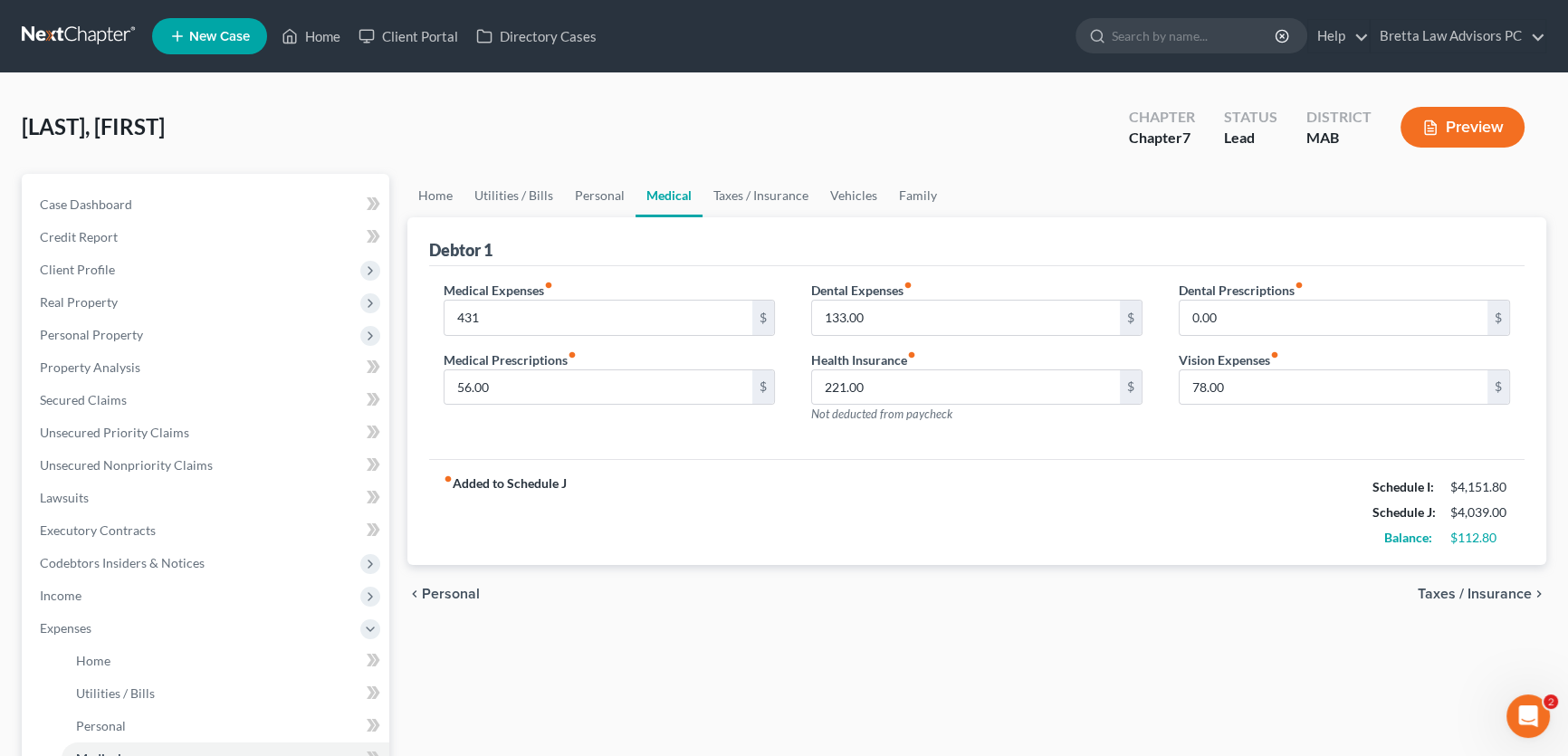 click on "Home
Utilities / Bills
Personal
Medical
Taxes / Insurance
Vehicles
Family
Debtor 1 Medical Expenses  fiber_manual_record 431 $ Medical Prescriptions  fiber_manual_record 56.00 $ Dental Expenses  fiber_manual_record 133.00 $ Health Insurance  fiber_manual_record 221.00 $ Not deducted from paycheck Dental Prescriptions  fiber_manual_record 0.00 $ Vision Expenses  fiber_manual_record 78.00 $ fiber_manual_record  Added to Schedule J Schedule I: $4,151.80 Schedule J: $4,039.00 Balance: $112.80
chevron_left
Personal
Taxes / Insurance
chevron_right" at bounding box center (977, 664) 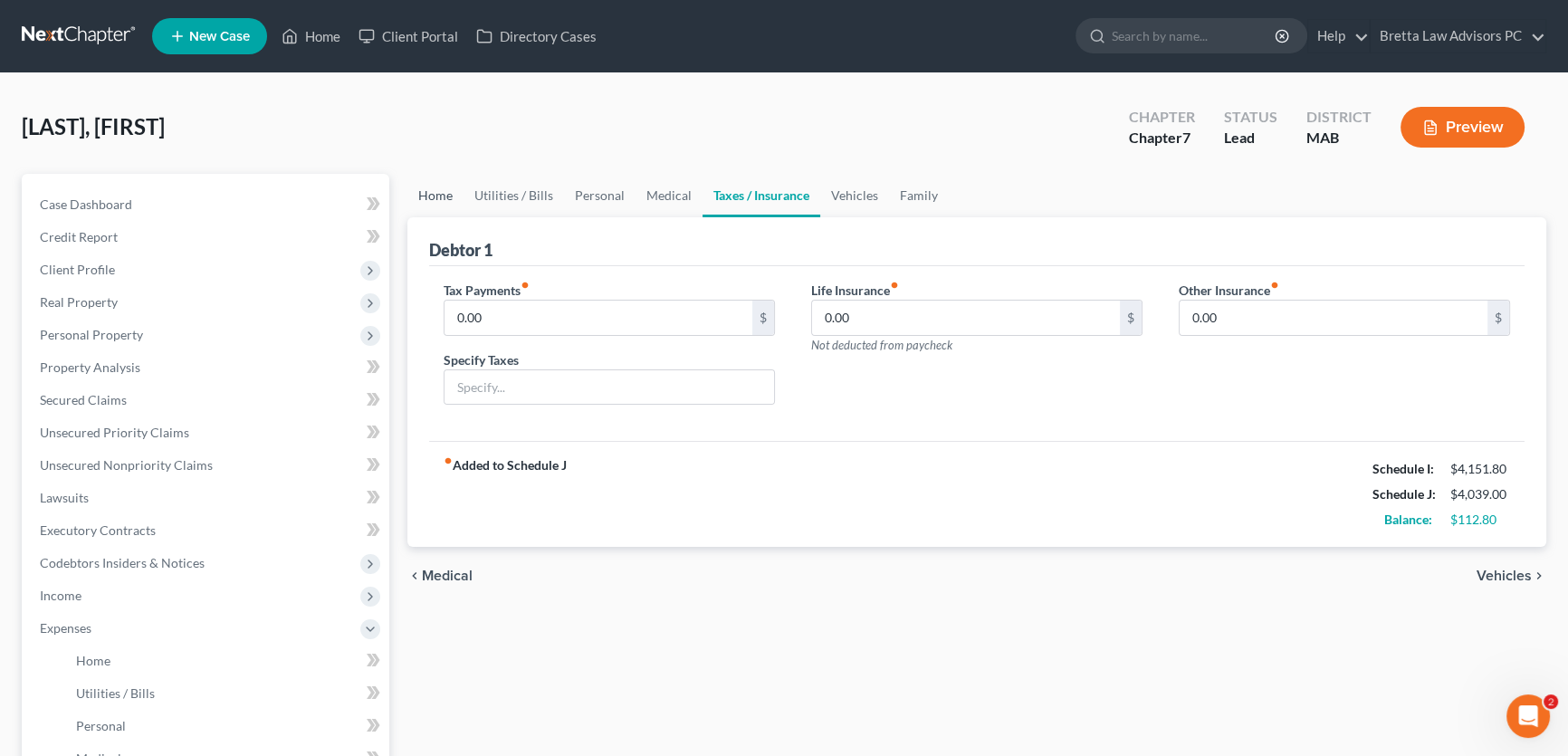 click on "Home" at bounding box center (435, 196) 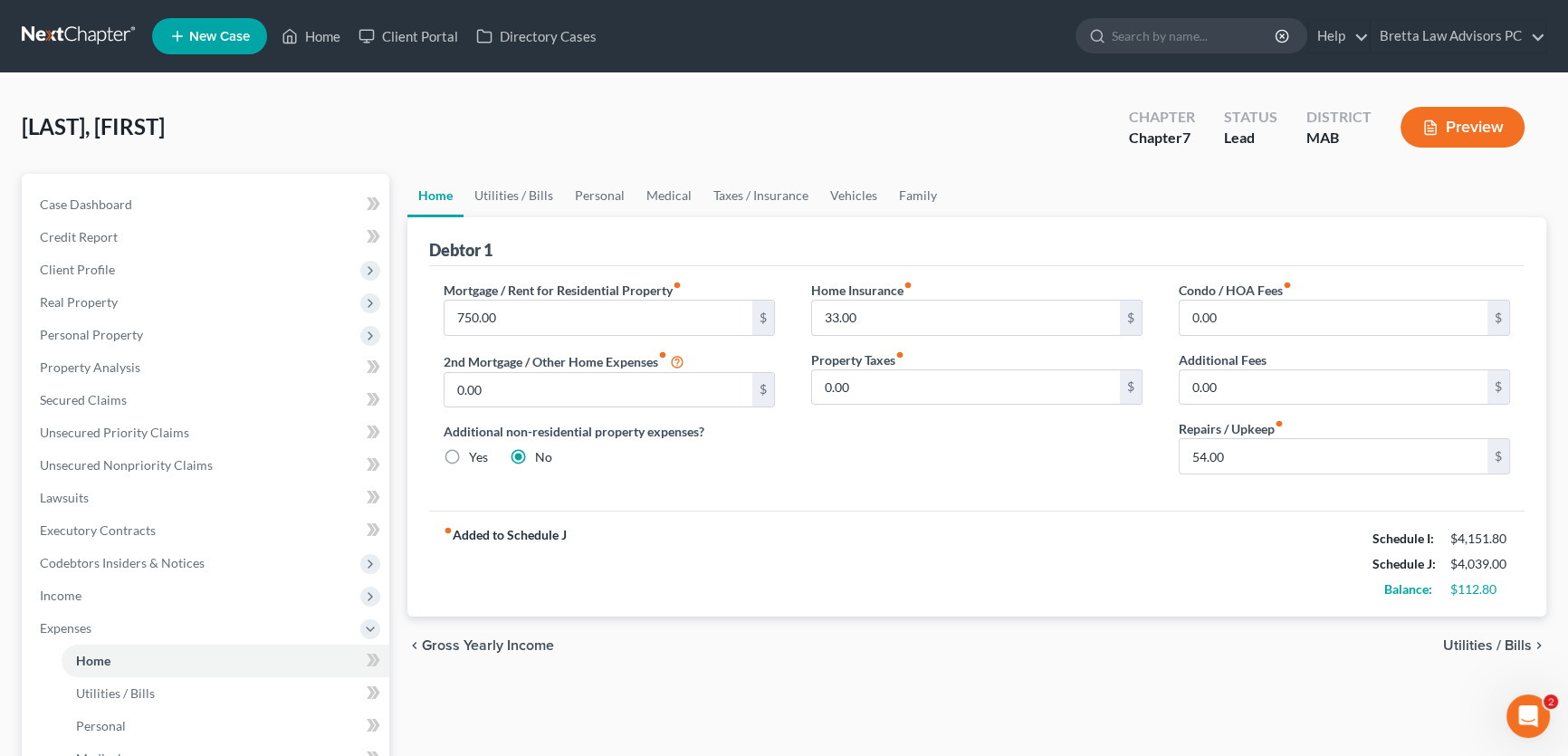 click on "Utilities / Bills" at bounding box center (1487, 646) 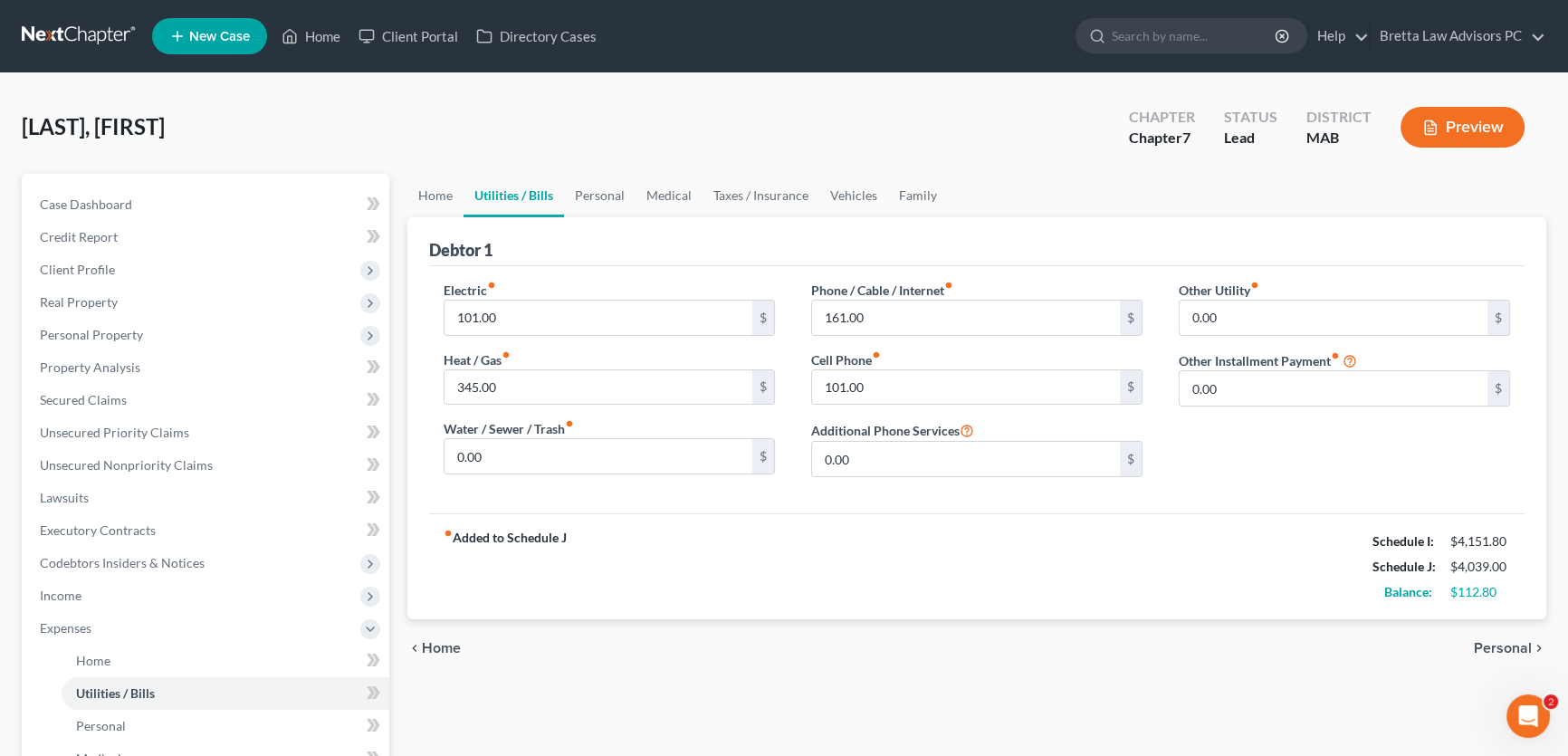 click on "Personal" at bounding box center (1503, 648) 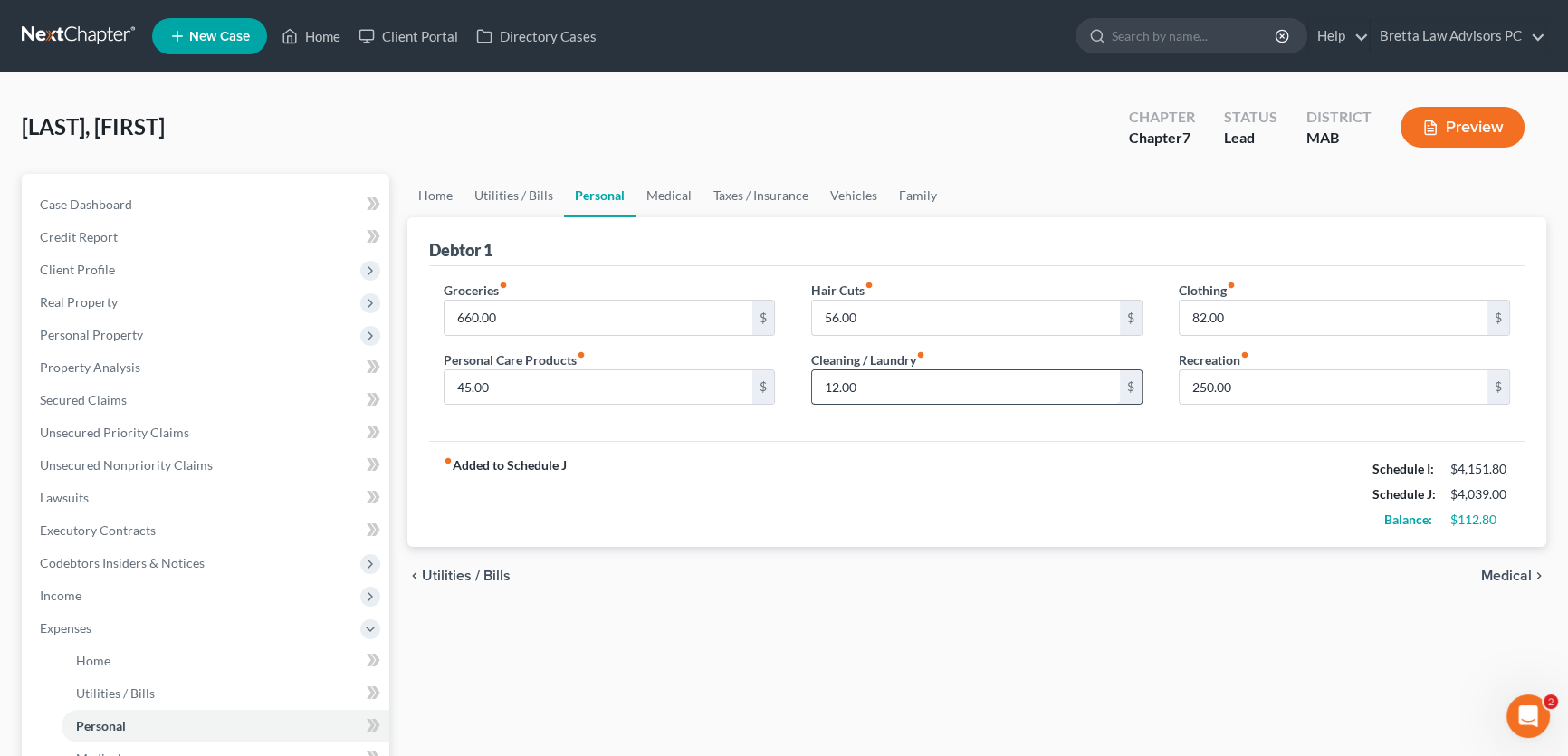 click on "12.00" at bounding box center (966, 388) 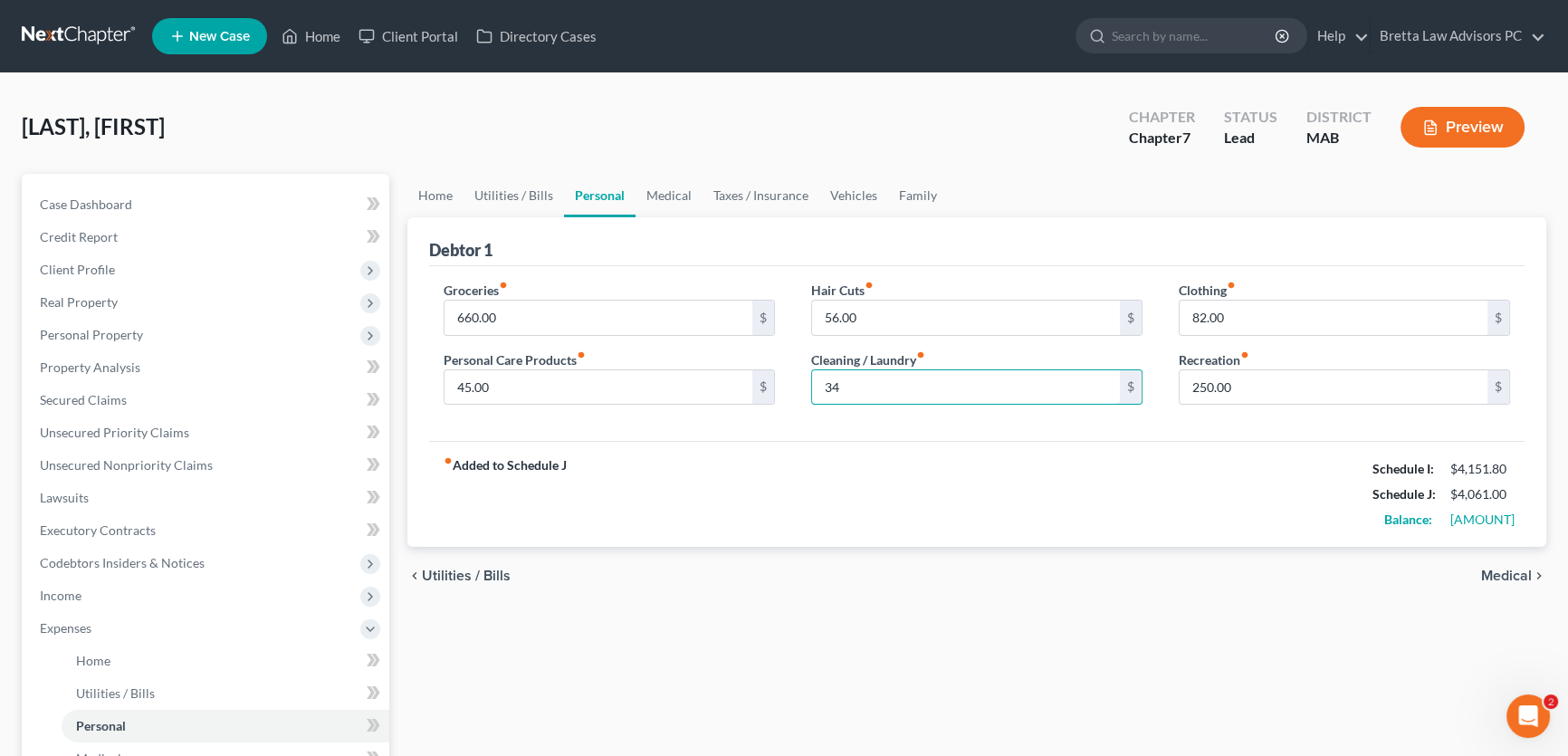 type on "34" 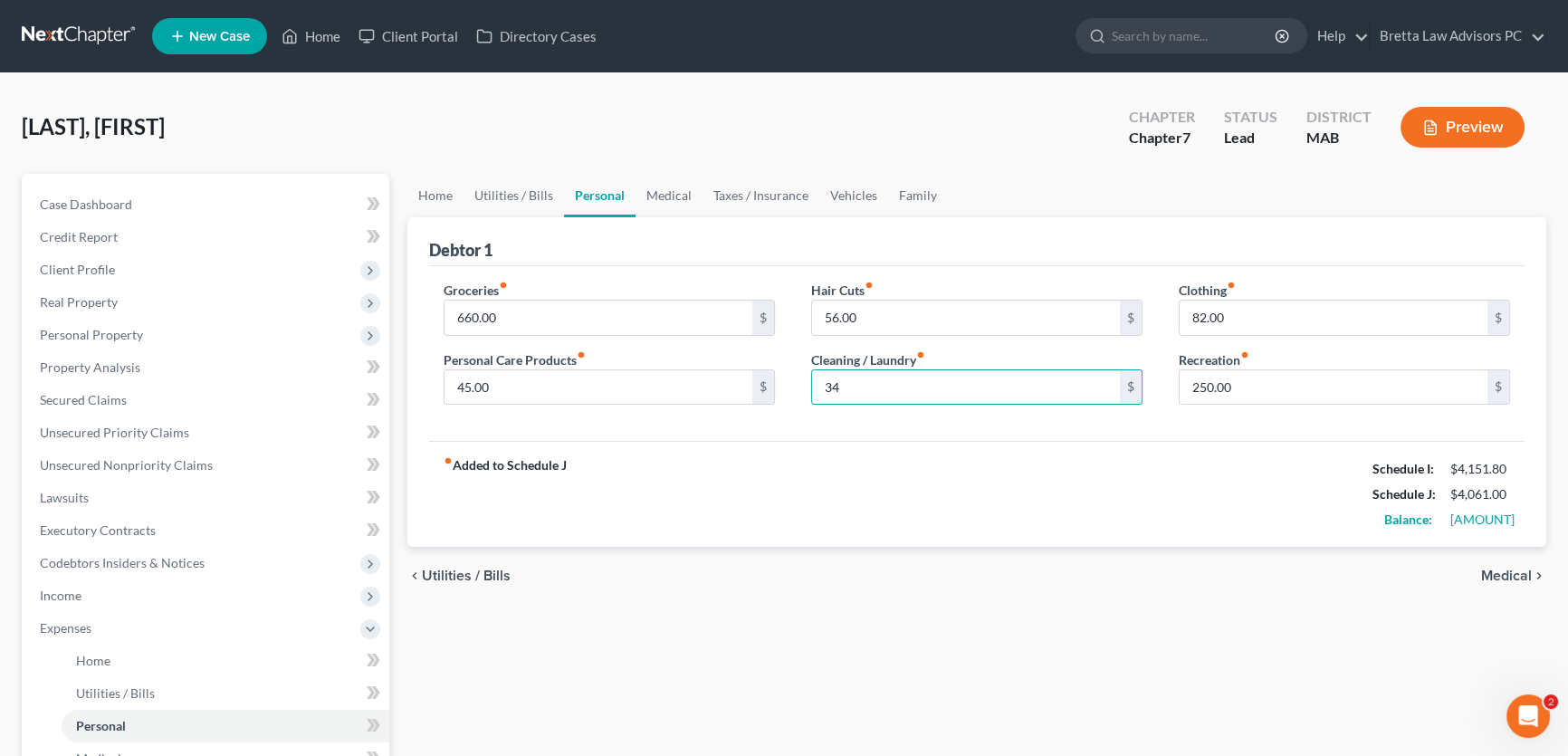 click on "chevron_left
Utilities / Bills
Medical
chevron_right" at bounding box center (977, 576) 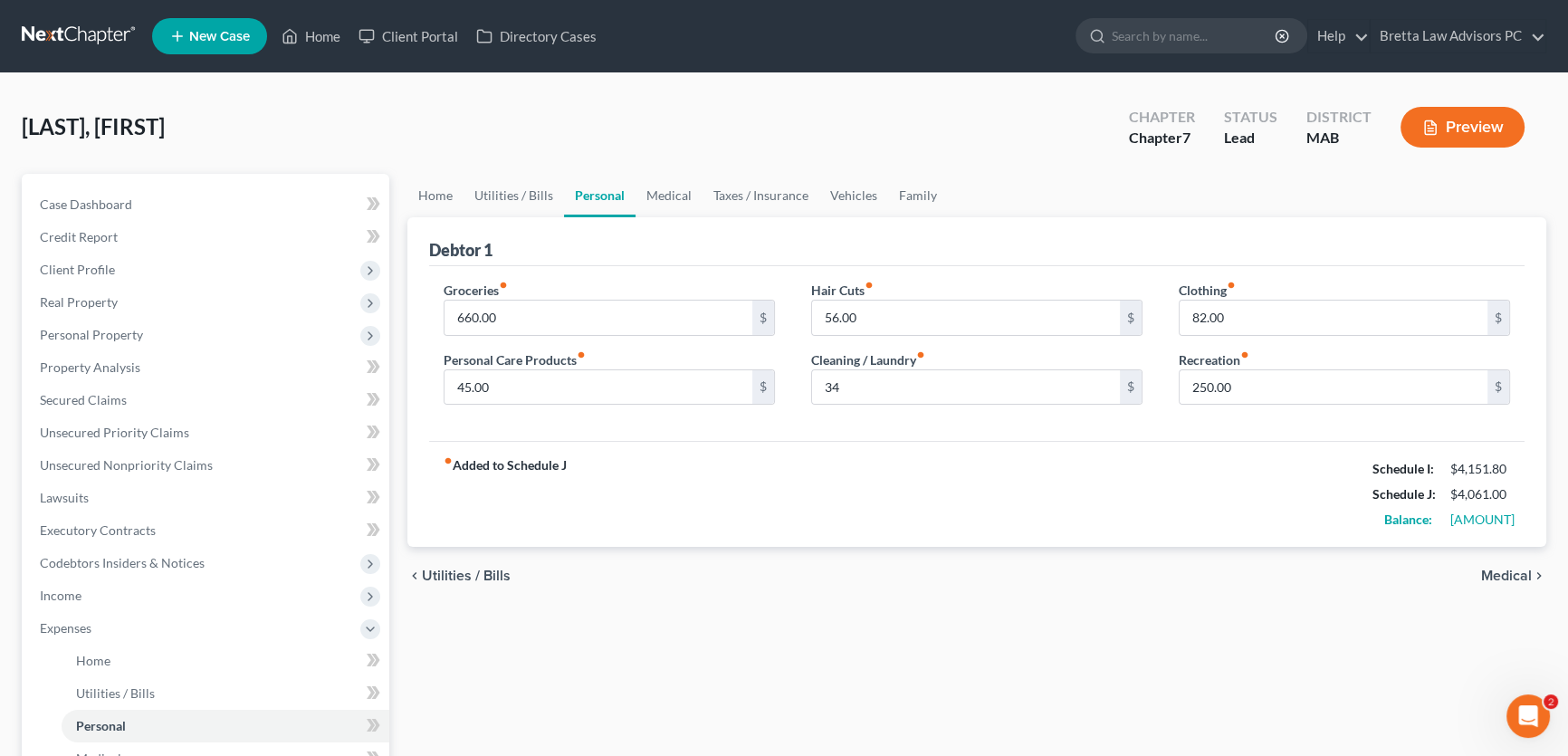 click on "Medical" at bounding box center (1506, 576) 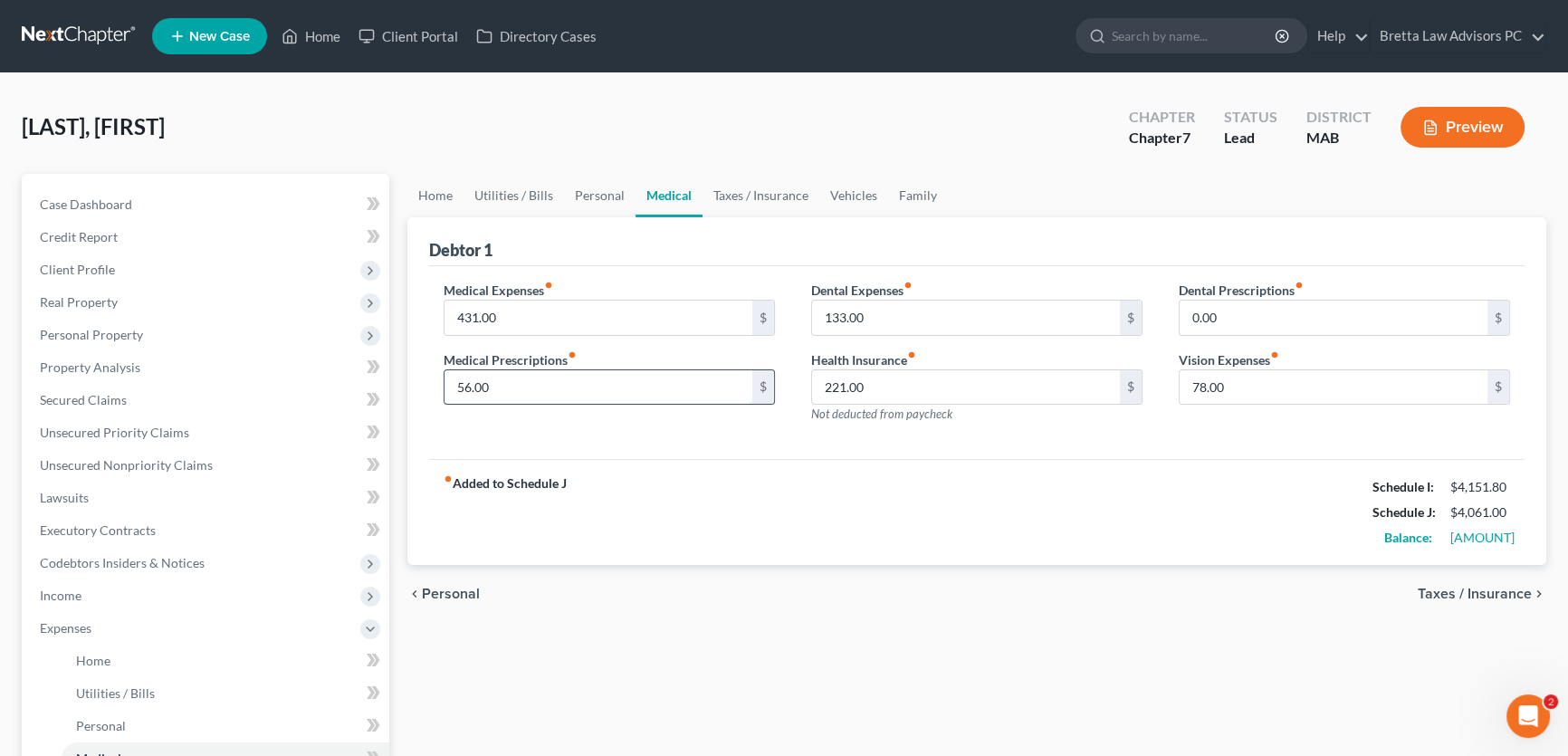 click on "56.00" at bounding box center (598, 388) 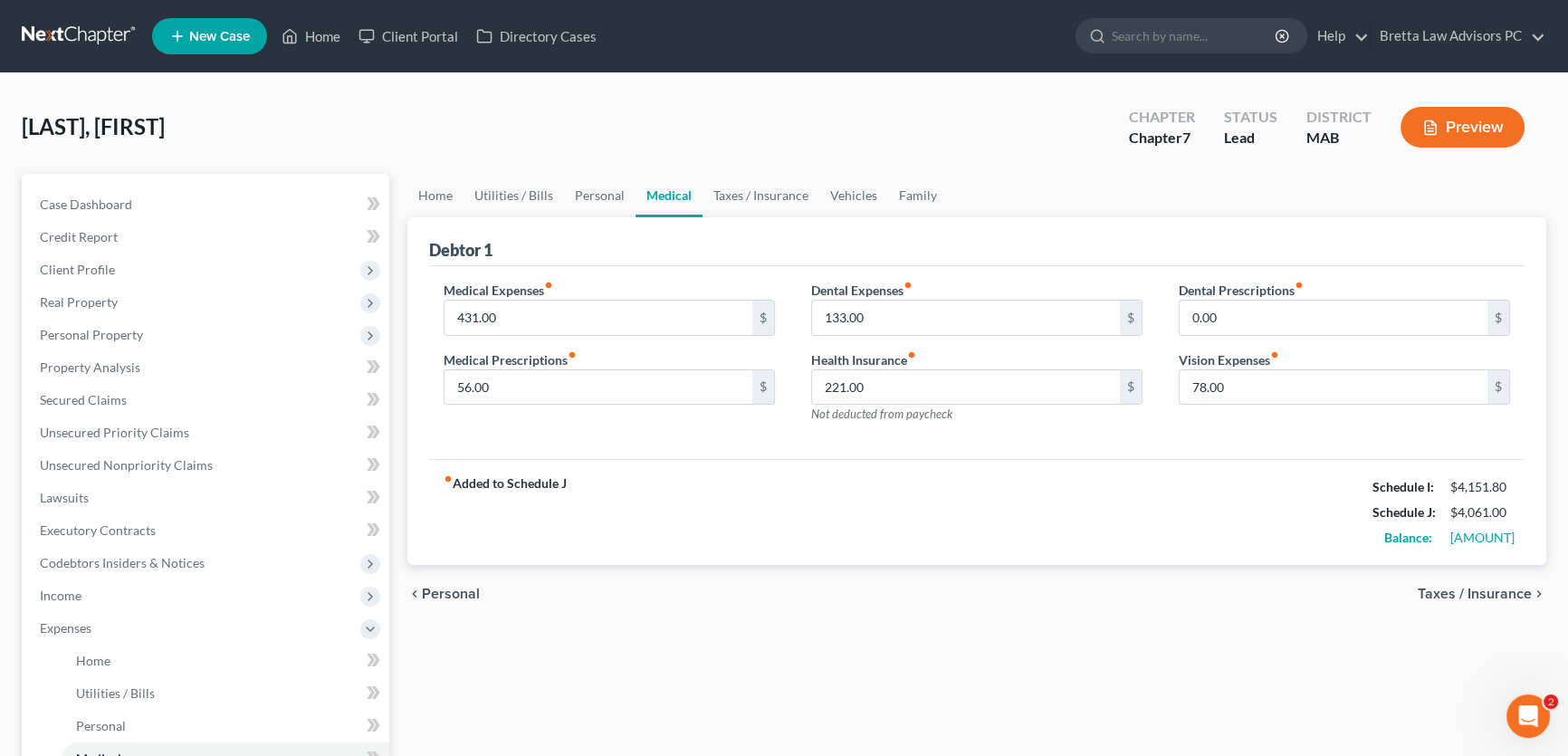 click on "Medical Expenses  fiber_manual_record 431.00 $ Medical Prescriptions  fiber_manual_record 56.00 $ Dental Expenses  fiber_manual_record 133.00 $ Health Insurance  fiber_manual_record 221.00 $ Not deducted from paycheck Dental Prescriptions  fiber_manual_record 0.00 $ Vision Expenses  fiber_manual_record 78.00 $" at bounding box center [977, 363] 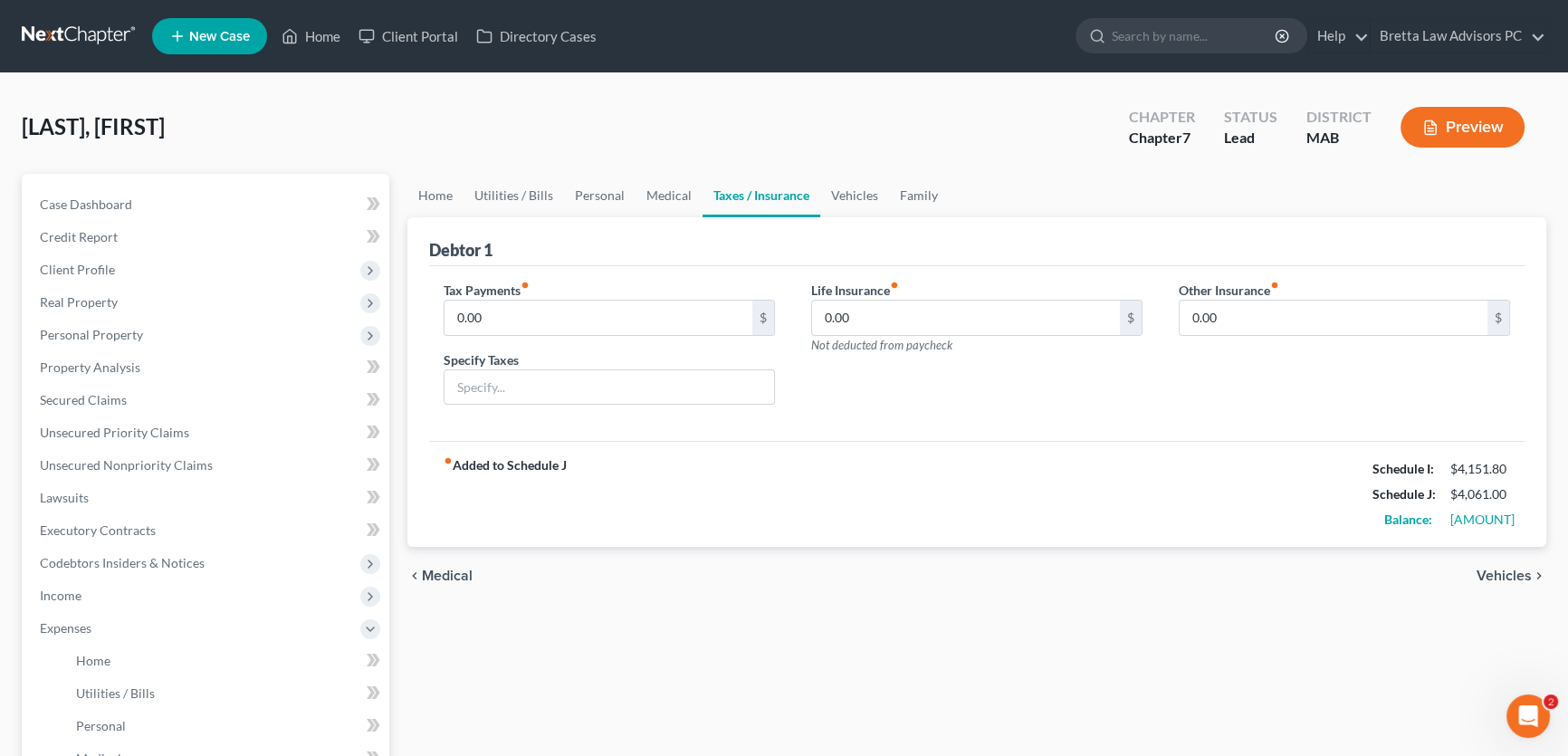 click on "Vehicles" at bounding box center [1504, 576] 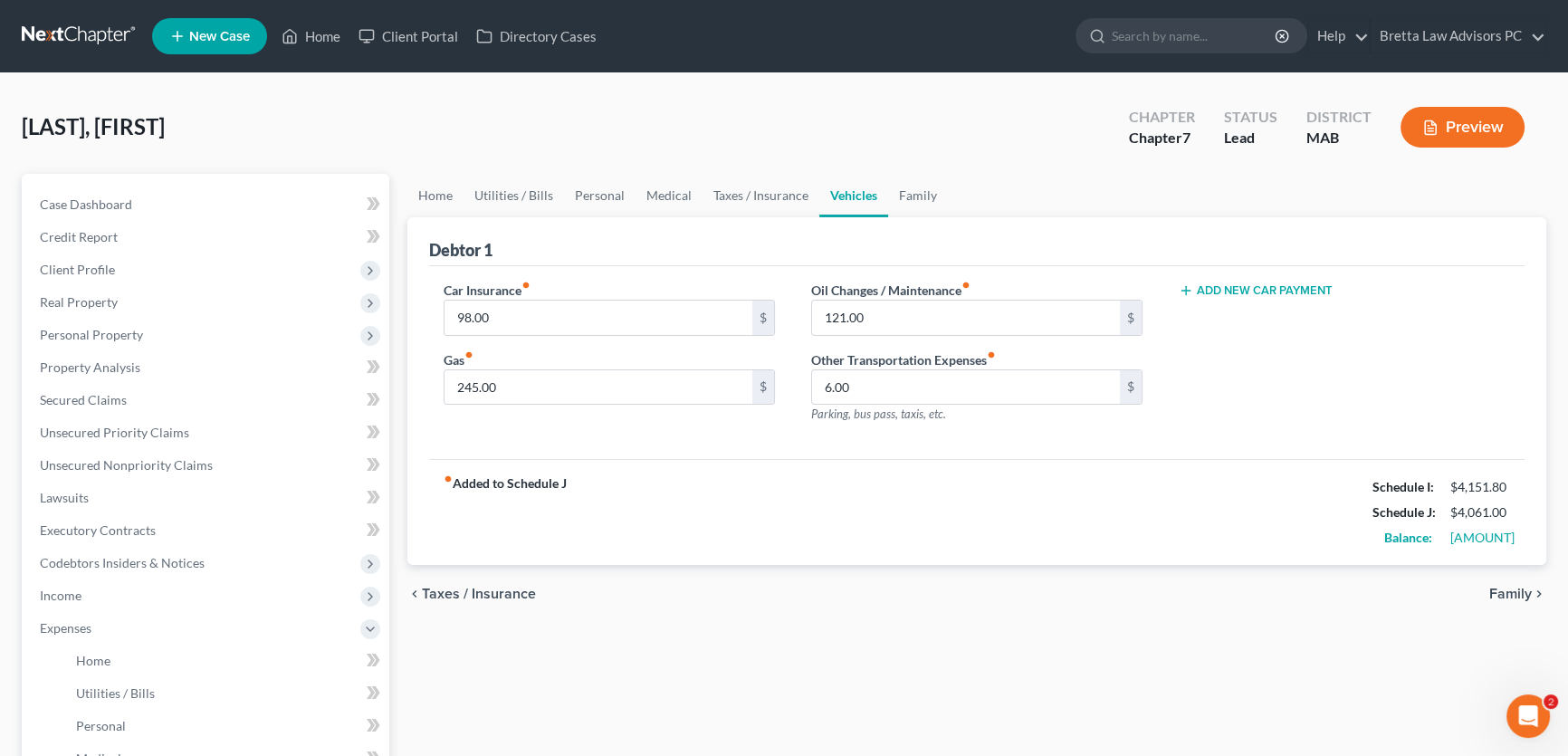 click on "Family" at bounding box center [1510, 594] 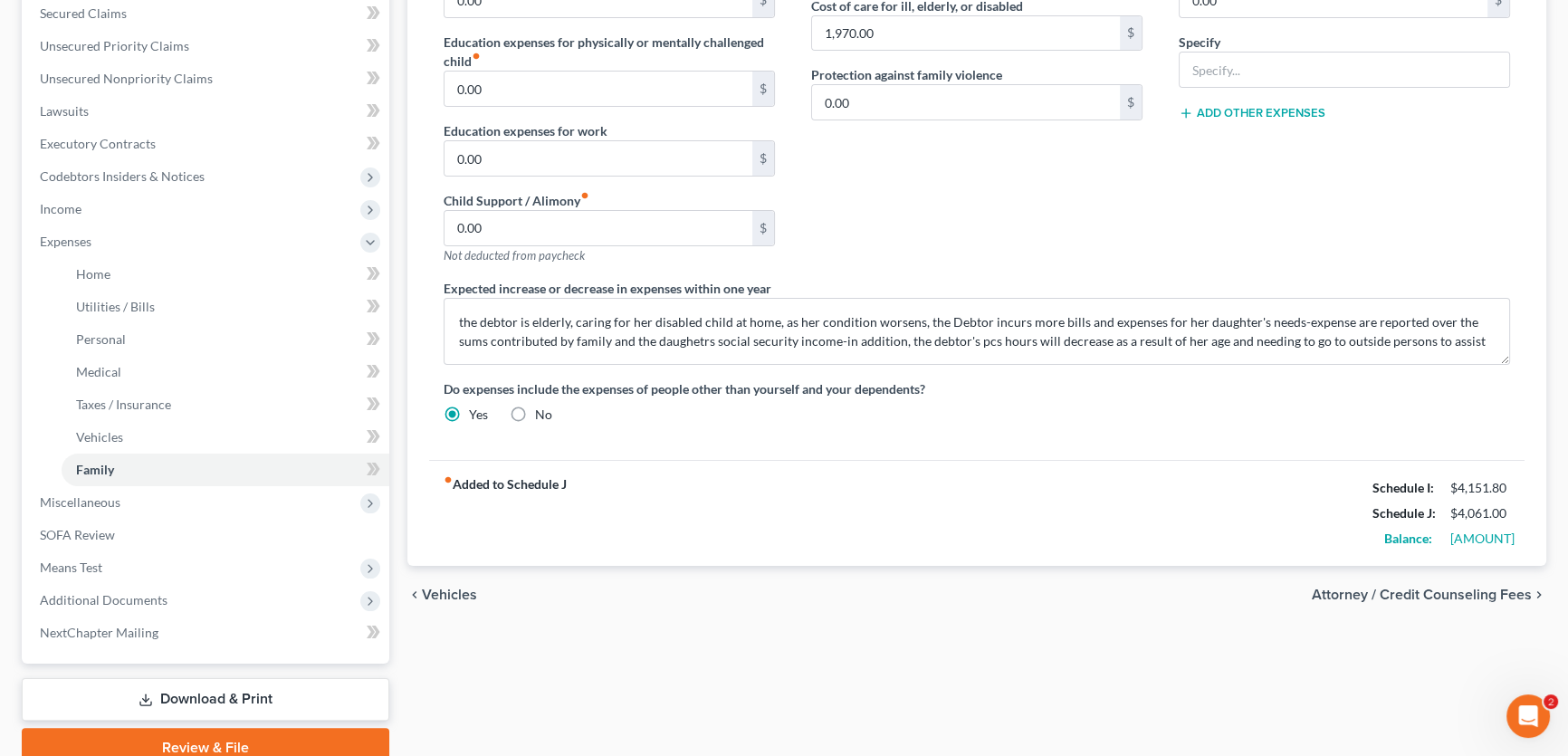 scroll, scrollTop: 411, scrollLeft: 0, axis: vertical 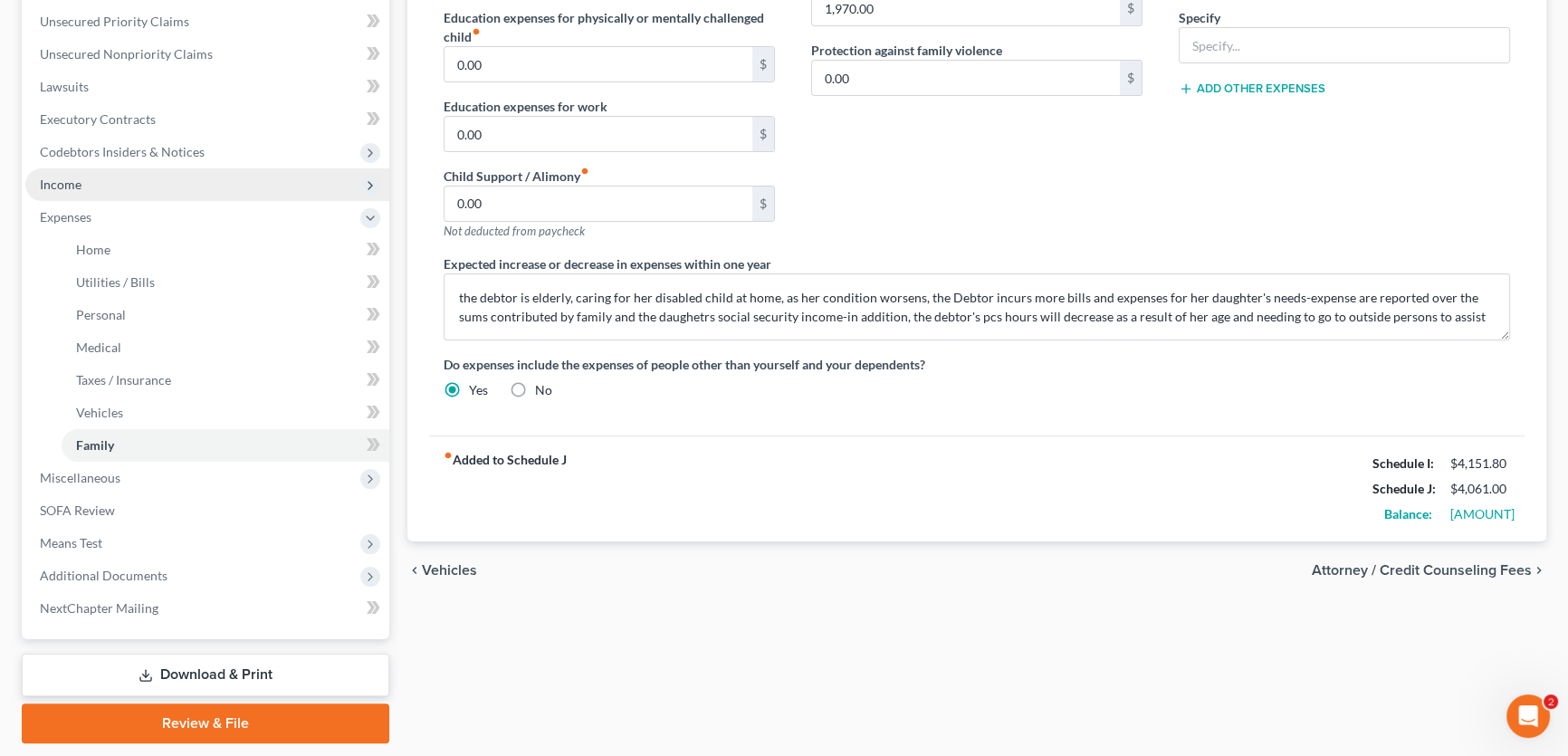 click on "Income" at bounding box center [207, 185] 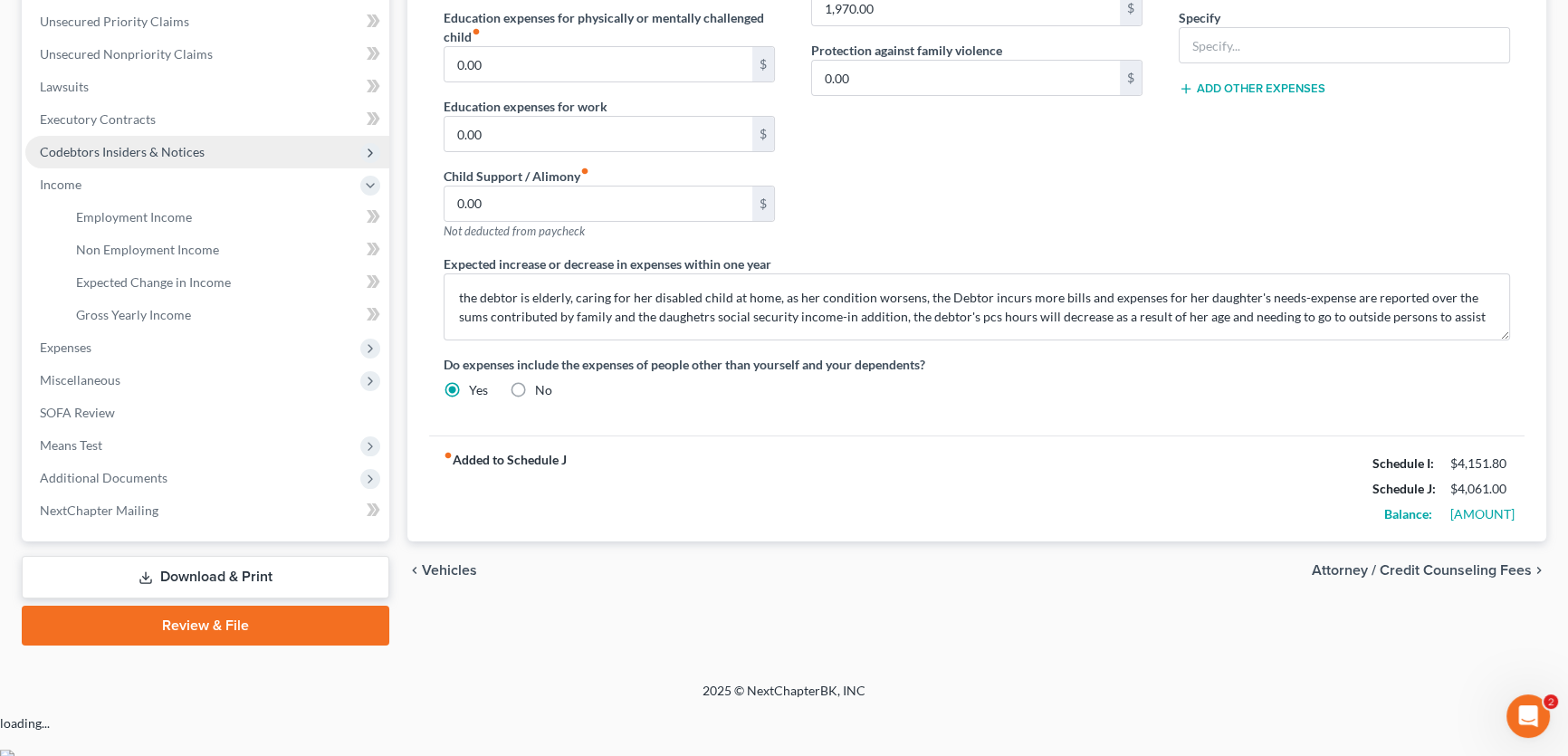 scroll, scrollTop: 367, scrollLeft: 0, axis: vertical 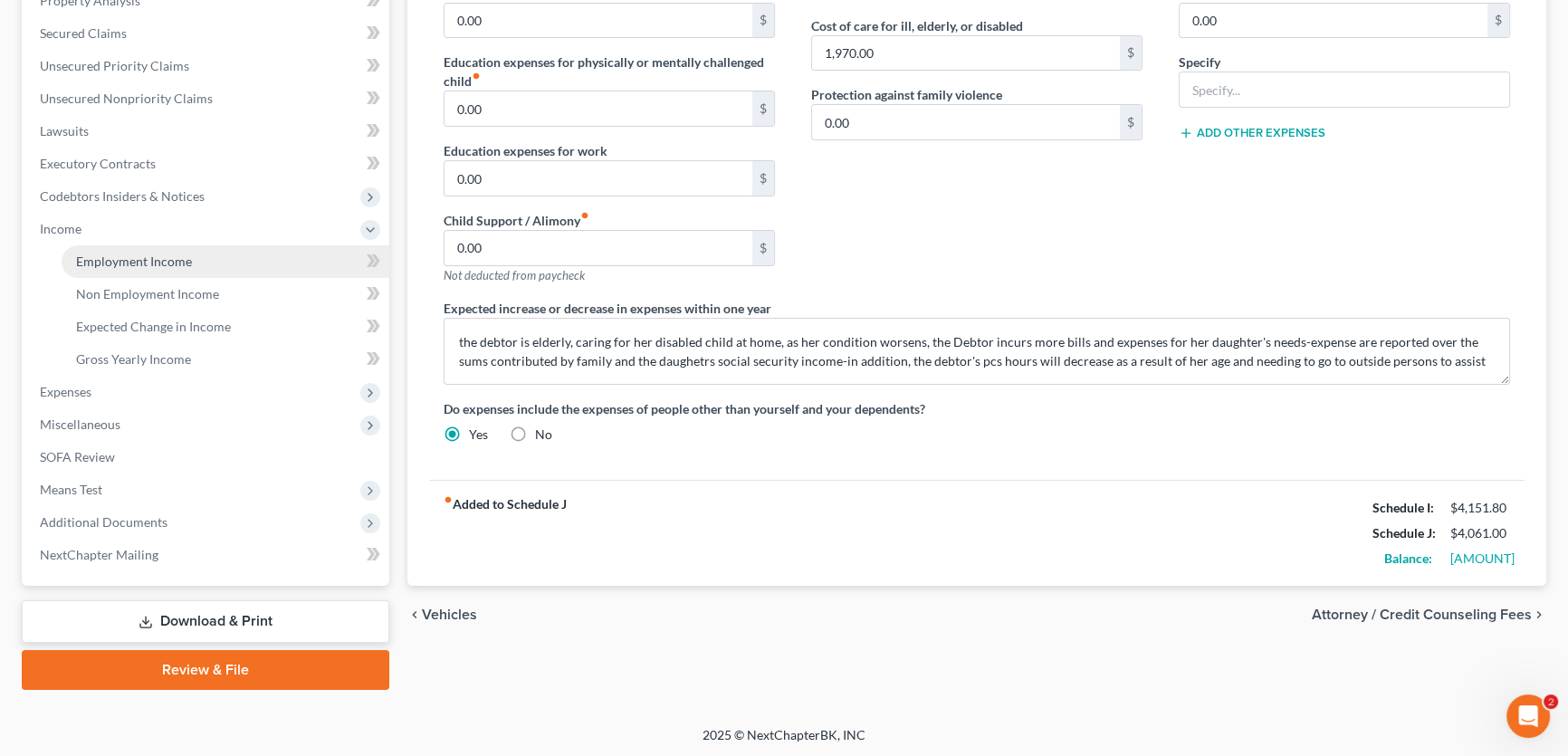 click on "Employment Income" at bounding box center [134, 261] 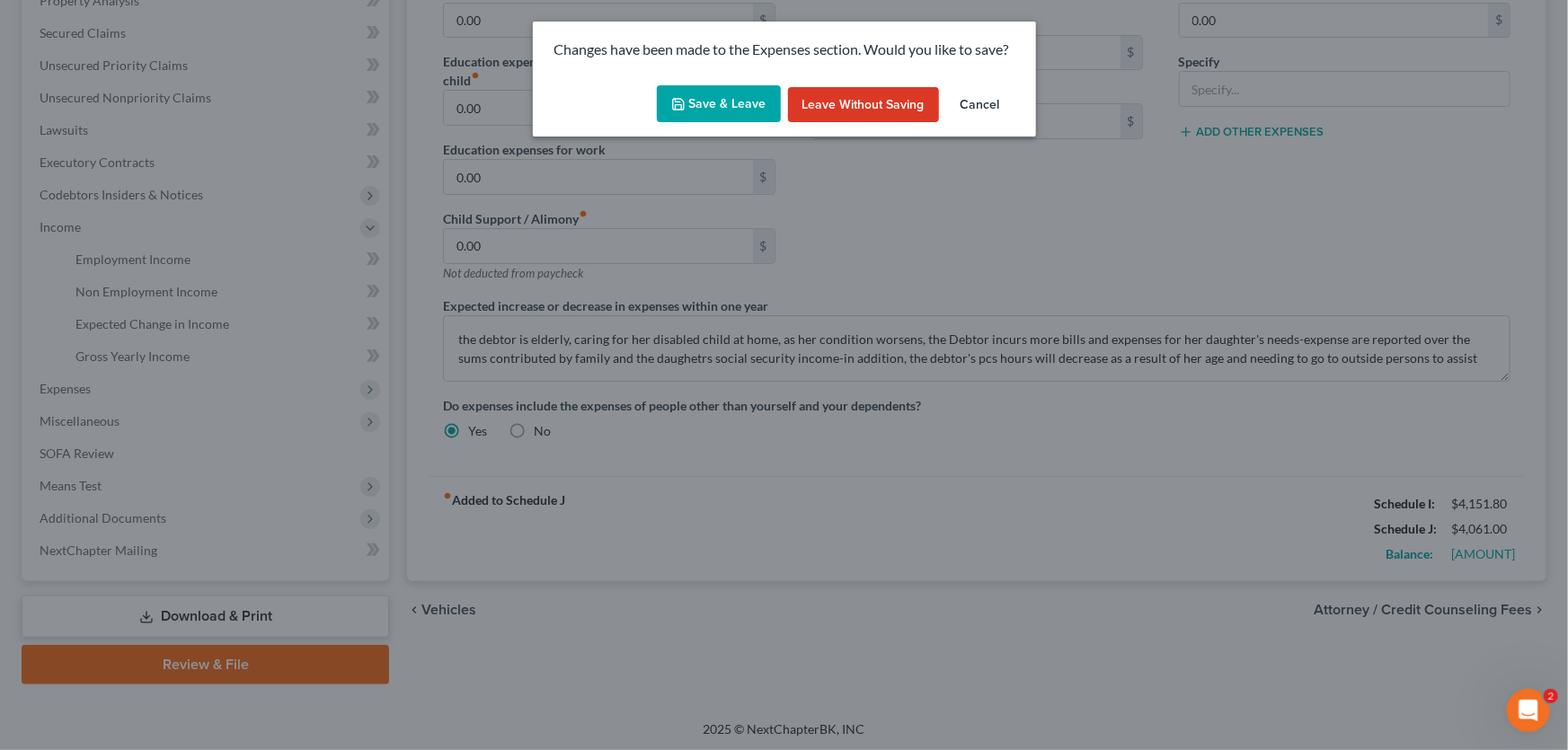 click on "Save & Leave" at bounding box center (719, 104) 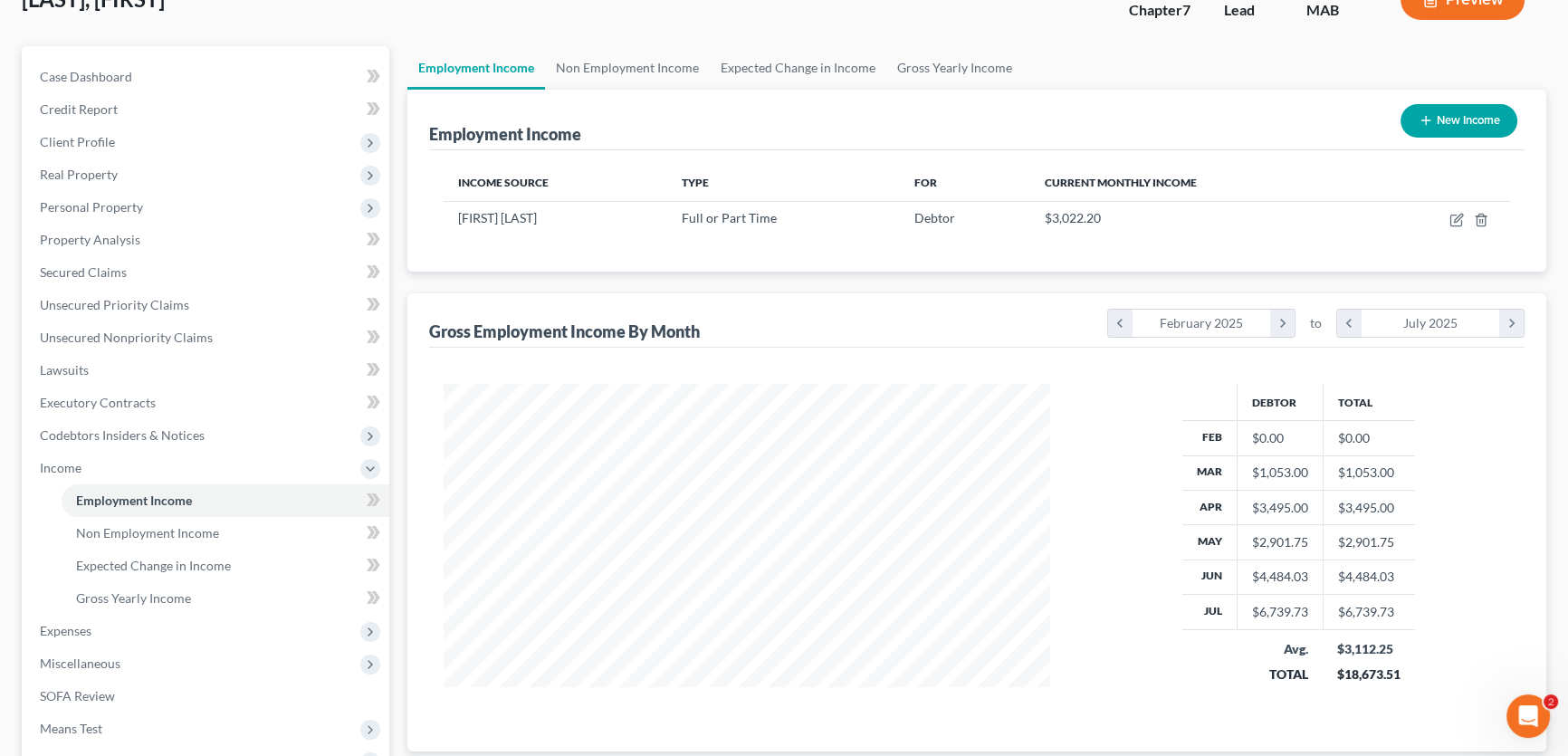 scroll, scrollTop: 13, scrollLeft: 0, axis: vertical 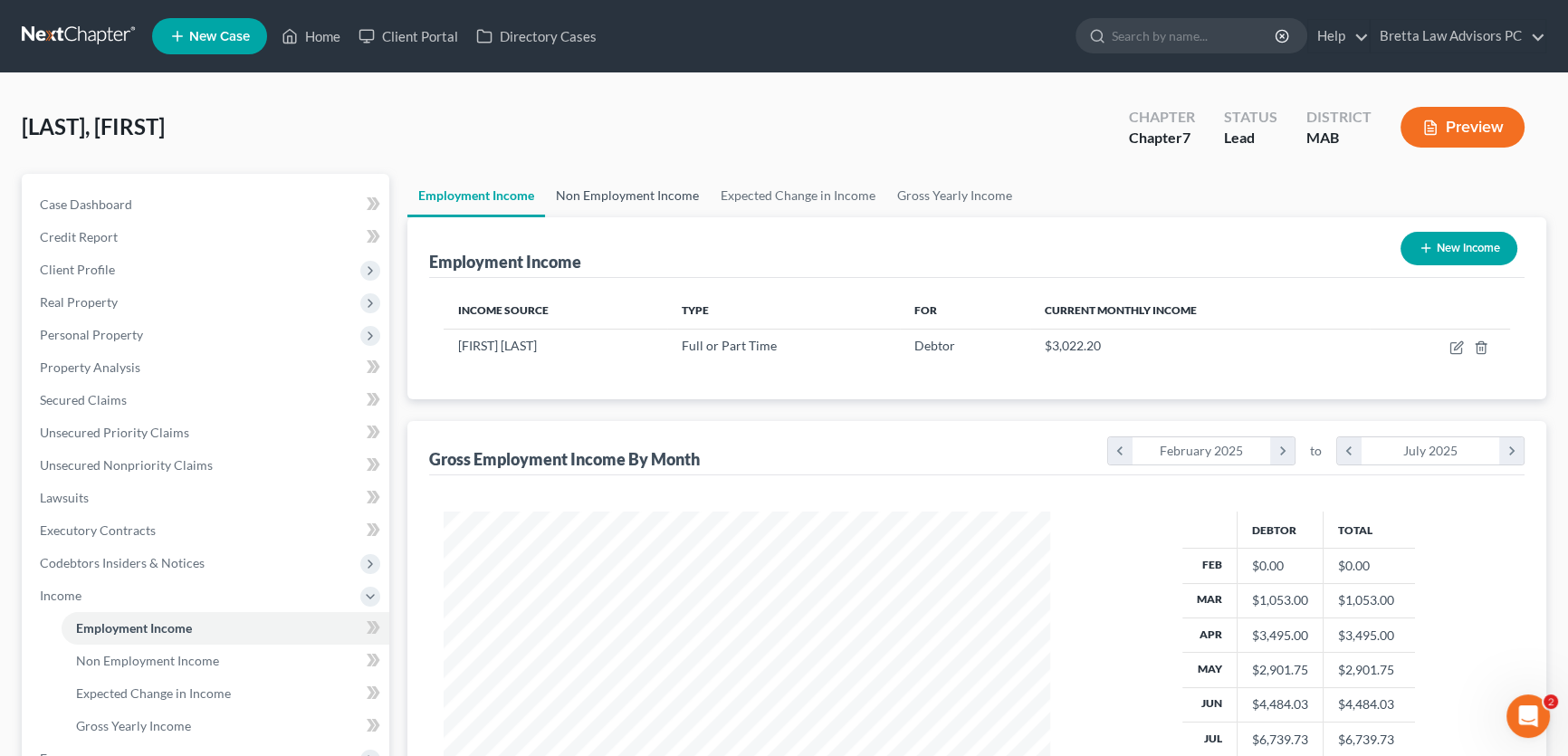 click on "Non Employment Income" at bounding box center (627, 196) 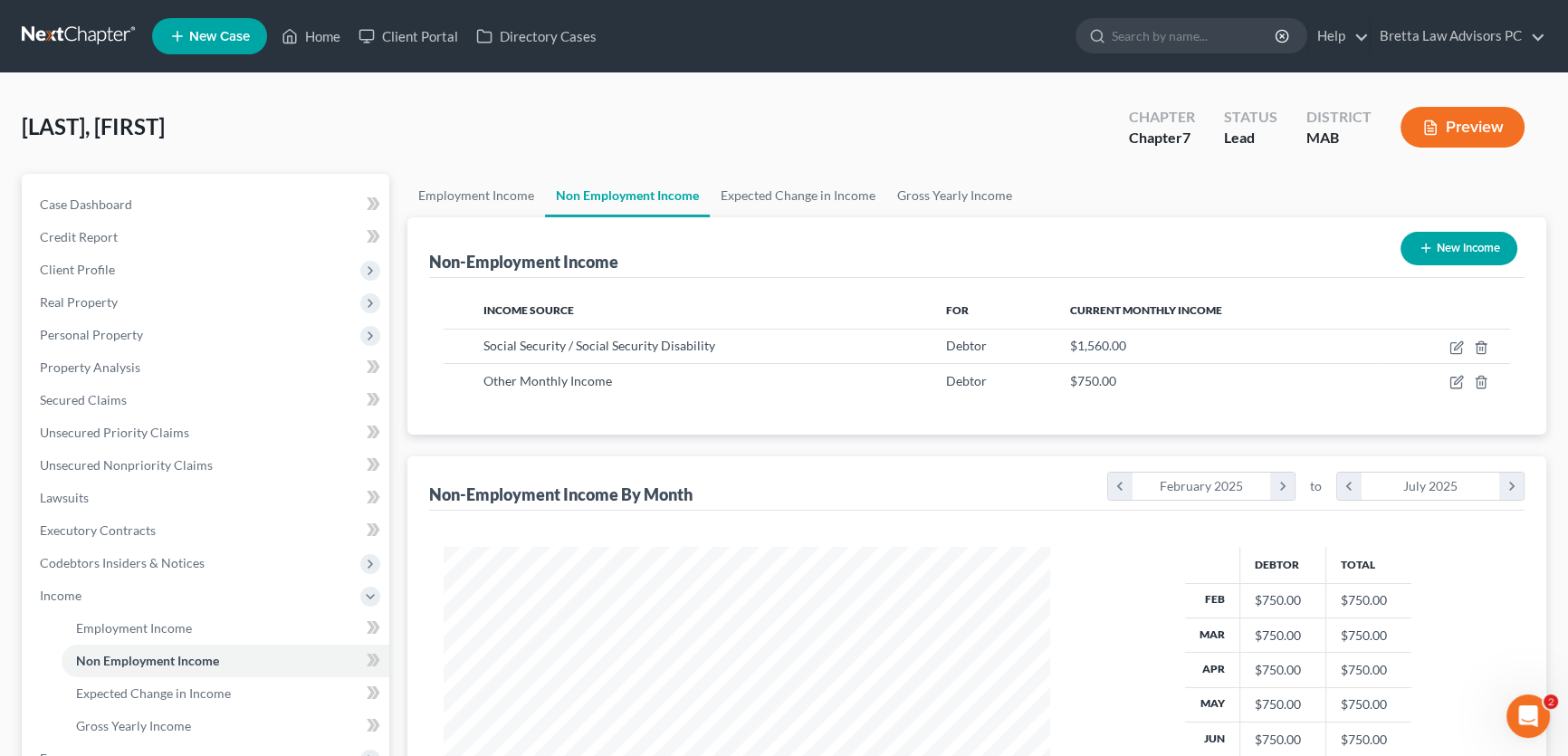 scroll, scrollTop: 905065, scrollLeft: 904669, axis: both 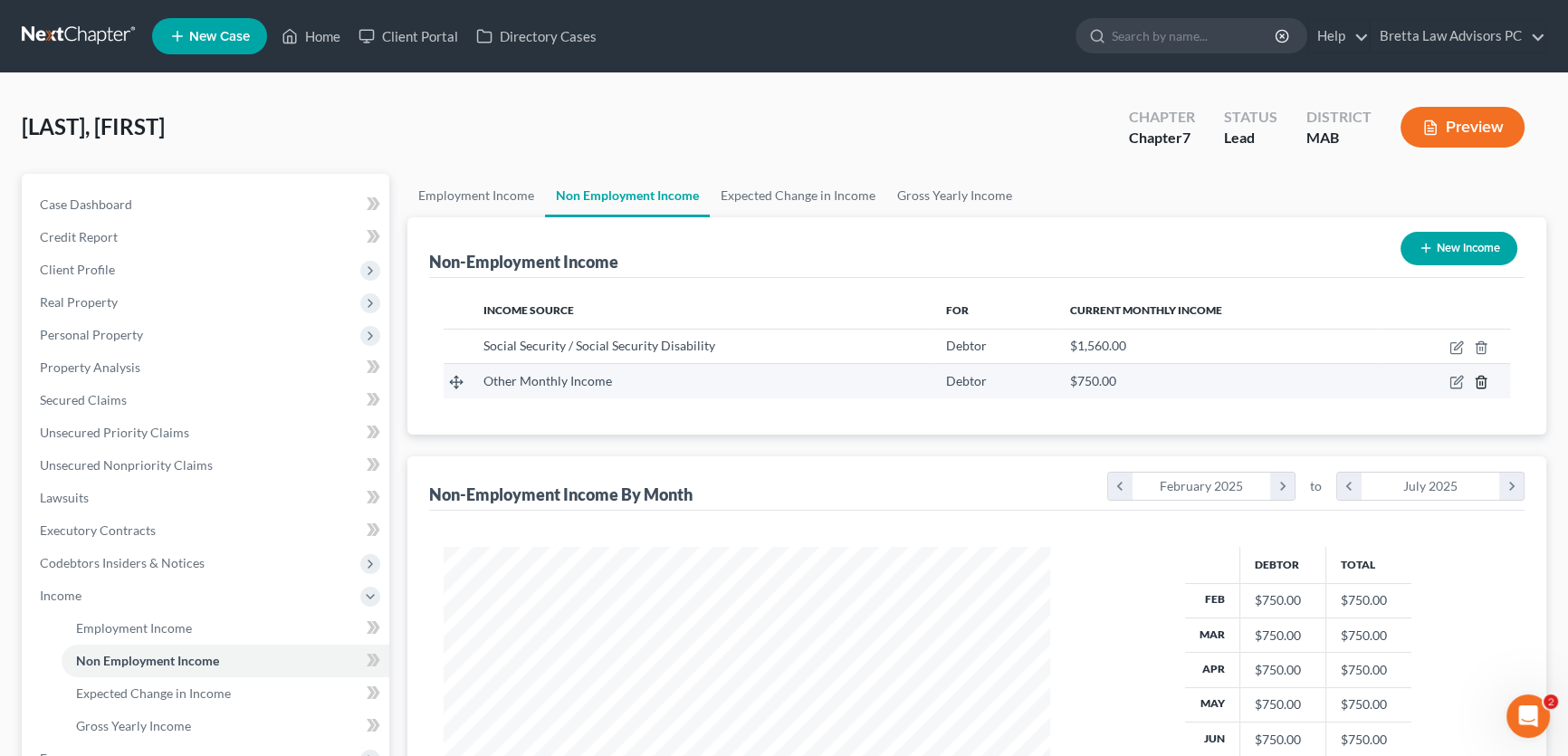 click 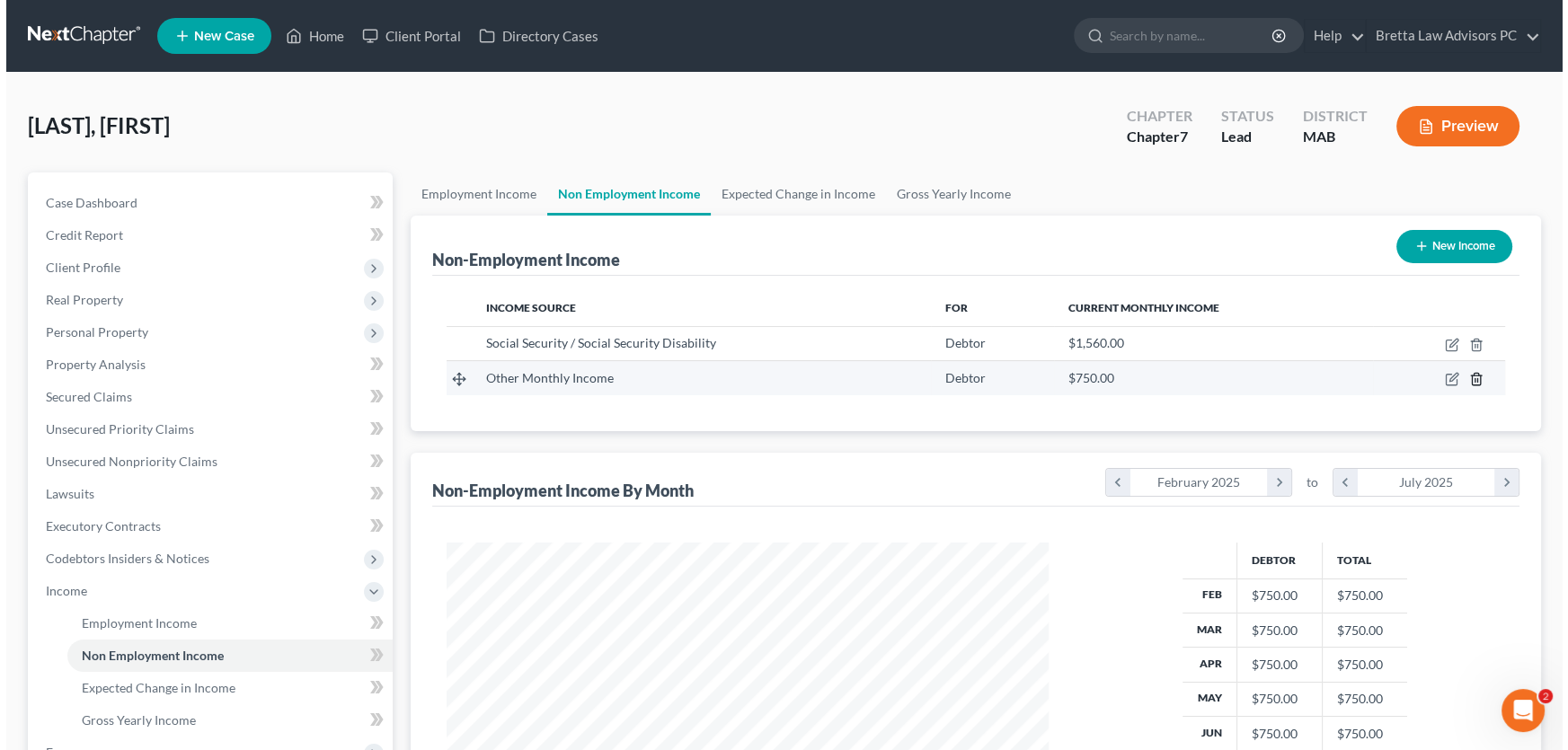 scroll, scrollTop: 897882, scrollLeft: 897923, axis: both 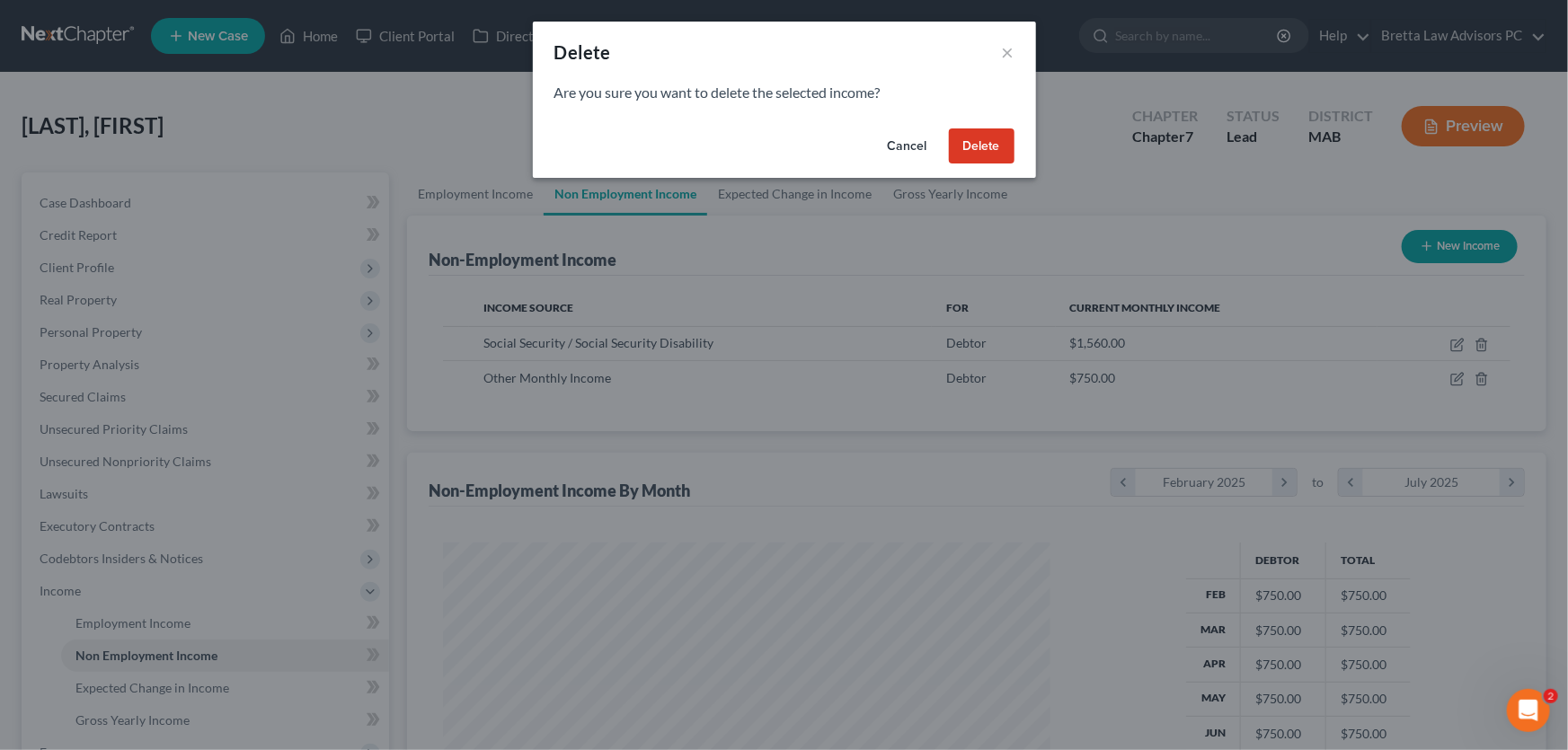 click on "Delete" at bounding box center [981, 146] 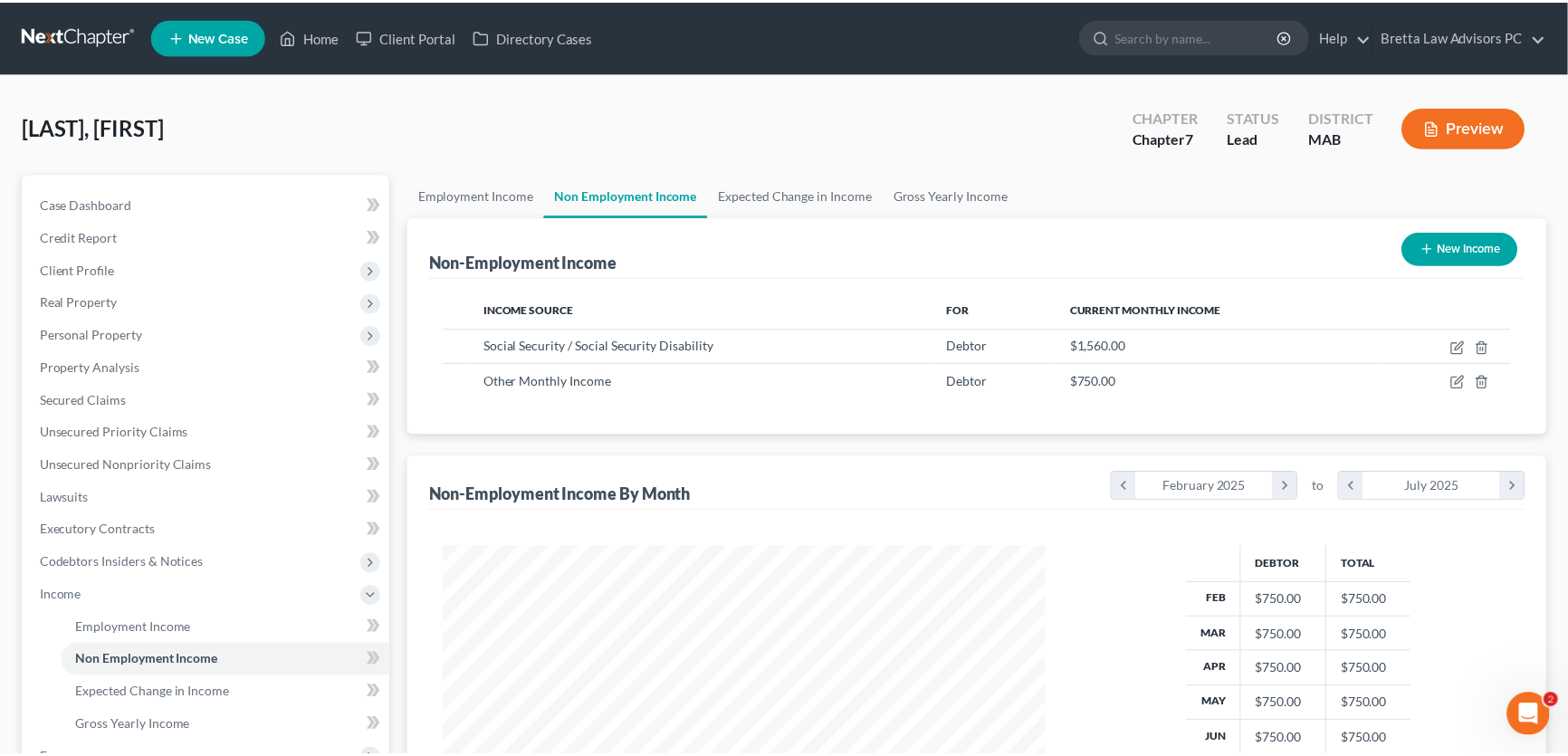 scroll, scrollTop: 324, scrollLeft: 643, axis: both 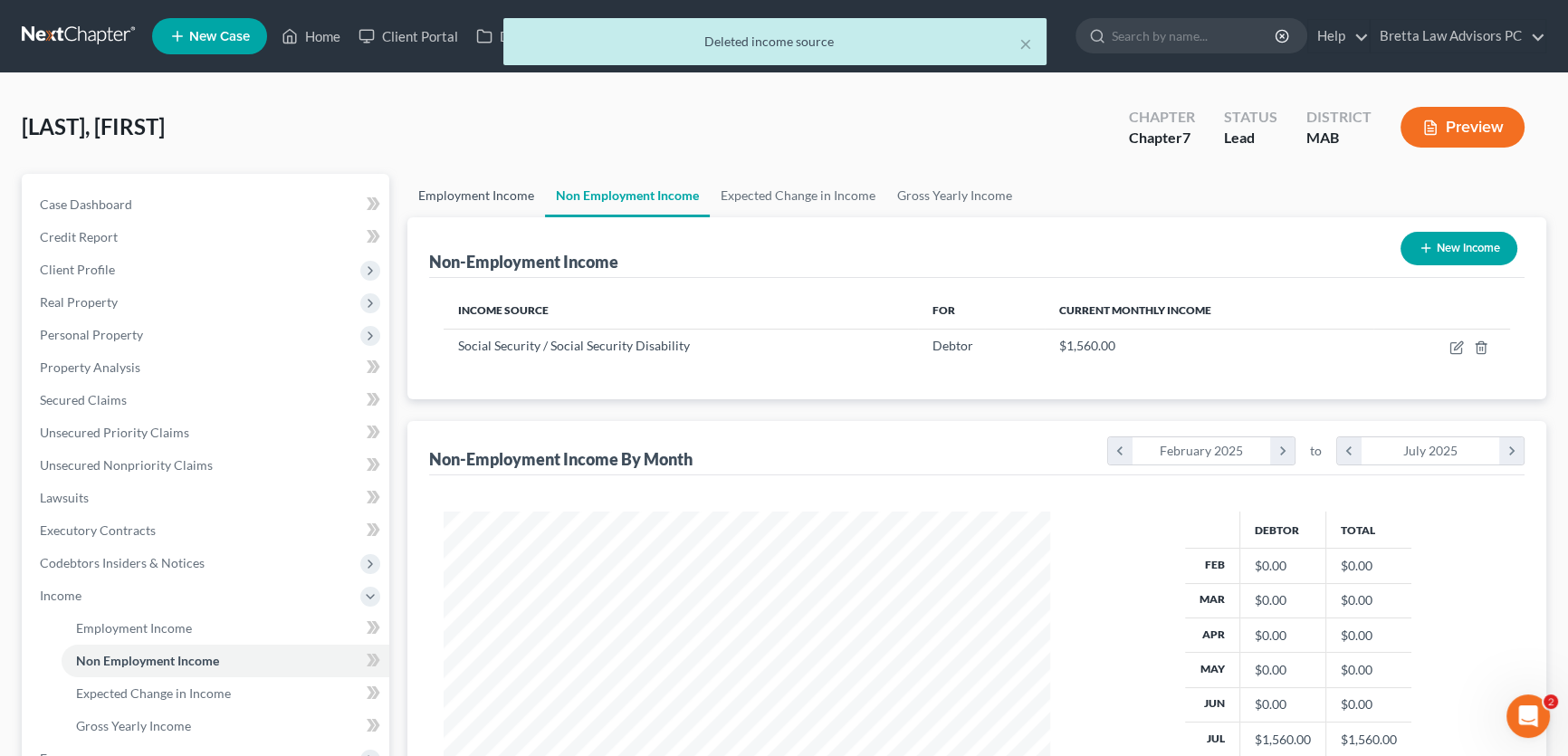 click on "Employment Income" at bounding box center (476, 196) 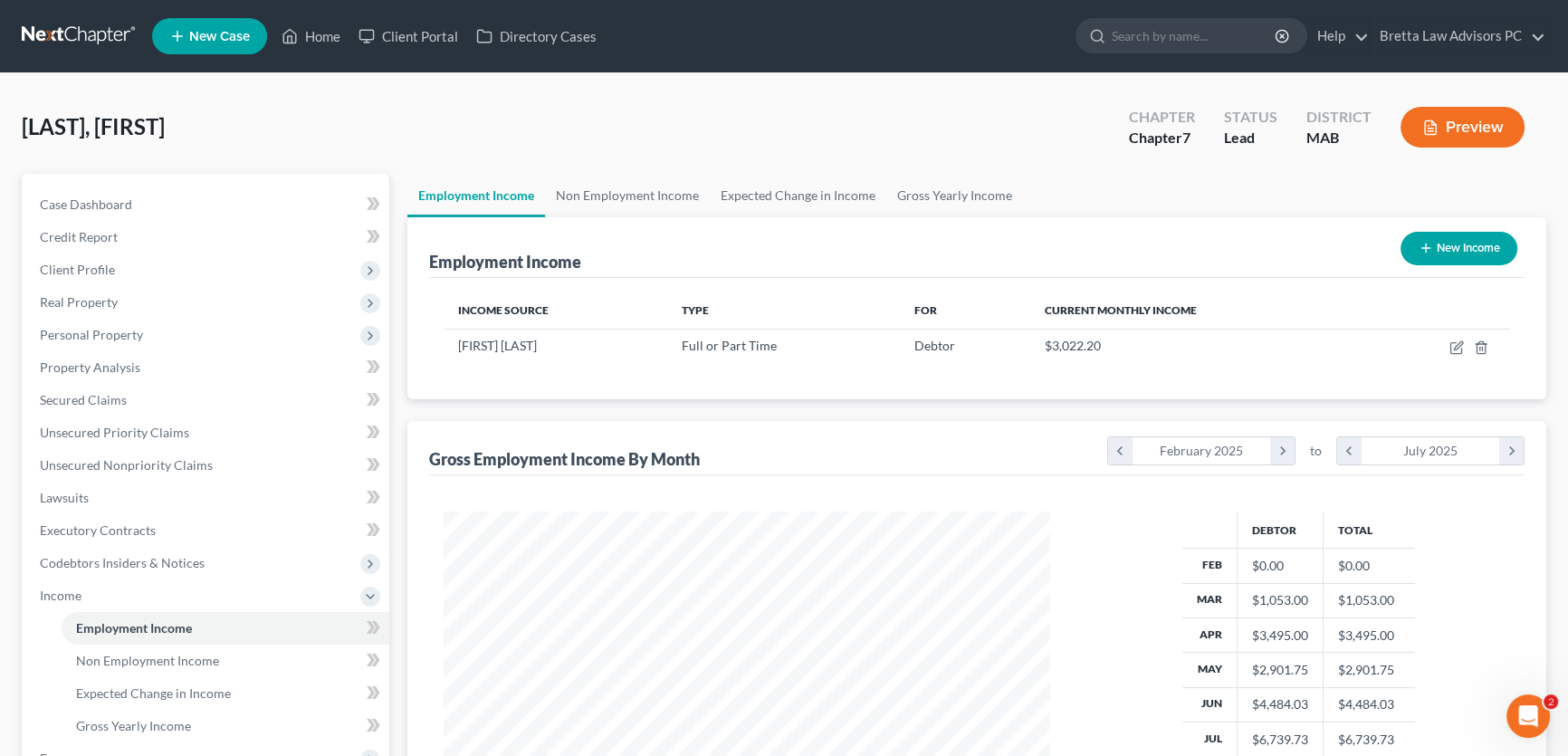 scroll, scrollTop: 905065, scrollLeft: 904669, axis: both 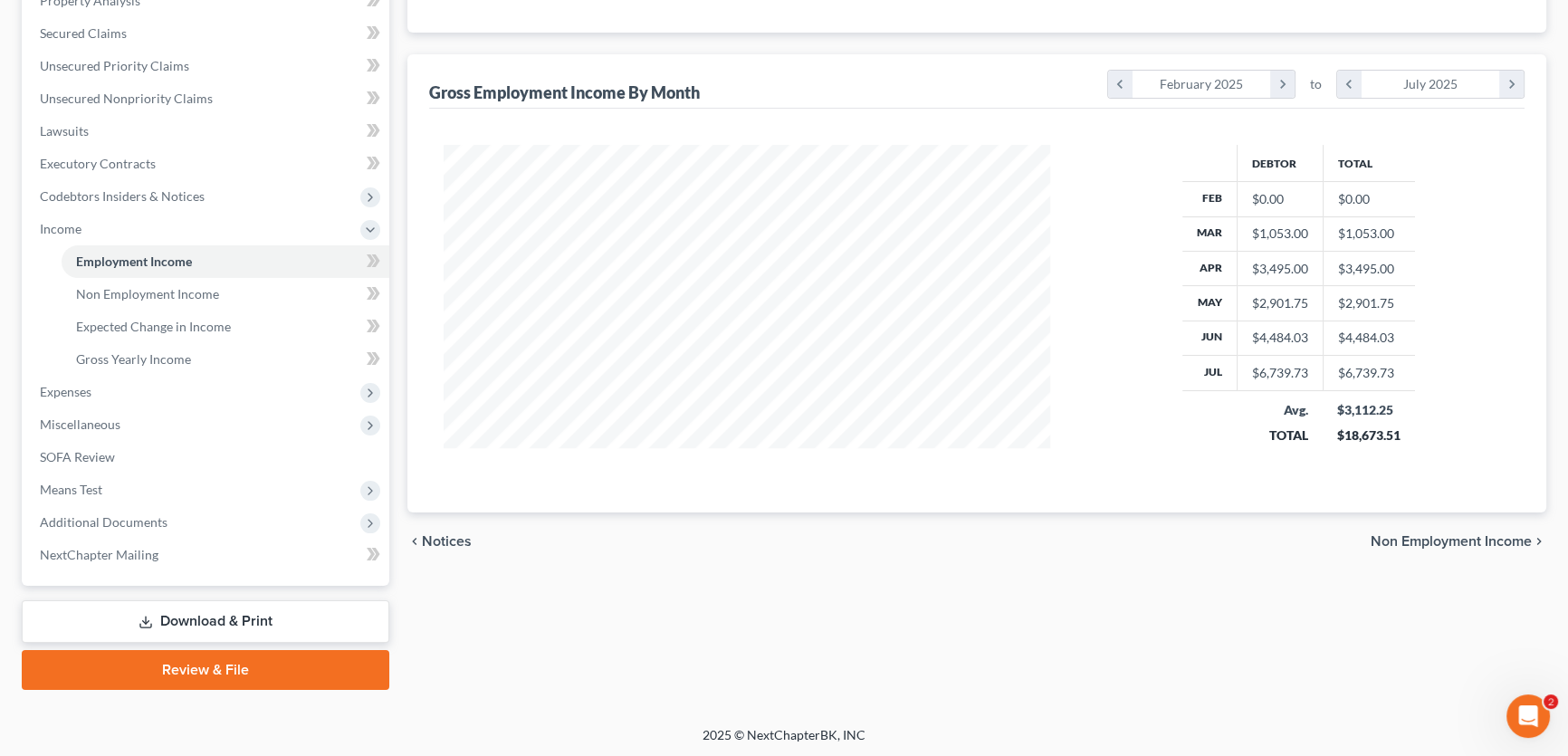 click on "Download & Print" at bounding box center [206, 621] 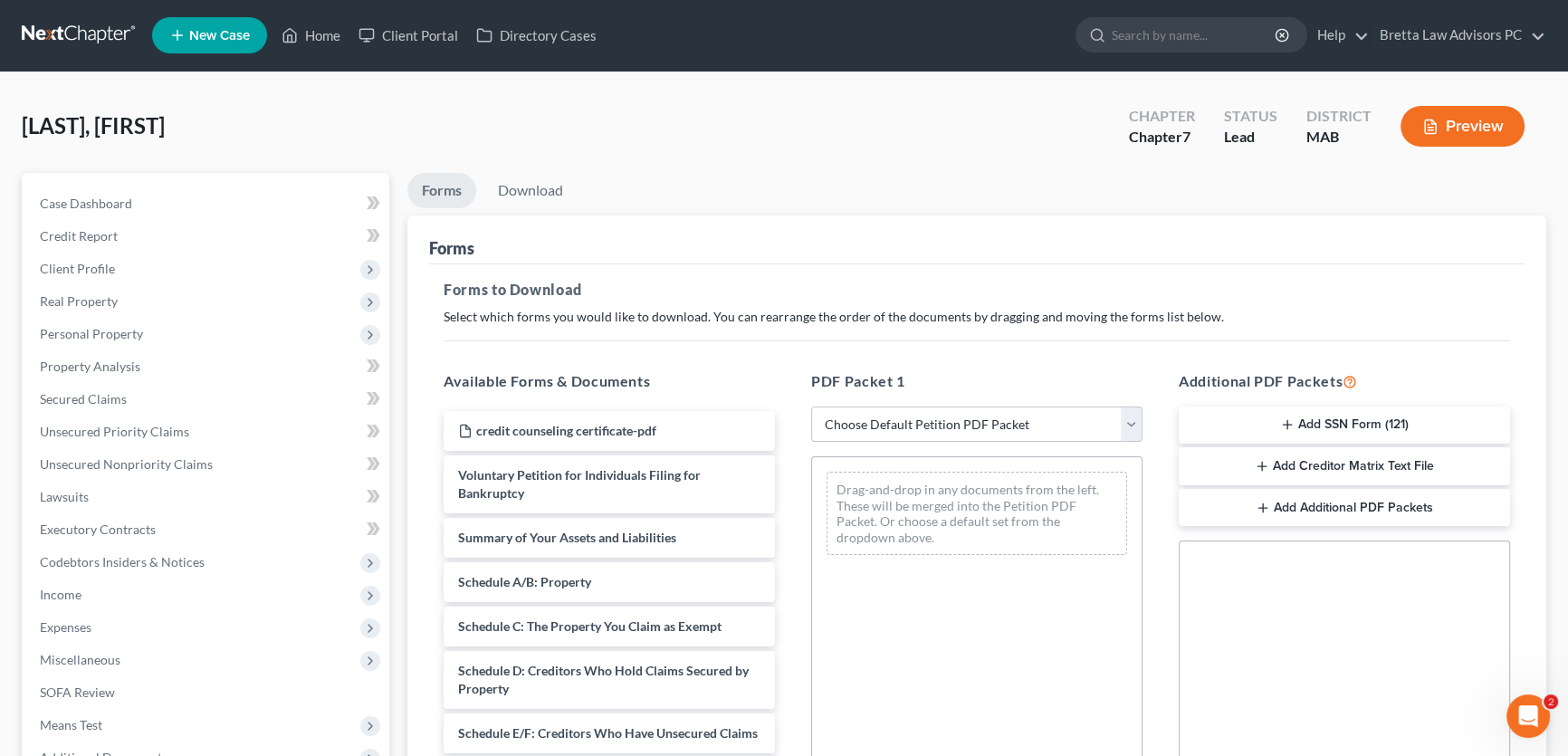 scroll, scrollTop: 0, scrollLeft: 0, axis: both 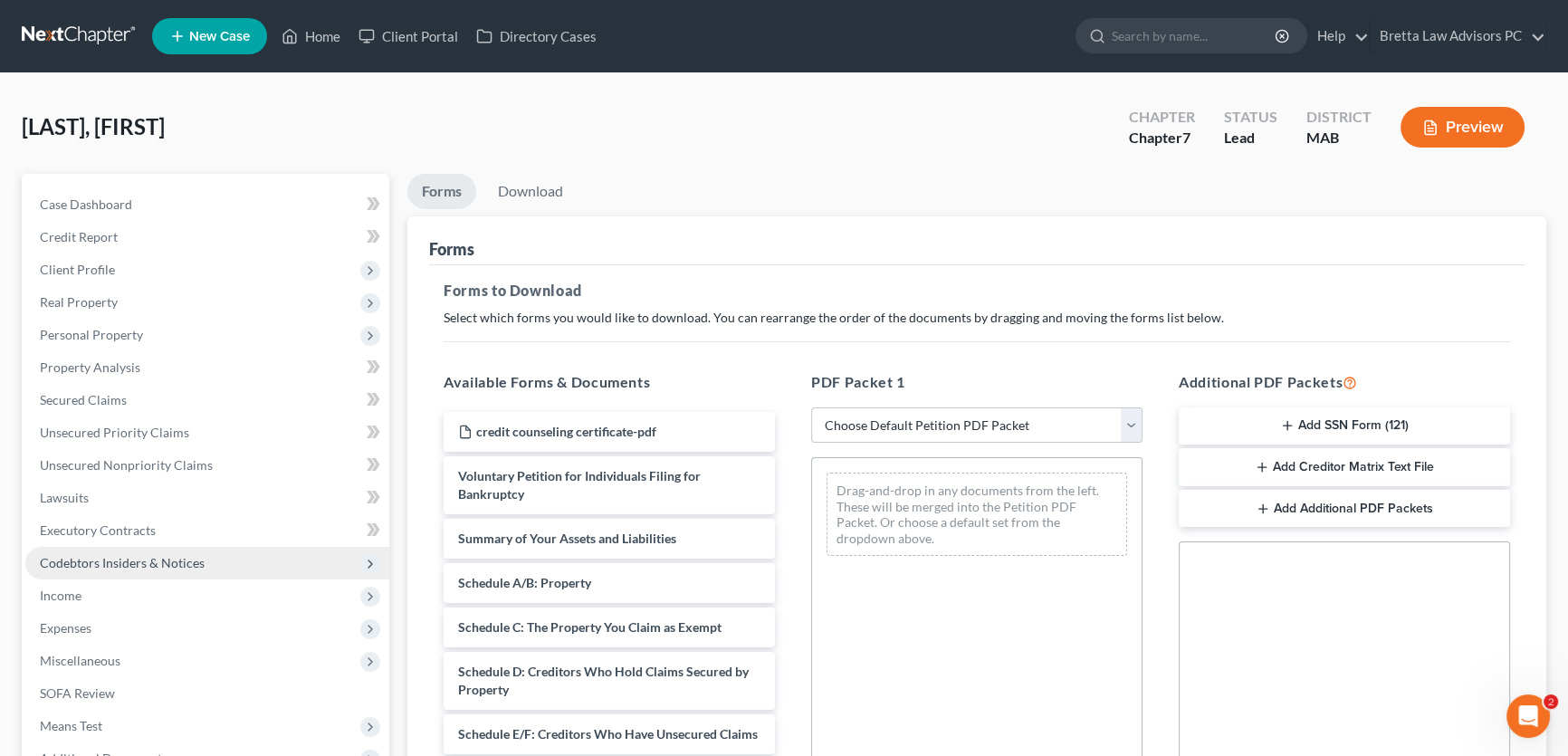 click on "Codebtors Insiders & Notices" at bounding box center (207, 563) 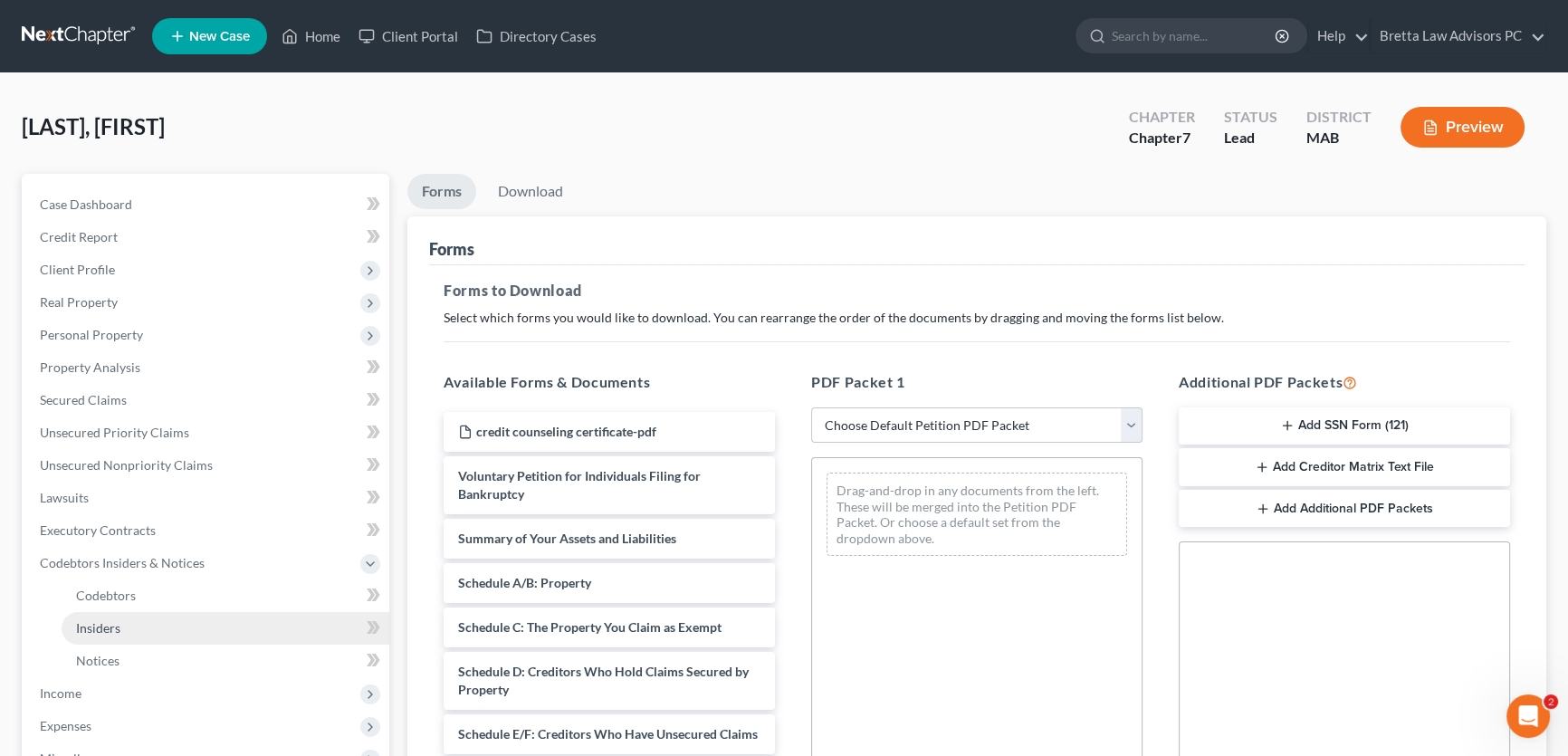 click on "Insiders" at bounding box center (225, 628) 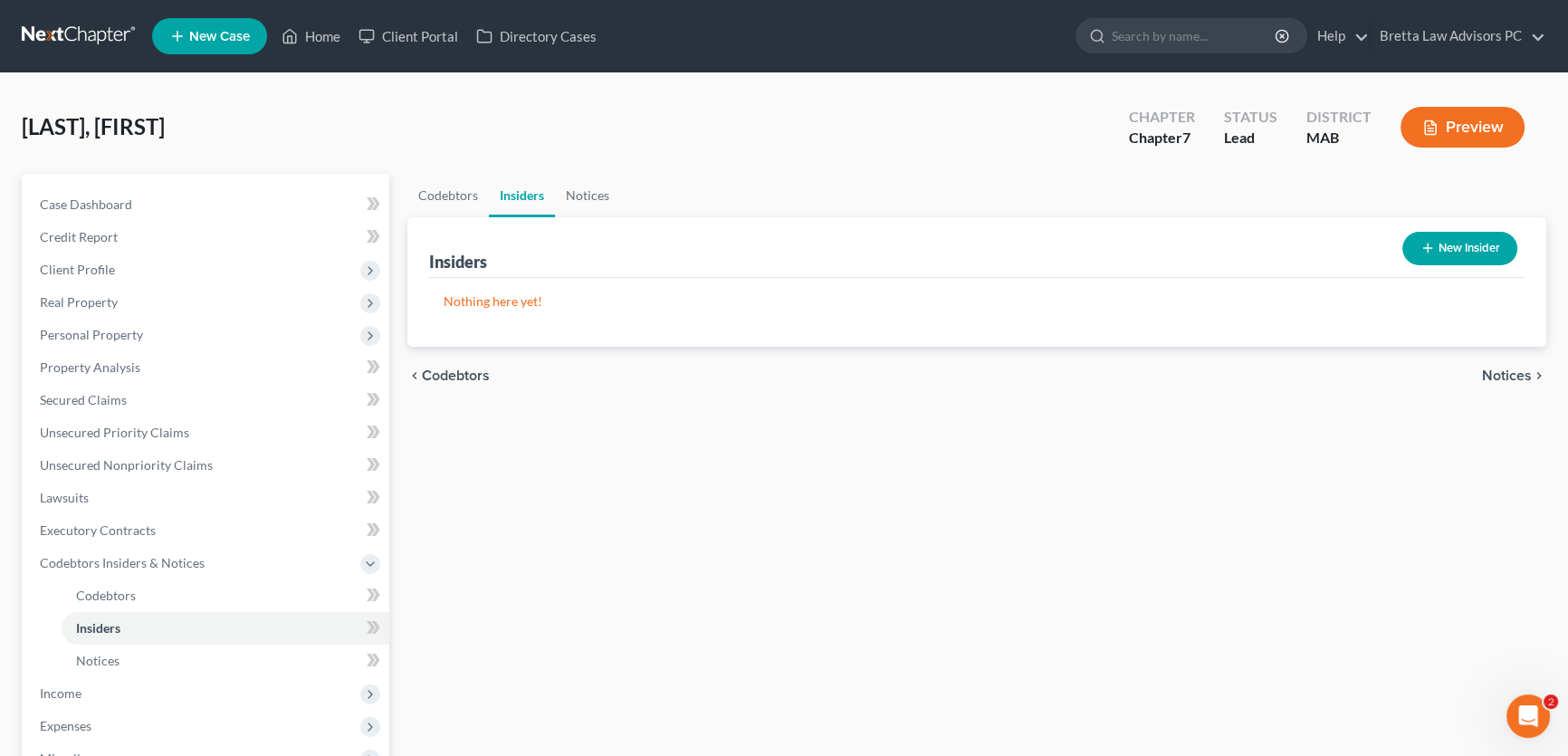 click on "New Insider" at bounding box center (1459, 248) 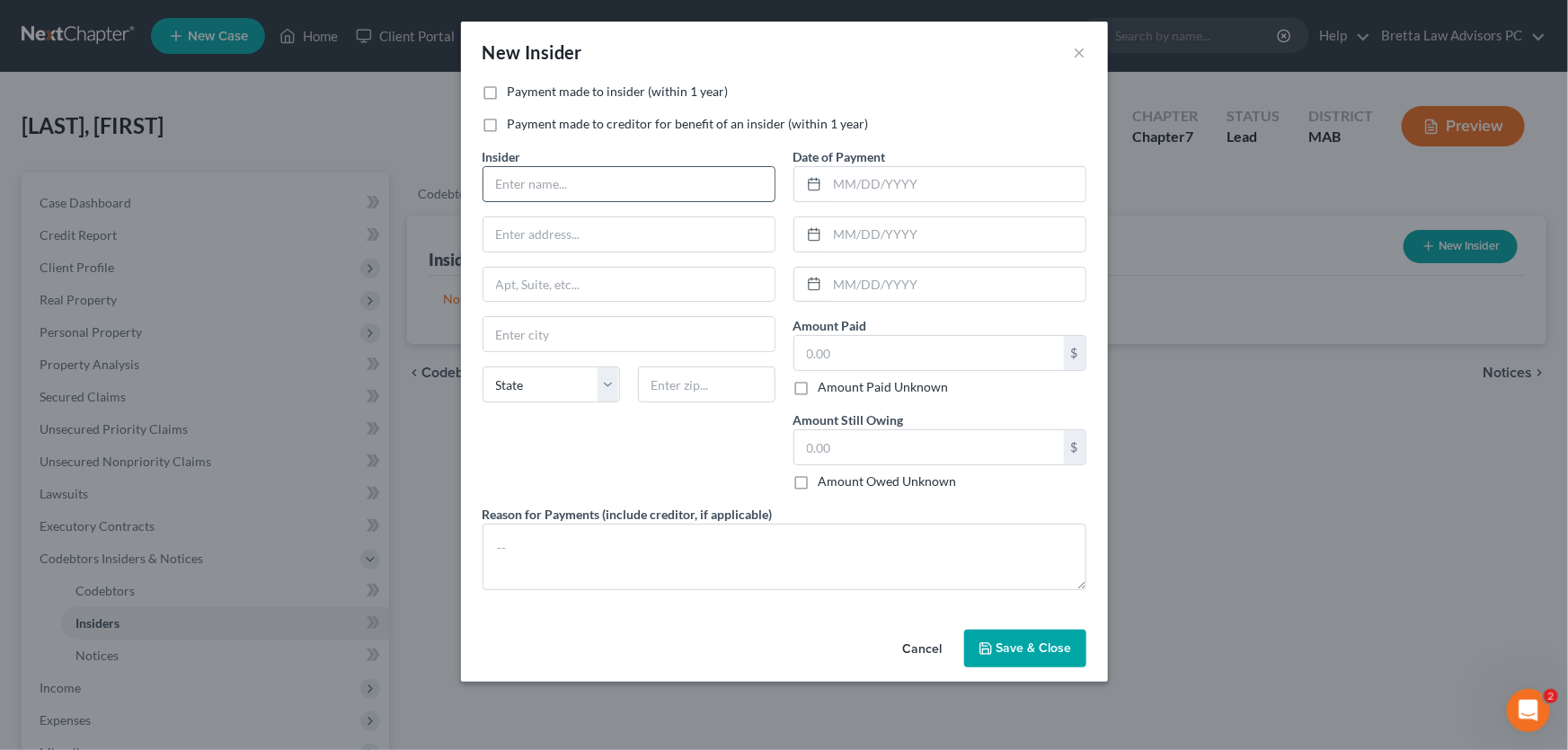 click at bounding box center (629, 184) 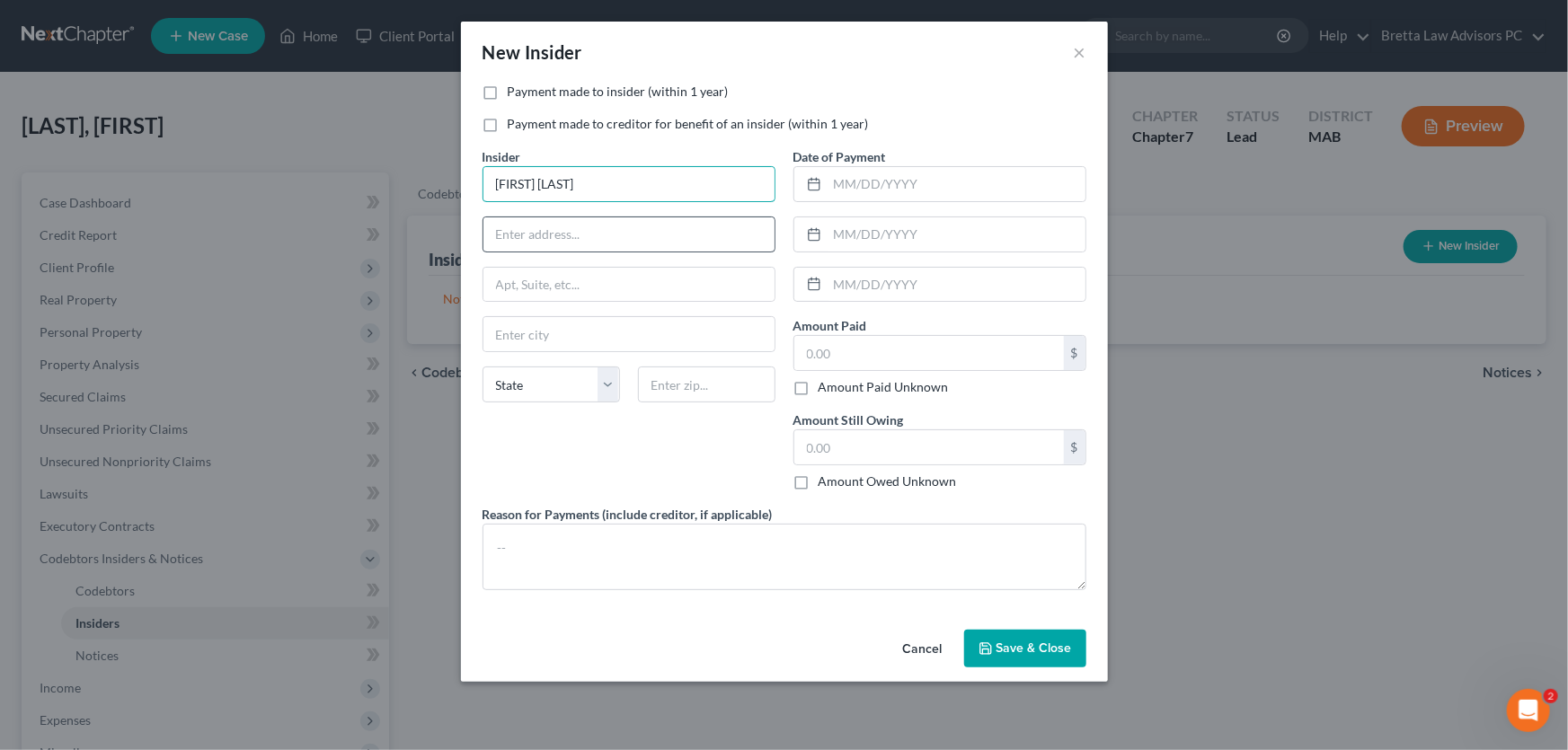 type on "[FIRST] [LAST]" 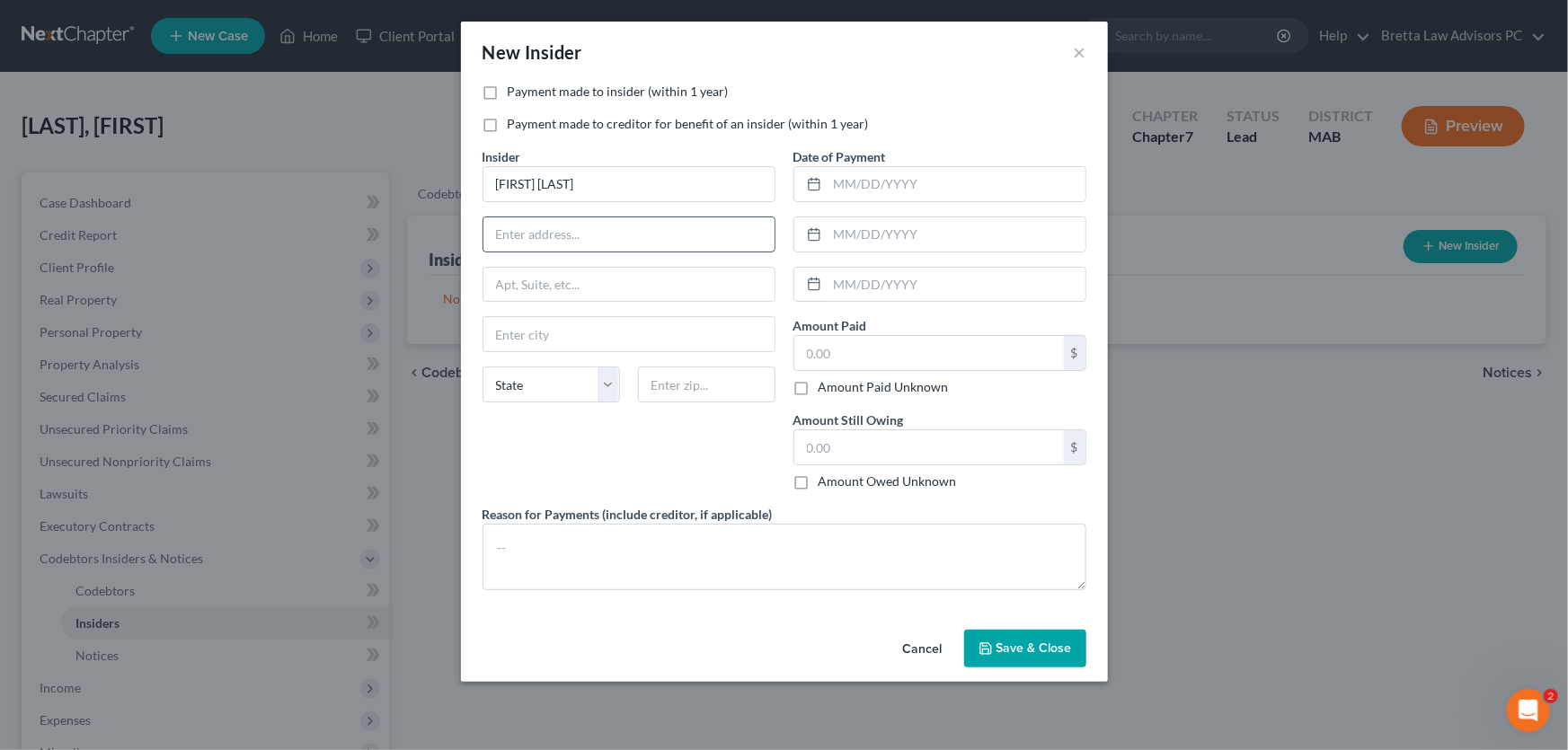 click at bounding box center (629, 234) 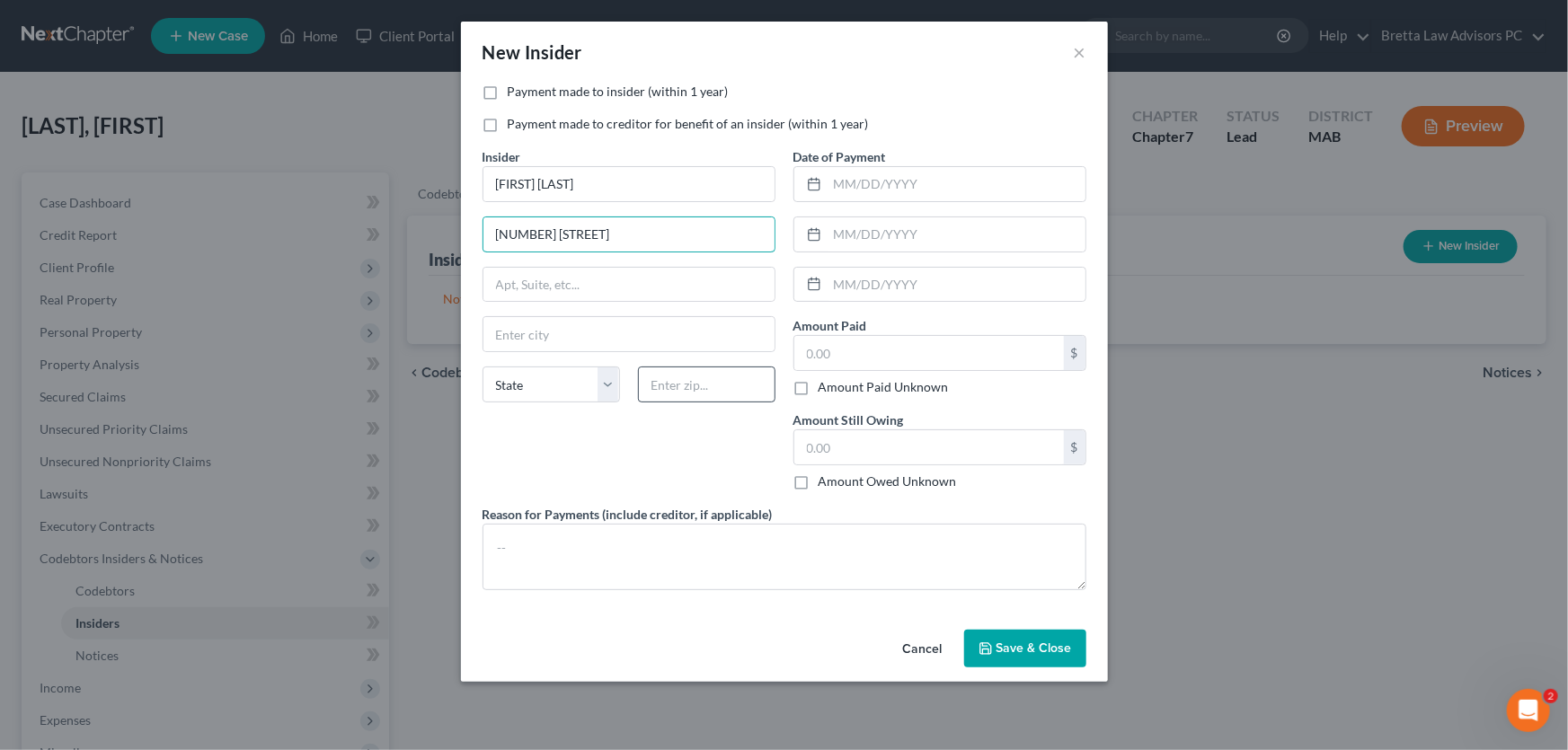 type on "[NUMBER] [STREET]" 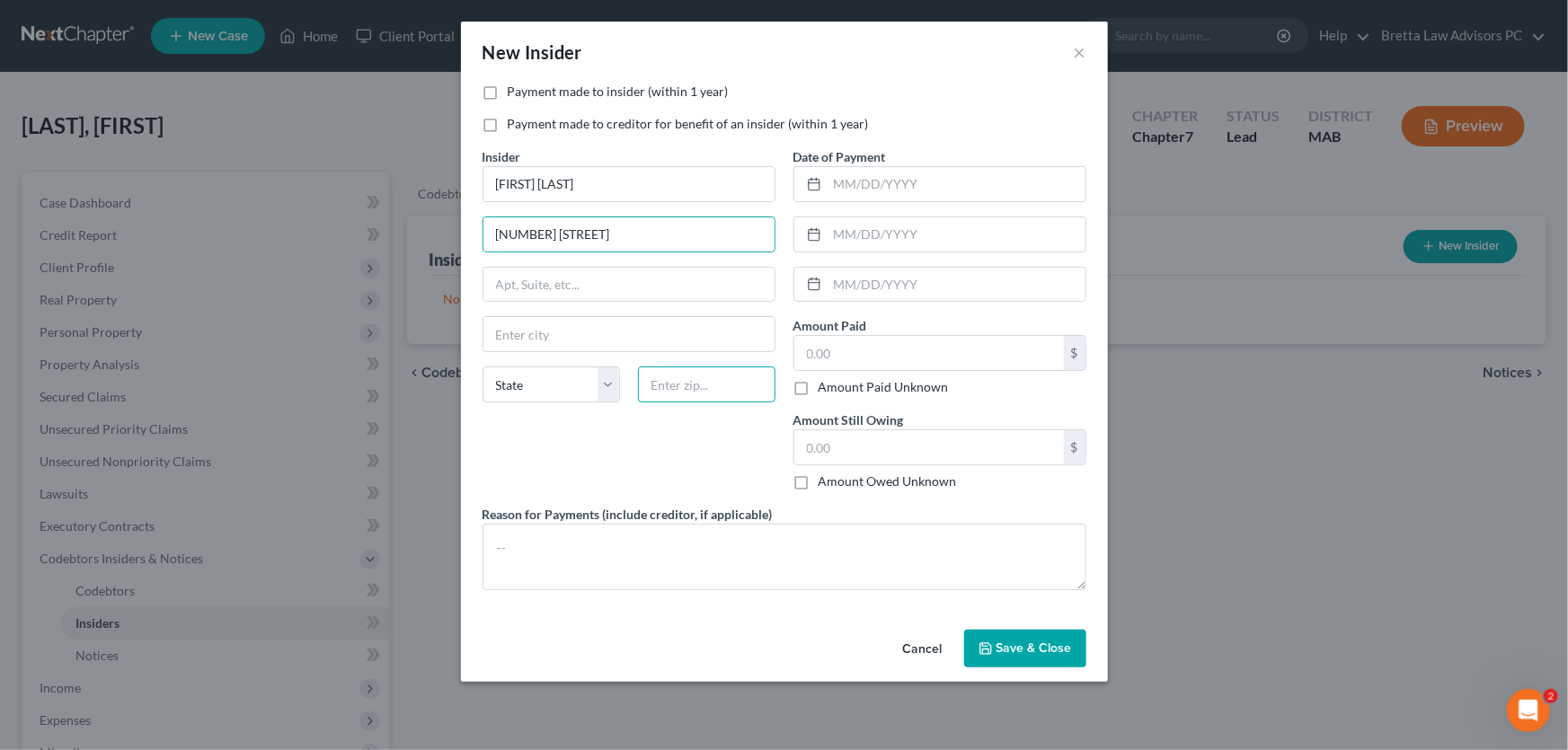 click at bounding box center (706, 384) 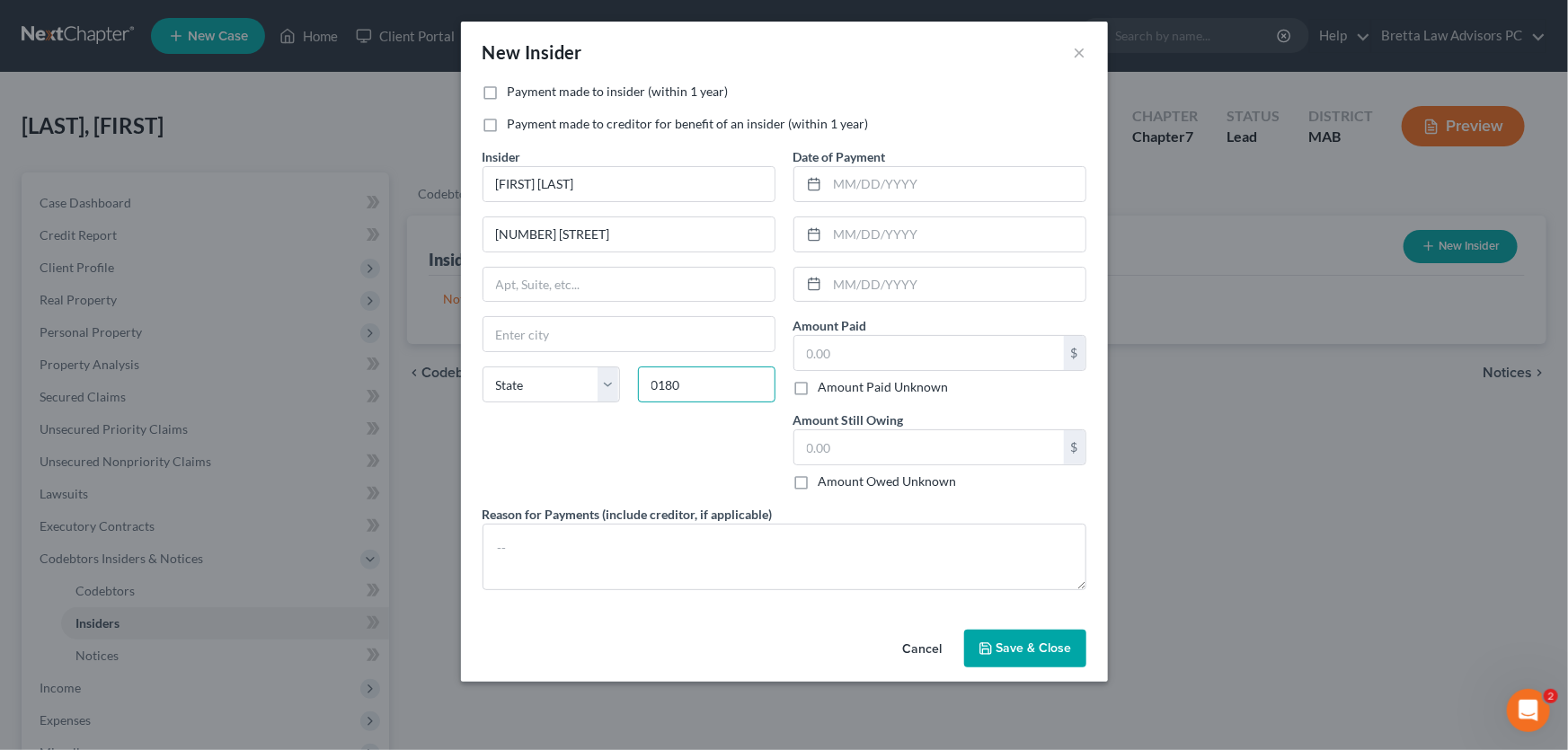 type on "[POSTALCODE]" 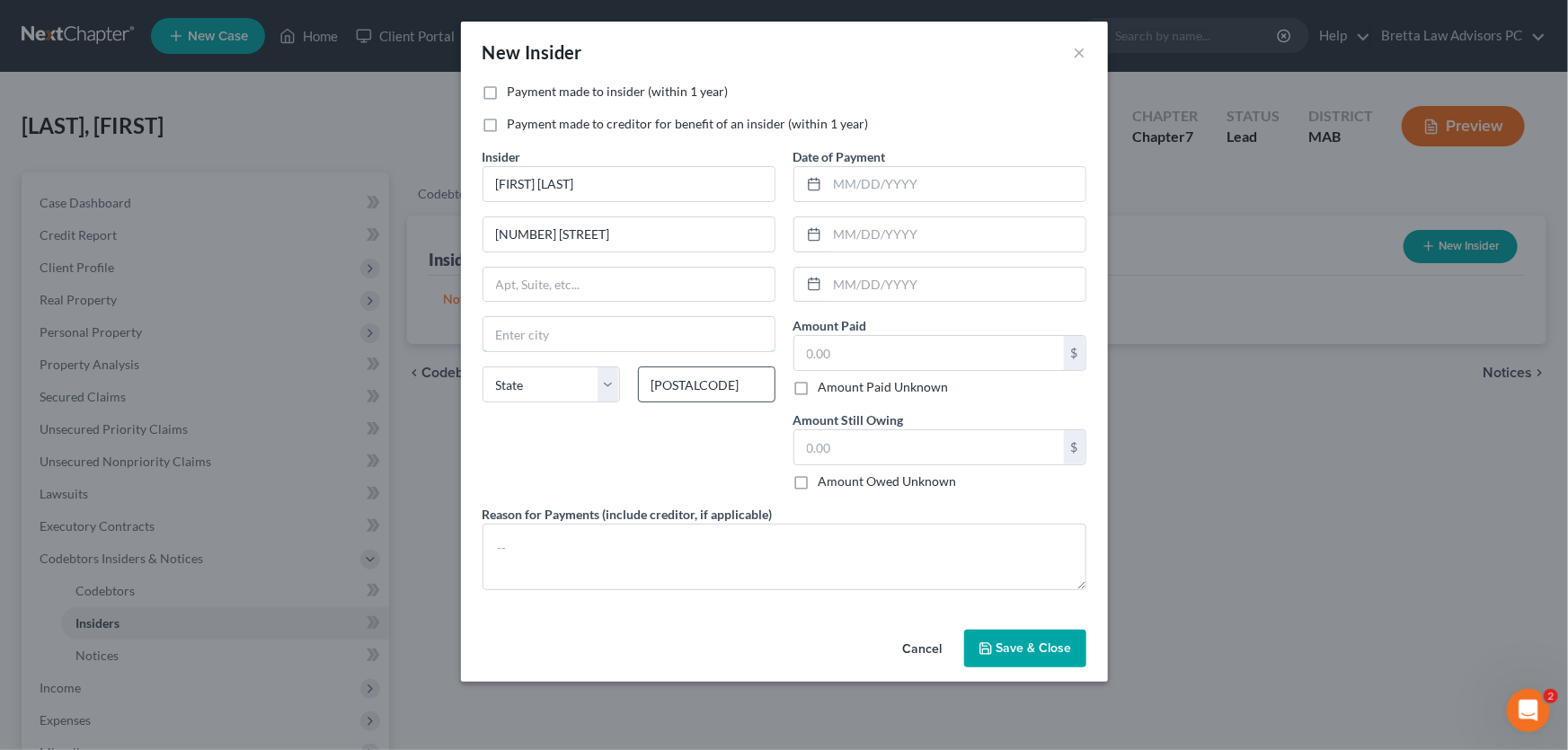 type on "[CITY]" 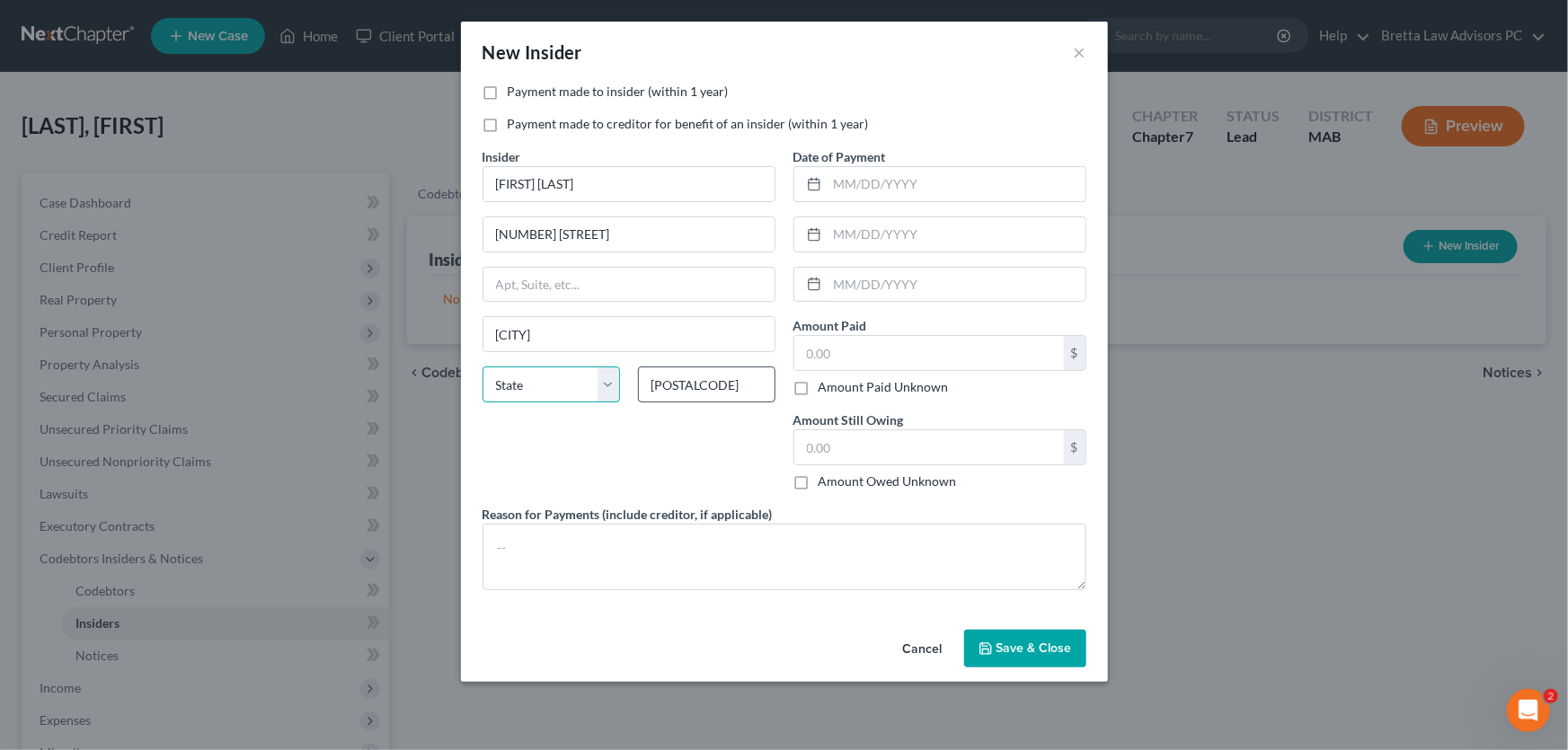 select on "22" 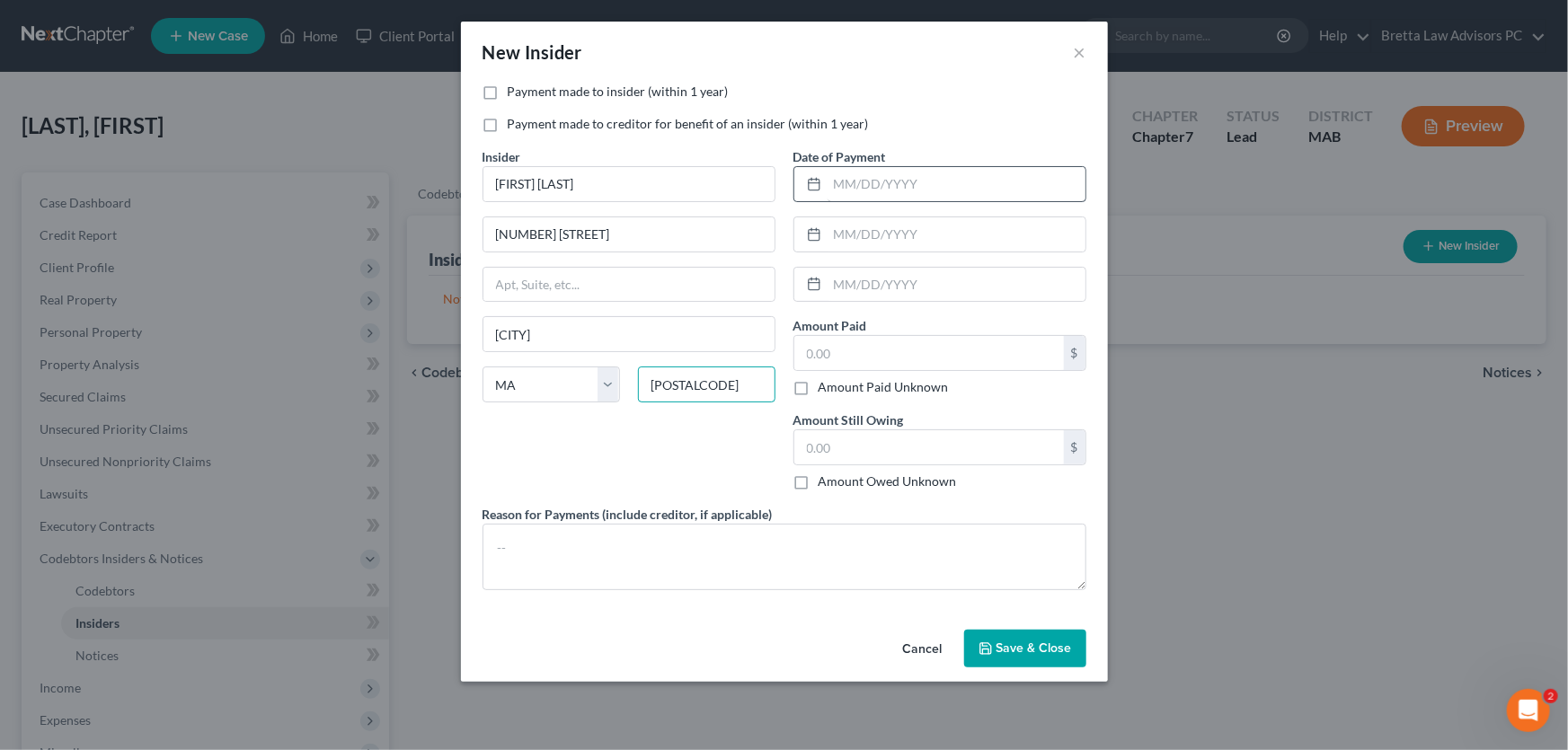 type on "[POSTALCODE]" 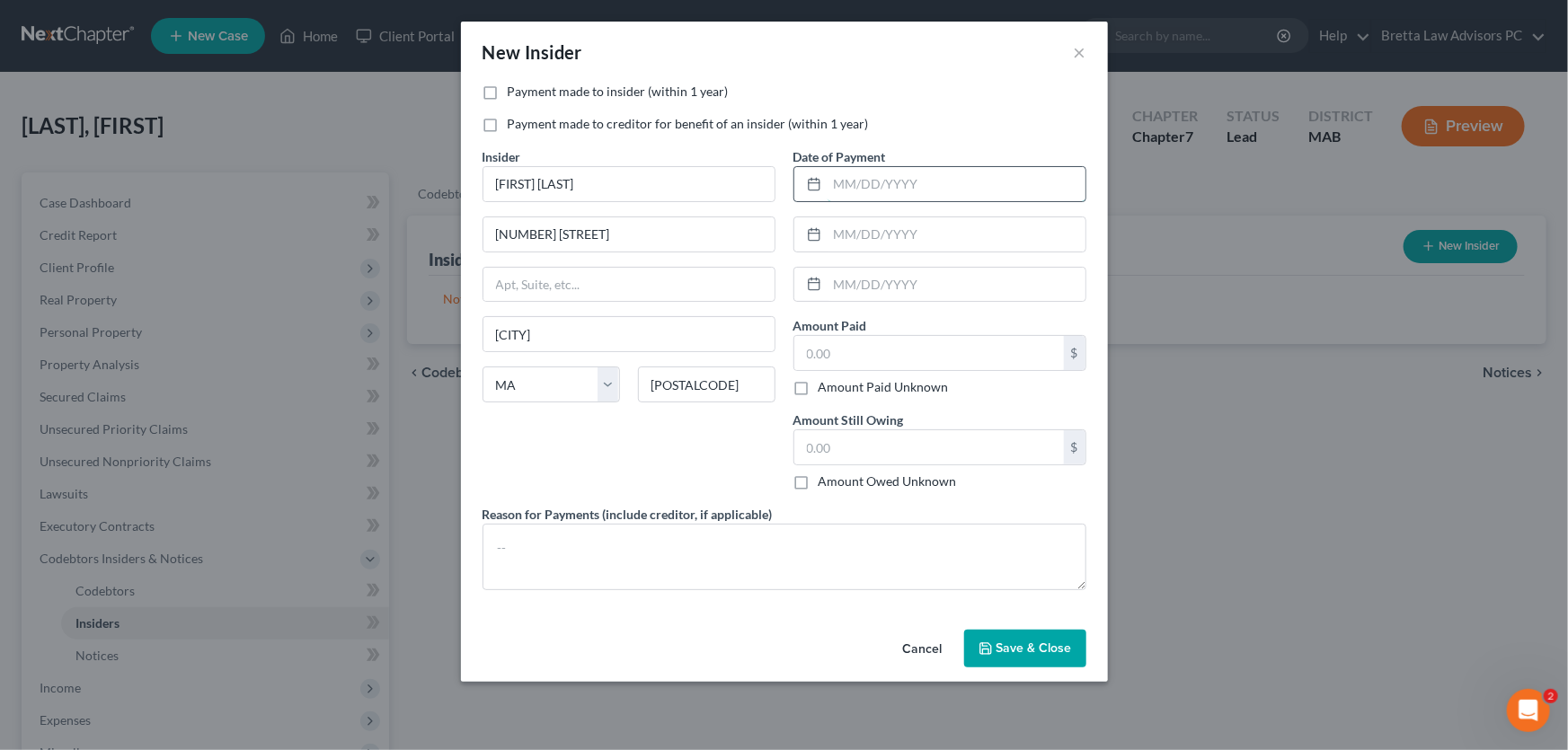 click at bounding box center (956, 184) 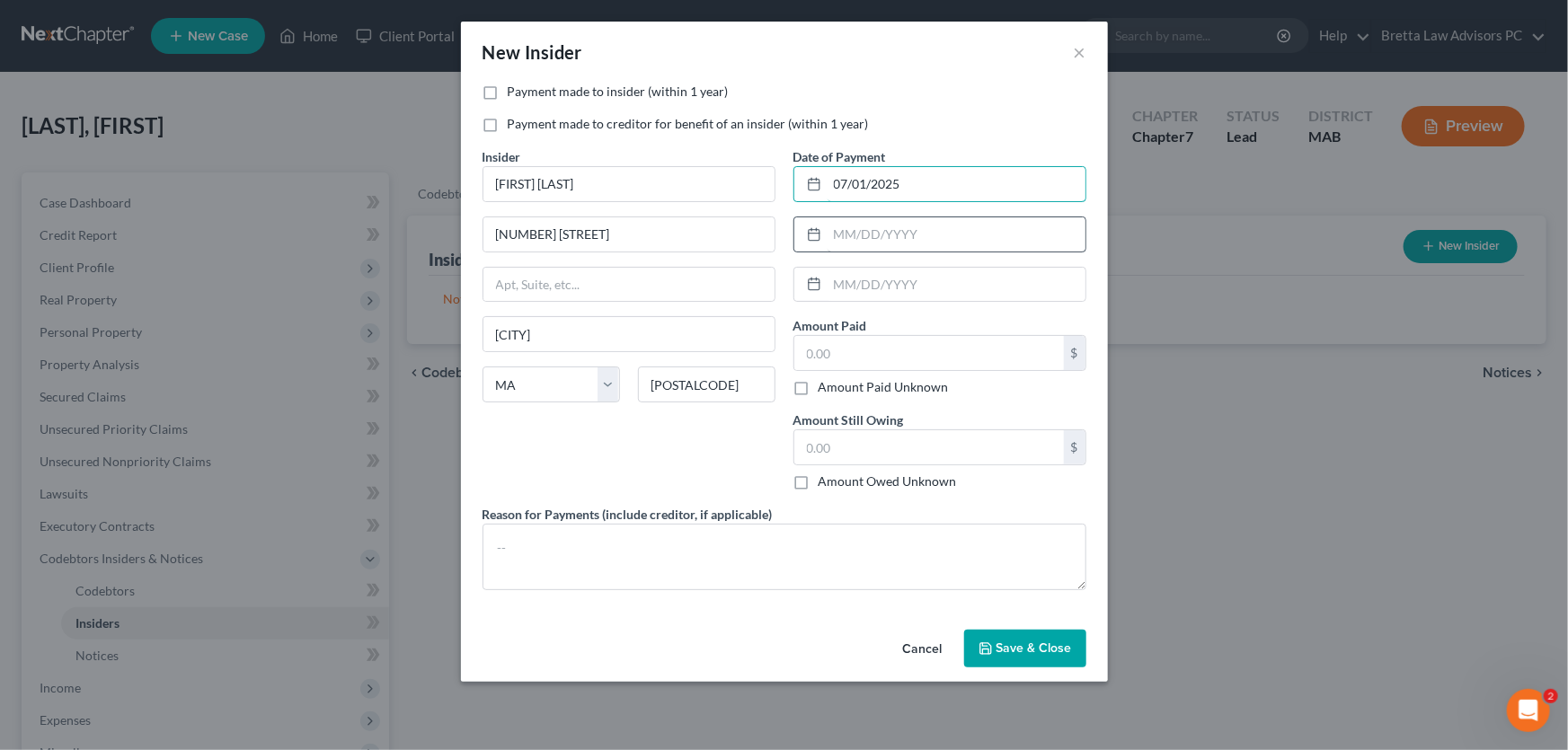 type on "07/01/2025" 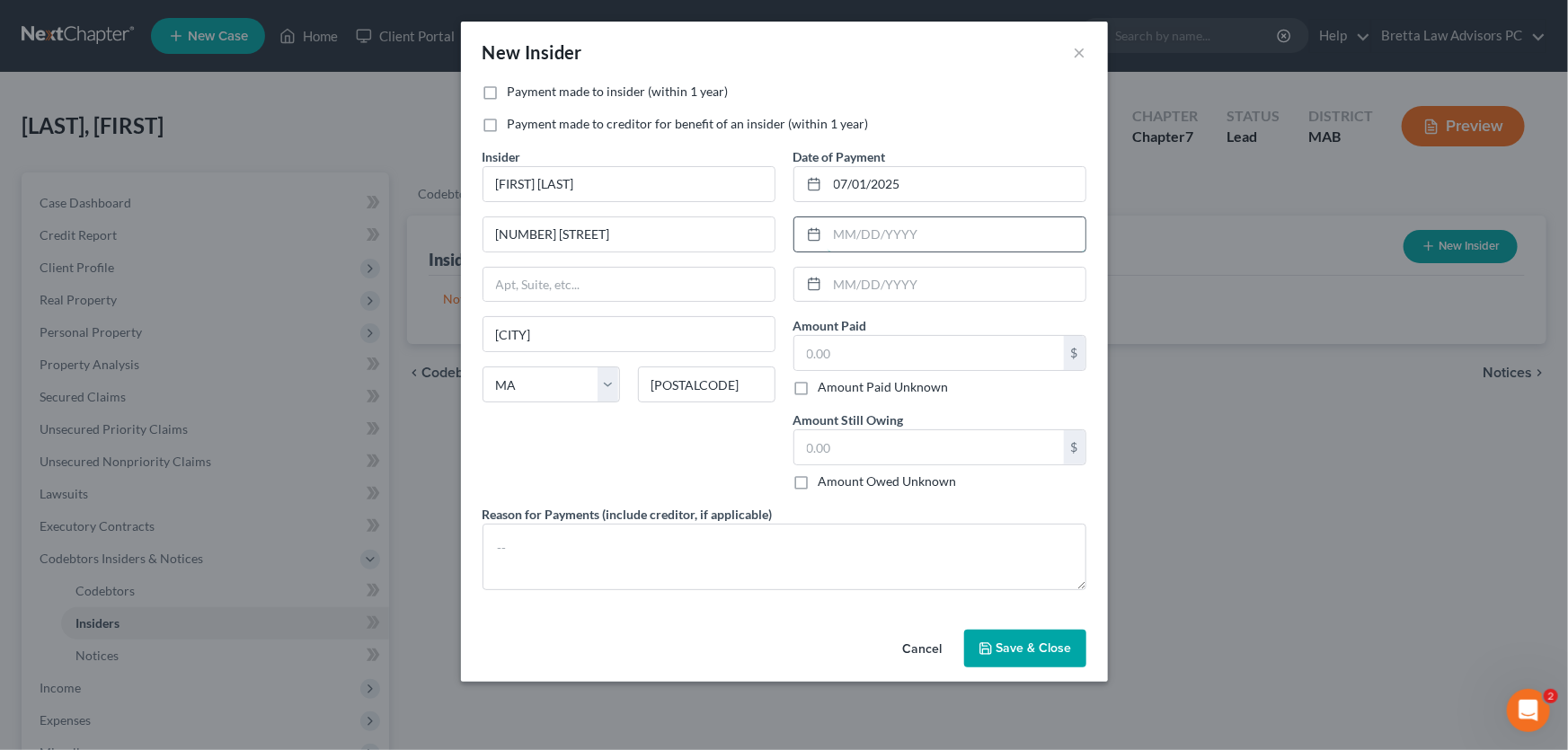 click at bounding box center (956, 234) 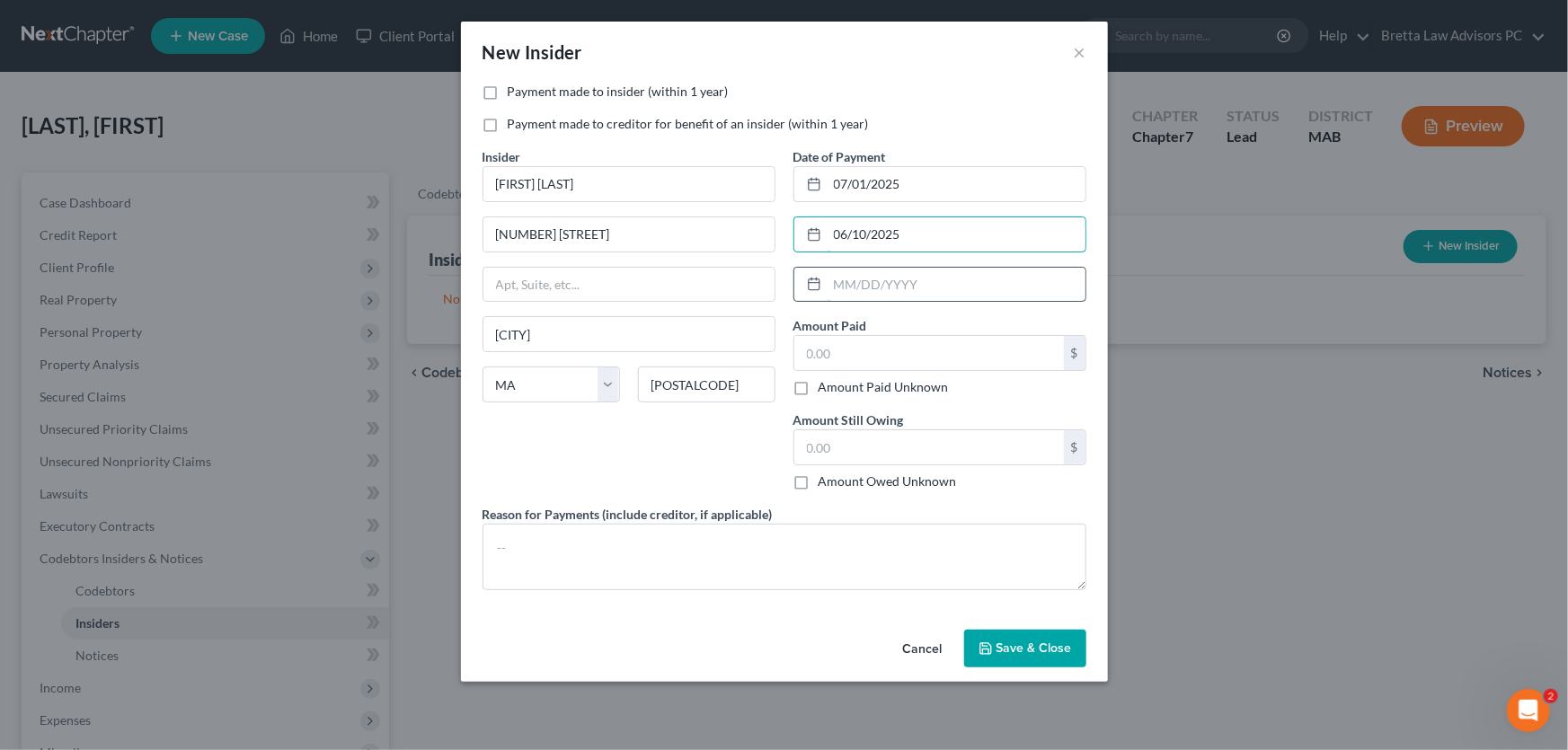 type on "06/10/2025" 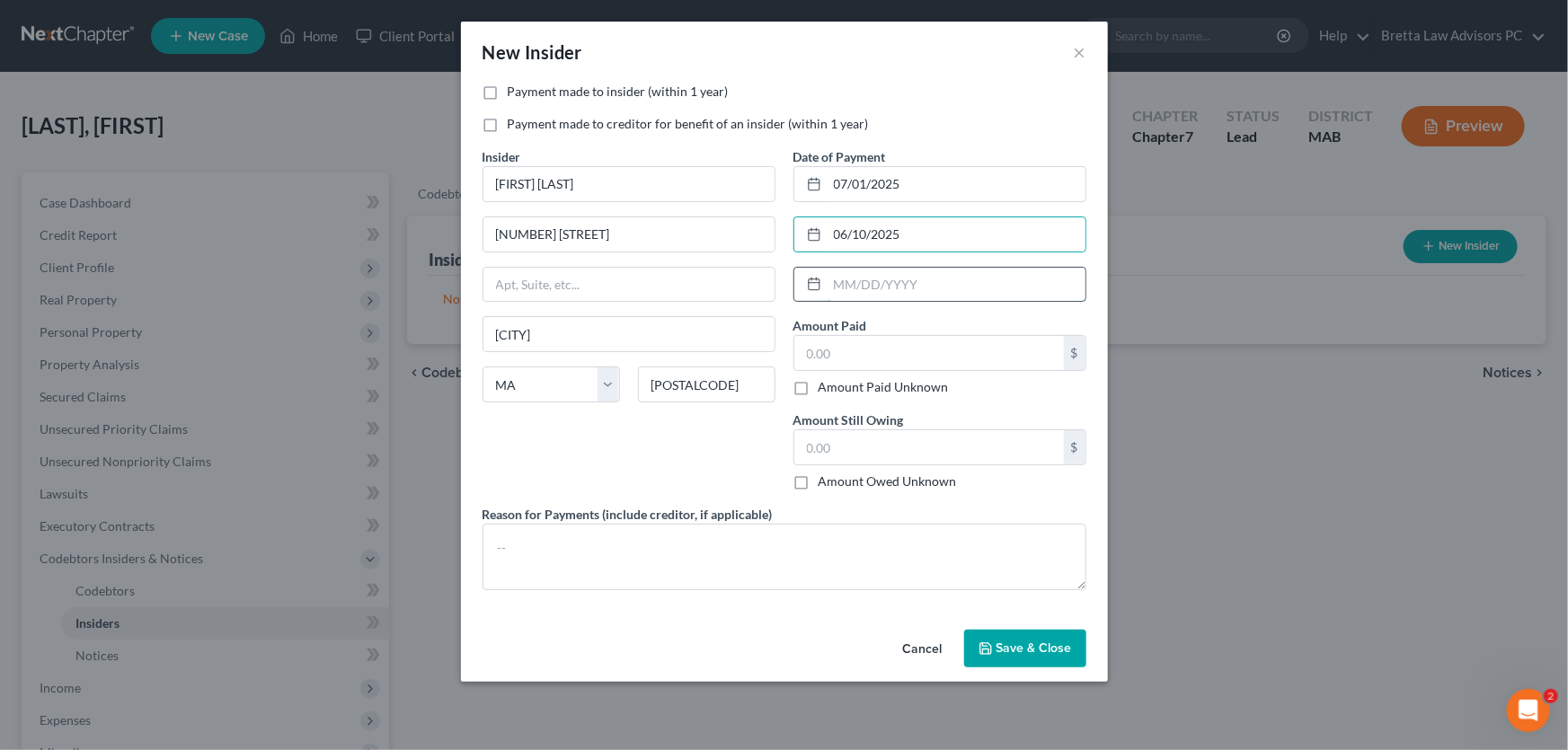 click at bounding box center (956, 285) 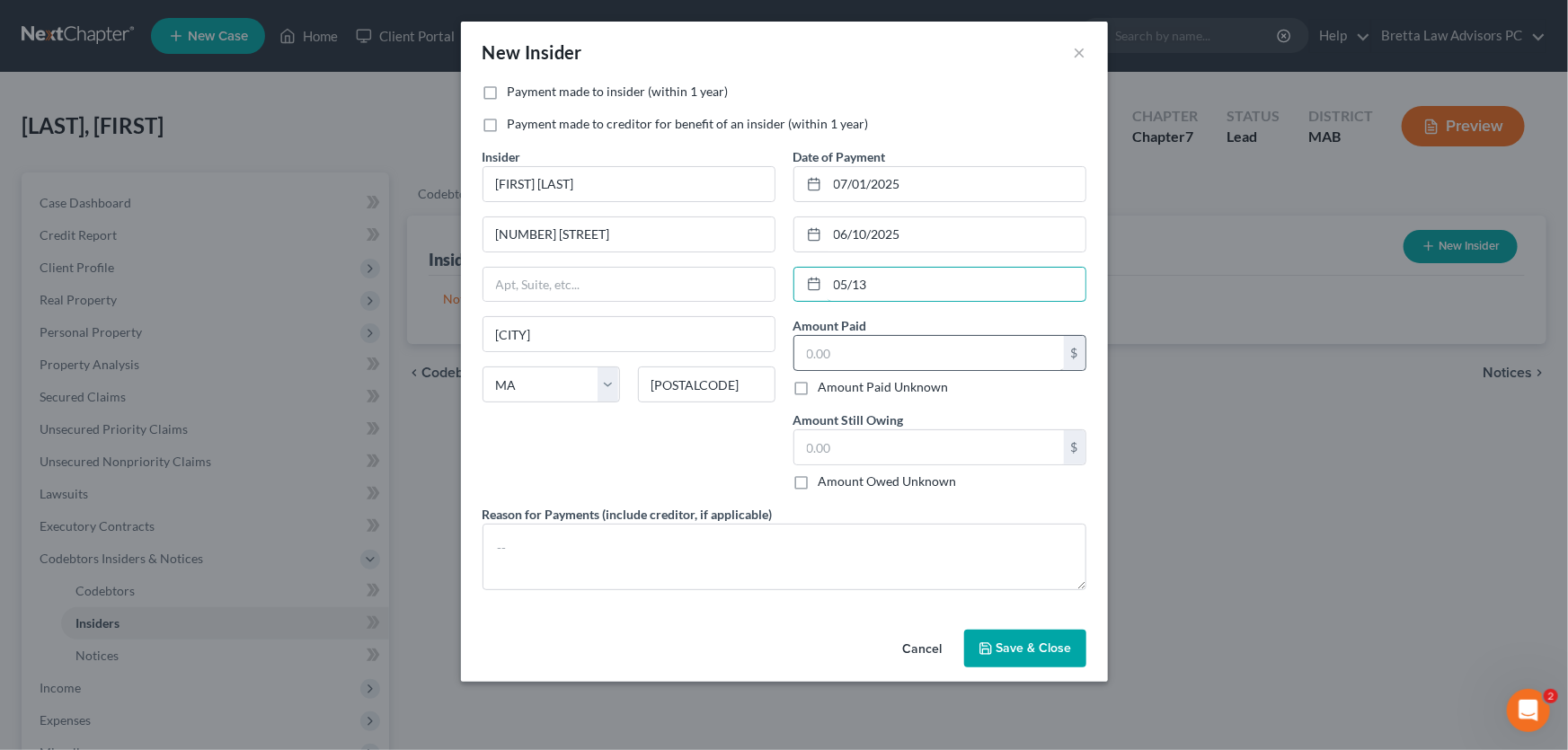 type on "05/13" 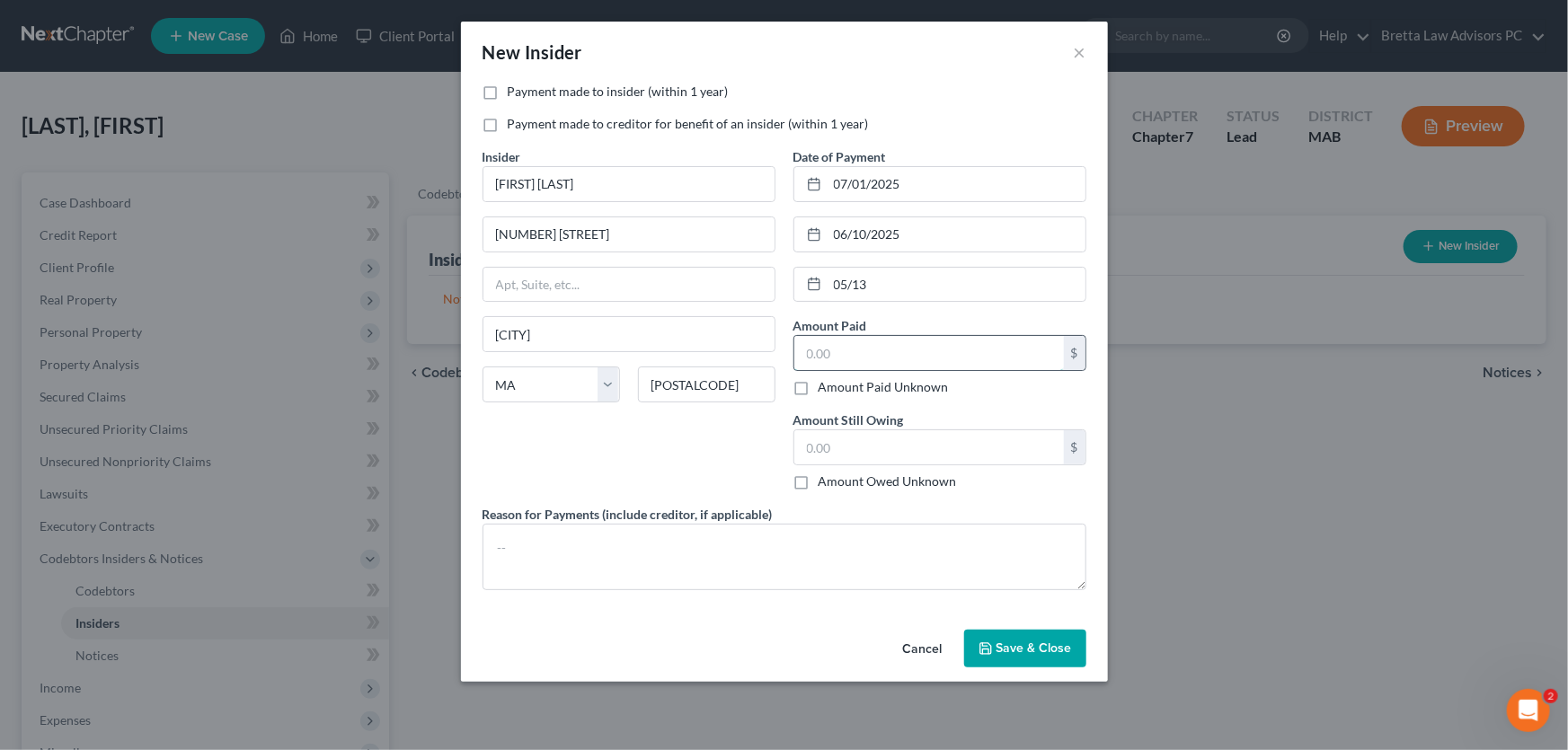 click at bounding box center (929, 353) 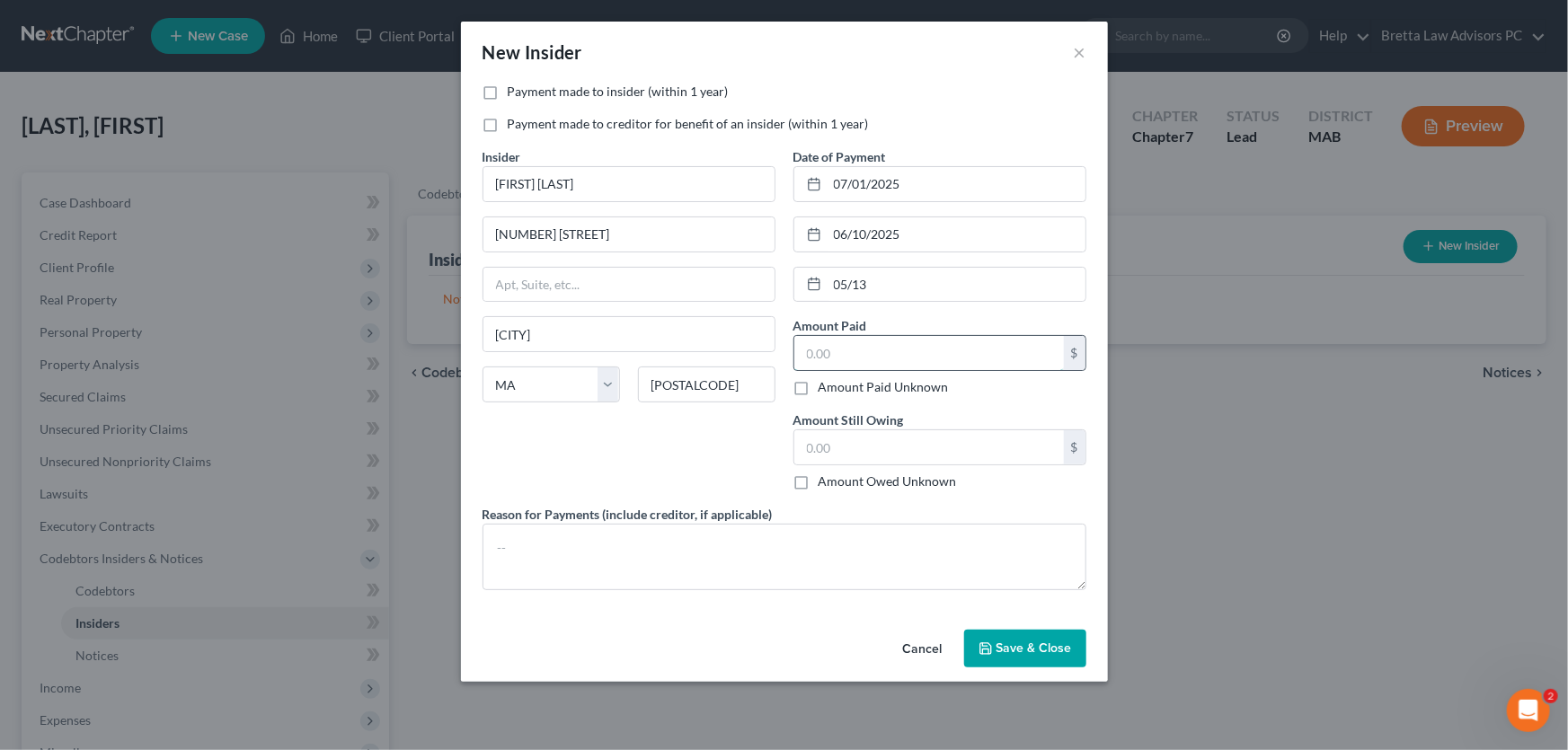 type on "6" 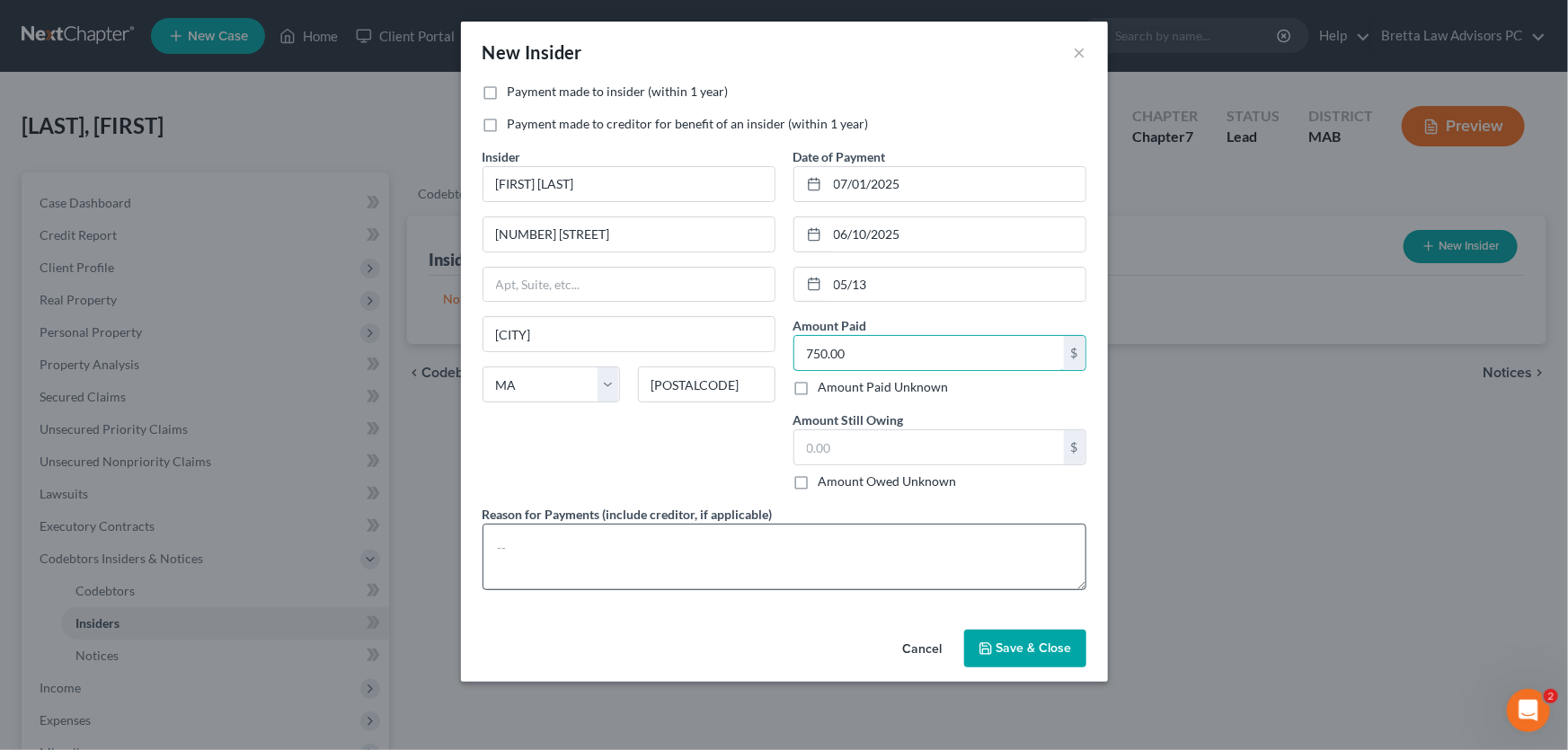 type on "750.00" 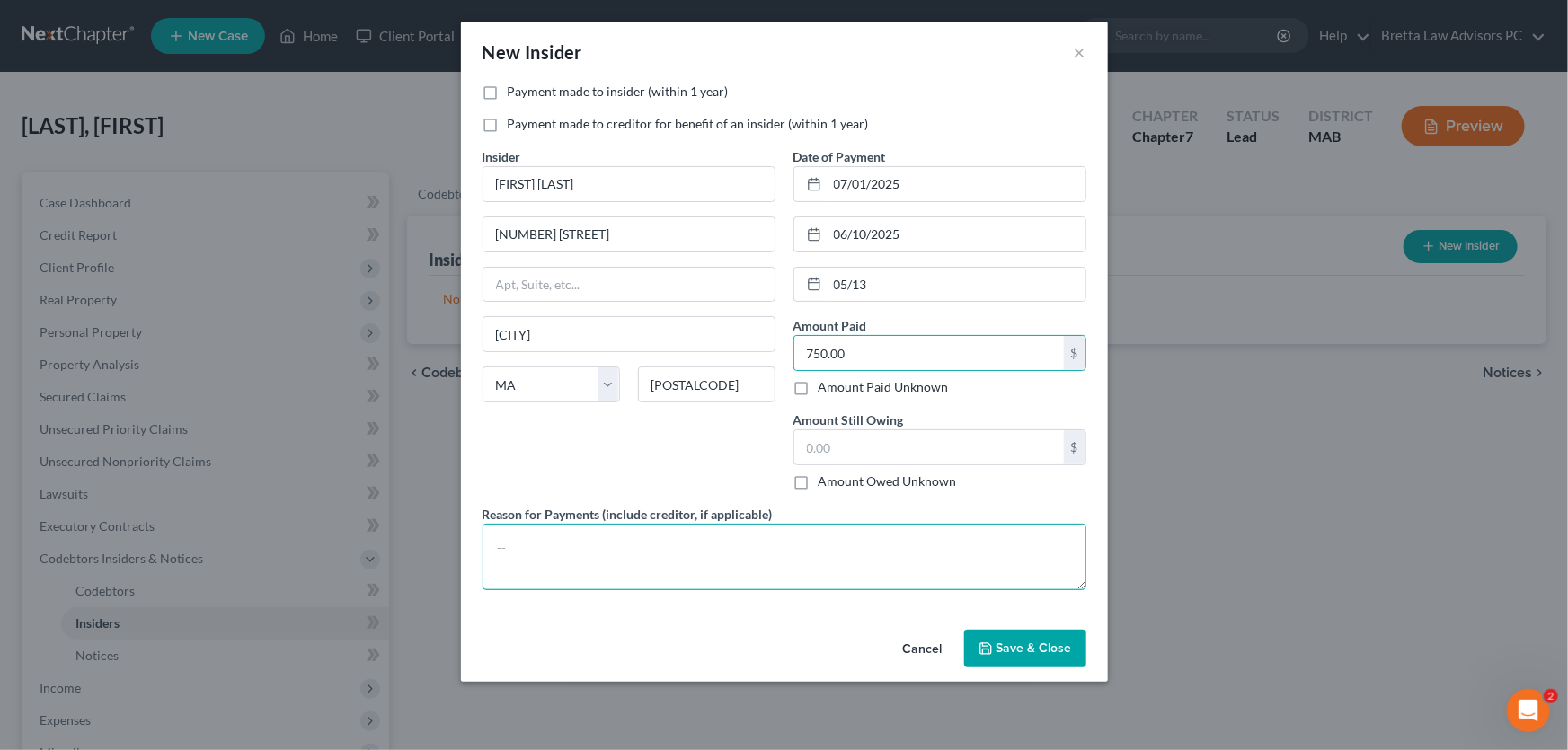 click at bounding box center [784, 557] 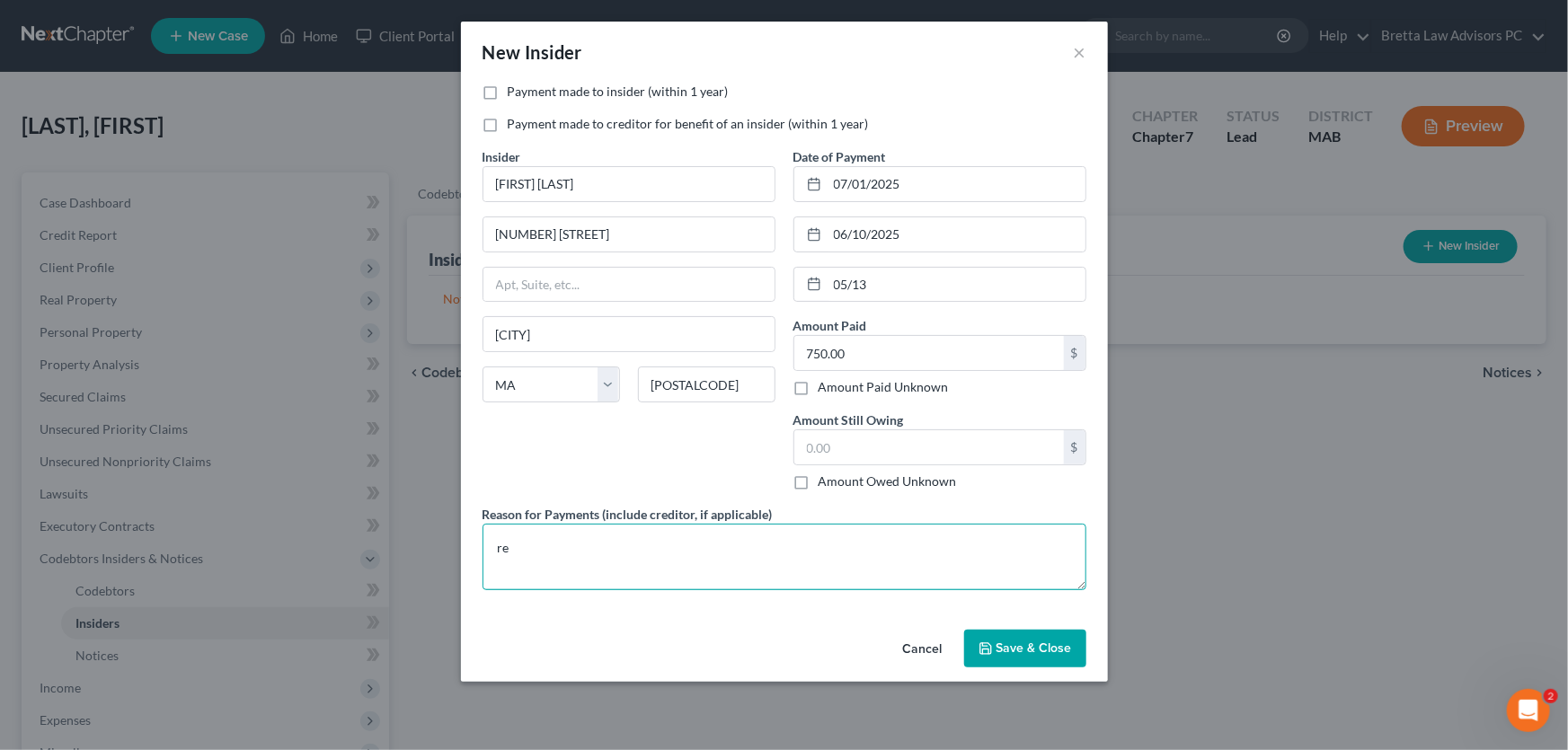 type on "r" 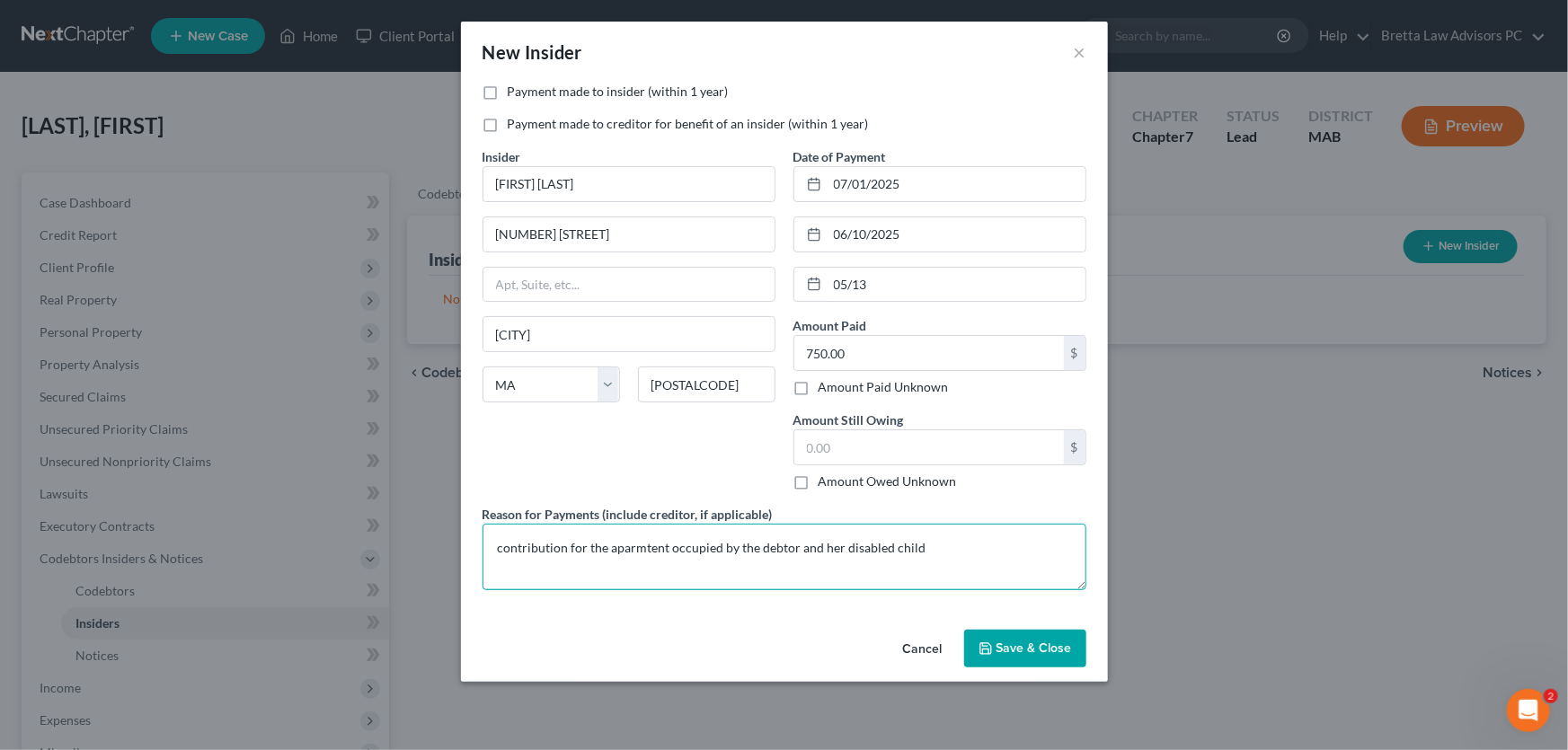type on "contribution for the aparmtent occupied by the debtor and her disabled child" 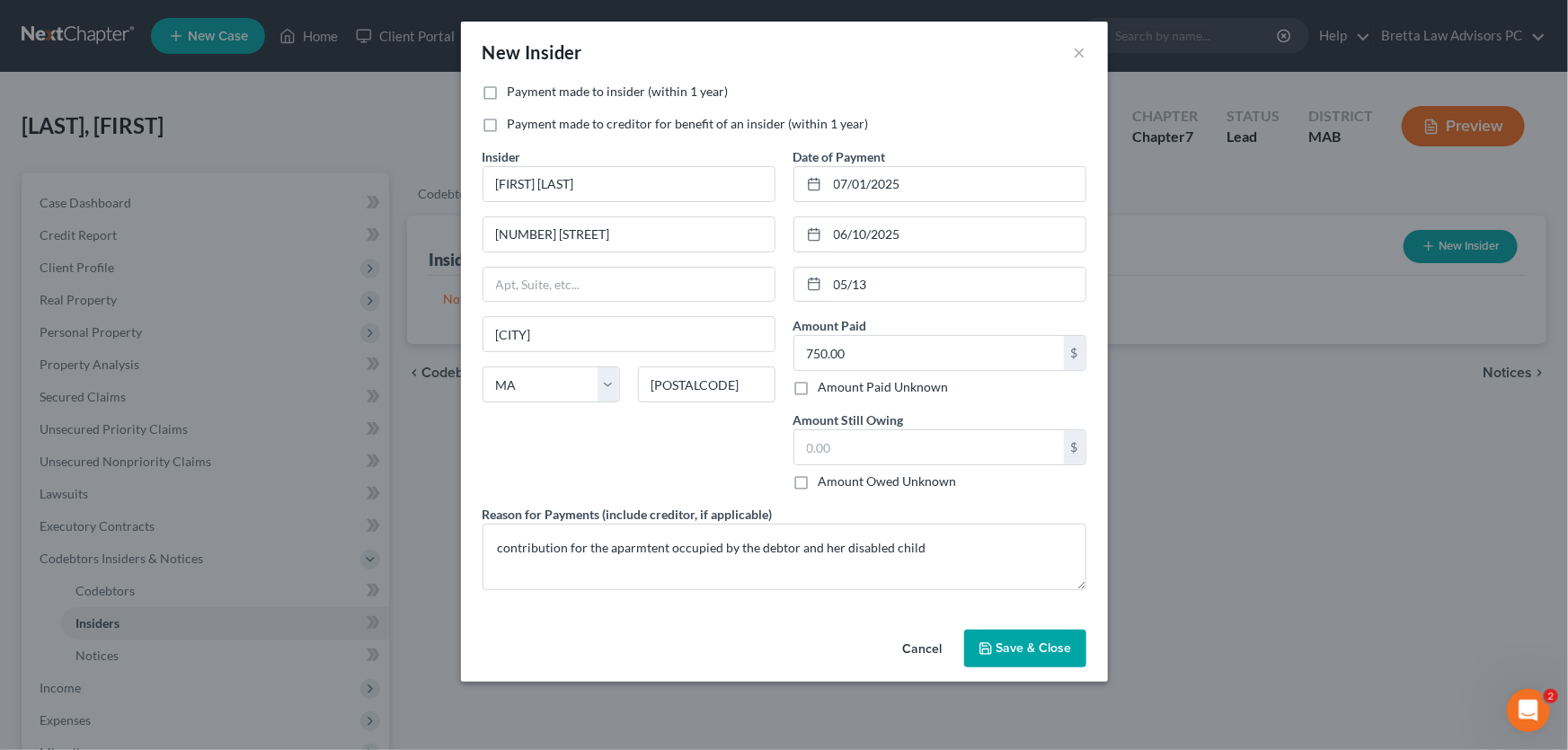 click on "Save & Close" at bounding box center (1034, 648) 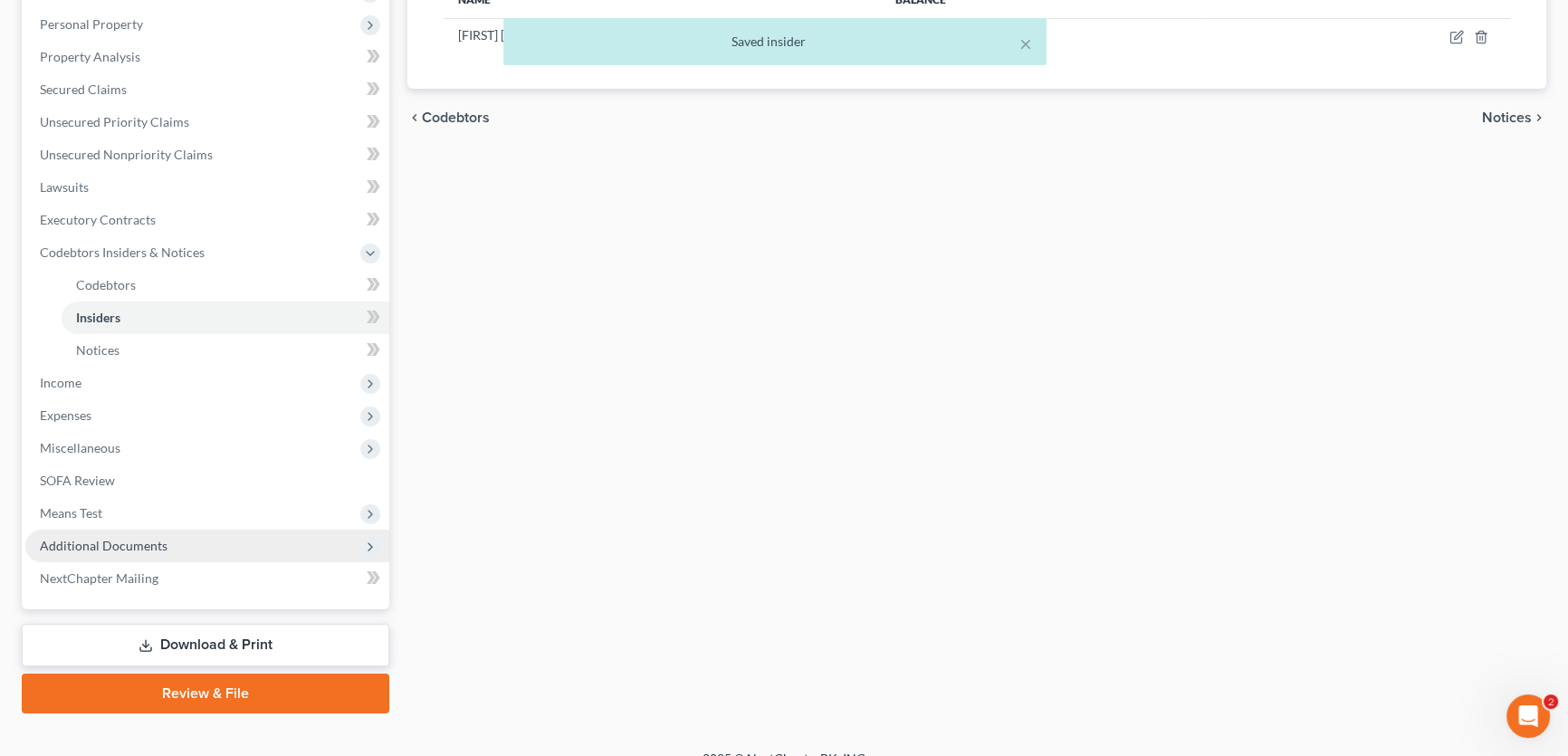 scroll, scrollTop: 334, scrollLeft: 0, axis: vertical 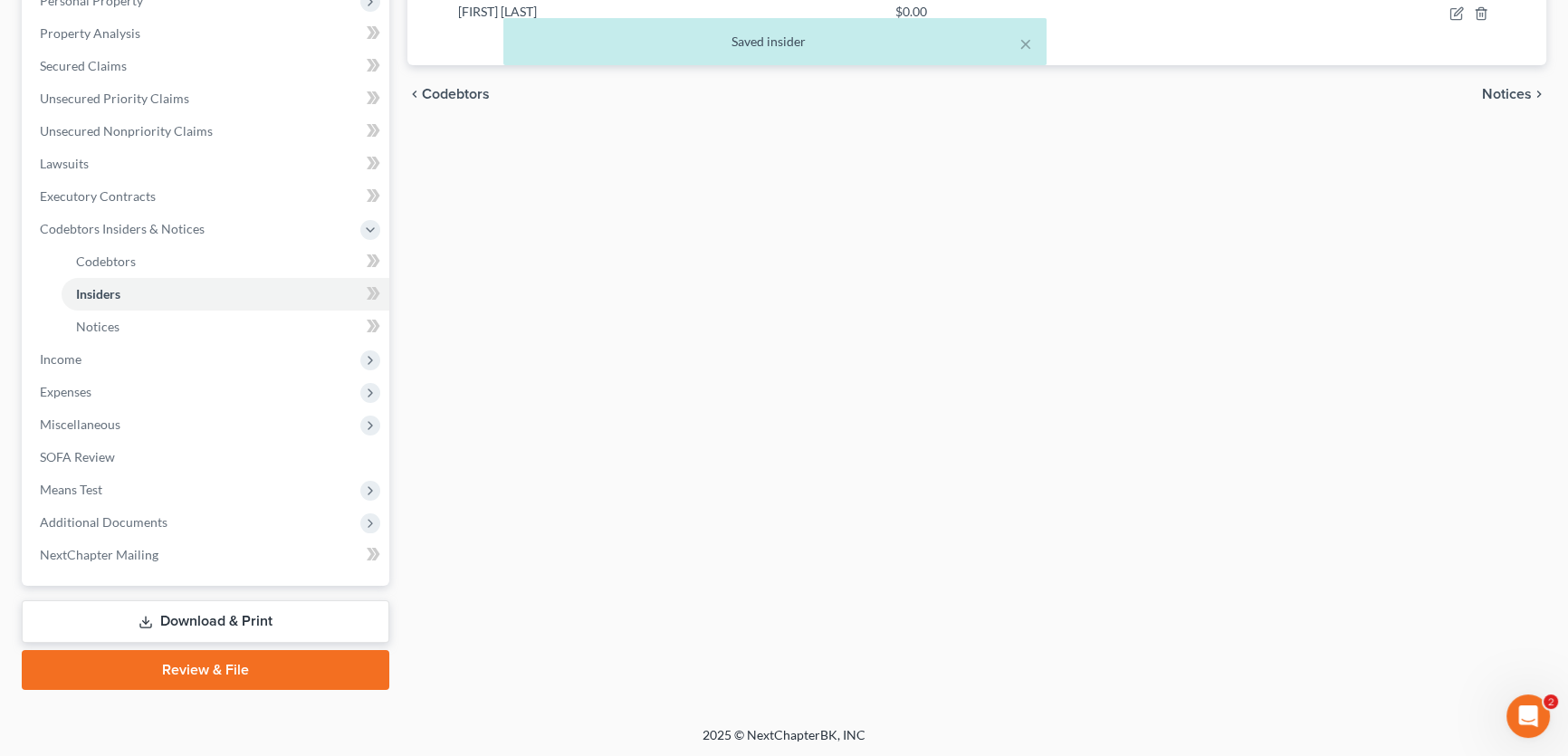 click on "Download & Print" at bounding box center (206, 621) 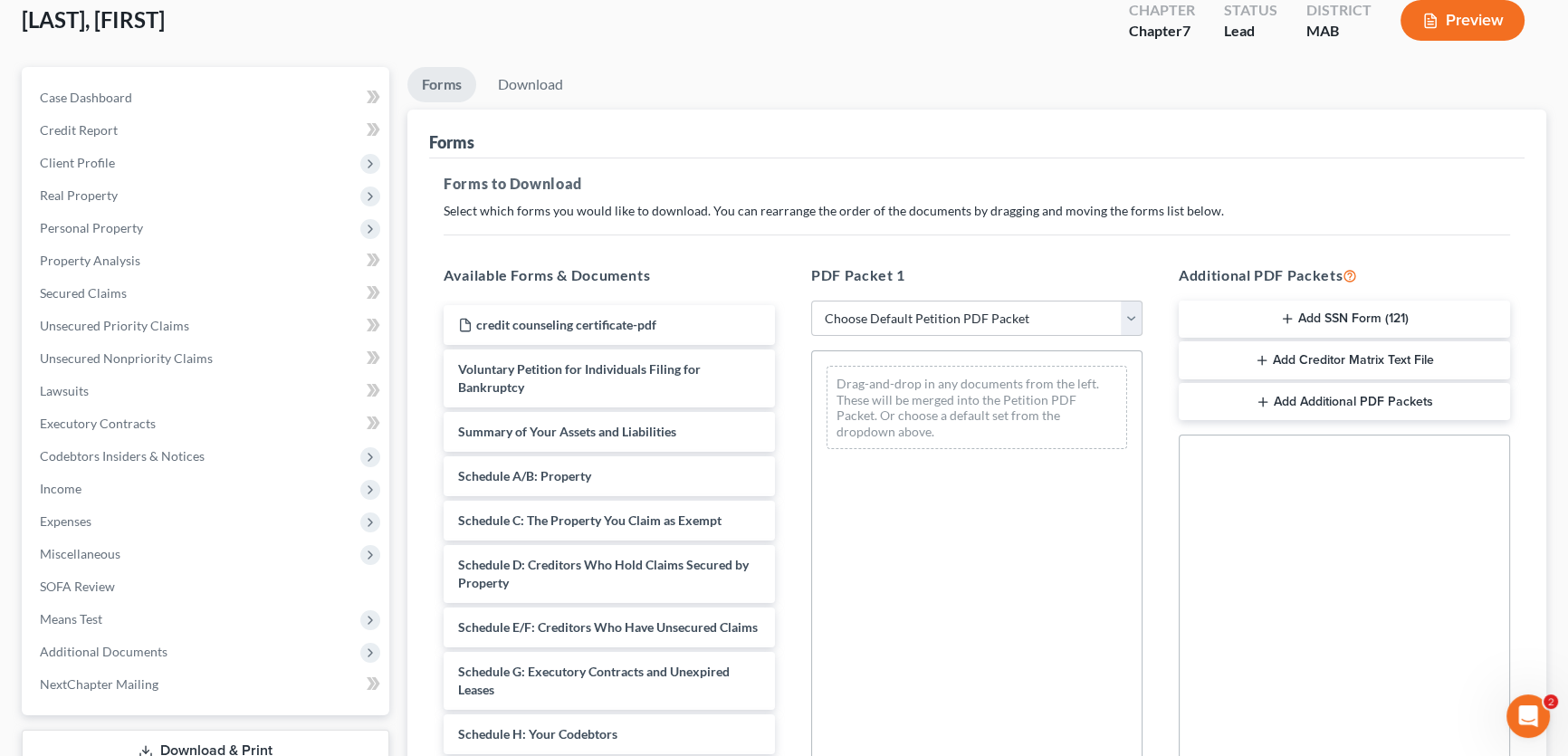 scroll, scrollTop: 0, scrollLeft: 0, axis: both 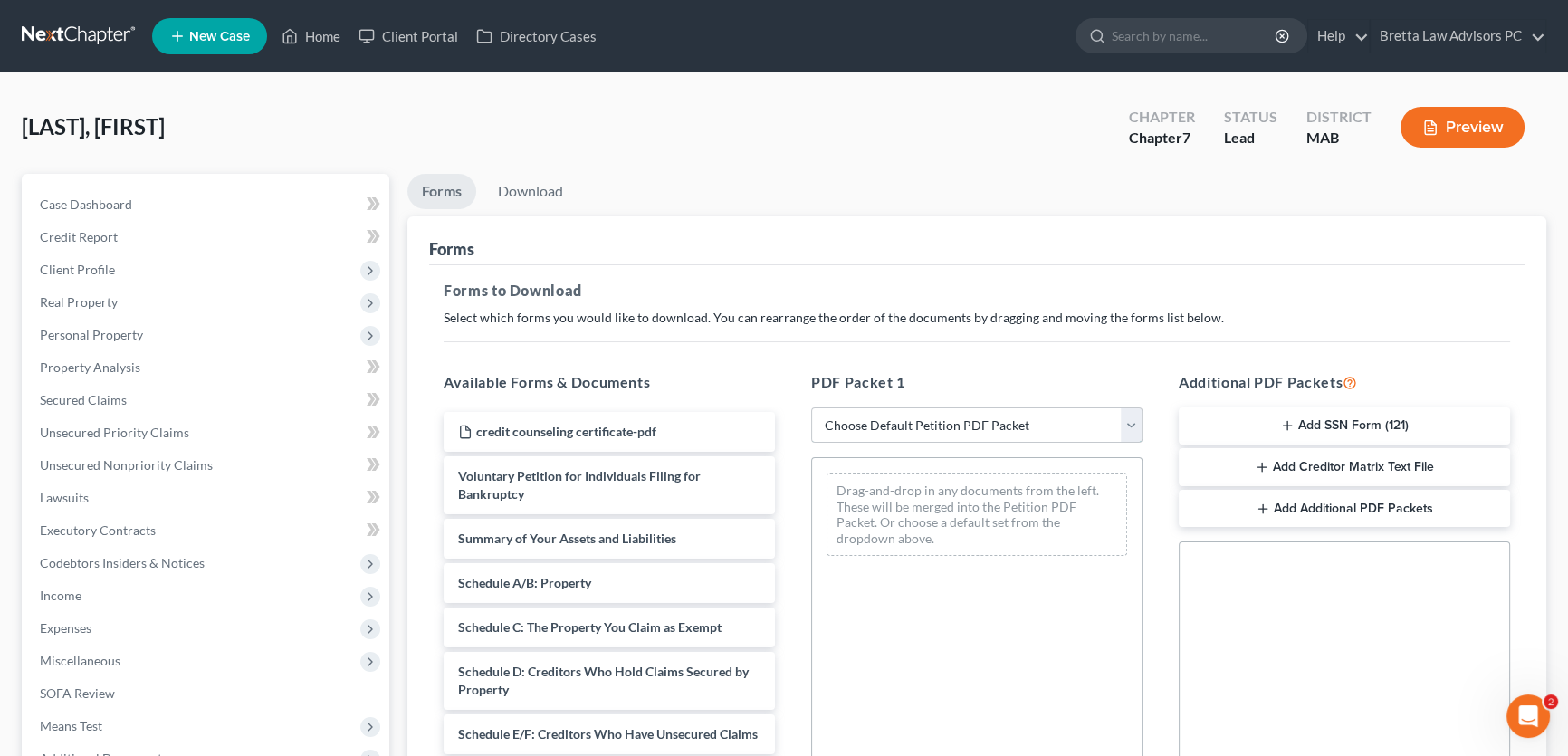 click on "Choose Default Petition PDF Packet Complete Bankruptcy Petition (all forms and schedules) Emergency Filing Forms (Petition and Creditor List Only) Amended Forms Signature Pages Only file-ready-chap7" at bounding box center [977, 426] 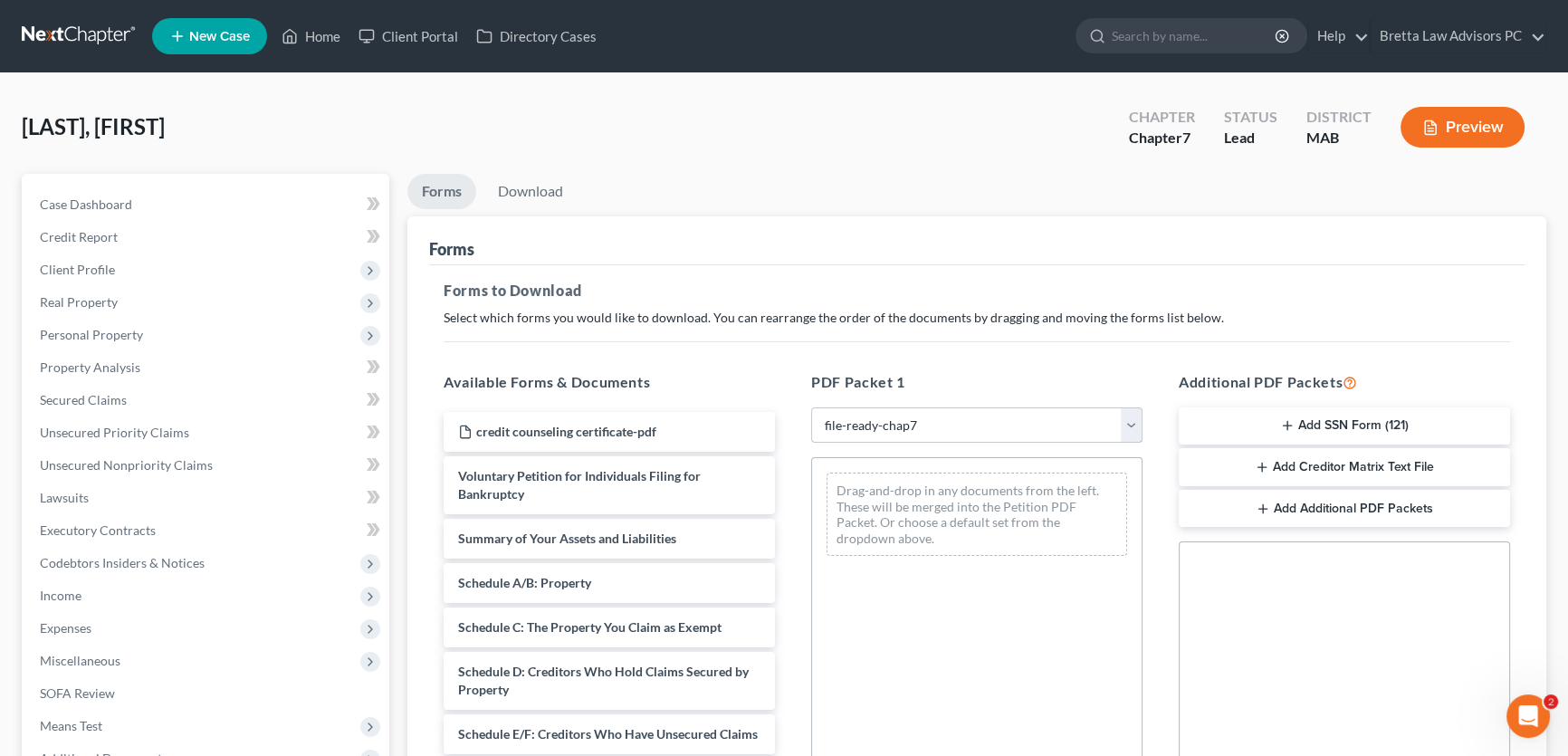 click on "Choose Default Petition PDF Packet Complete Bankruptcy Petition (all forms and schedules) Emergency Filing Forms (Petition and Creditor List Only) Amended Forms Signature Pages Only file-ready-chap7" at bounding box center (977, 426) 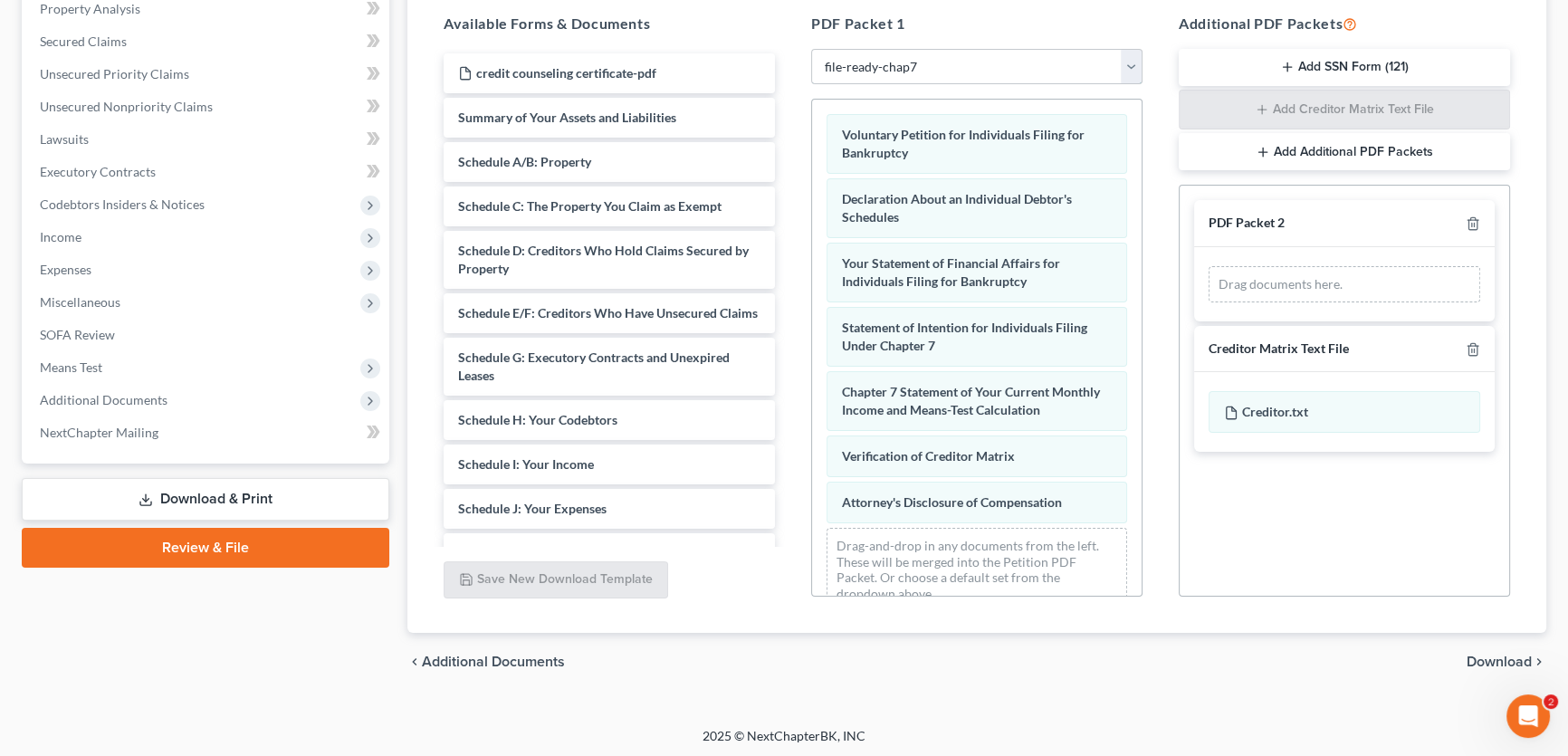 scroll, scrollTop: 360, scrollLeft: 0, axis: vertical 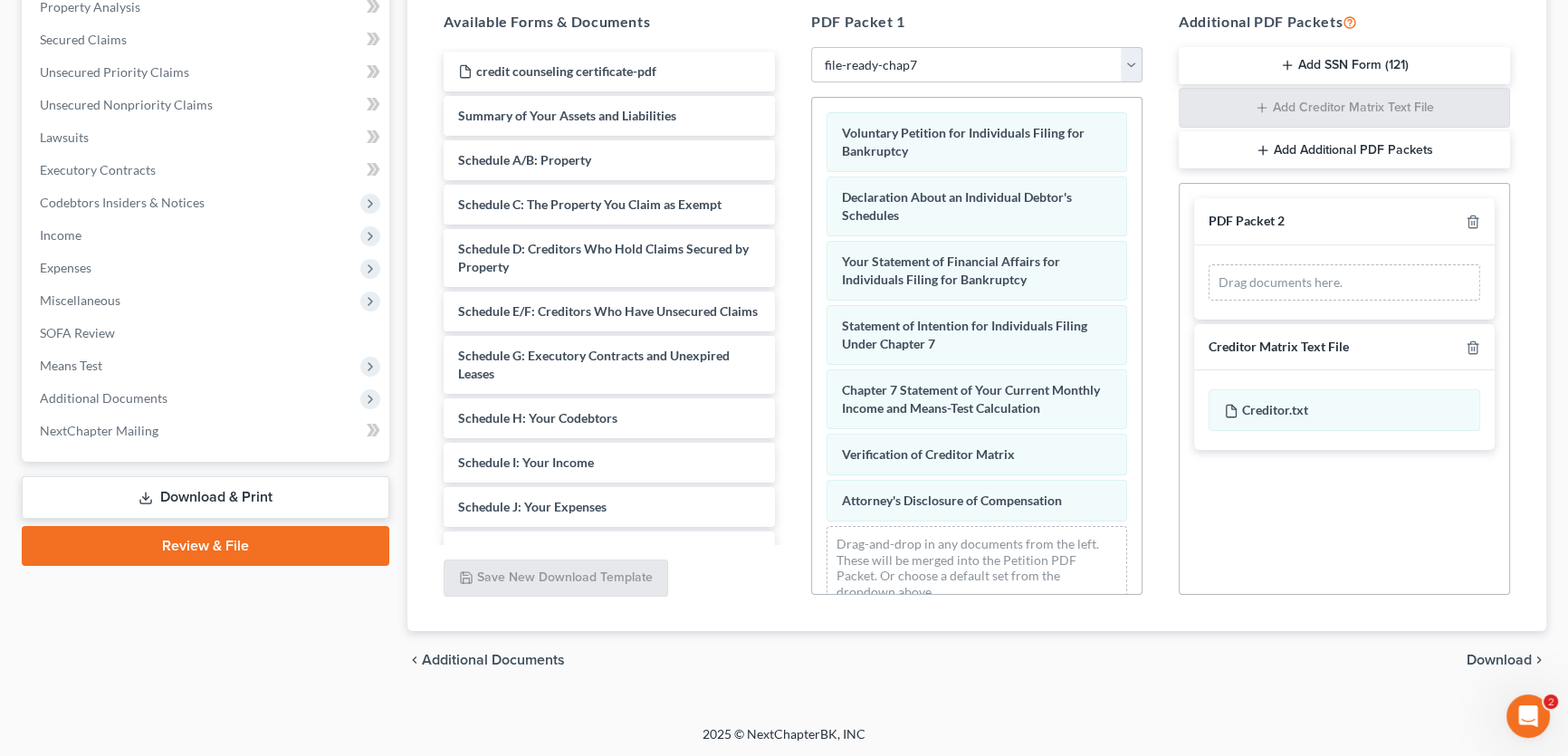 click on "Download" at bounding box center (1499, 660) 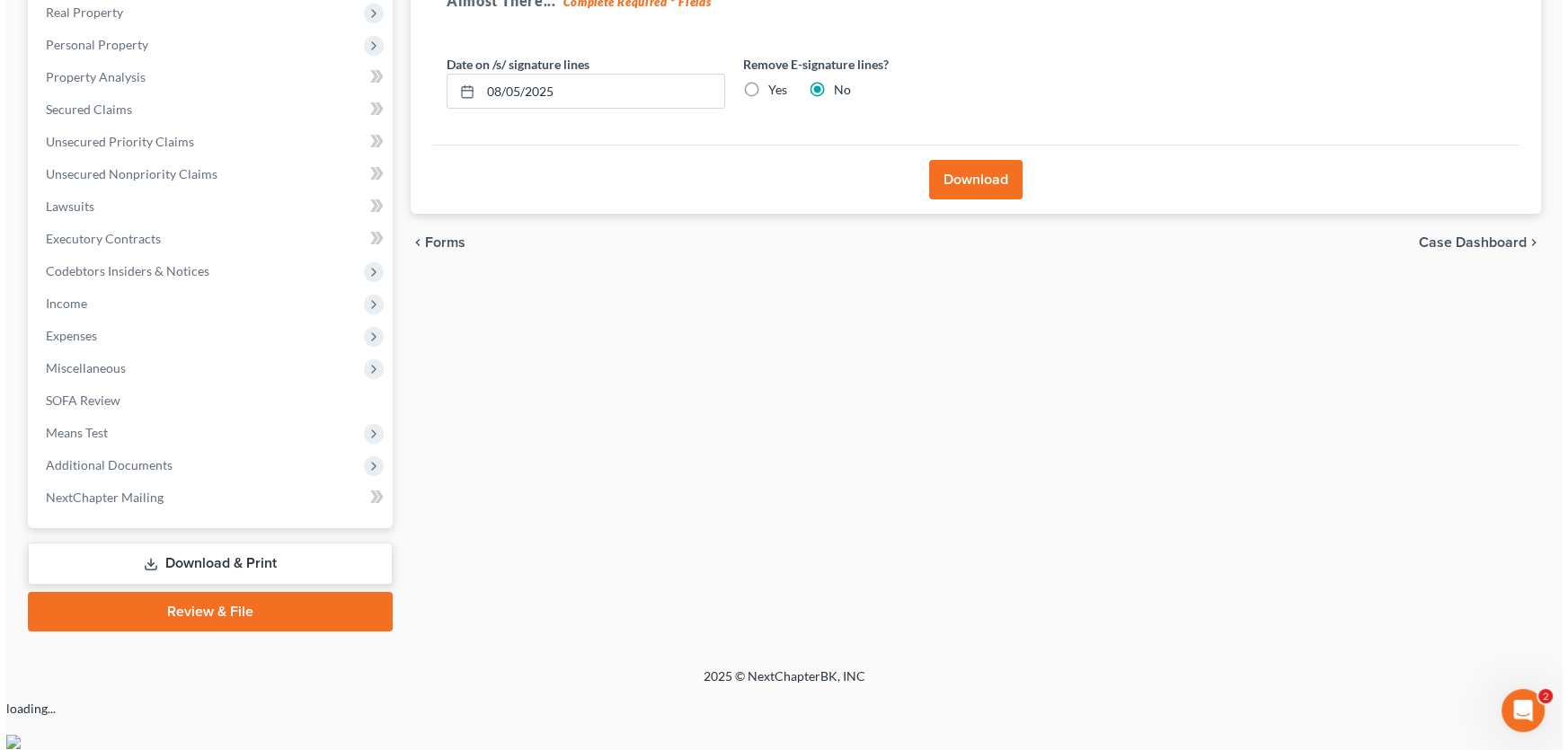 scroll, scrollTop: 234, scrollLeft: 0, axis: vertical 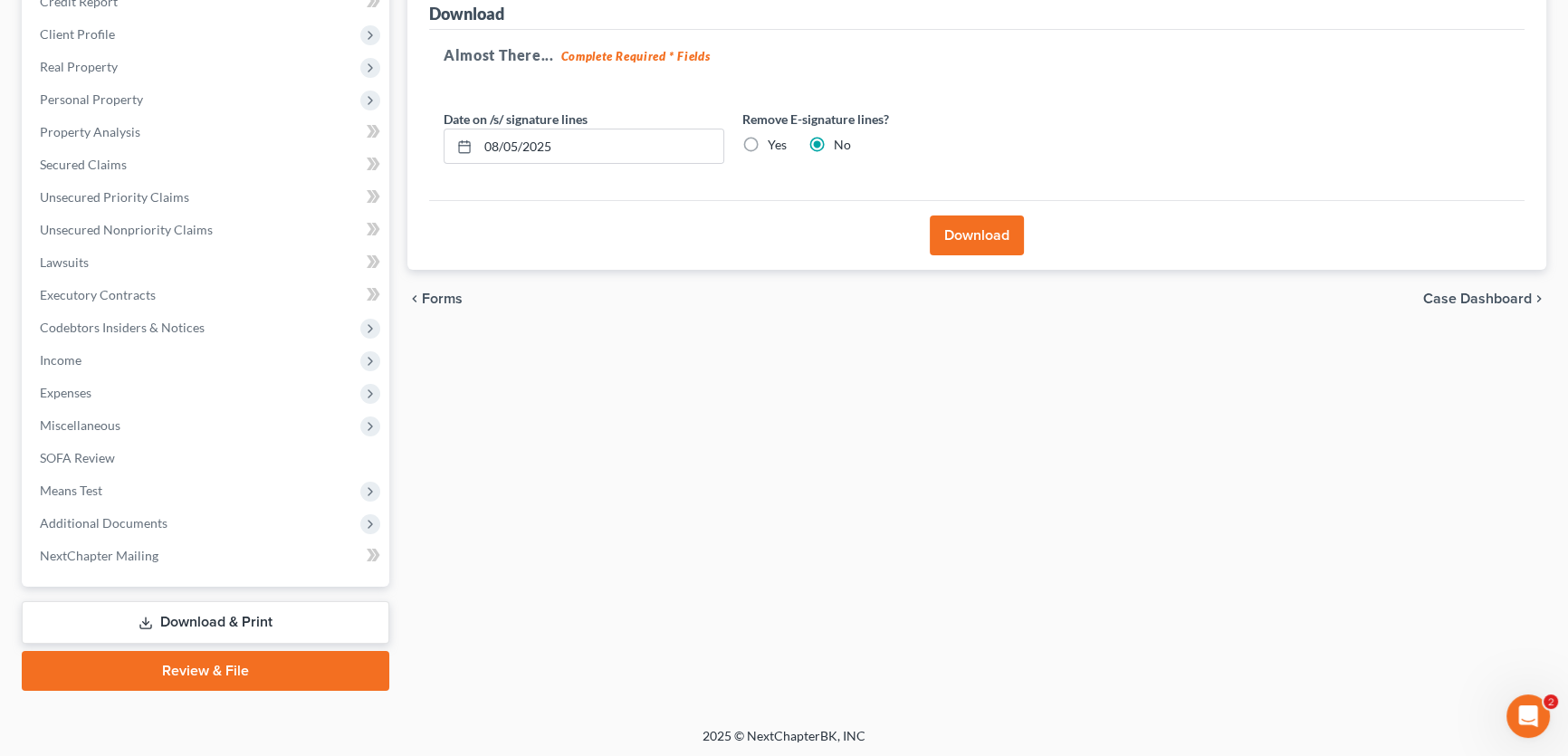 drag, startPoint x: 968, startPoint y: 241, endPoint x: 966, endPoint y: 261, distance: 20.099751 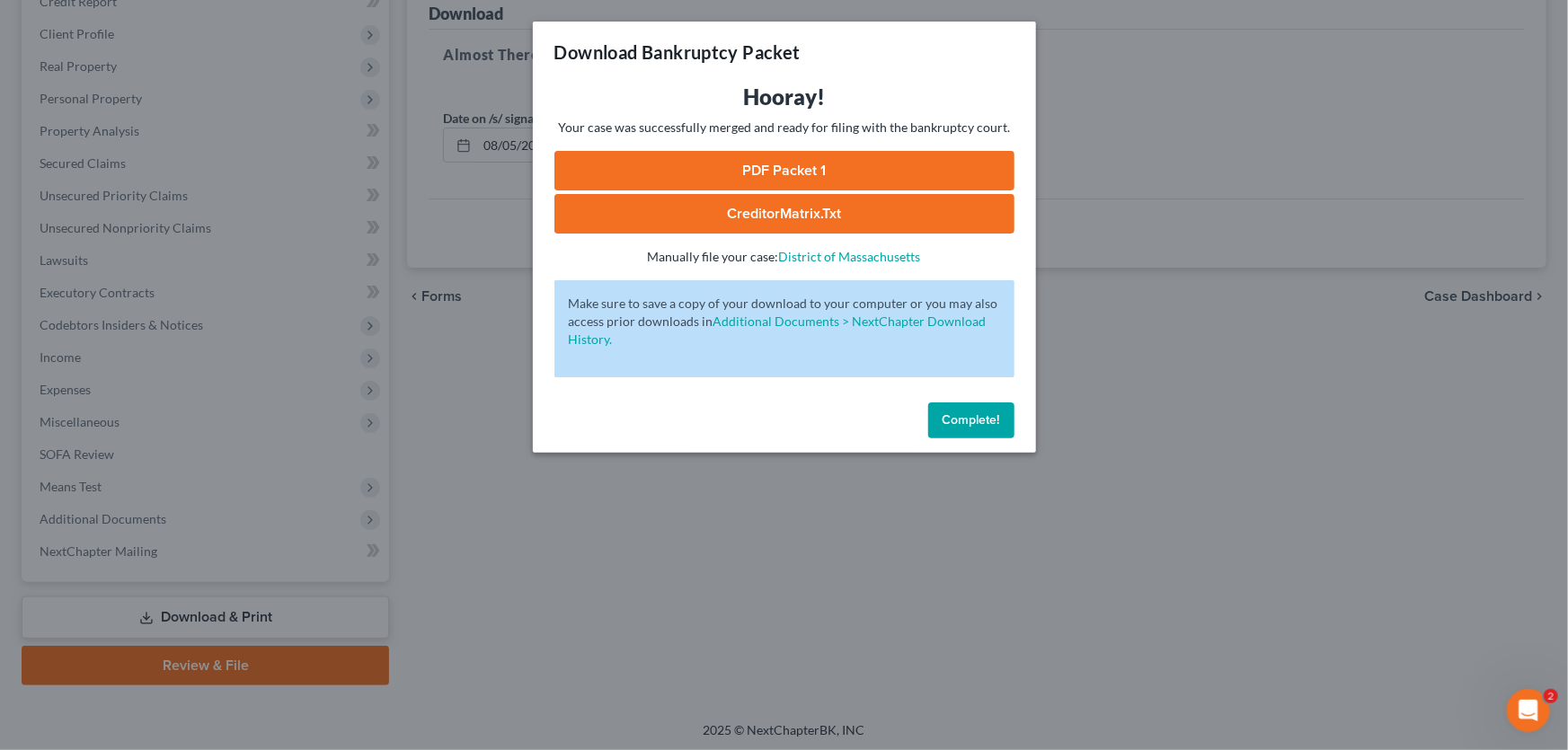 click on "PDF Packet 1" at bounding box center [784, 171] 